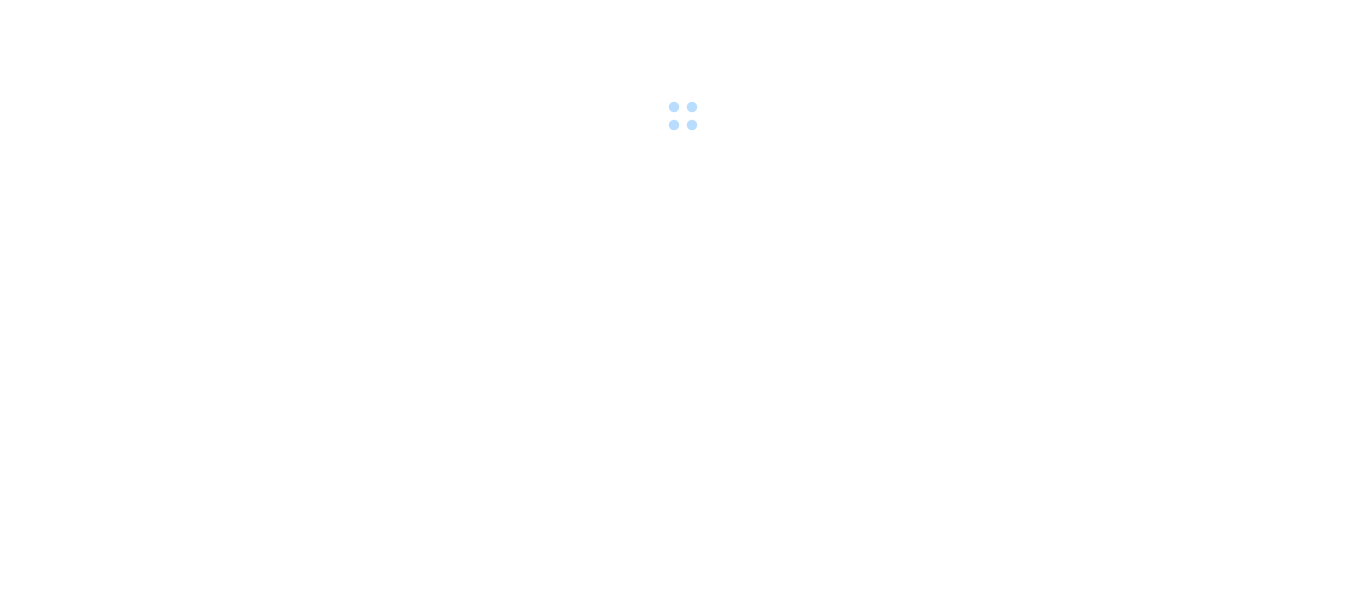scroll, scrollTop: 0, scrollLeft: 0, axis: both 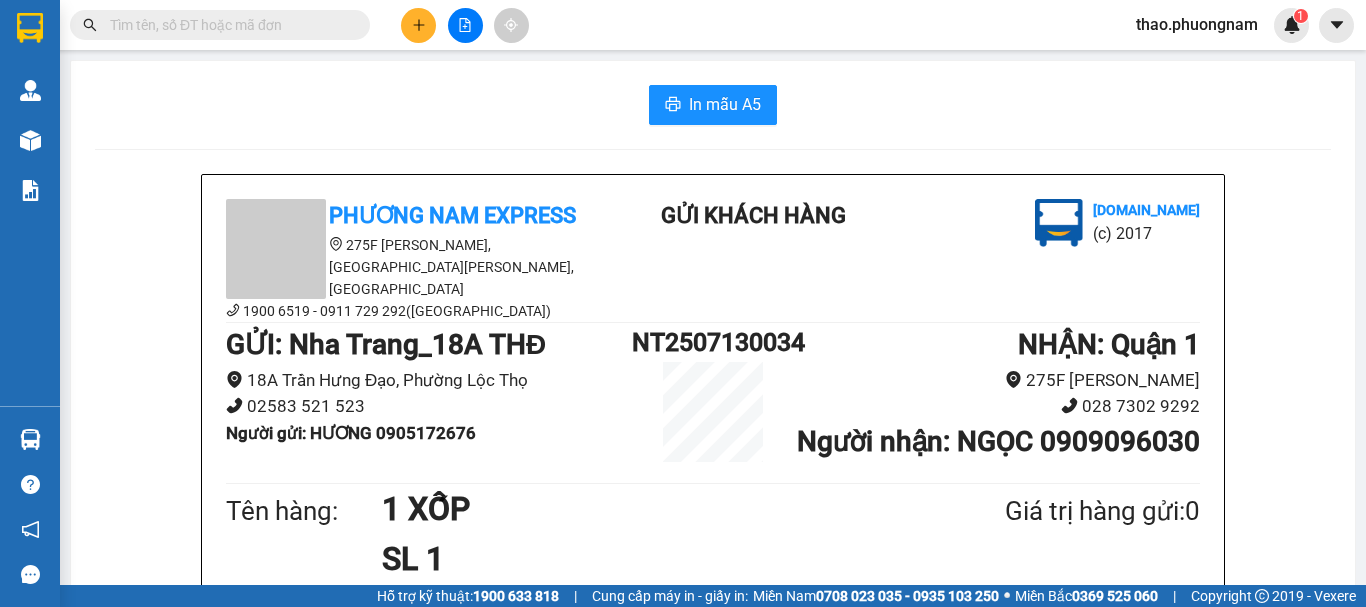 click on "thao.phuongnam" at bounding box center [1197, 24] 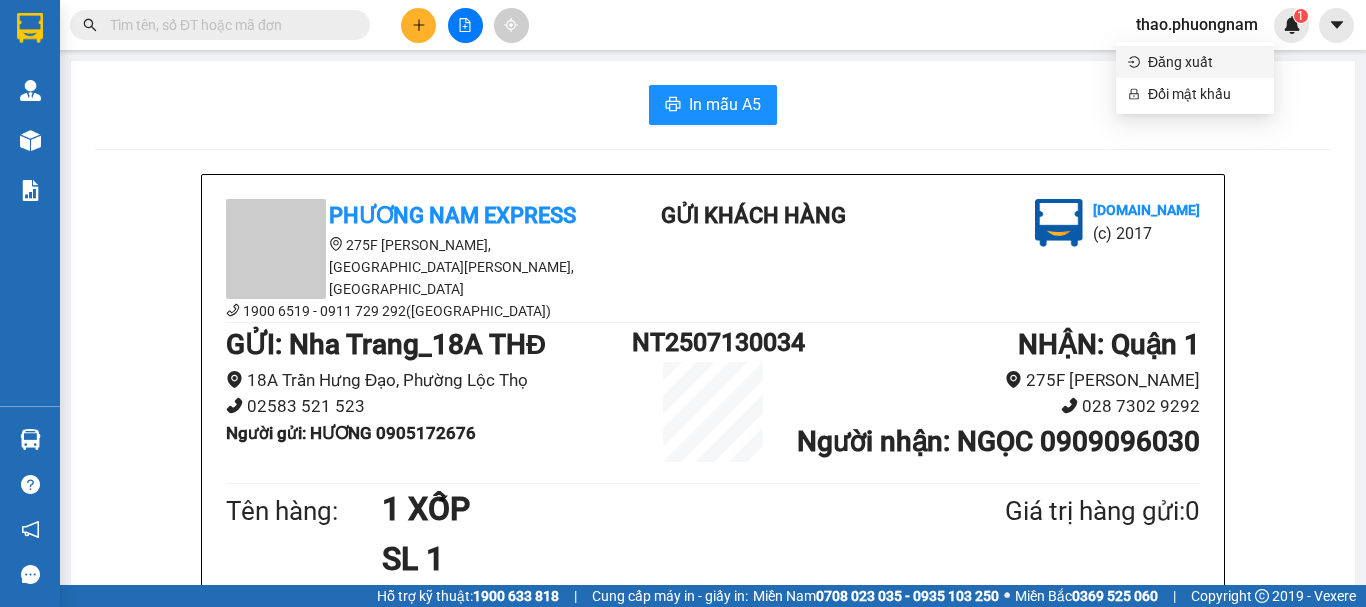 click on "Đăng xuất" at bounding box center (1205, 62) 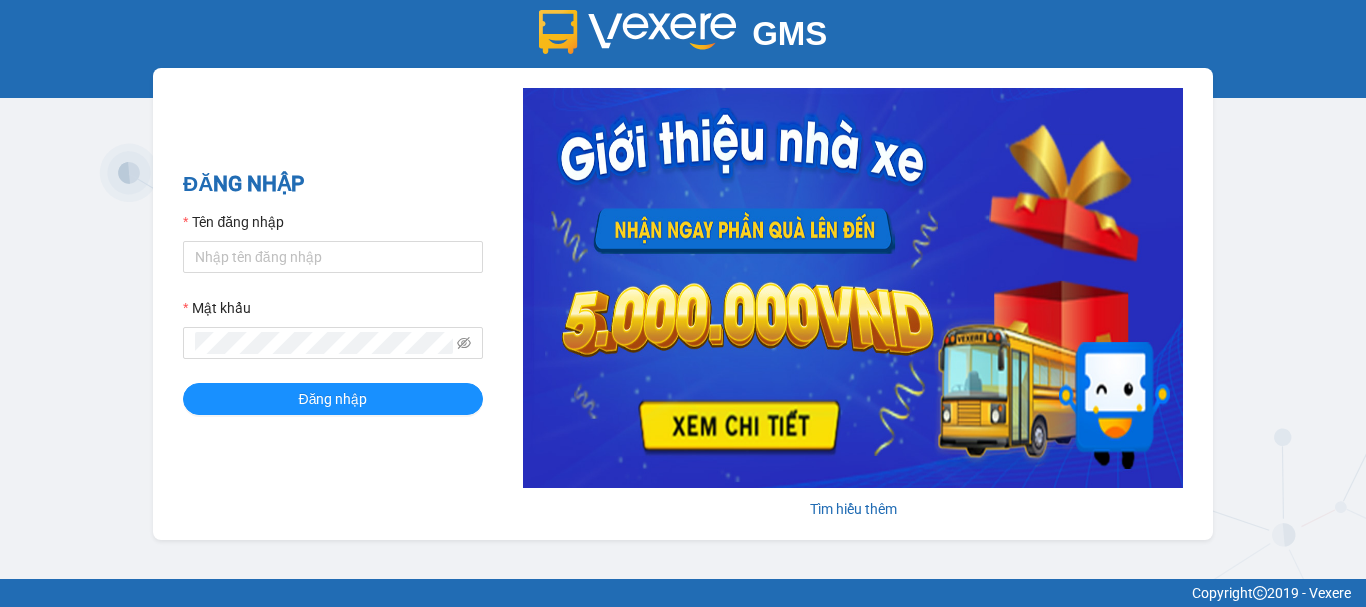 scroll, scrollTop: 0, scrollLeft: 0, axis: both 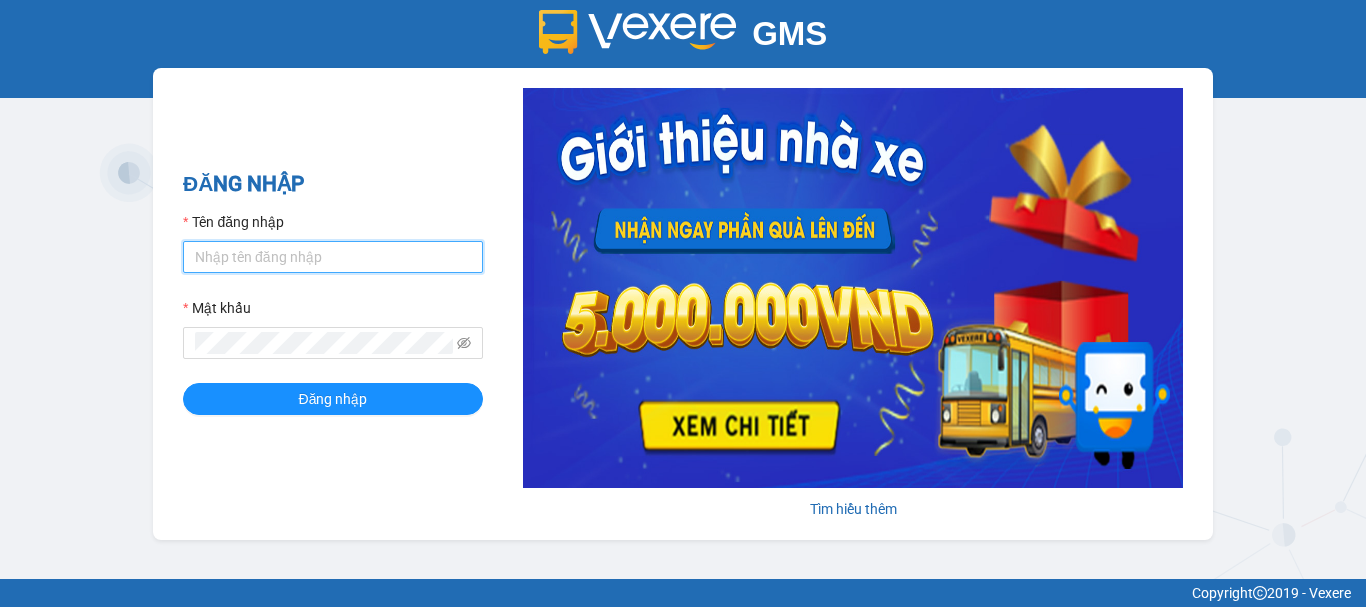 type on "thoa.phuongnam" 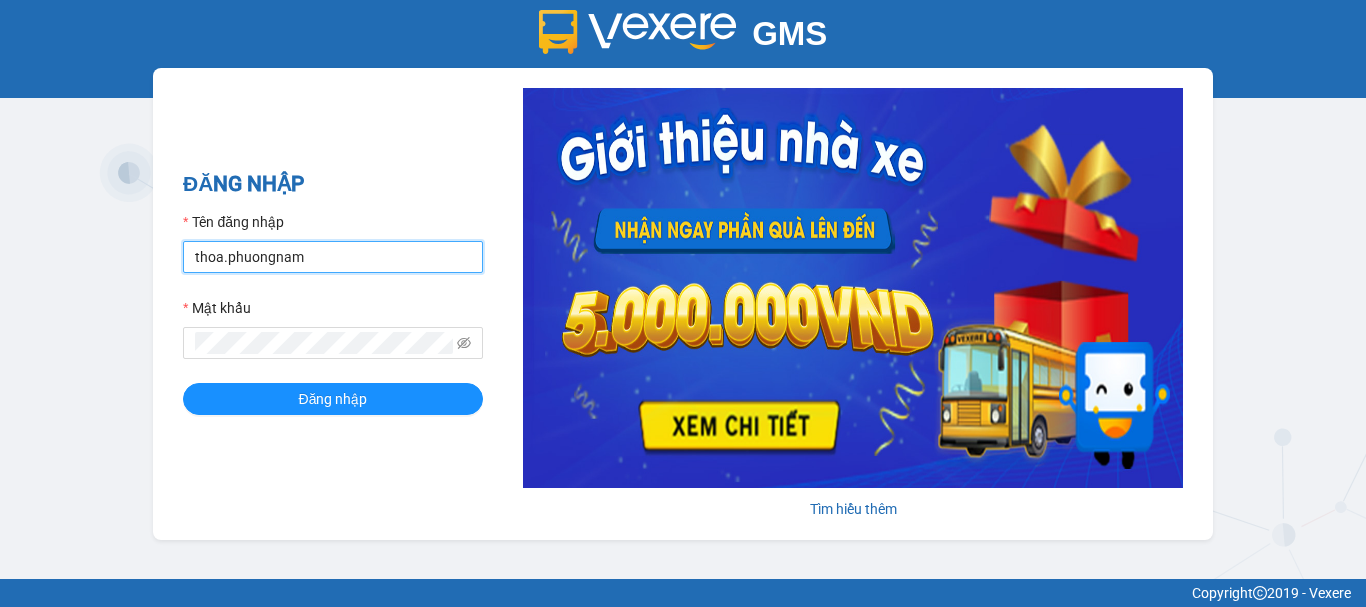 click on "thoa.phuongnam" at bounding box center [333, 257] 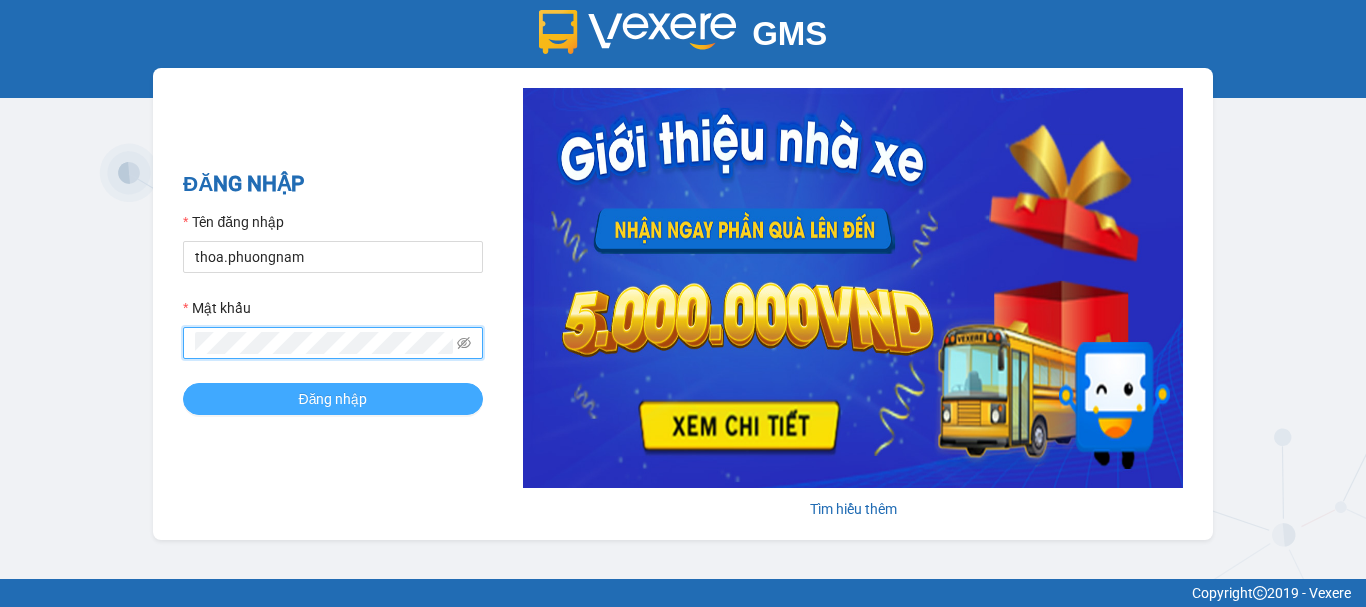 click on "Đăng nhập" at bounding box center (333, 399) 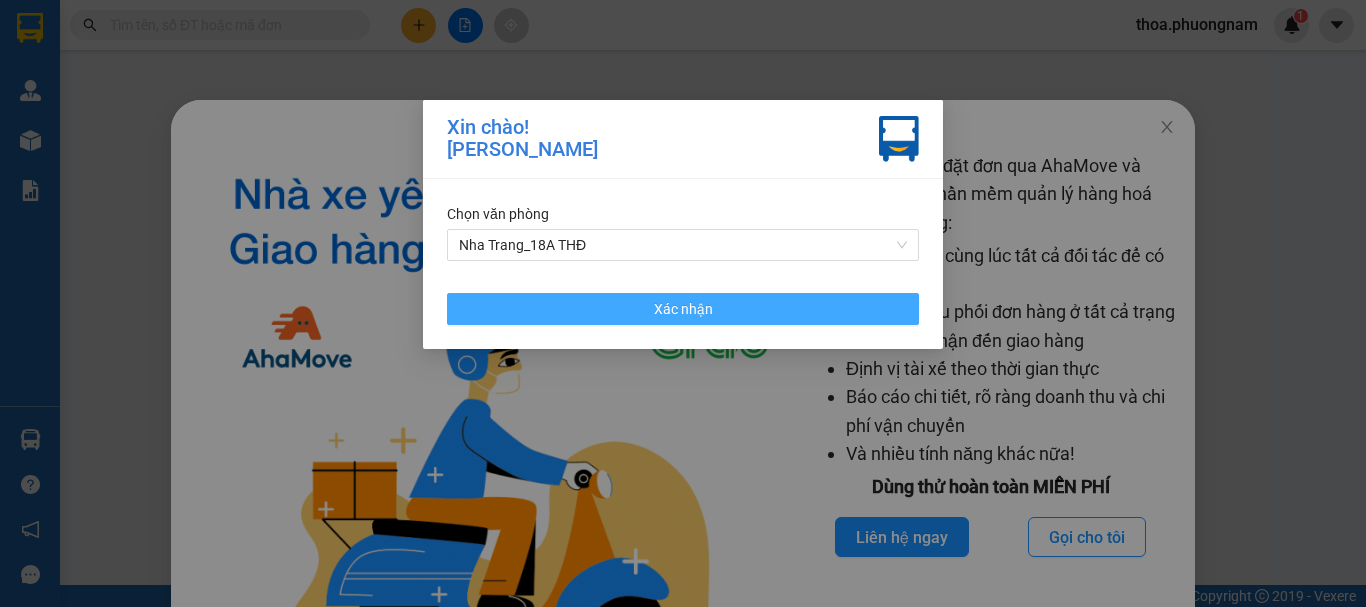click on "Xác nhận" at bounding box center [683, 309] 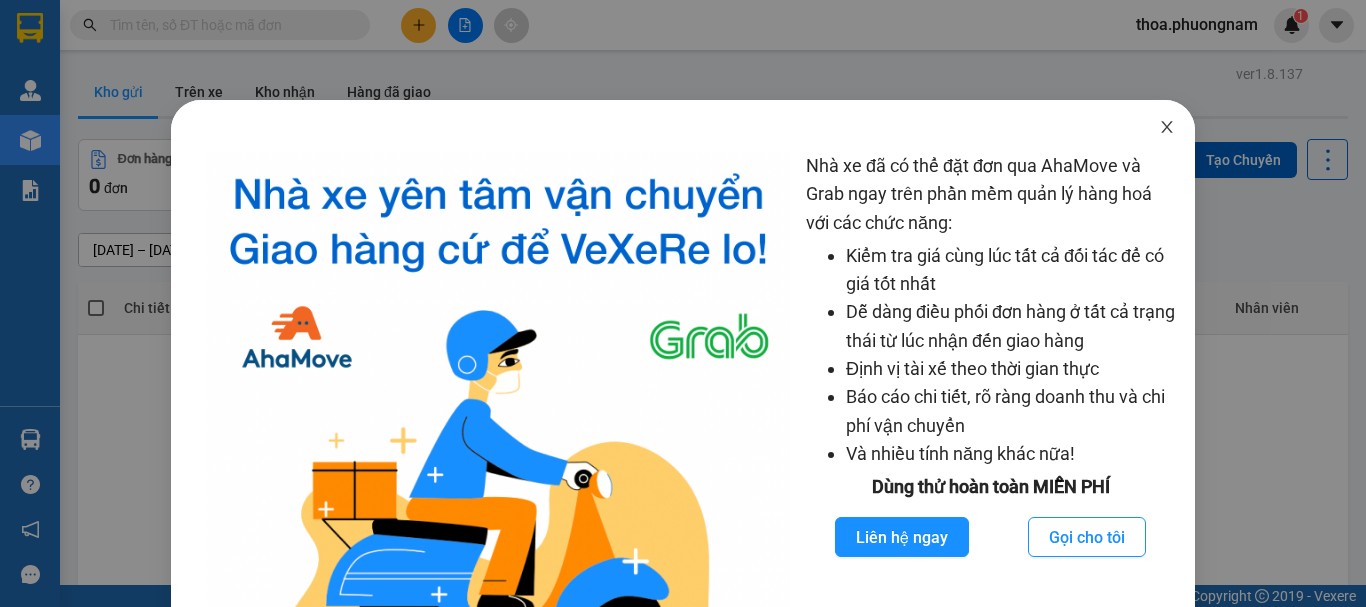 drag, startPoint x: 1163, startPoint y: 128, endPoint x: 949, endPoint y: 79, distance: 219.53815 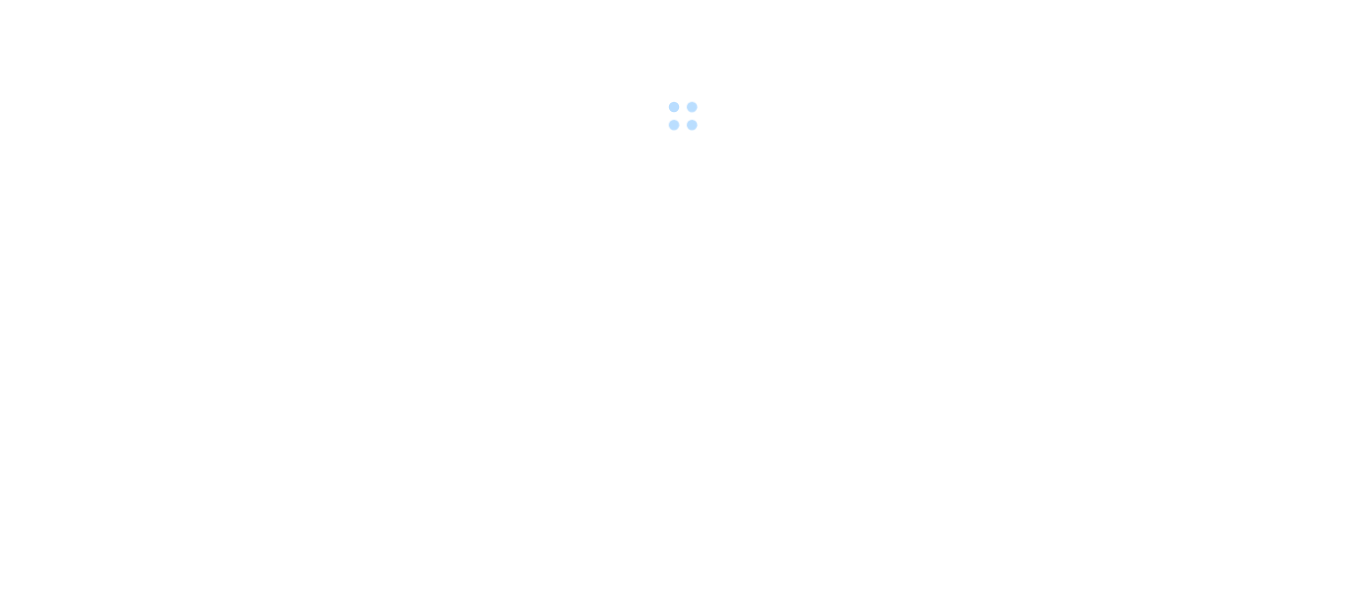 scroll, scrollTop: 0, scrollLeft: 0, axis: both 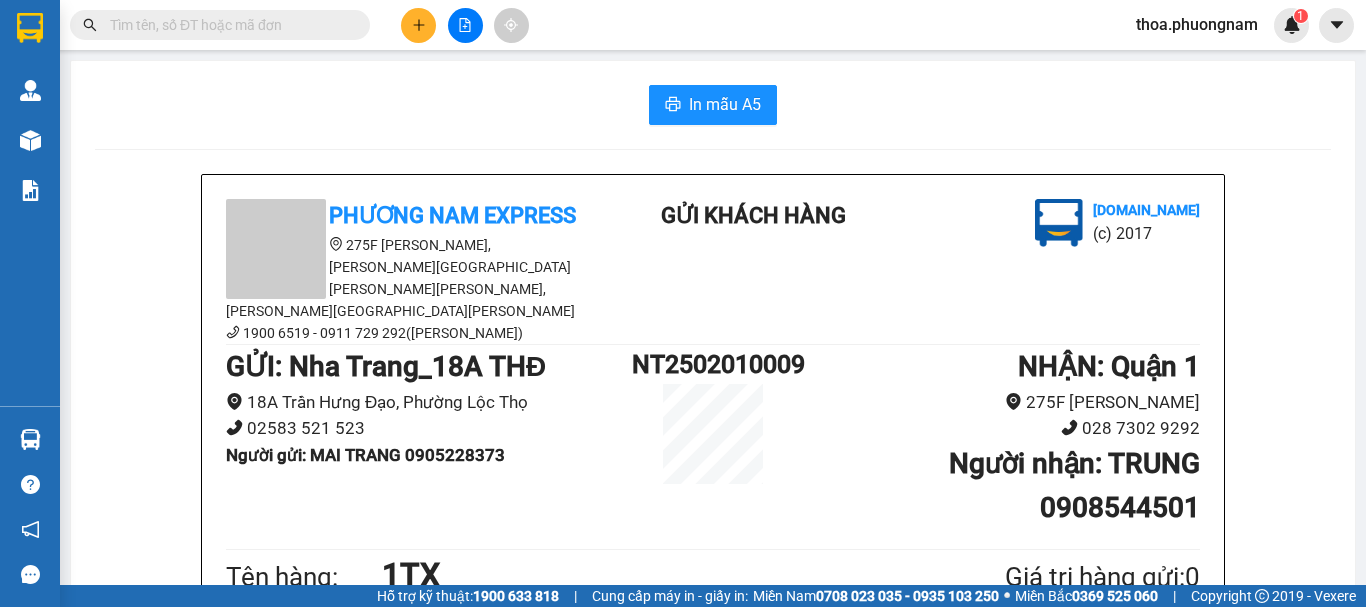click at bounding box center (228, 25) 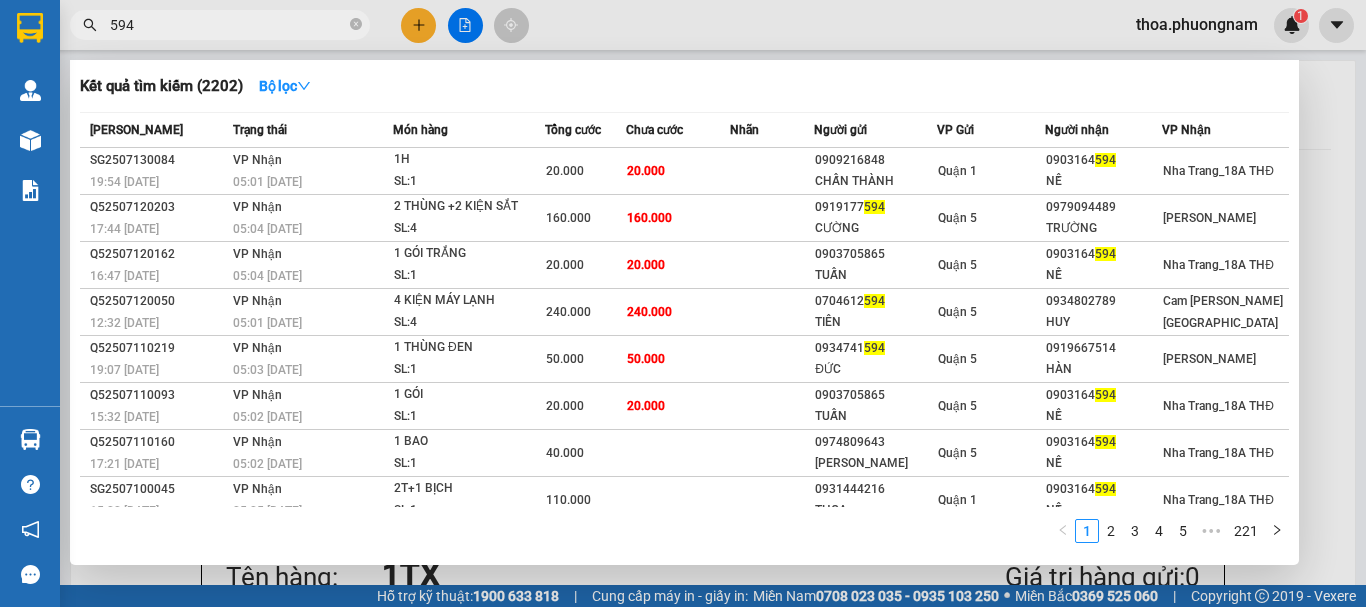 type on "594" 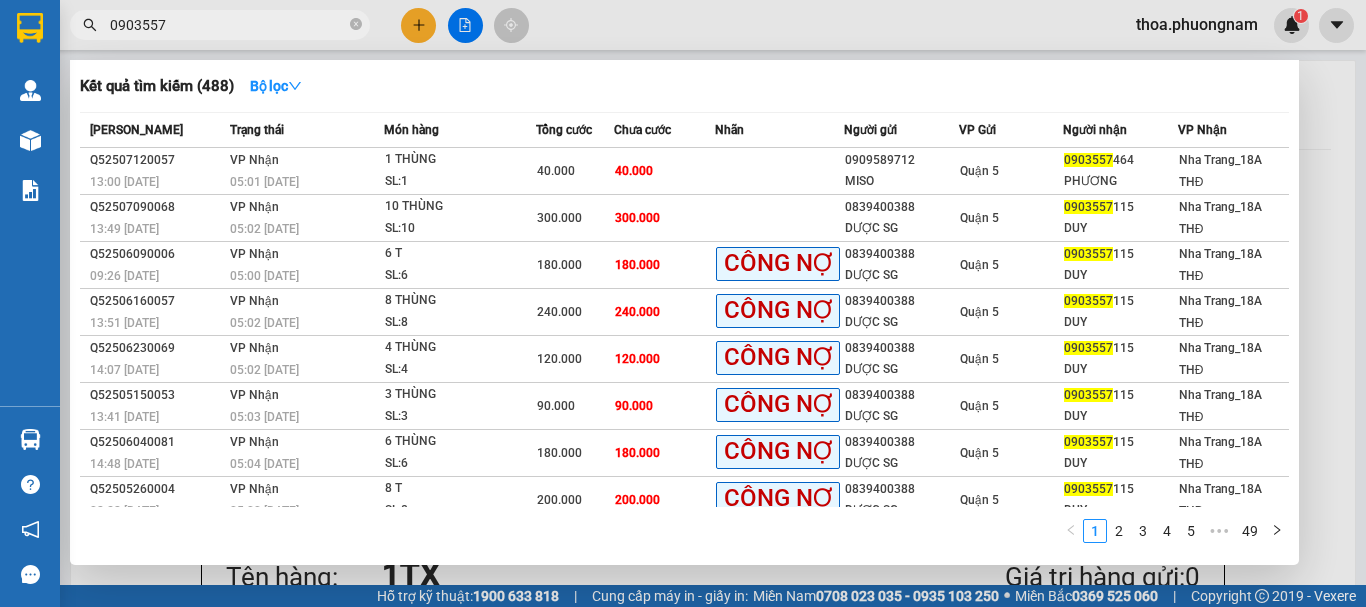 type on "0903557" 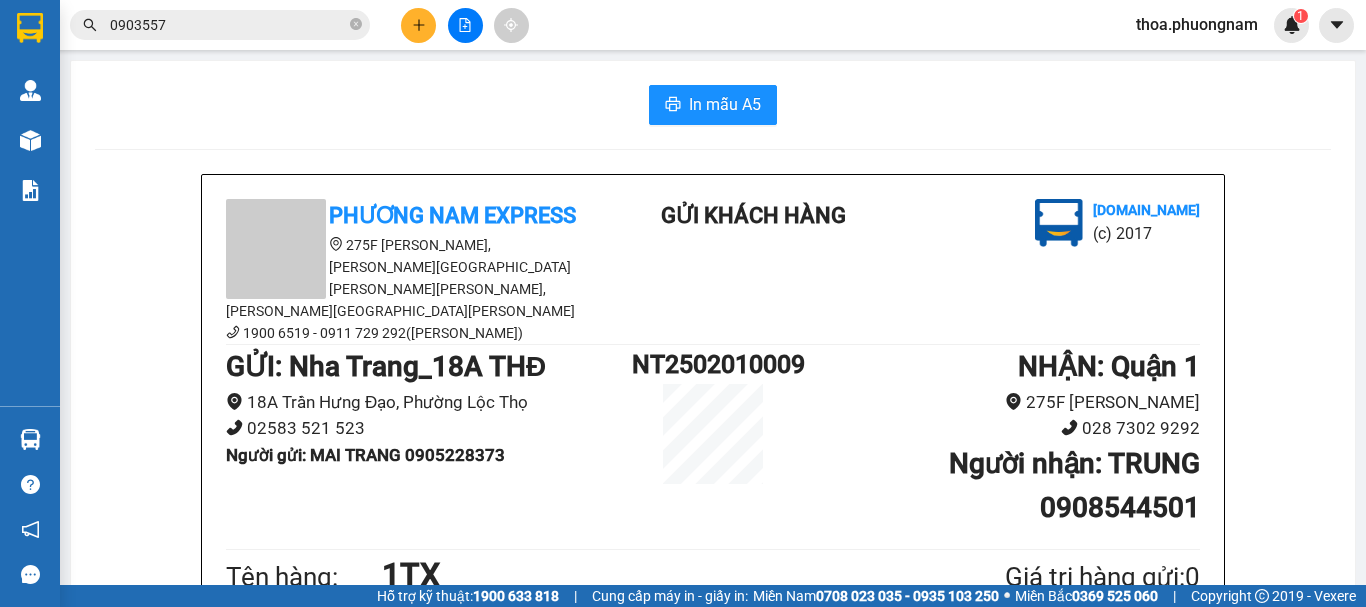 click 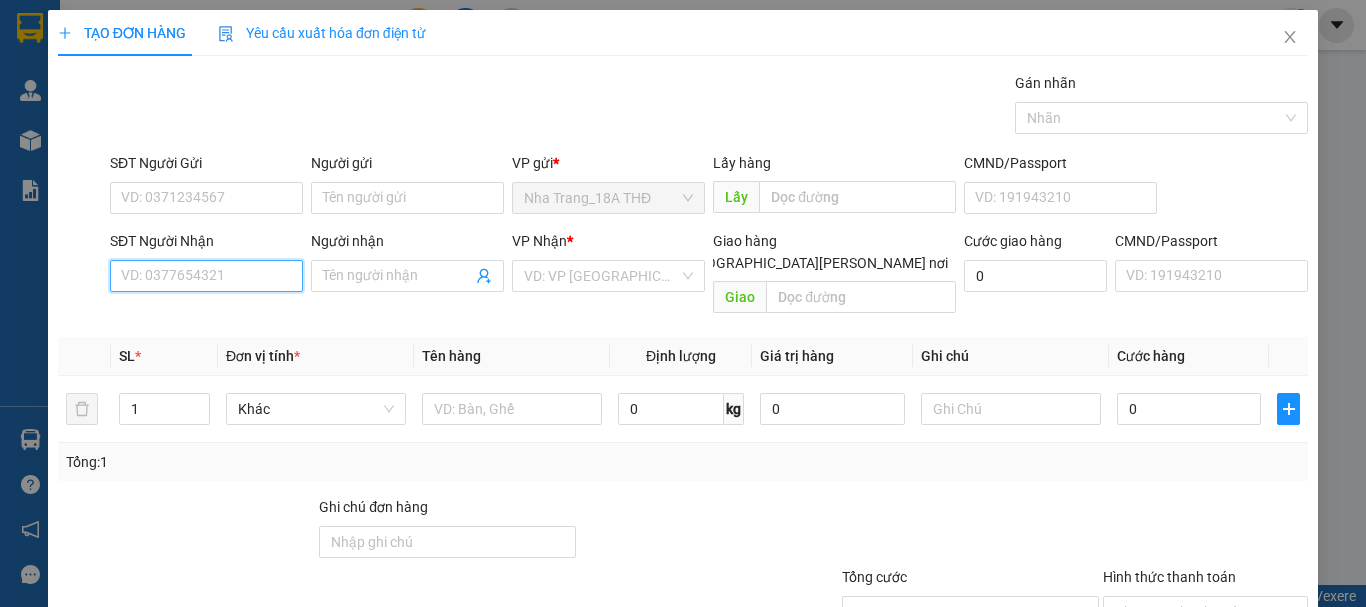 click on "SĐT Người Nhận" at bounding box center (206, 276) 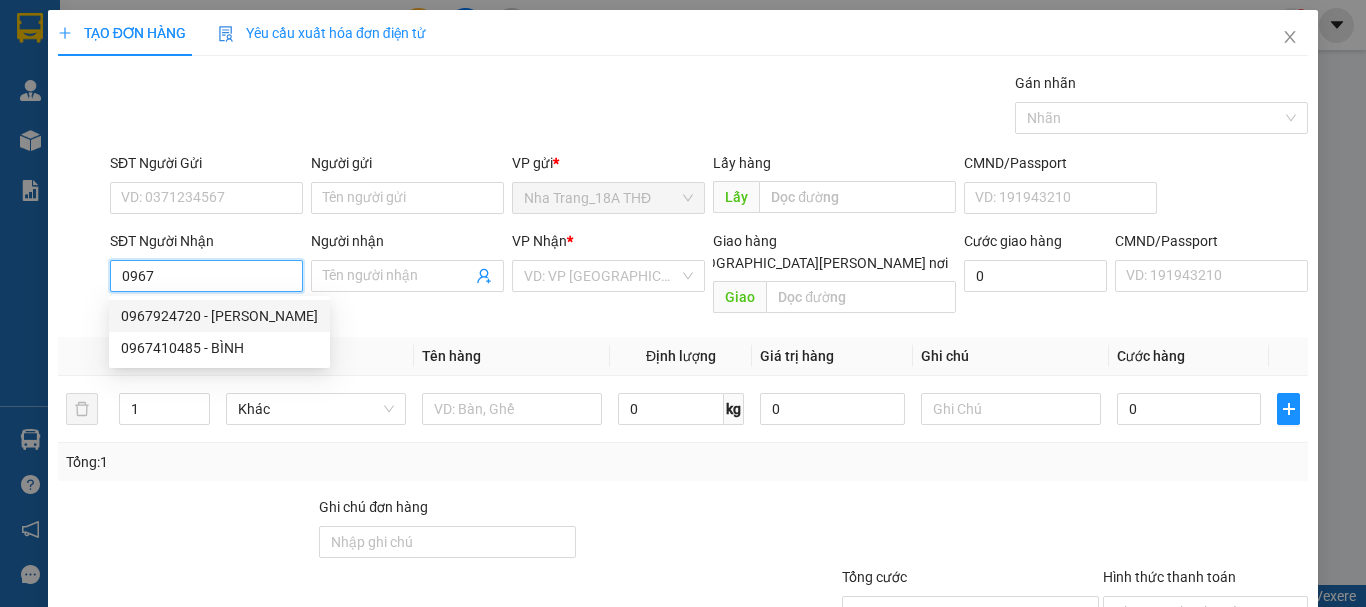 click on "0967924720 - KHANG" at bounding box center [219, 316] 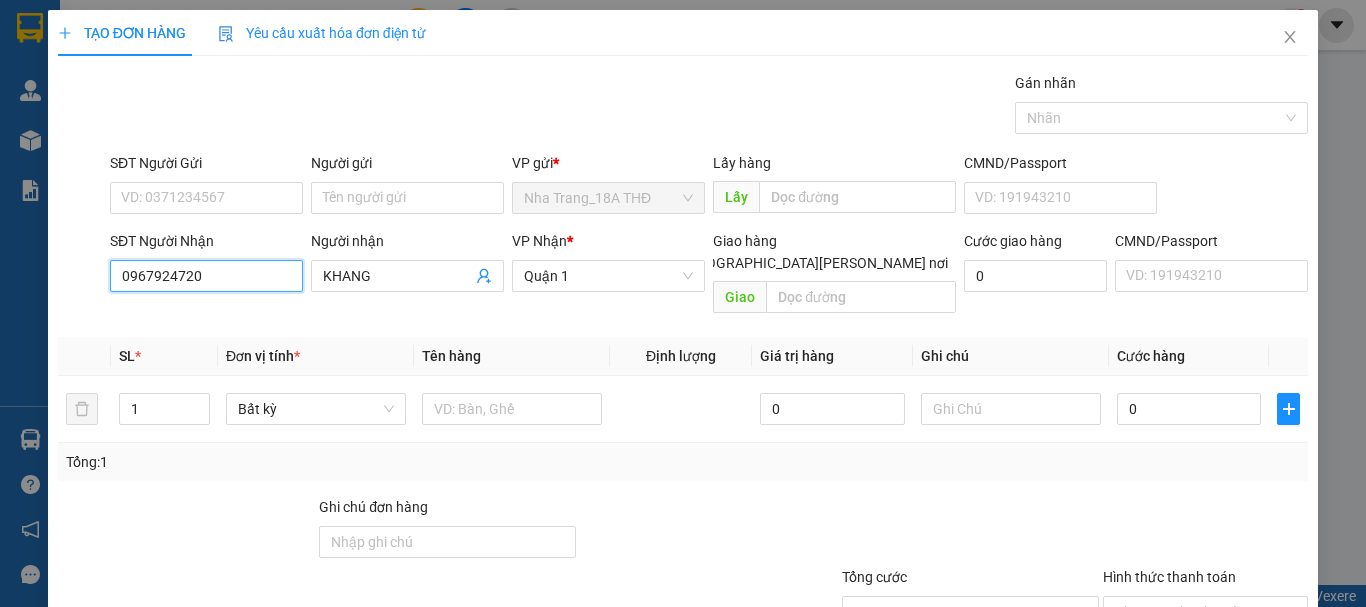 drag, startPoint x: 232, startPoint y: 275, endPoint x: 0, endPoint y: 260, distance: 232.4844 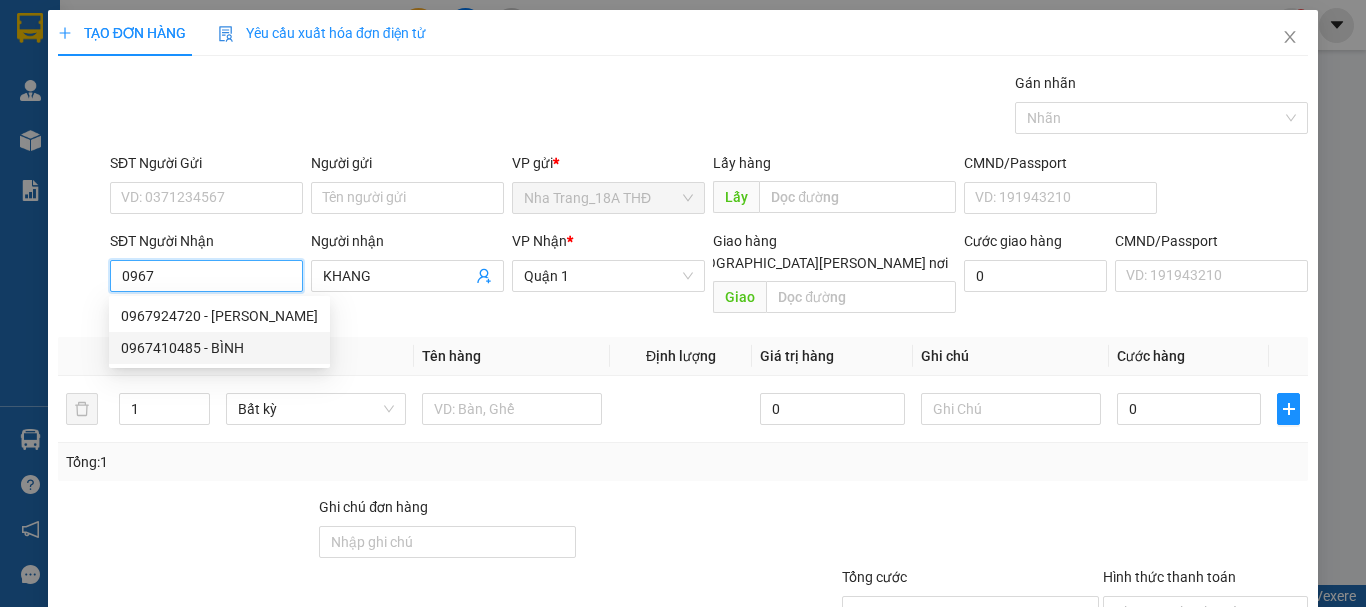 click on "0967410485 - BÌNH" at bounding box center (219, 348) 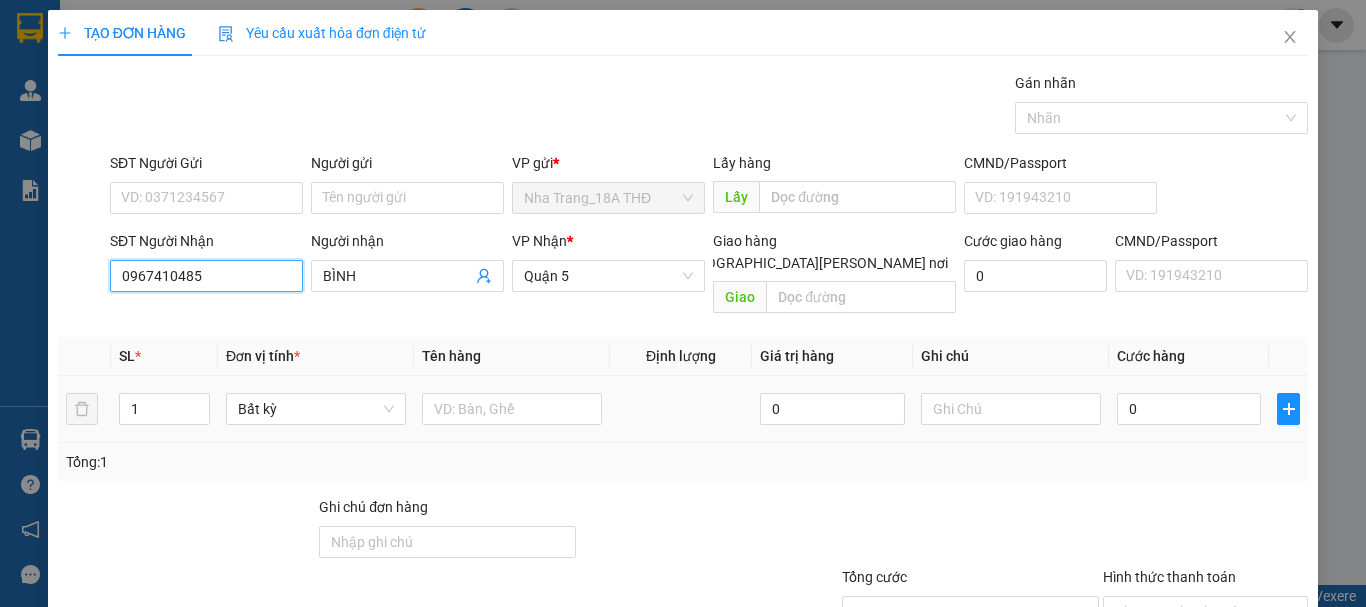 type on "0967410485" 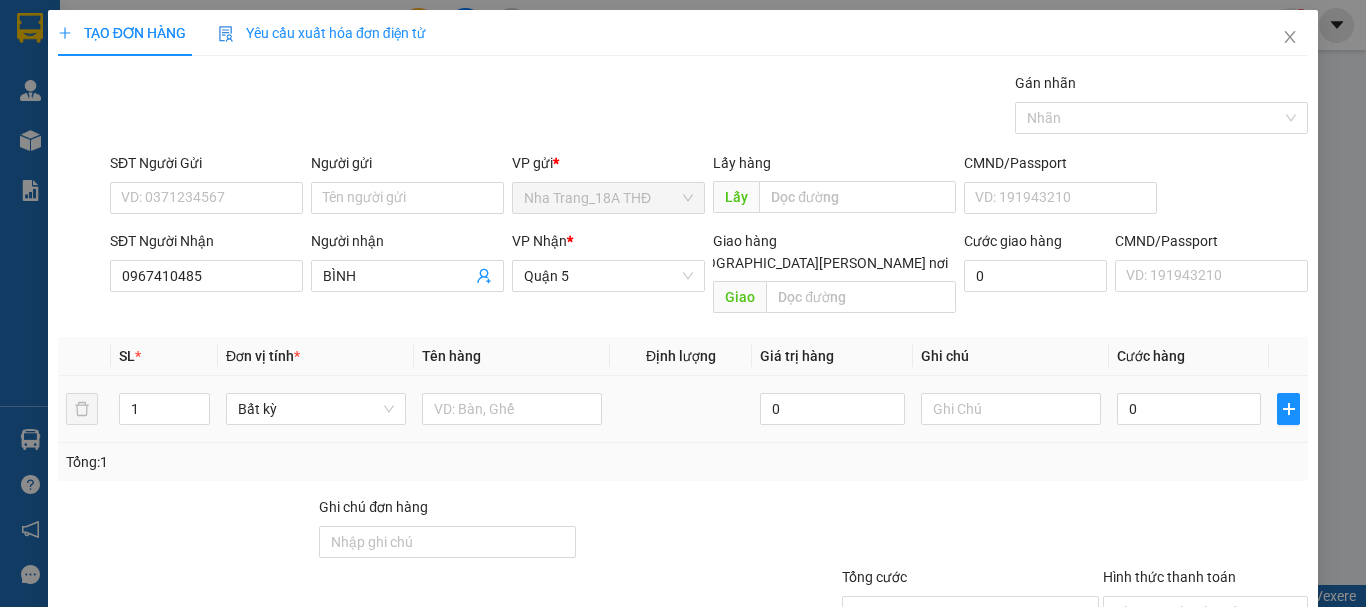 click at bounding box center [512, 409] 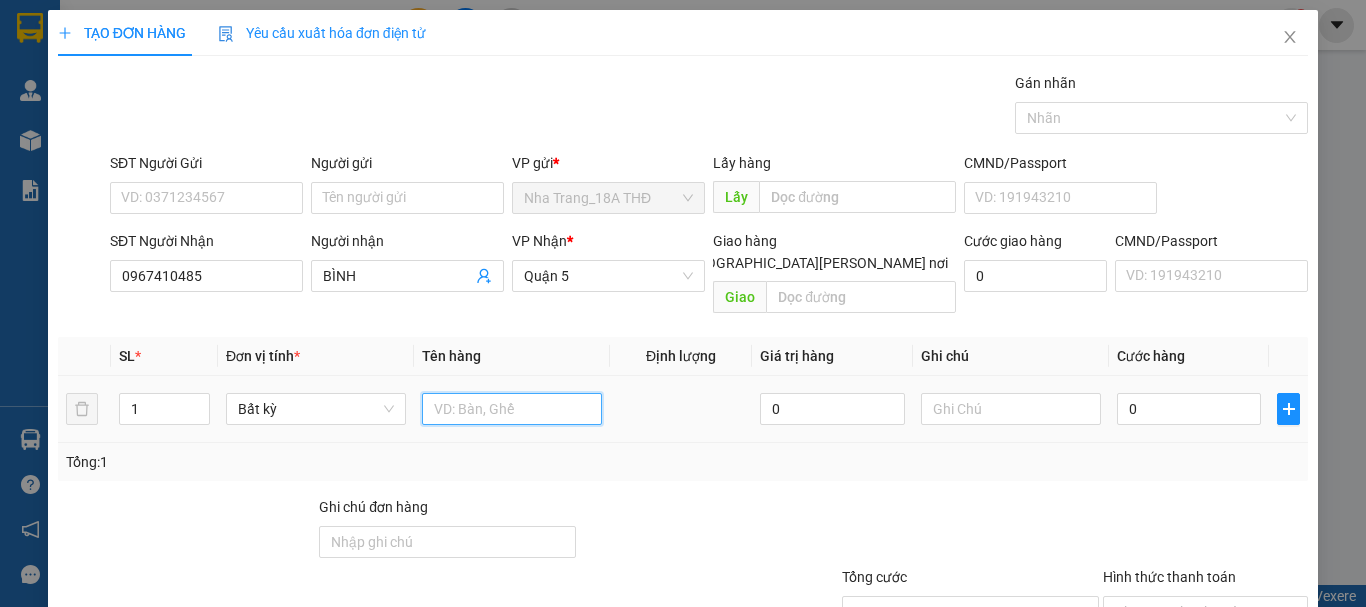 click at bounding box center (512, 409) 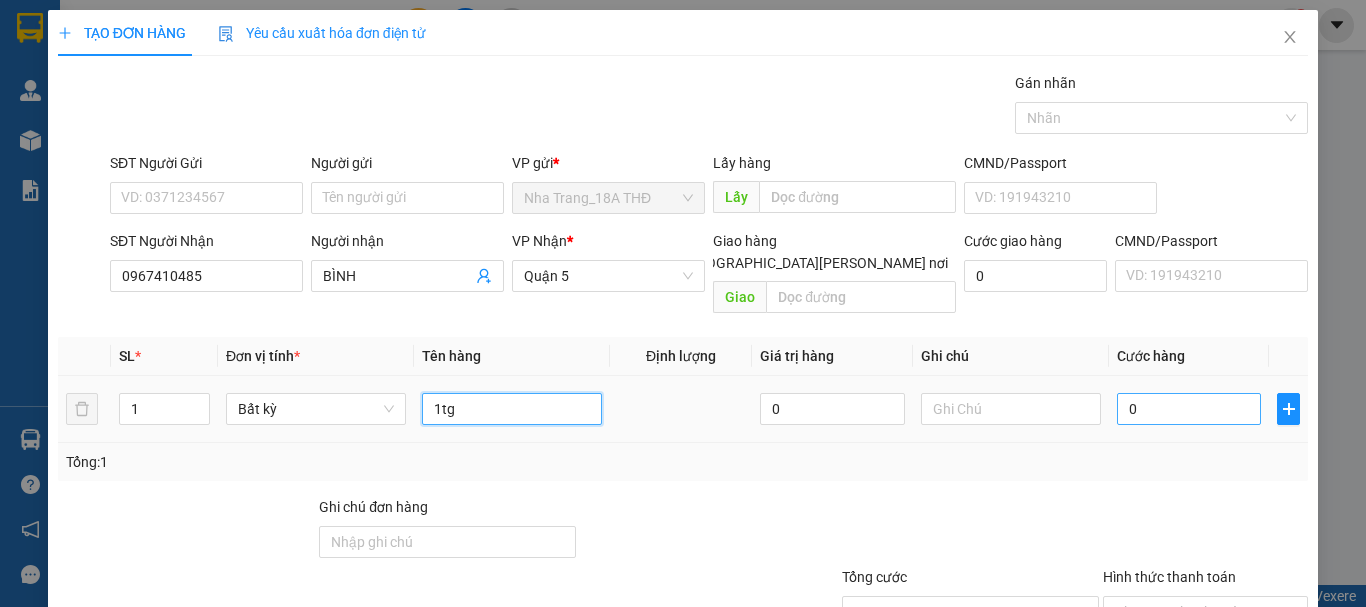 type on "1tg" 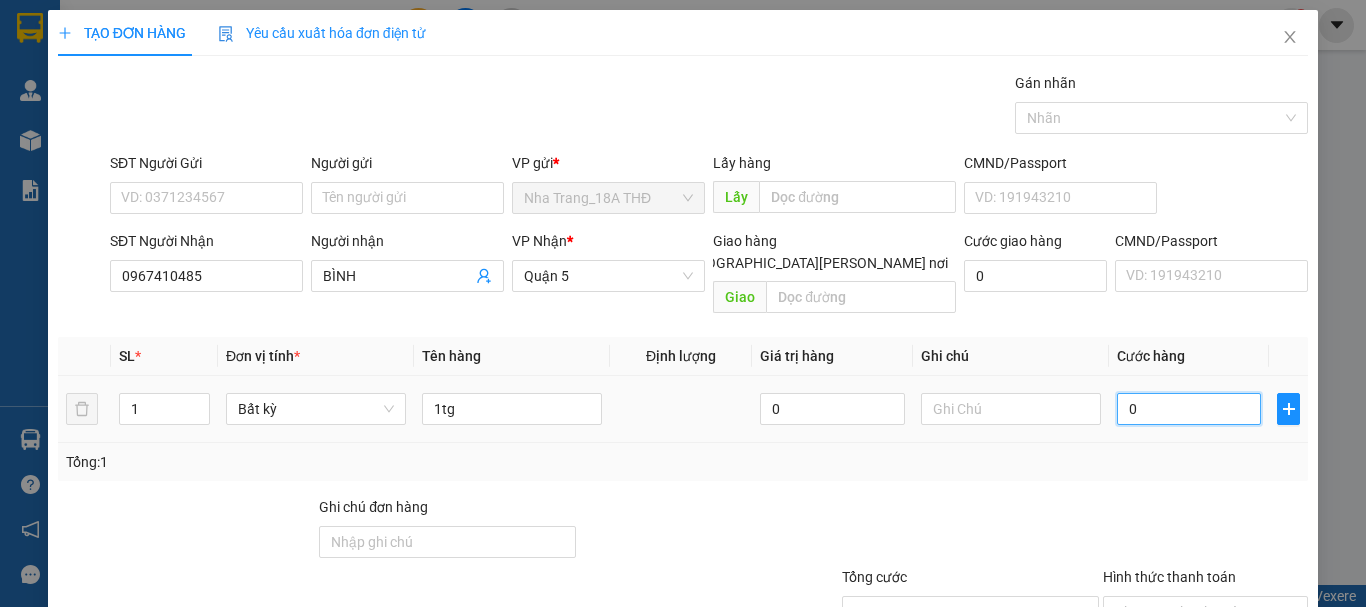 click on "0" at bounding box center (1189, 409) 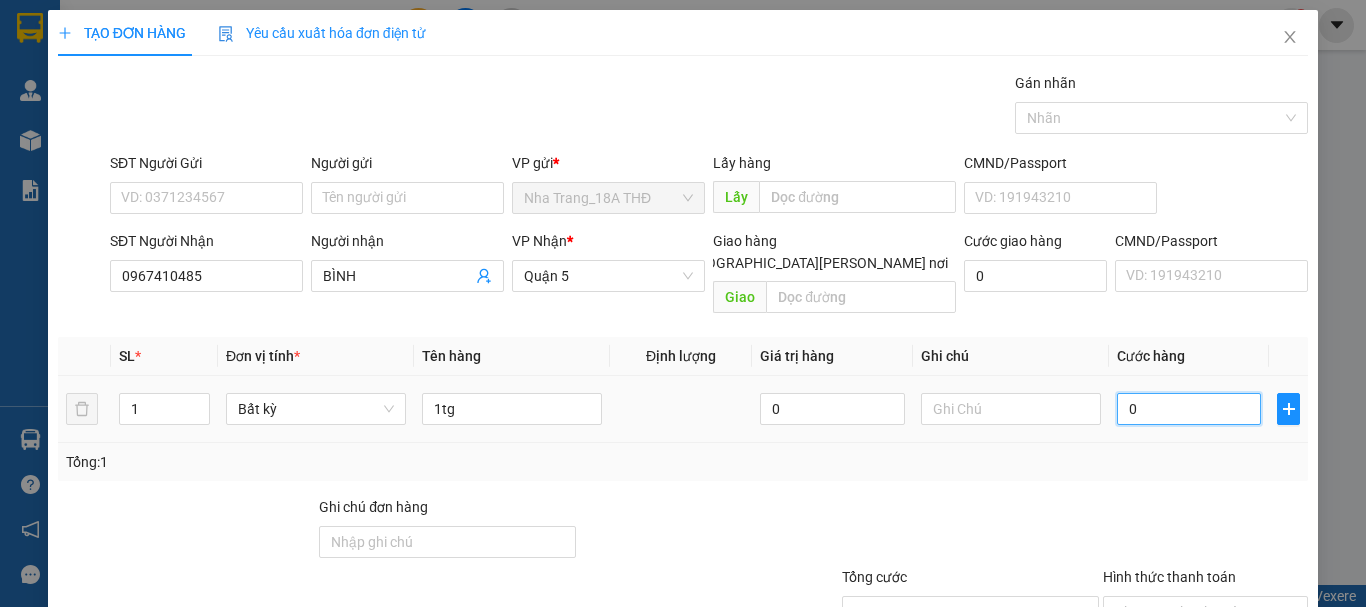 type on "9" 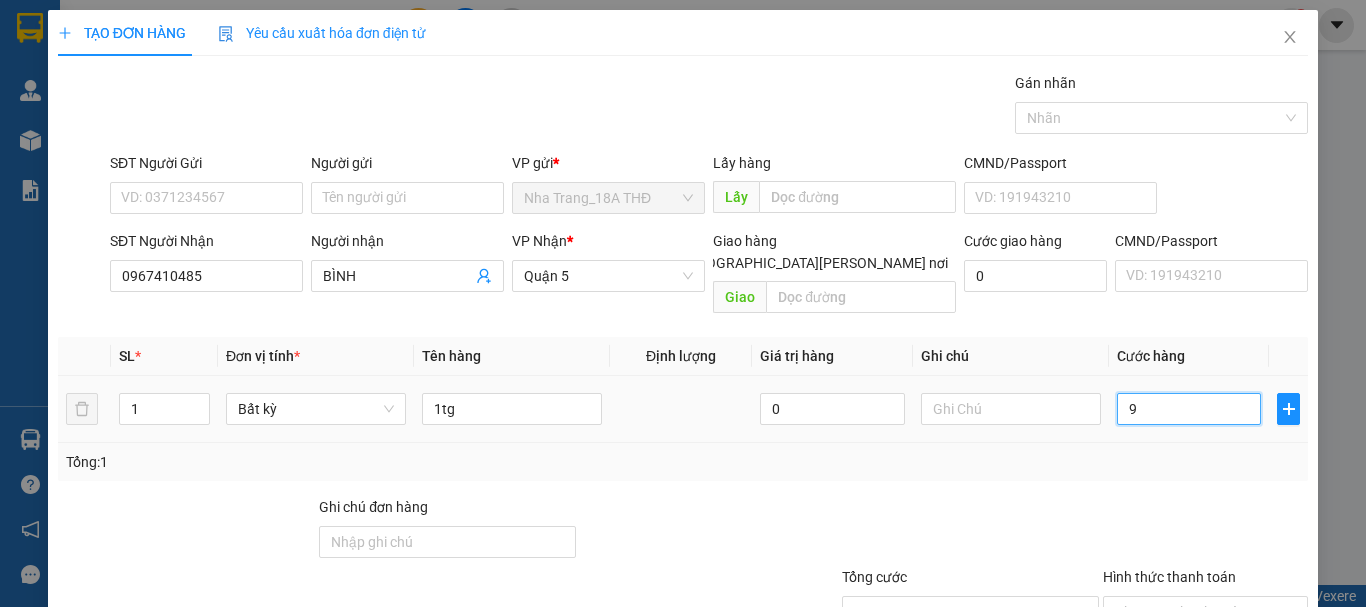 type on "90" 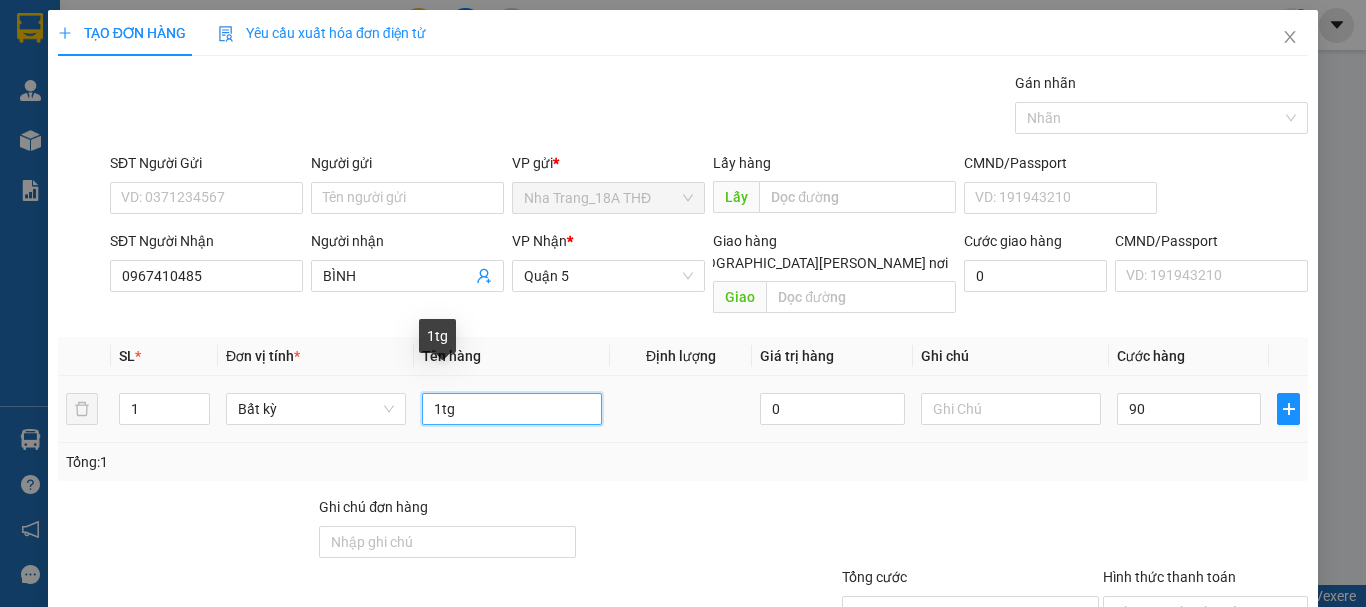 type on "90.000" 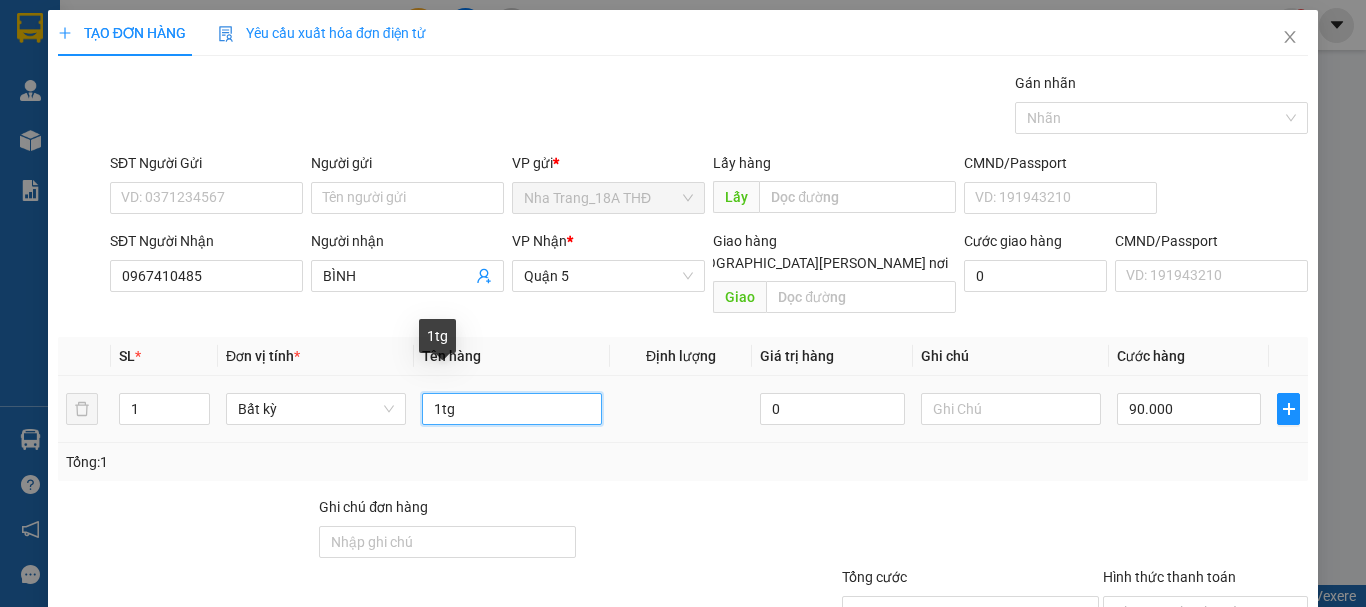 drag, startPoint x: 541, startPoint y: 393, endPoint x: 12, endPoint y: 418, distance: 529.5904 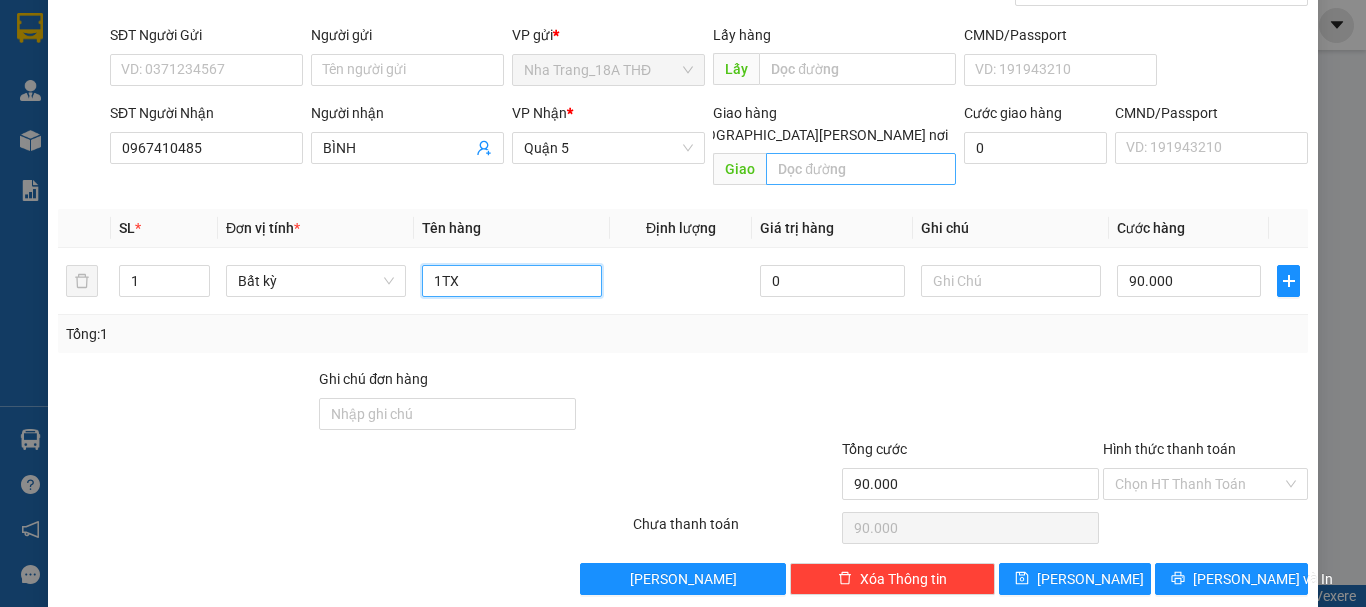 scroll, scrollTop: 133, scrollLeft: 0, axis: vertical 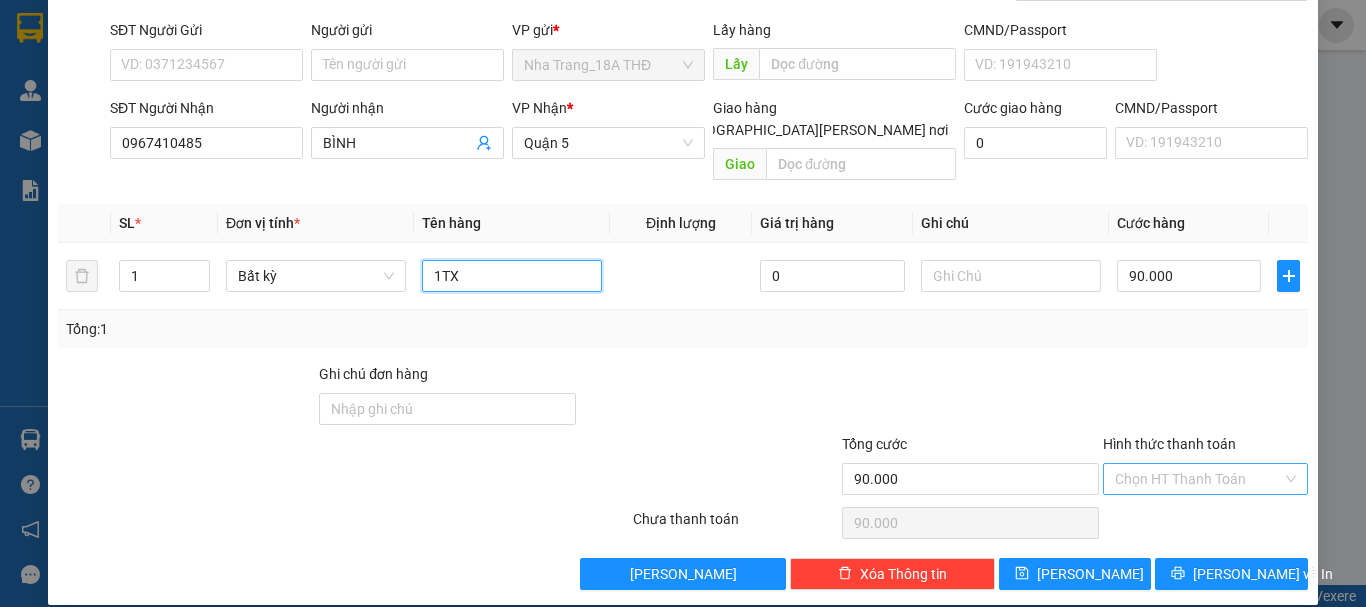 type on "1TX" 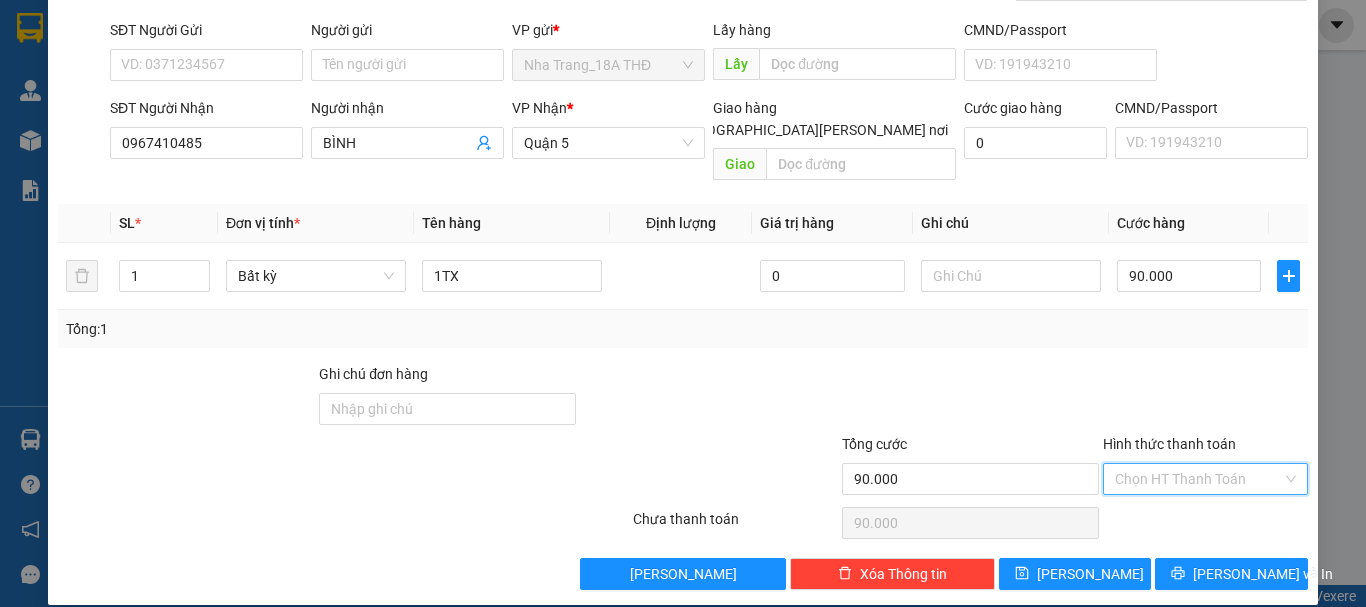 click on "Hình thức thanh toán" at bounding box center [1198, 479] 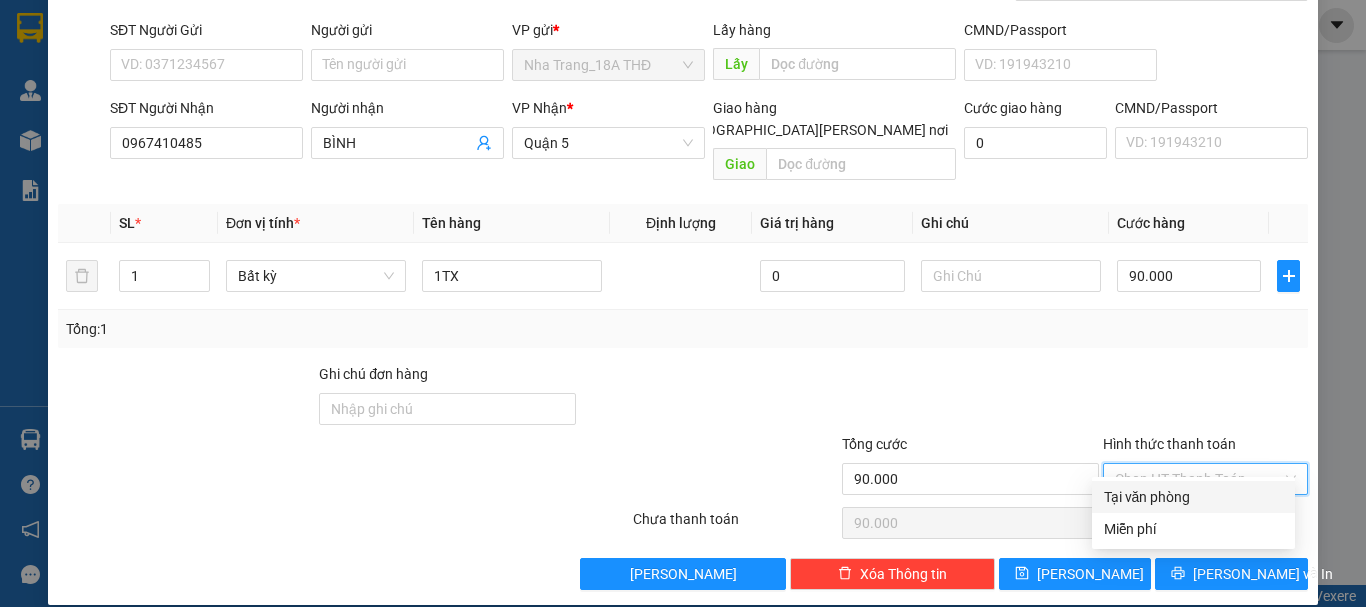 drag, startPoint x: 1207, startPoint y: 492, endPoint x: 1210, endPoint y: 527, distance: 35.128338 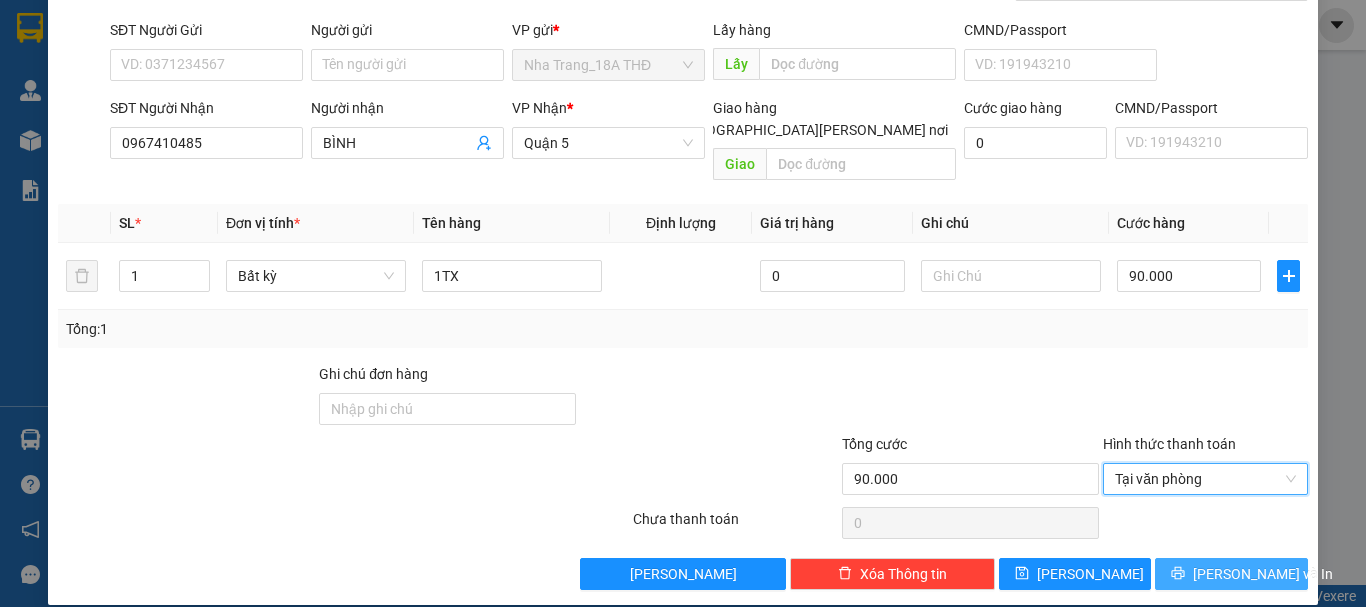drag, startPoint x: 1214, startPoint y: 549, endPoint x: 1067, endPoint y: 513, distance: 151.34398 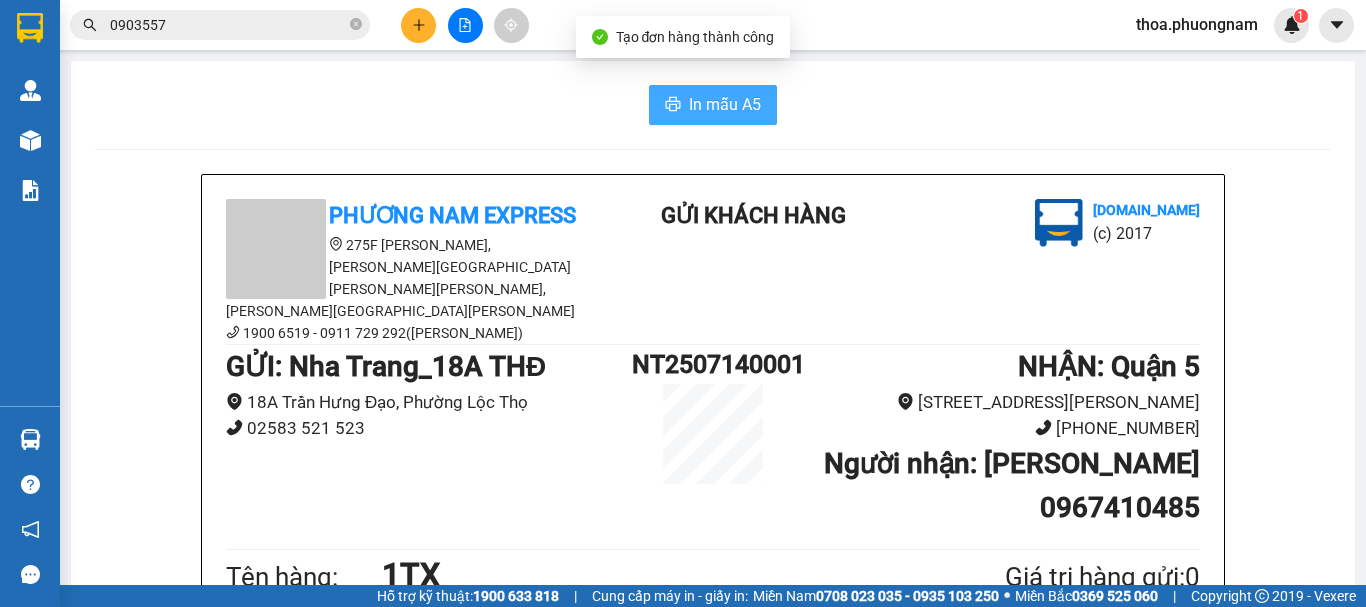 click on "In mẫu A5" at bounding box center [725, 104] 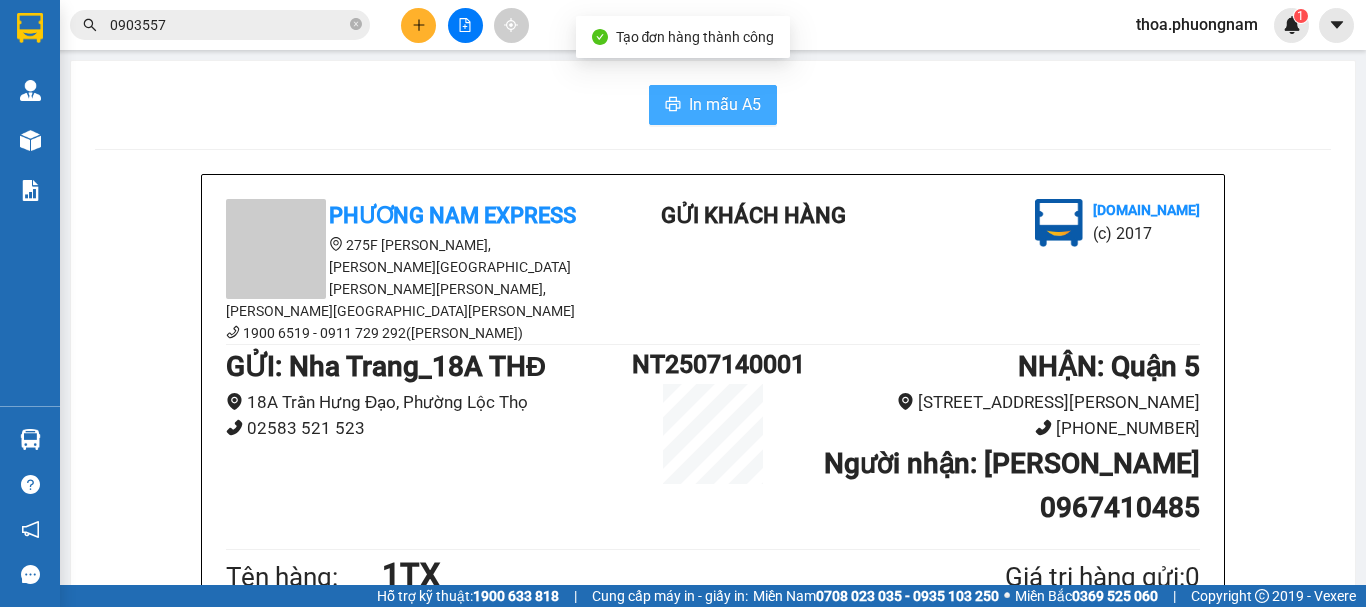 scroll, scrollTop: 375, scrollLeft: 0, axis: vertical 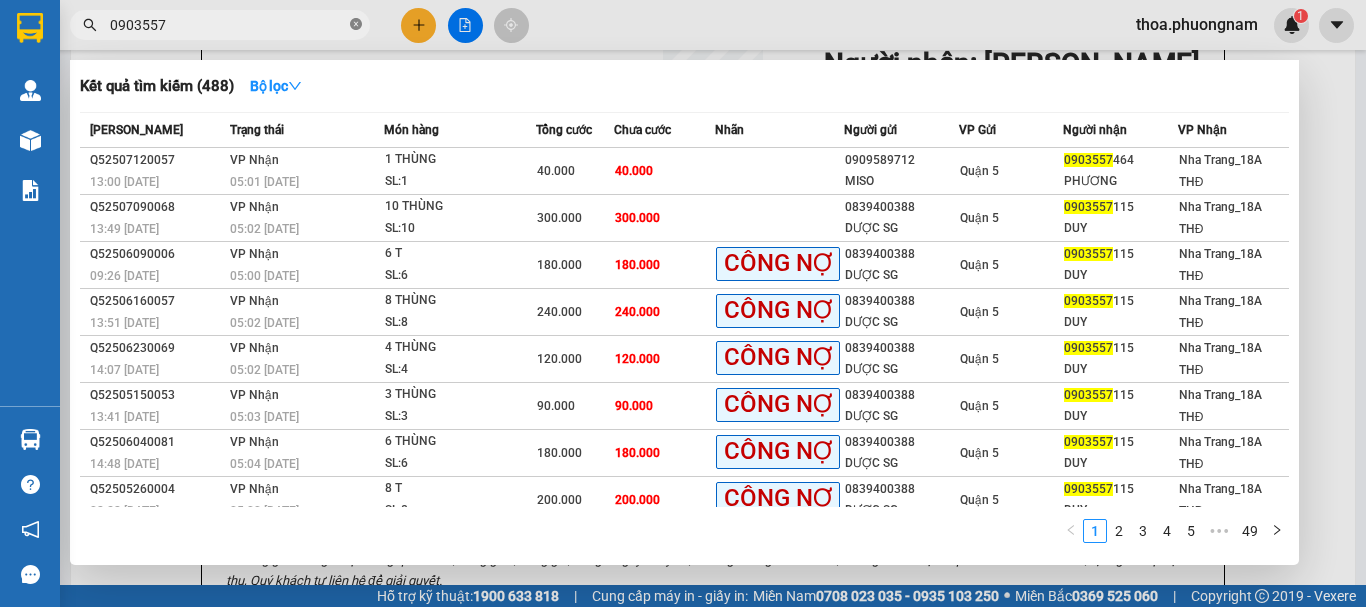 click 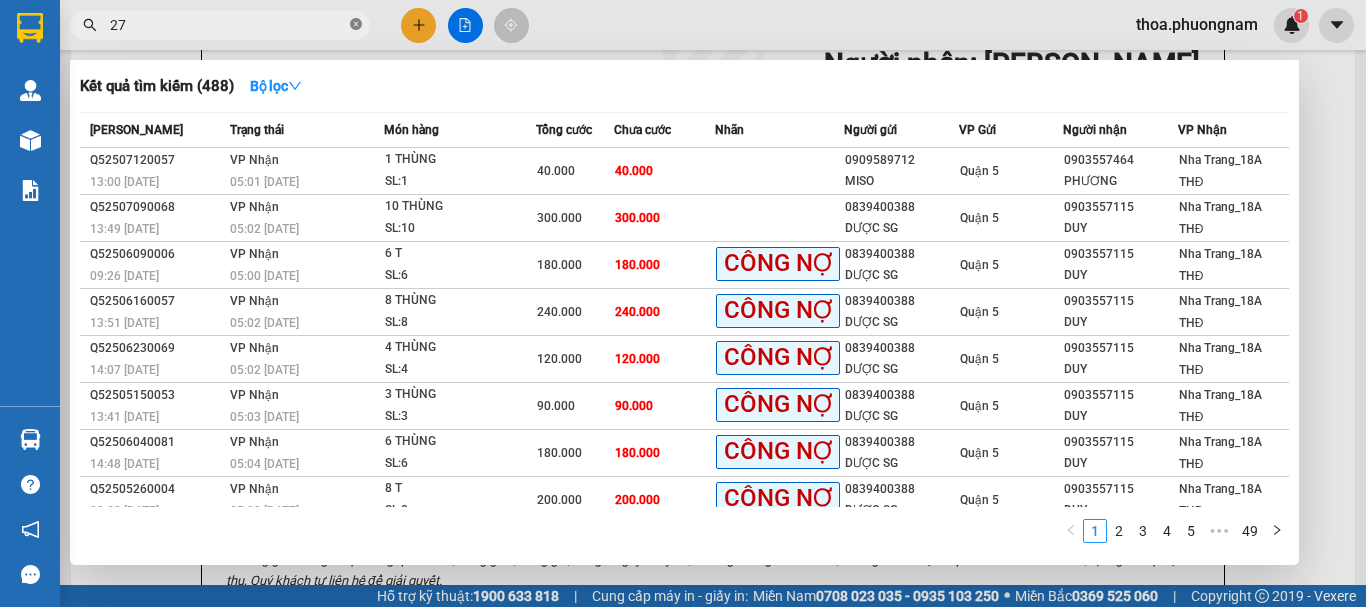 type on "276" 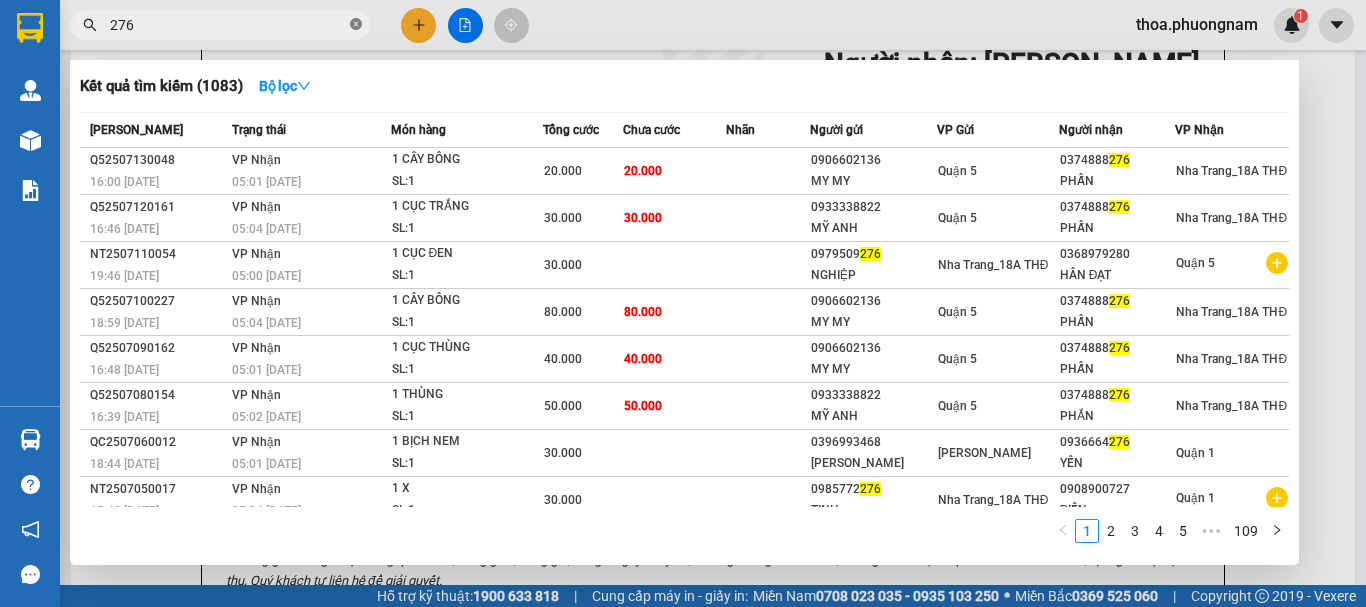 click 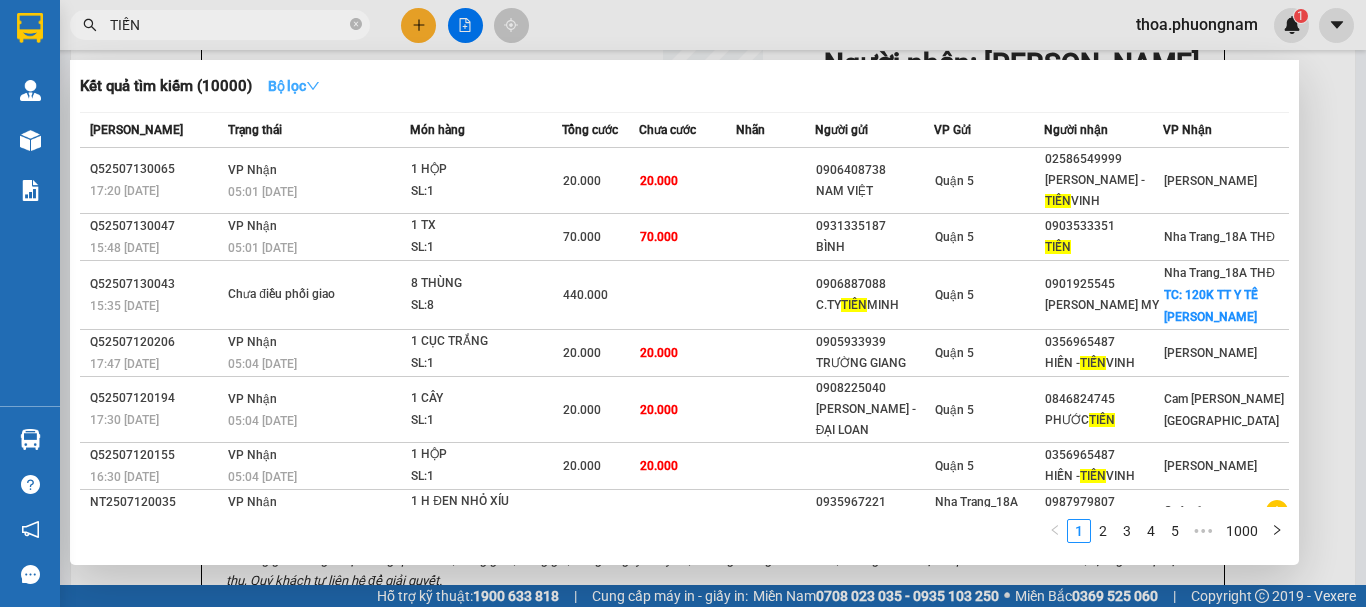 type on "TIẾN" 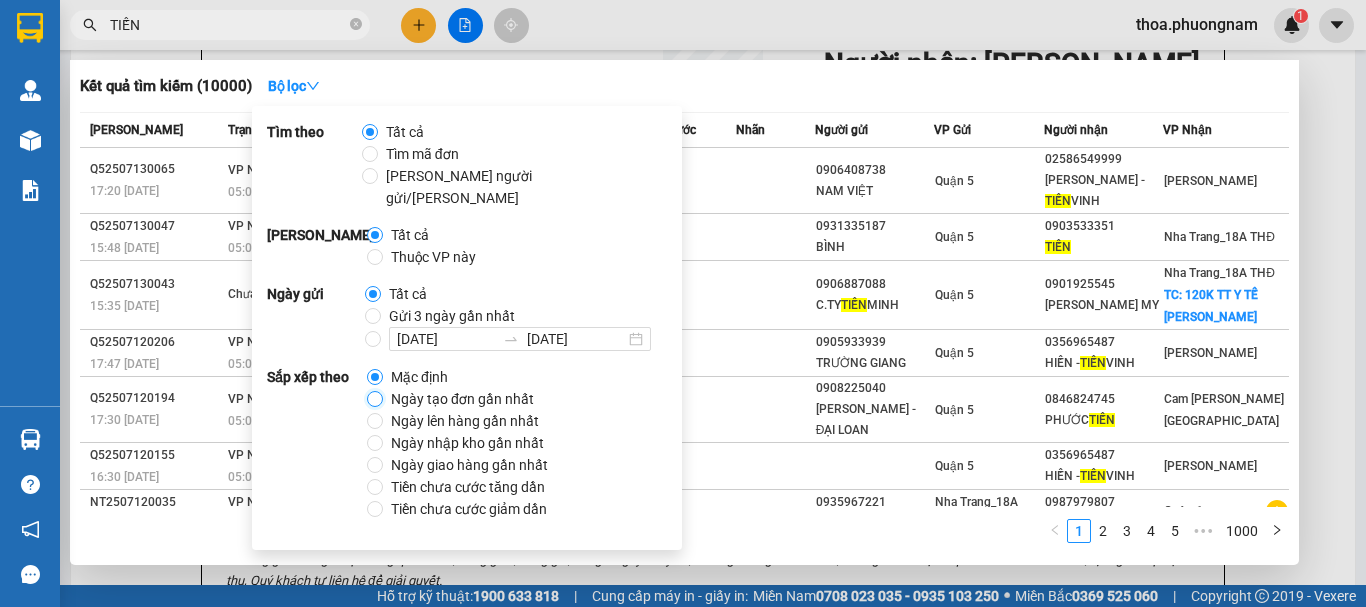 click on "Ngày tạo đơn gần nhất" at bounding box center (375, 399) 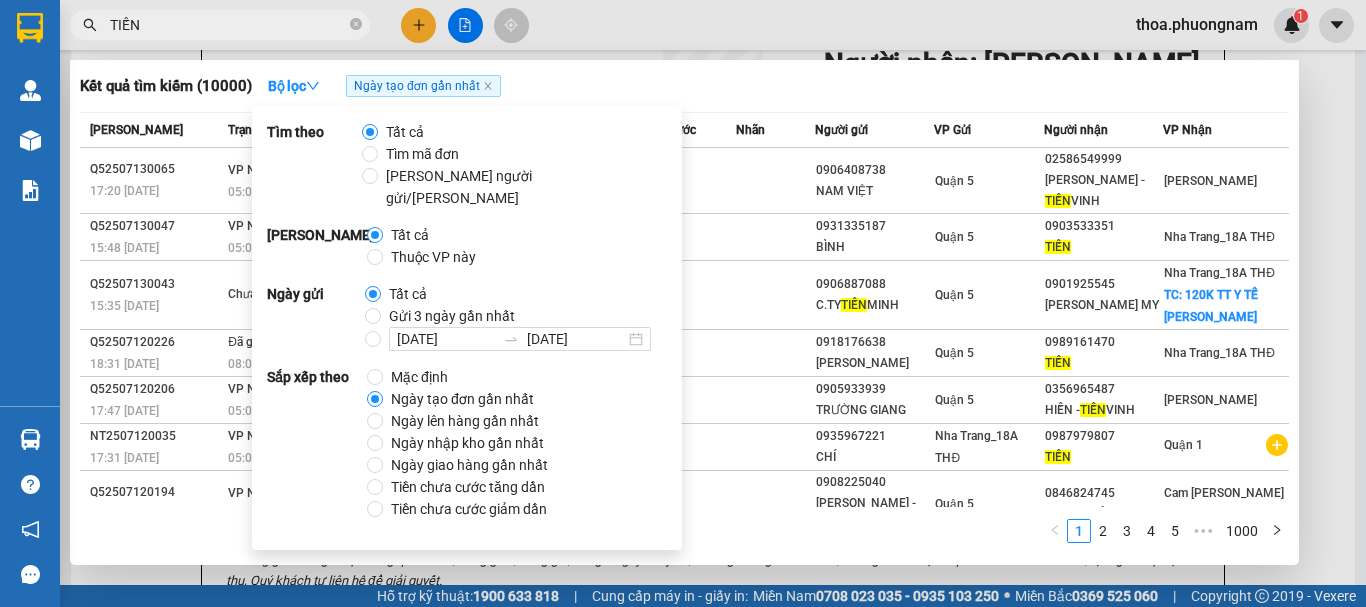 click on "TIẾN" at bounding box center [228, 25] 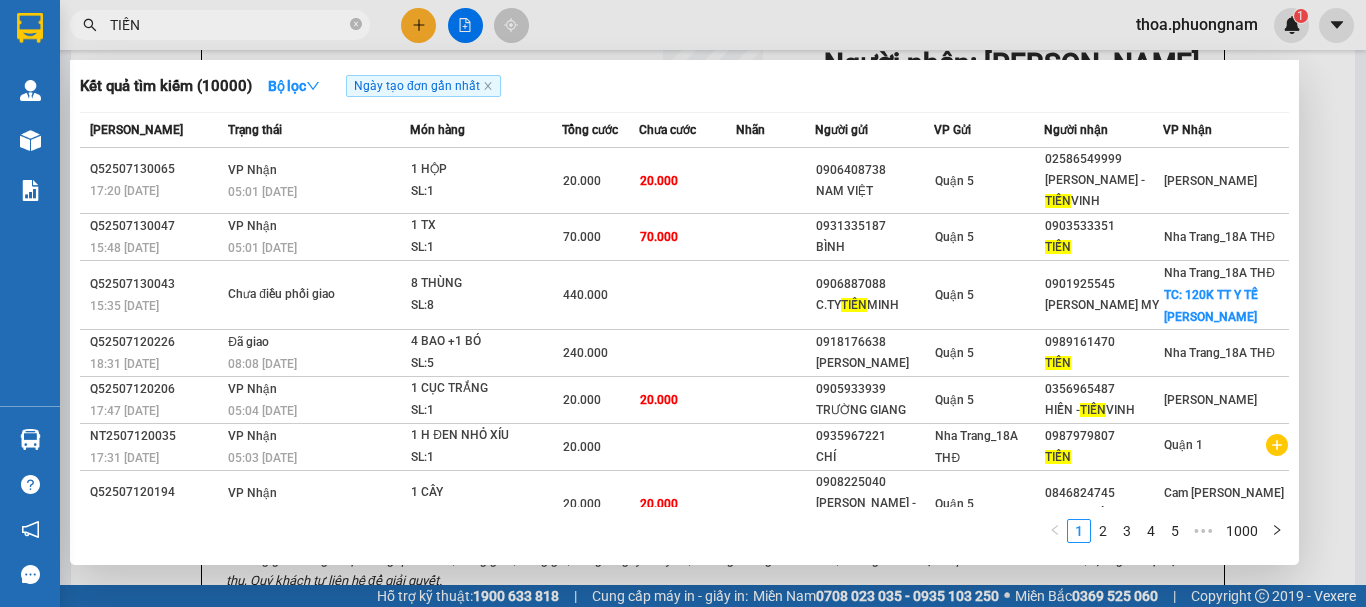 drag, startPoint x: 271, startPoint y: 21, endPoint x: 0, endPoint y: 106, distance: 284.0176 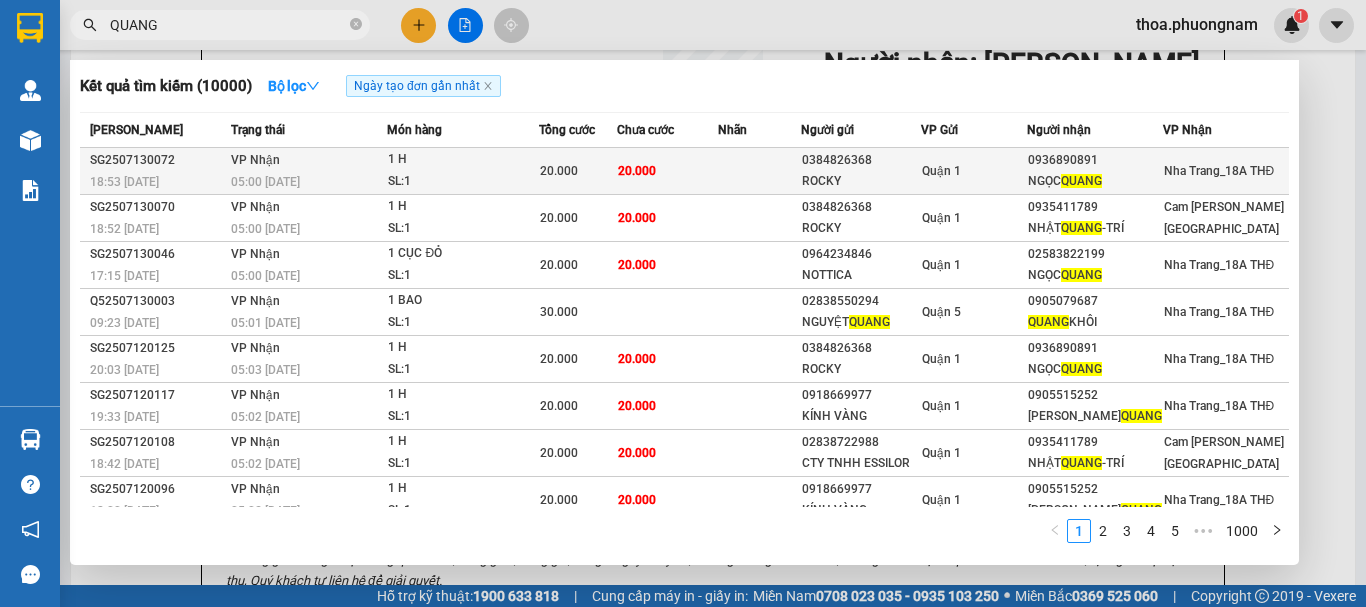 type on "QUANG" 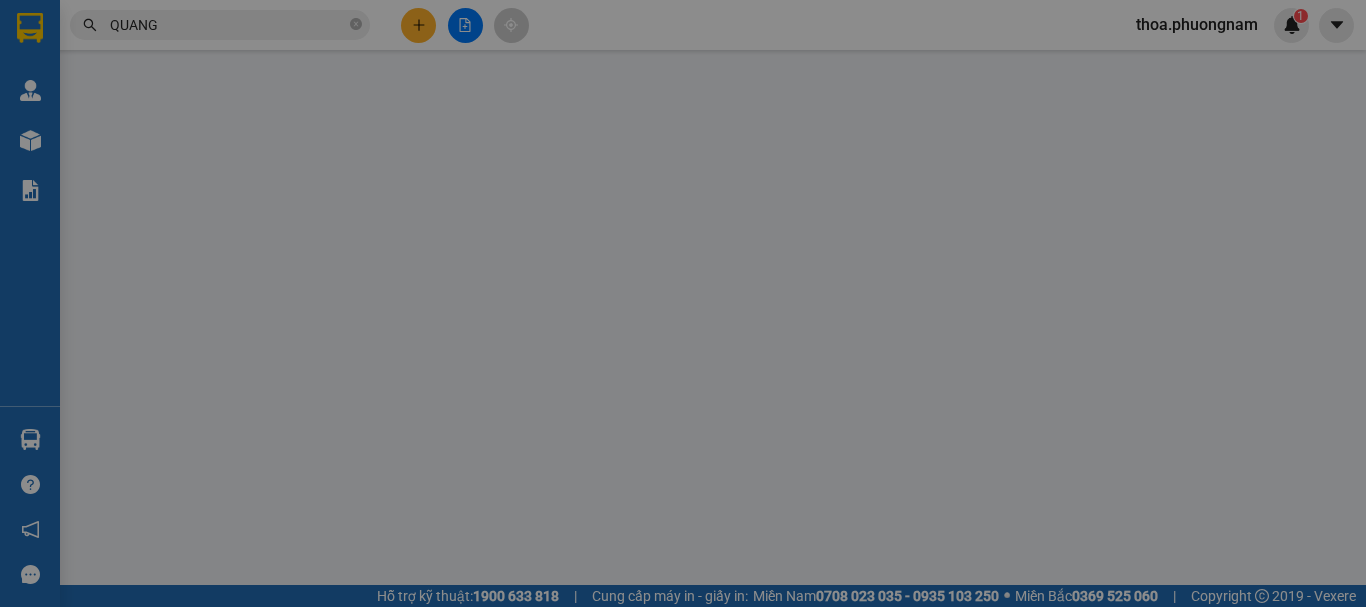 scroll, scrollTop: 0, scrollLeft: 0, axis: both 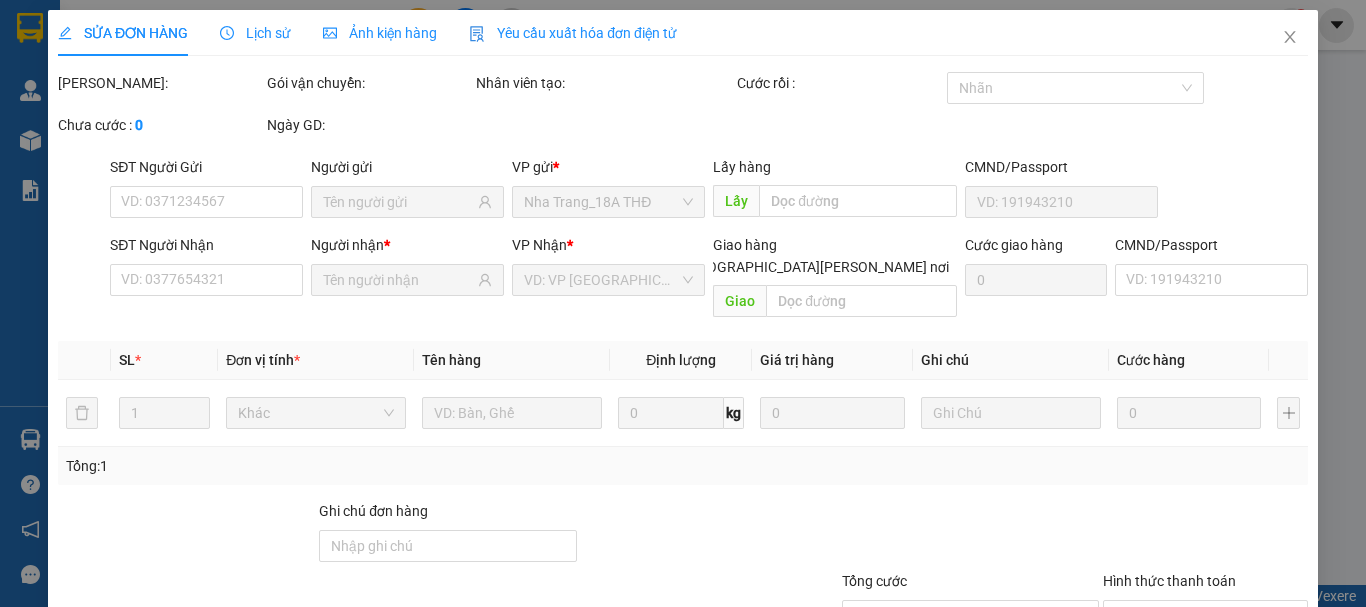 type on "0384826368" 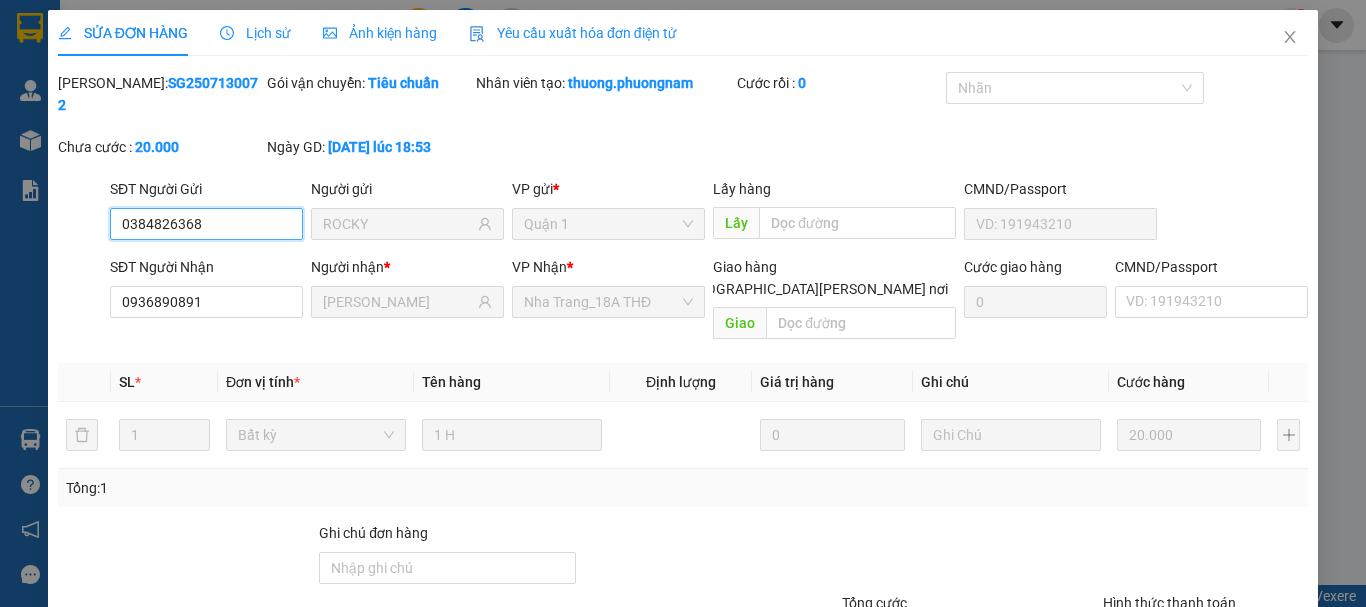 scroll, scrollTop: 134, scrollLeft: 0, axis: vertical 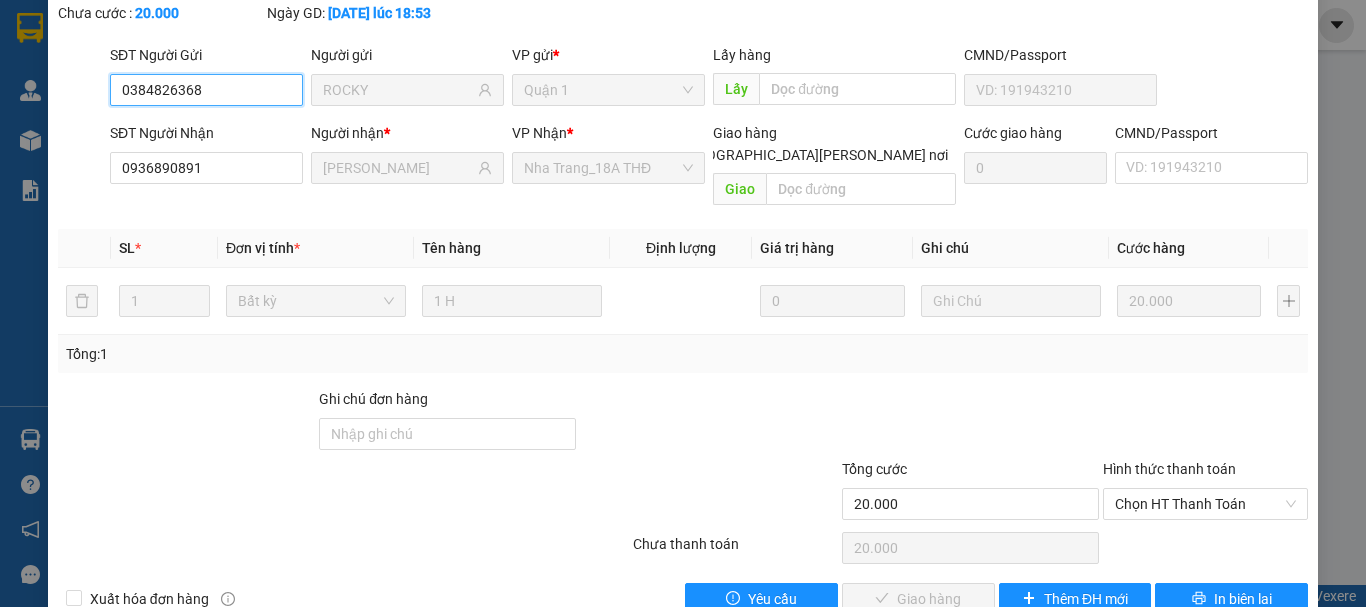 drag, startPoint x: 1140, startPoint y: 456, endPoint x: 1143, endPoint y: 482, distance: 26.172504 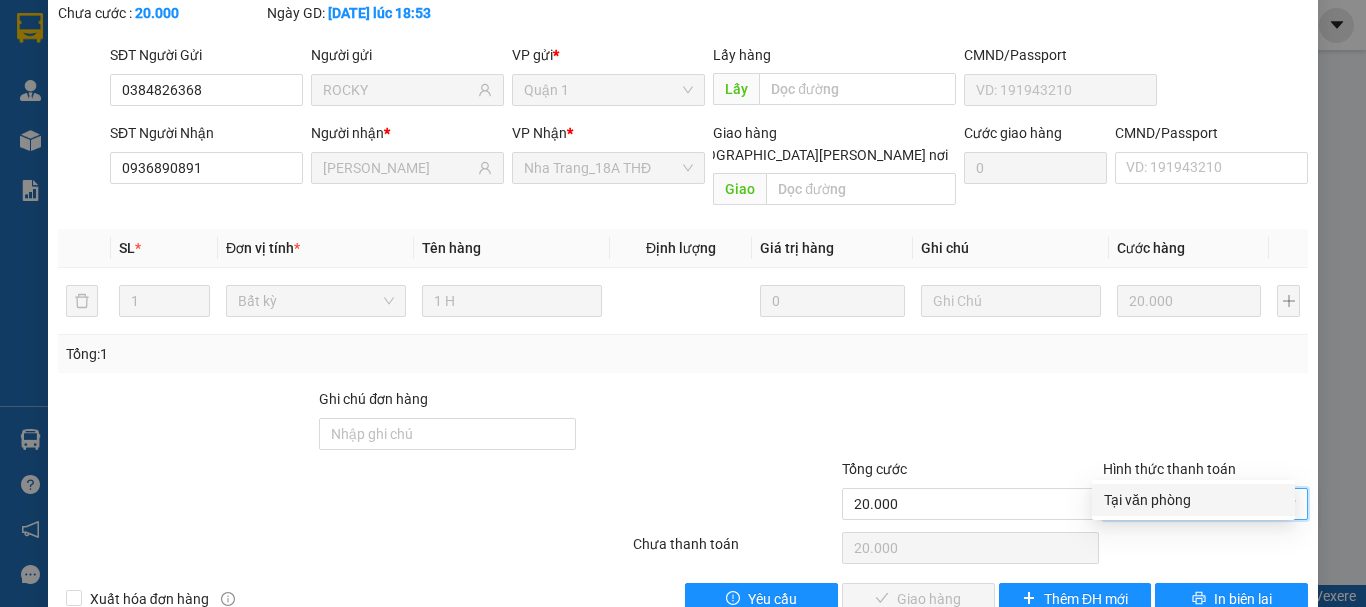 drag, startPoint x: 1143, startPoint y: 482, endPoint x: 1137, endPoint y: 505, distance: 23.769728 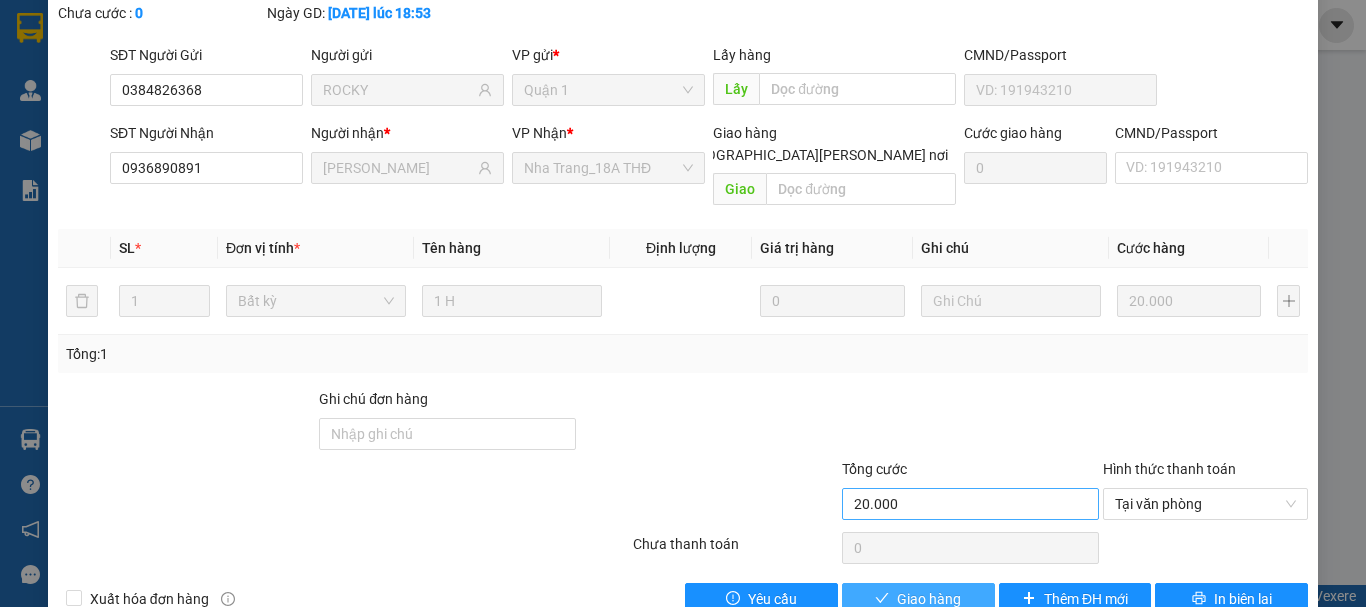 drag, startPoint x: 906, startPoint y: 548, endPoint x: 1040, endPoint y: 460, distance: 160.3122 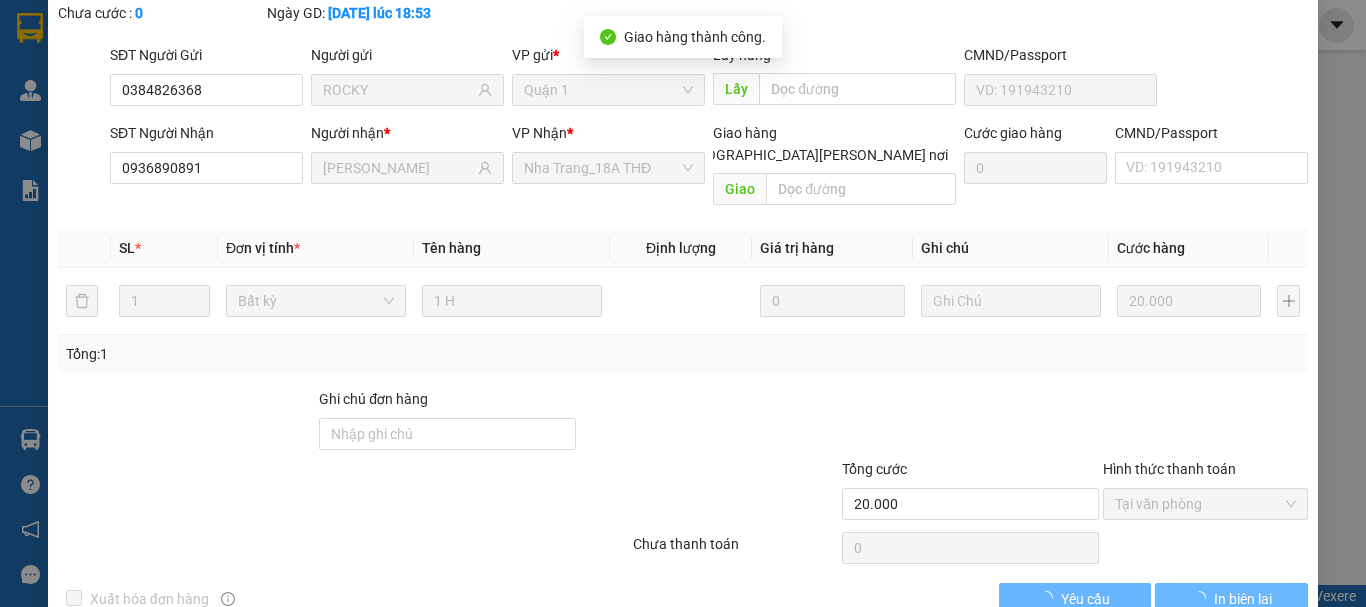 scroll, scrollTop: 0, scrollLeft: 0, axis: both 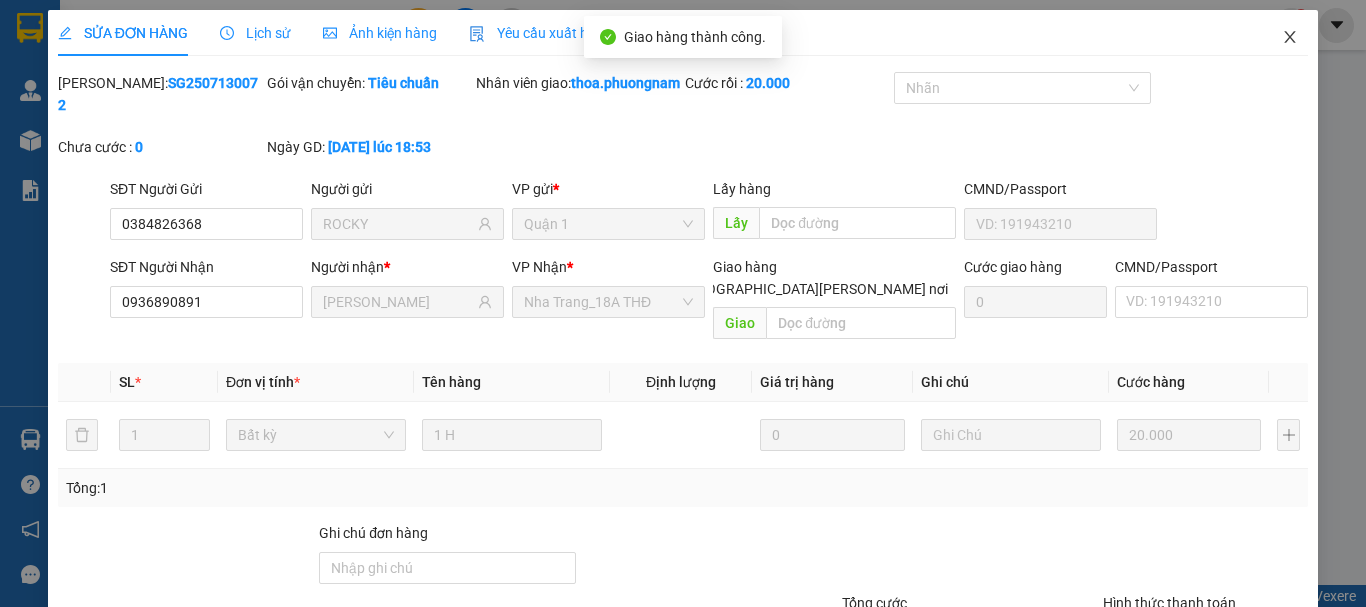 drag, startPoint x: 1266, startPoint y: 30, endPoint x: 1143, endPoint y: 43, distance: 123.68508 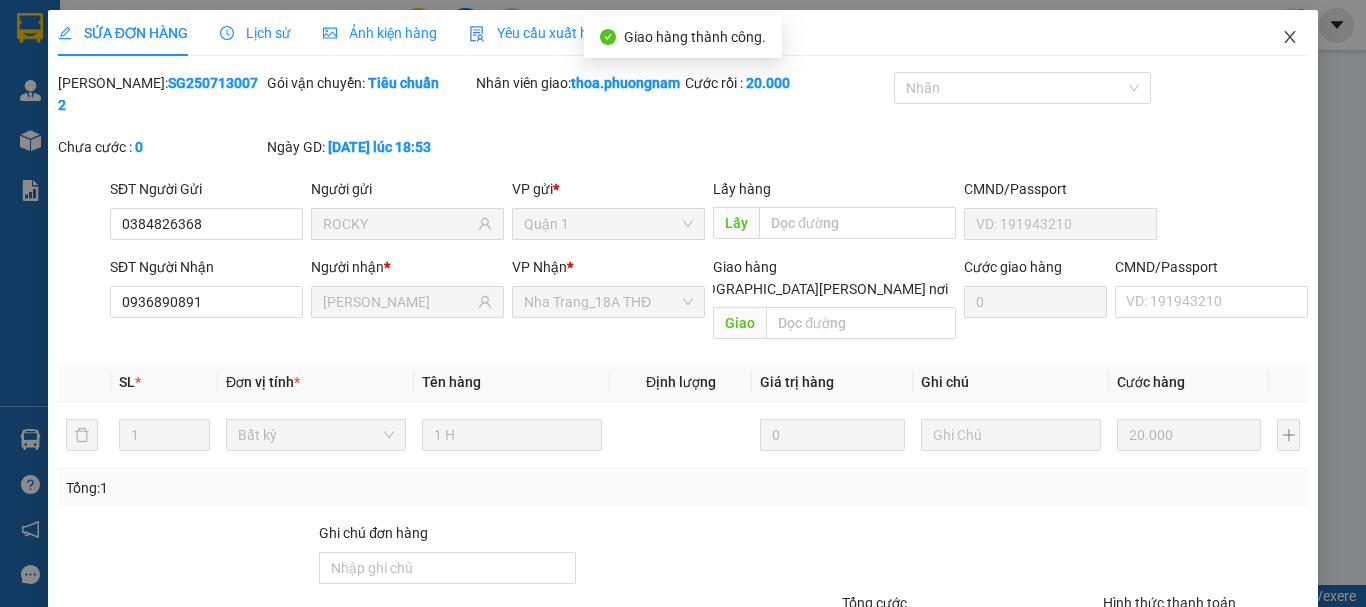 click at bounding box center (1290, 38) 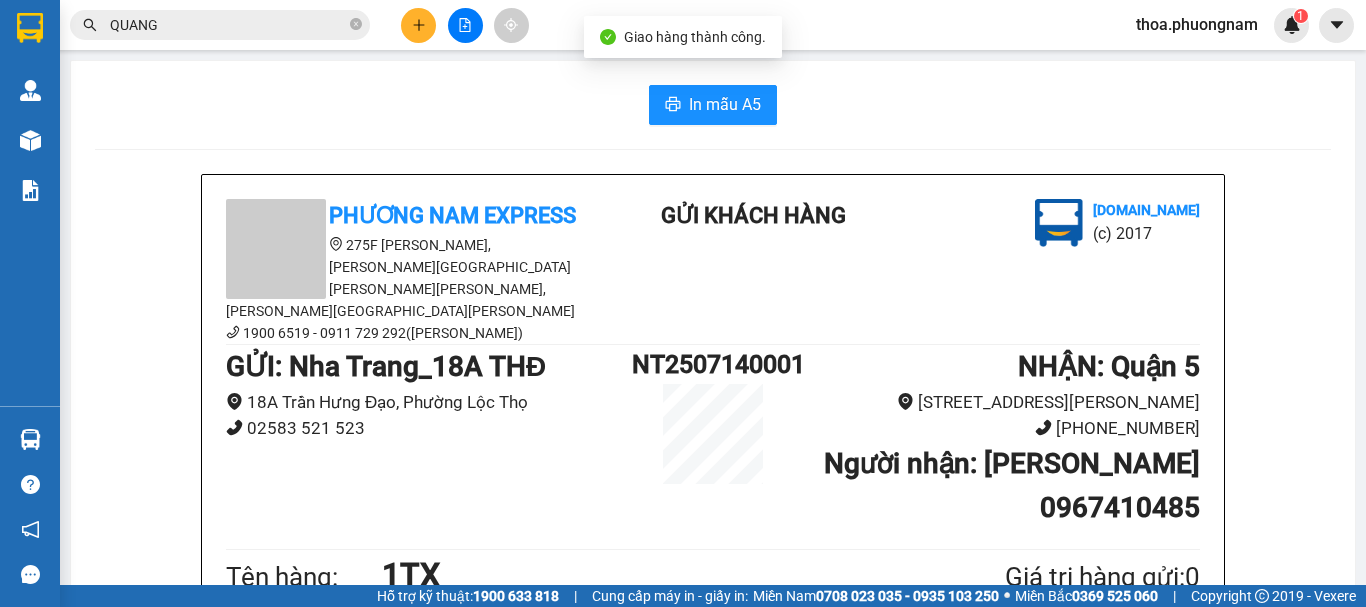 click on "QUANG" at bounding box center (220, 25) 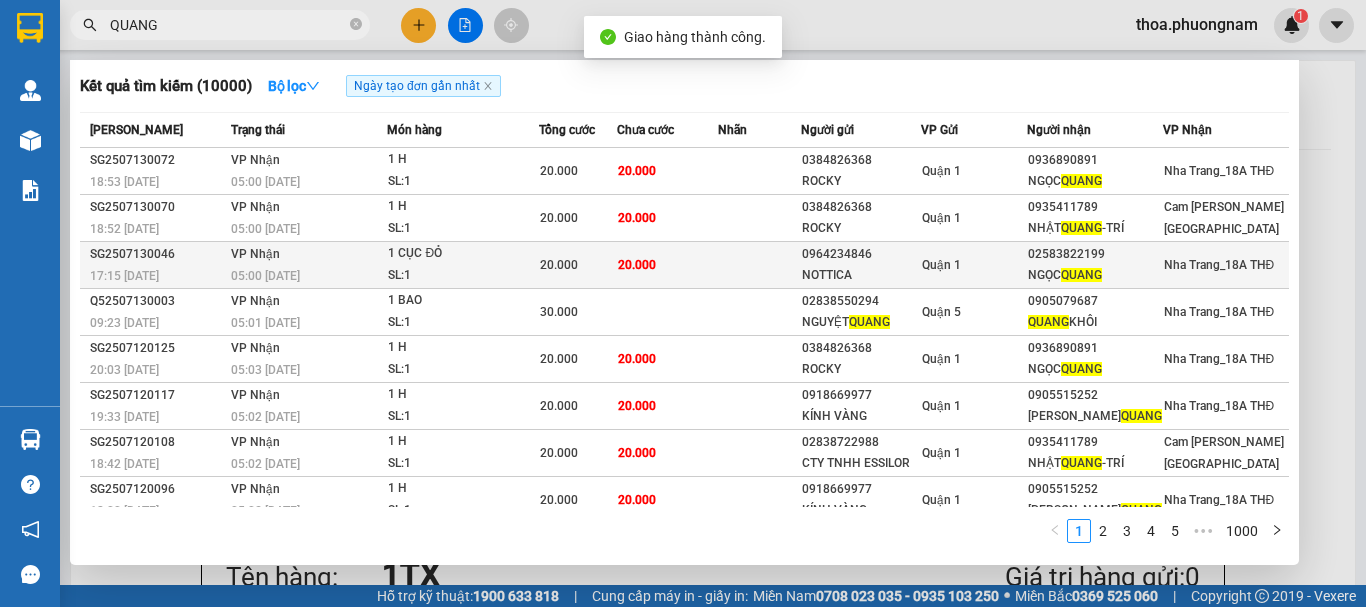 click on "VP Nhận   05:00 - 14/07" at bounding box center [306, 265] 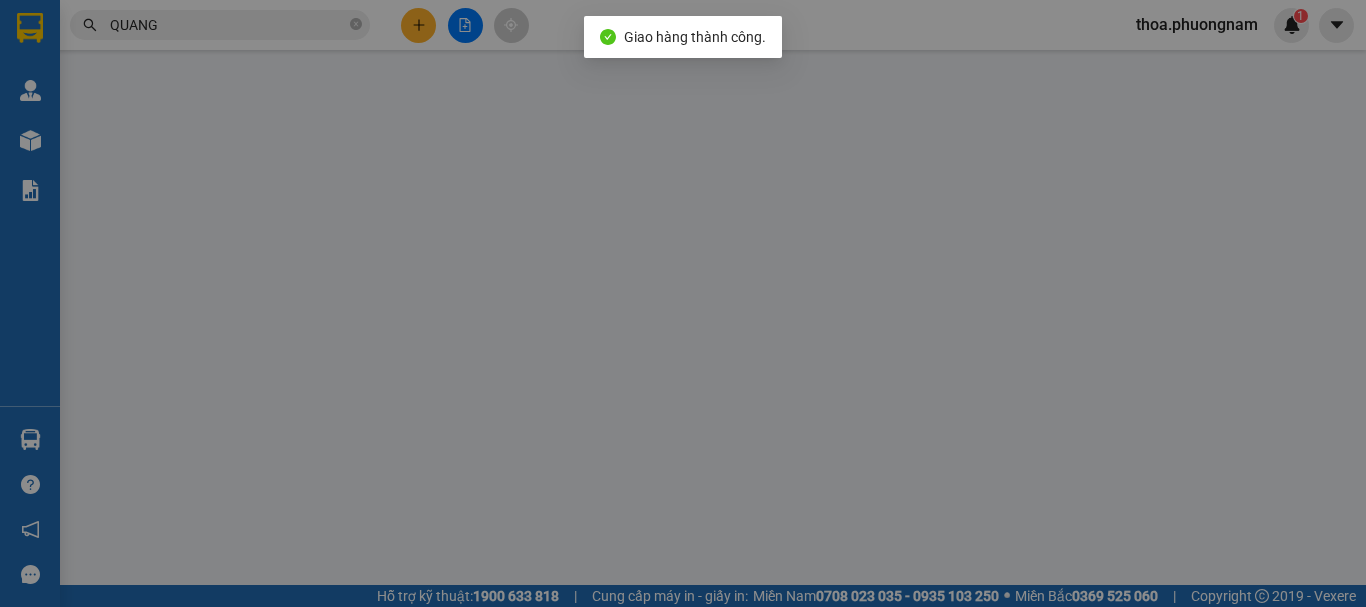 type on "0964234846" 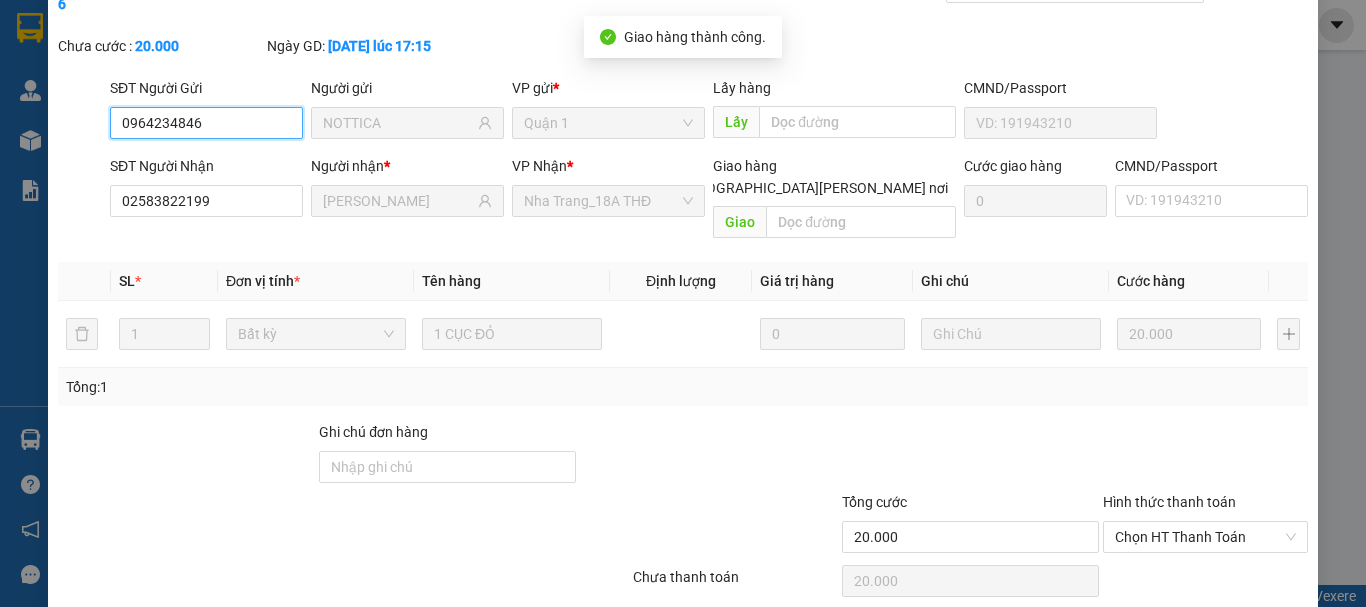scroll, scrollTop: 137, scrollLeft: 0, axis: vertical 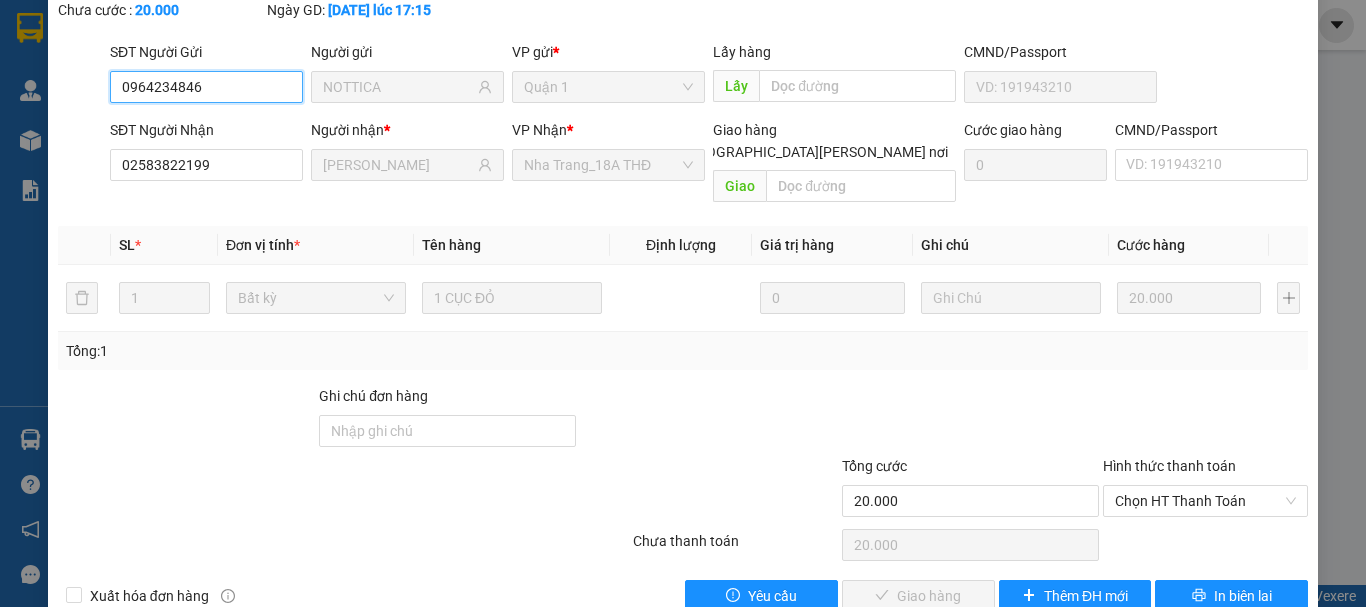 drag, startPoint x: 1168, startPoint y: 452, endPoint x: 1168, endPoint y: 474, distance: 22 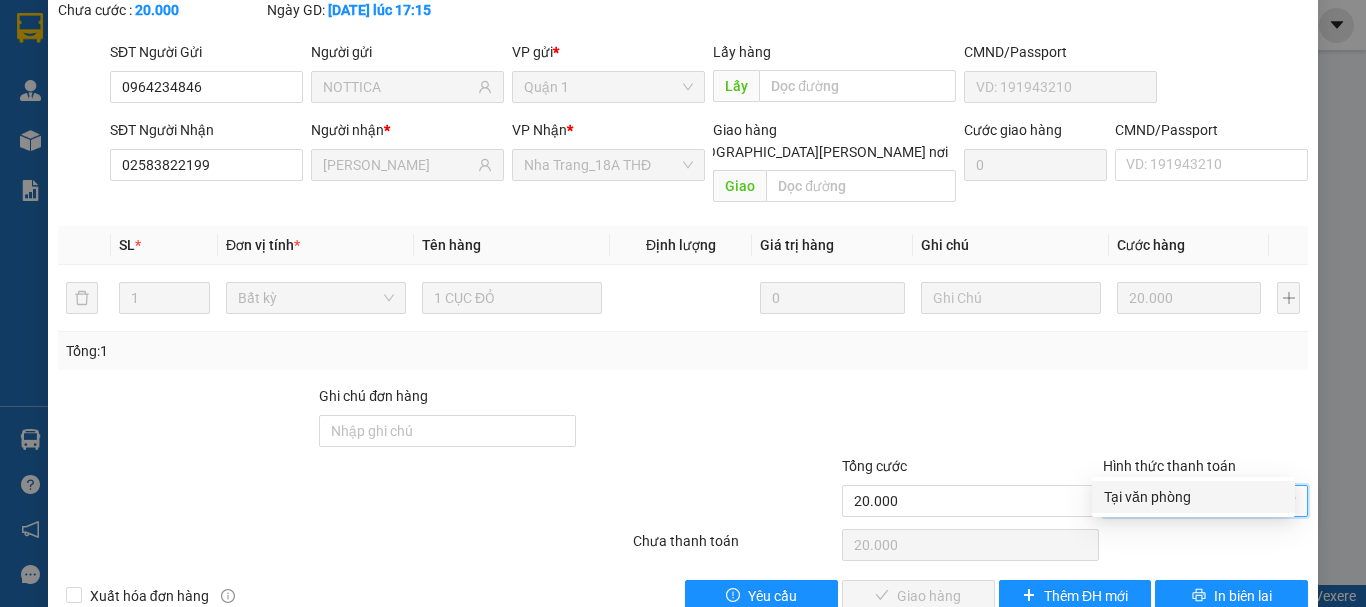 drag, startPoint x: 1165, startPoint y: 494, endPoint x: 1110, endPoint y: 518, distance: 60.00833 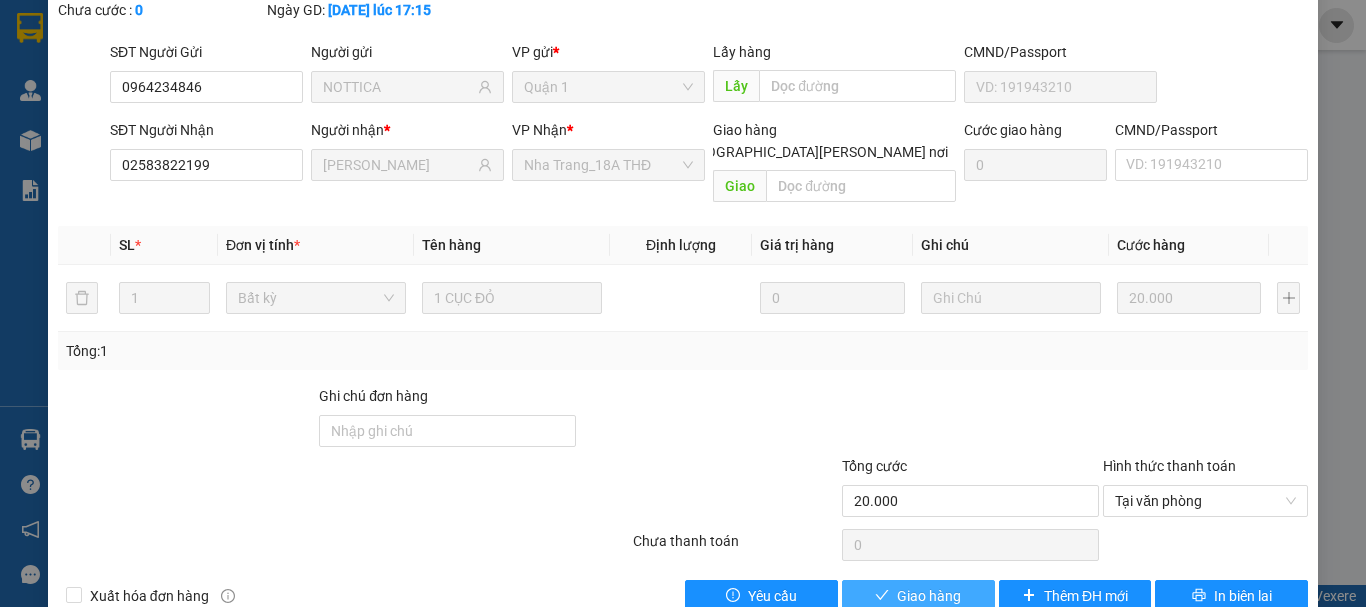 click on "Giao hàng" at bounding box center (918, 596) 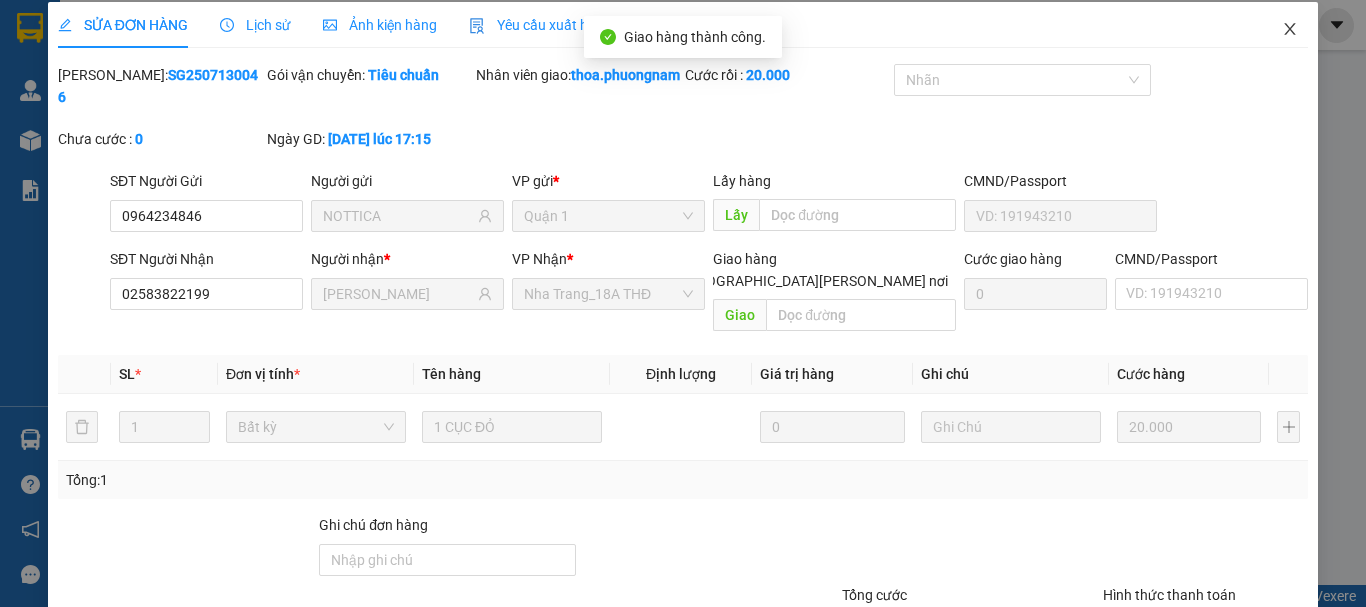 scroll, scrollTop: 0, scrollLeft: 0, axis: both 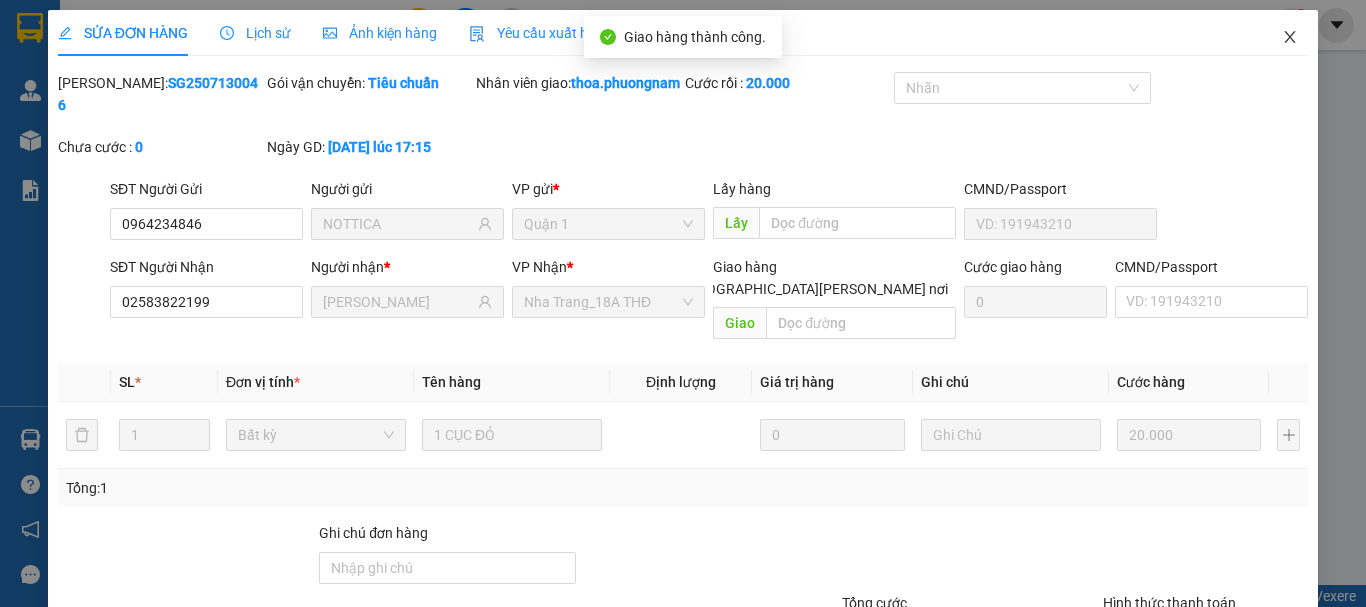 click at bounding box center [1290, 38] 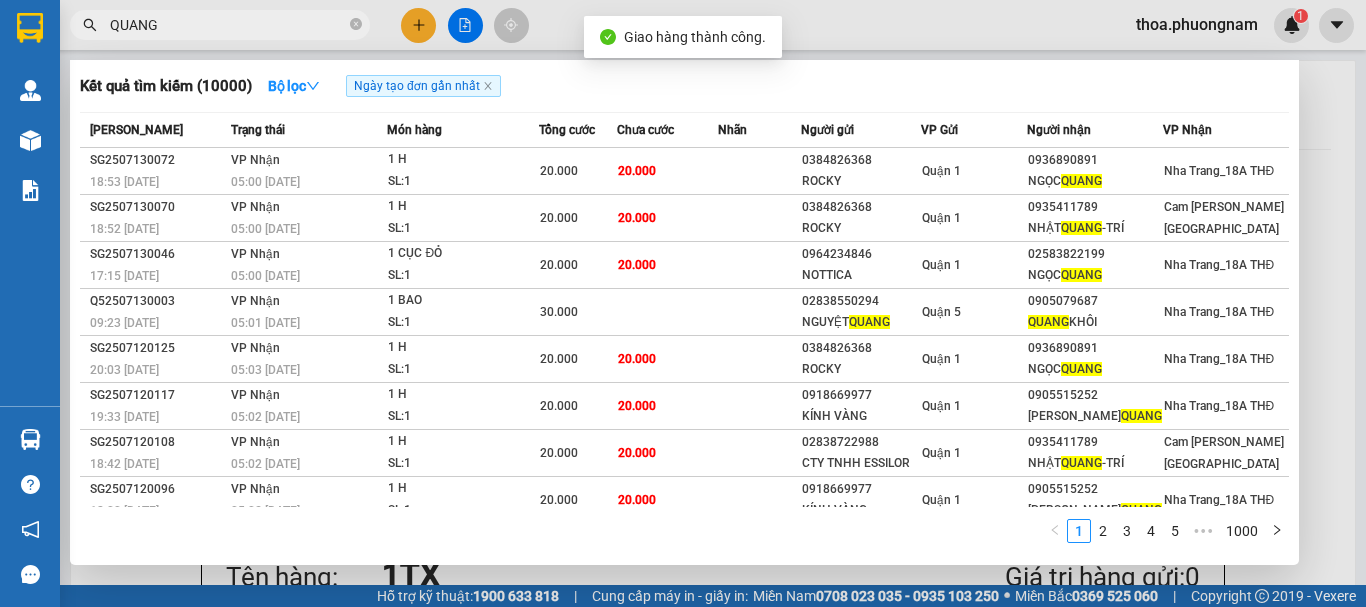 click on "QUANG" at bounding box center (228, 25) 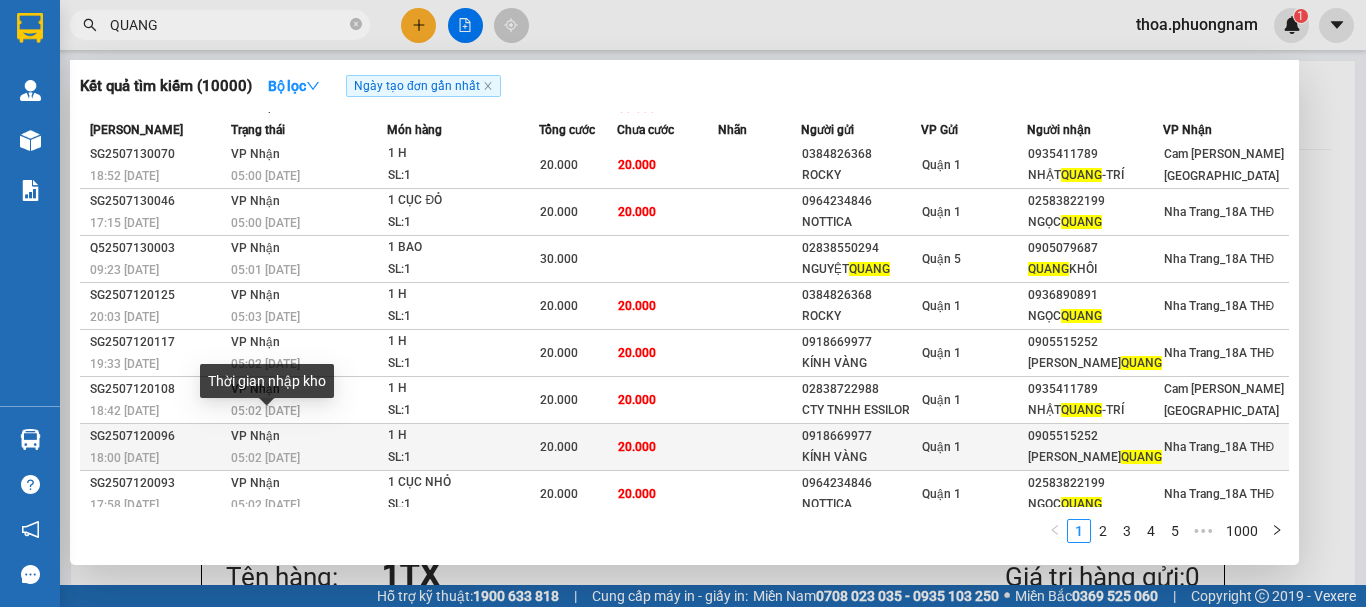 scroll, scrollTop: 0, scrollLeft: 0, axis: both 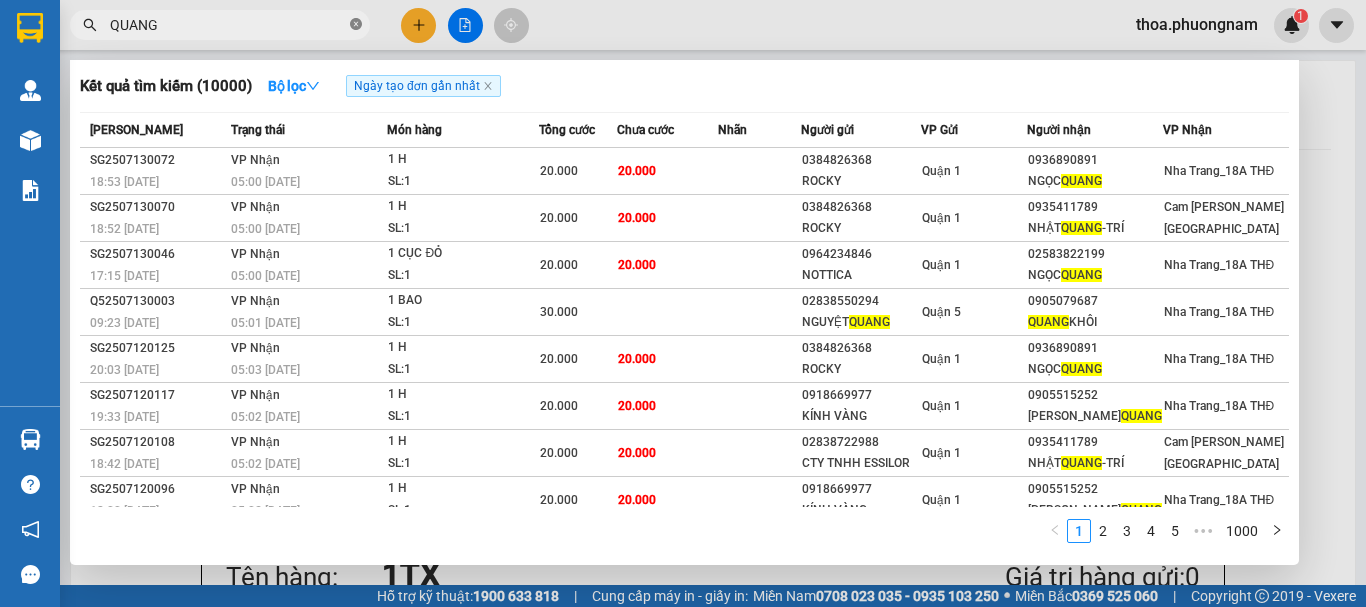 click 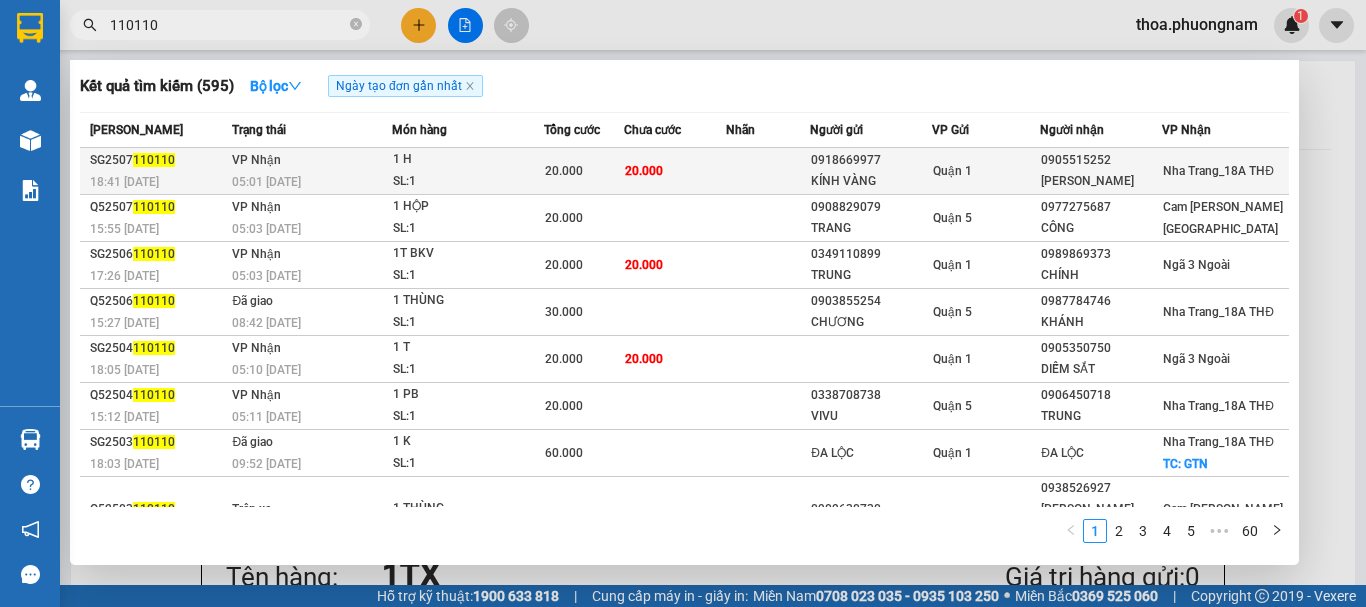 type on "110110" 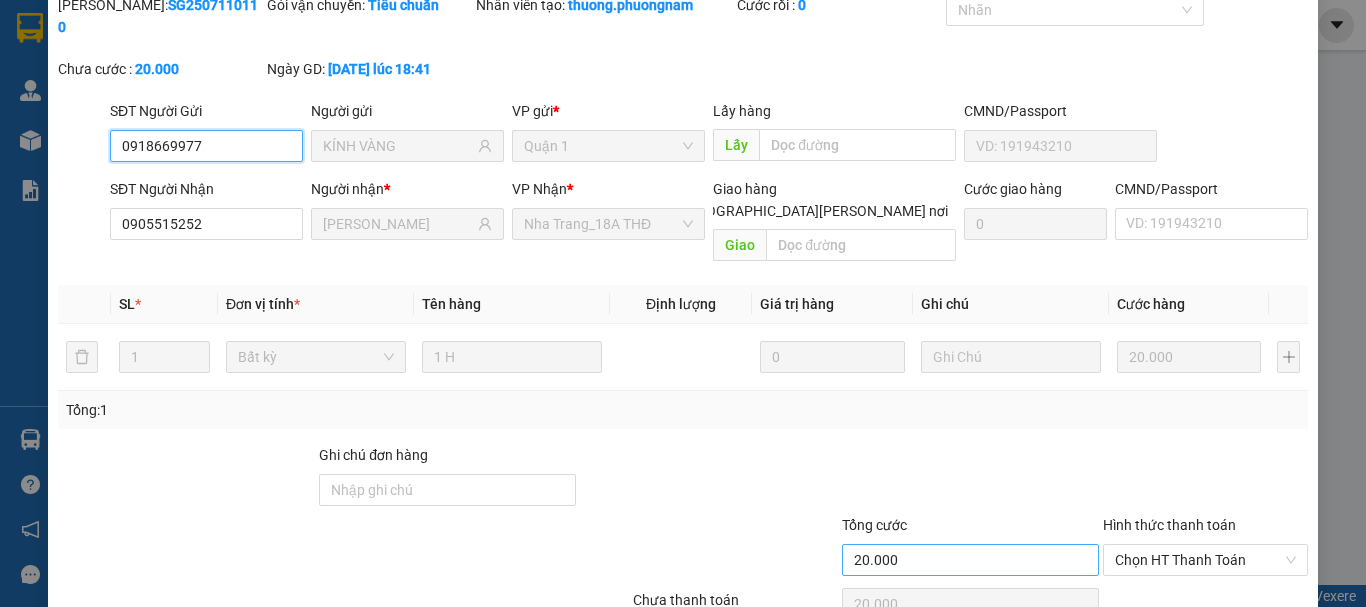 scroll, scrollTop: 137, scrollLeft: 0, axis: vertical 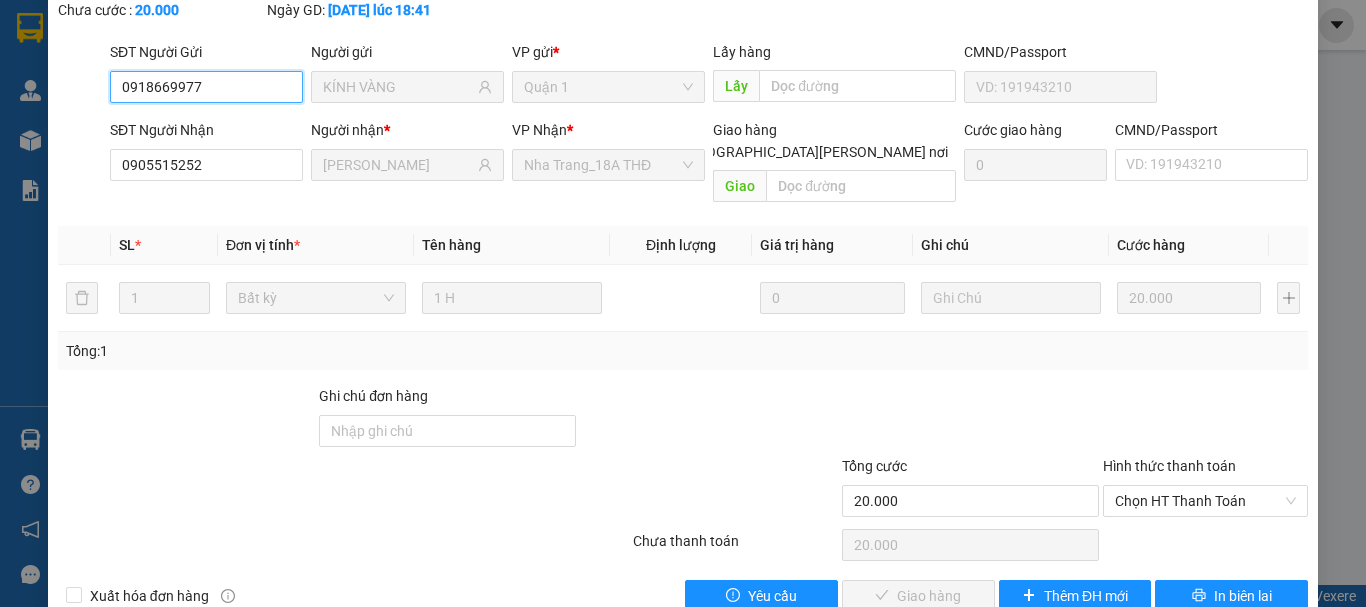 drag, startPoint x: 1150, startPoint y: 449, endPoint x: 1107, endPoint y: 498, distance: 65.192024 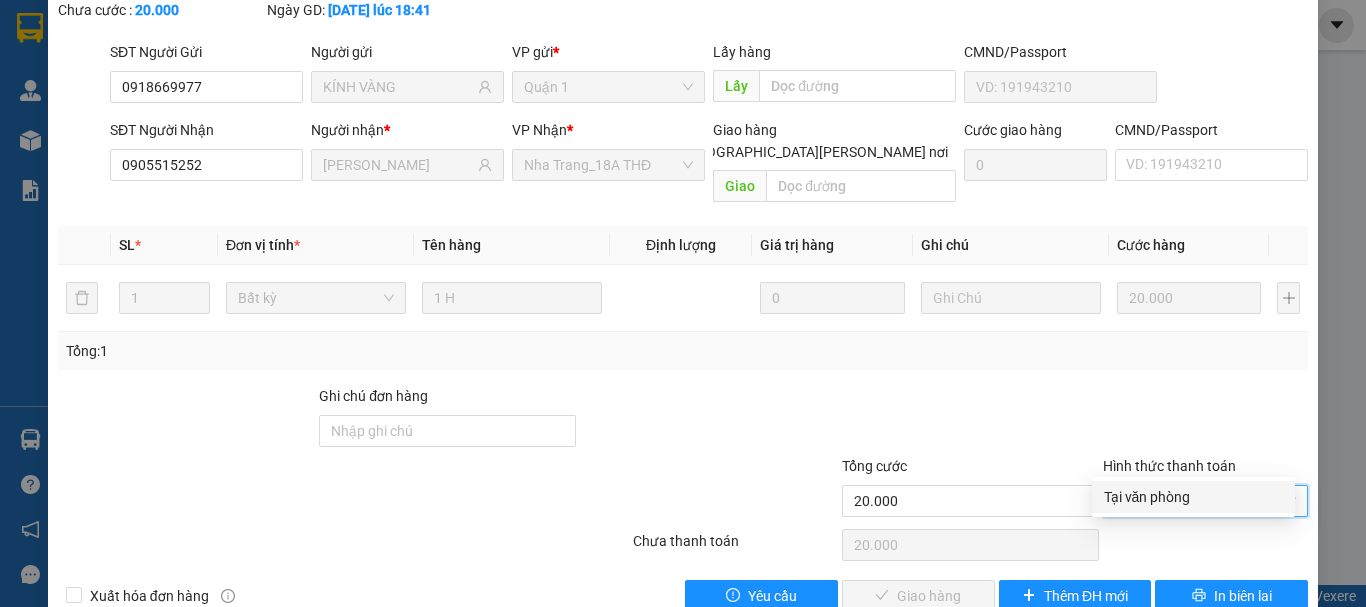 click on "Tại văn phòng" at bounding box center [1193, 497] 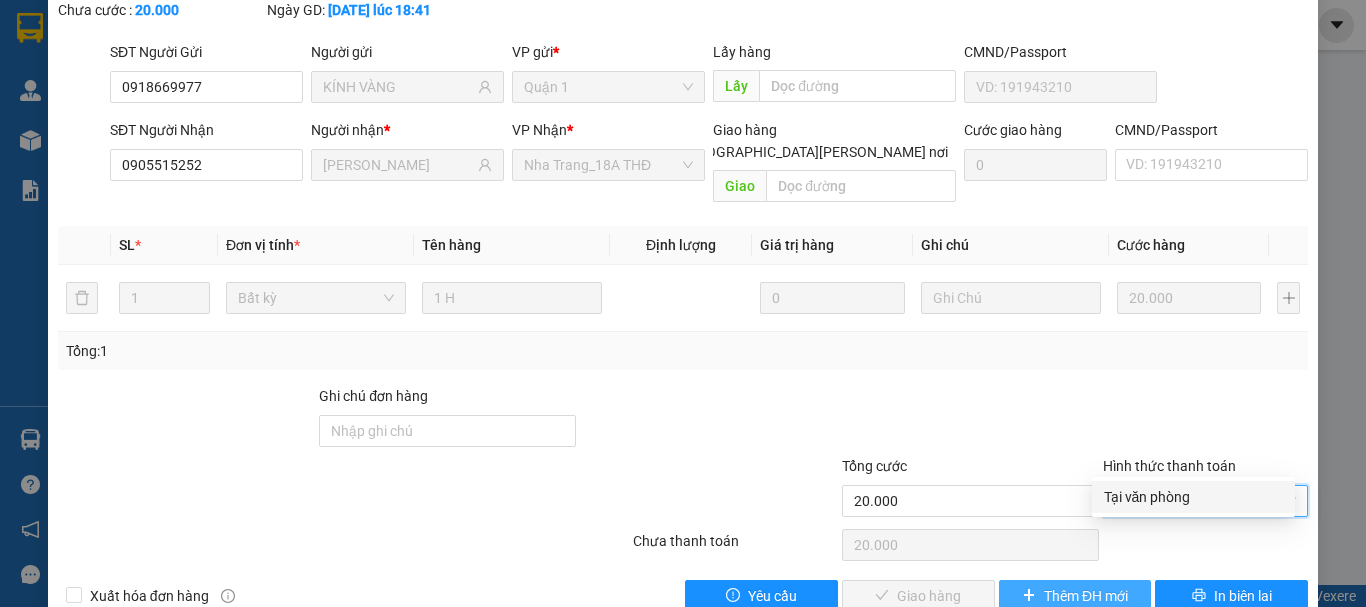 type on "0" 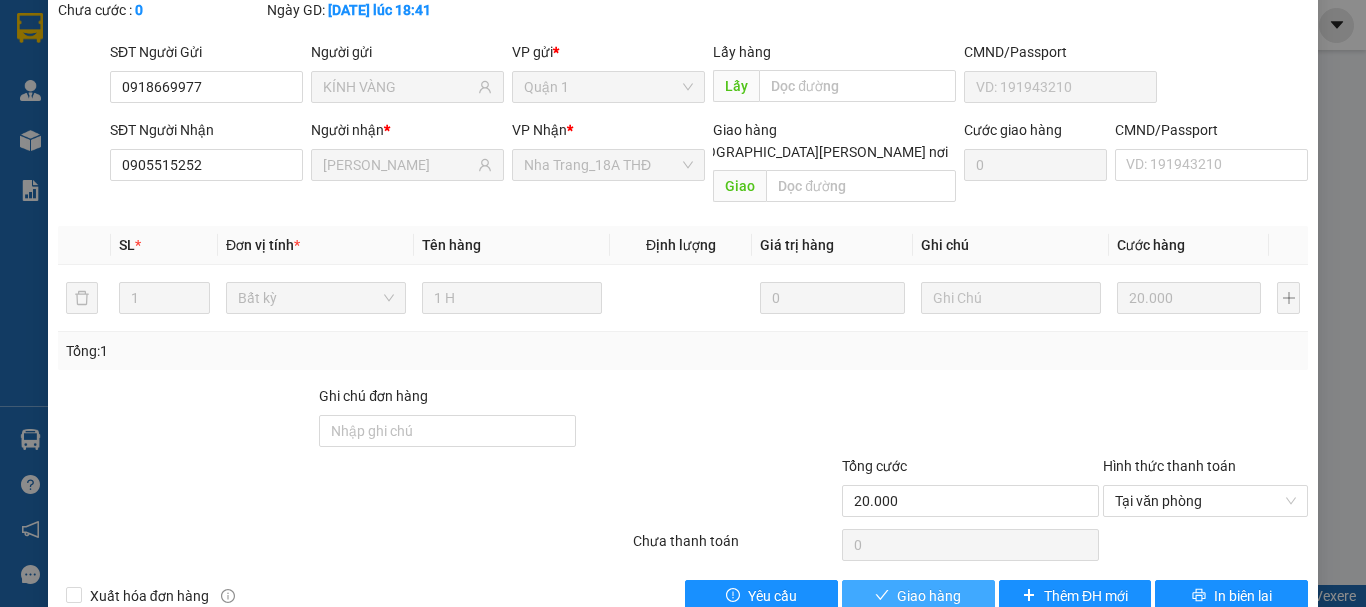 click on "Giao hàng" at bounding box center (929, 596) 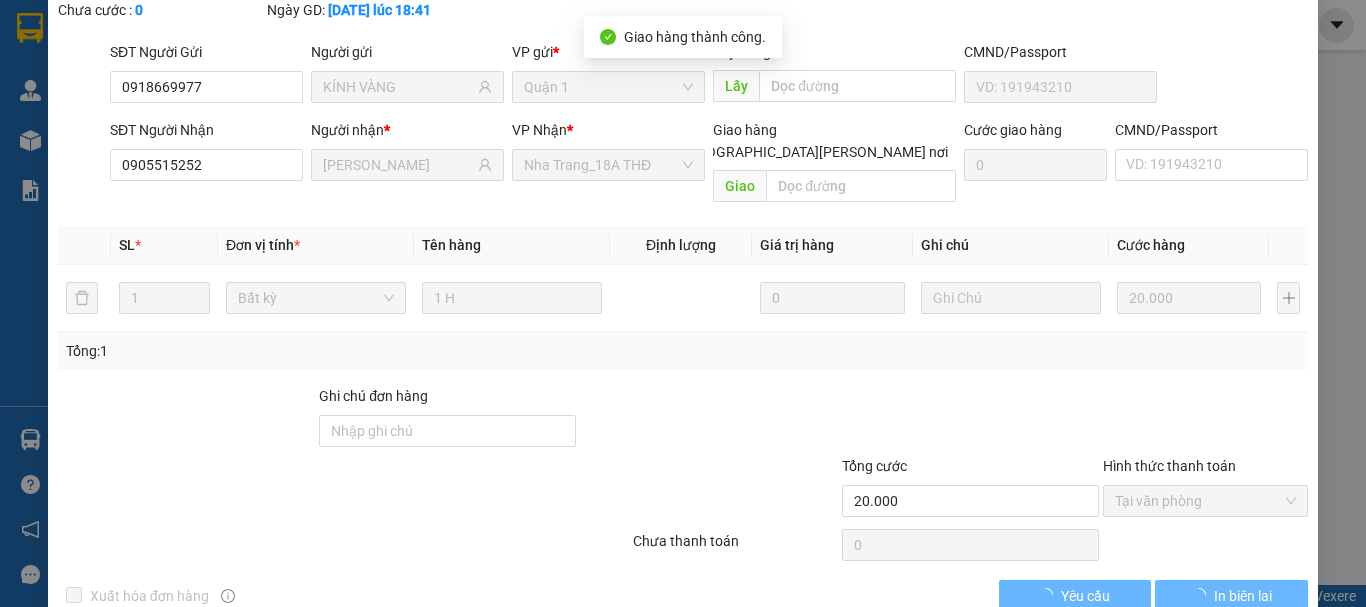 scroll, scrollTop: 0, scrollLeft: 0, axis: both 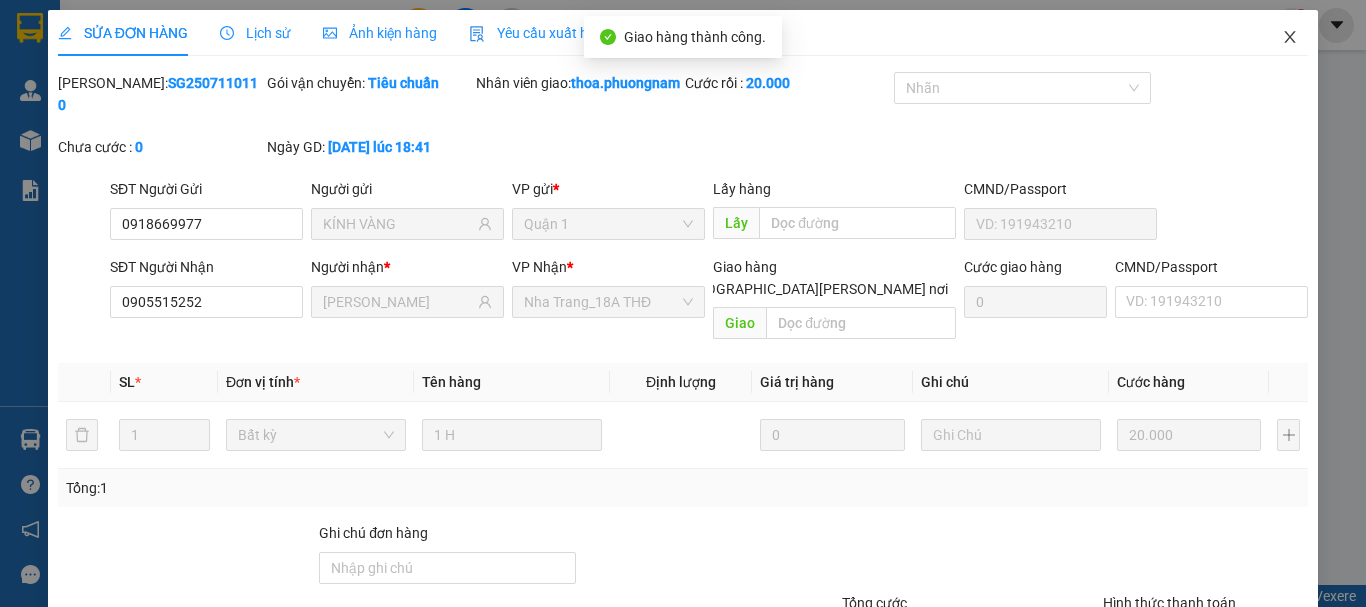 drag, startPoint x: 1275, startPoint y: 42, endPoint x: 551, endPoint y: 39, distance: 724.0062 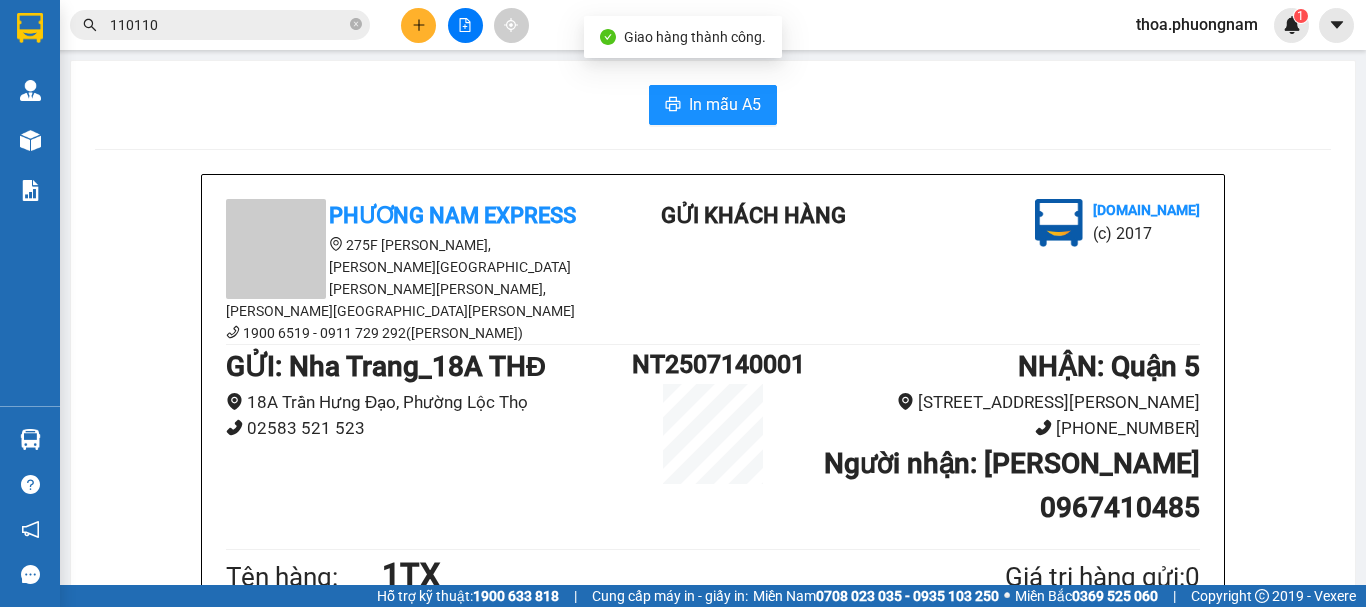 click on "110110" at bounding box center [228, 25] 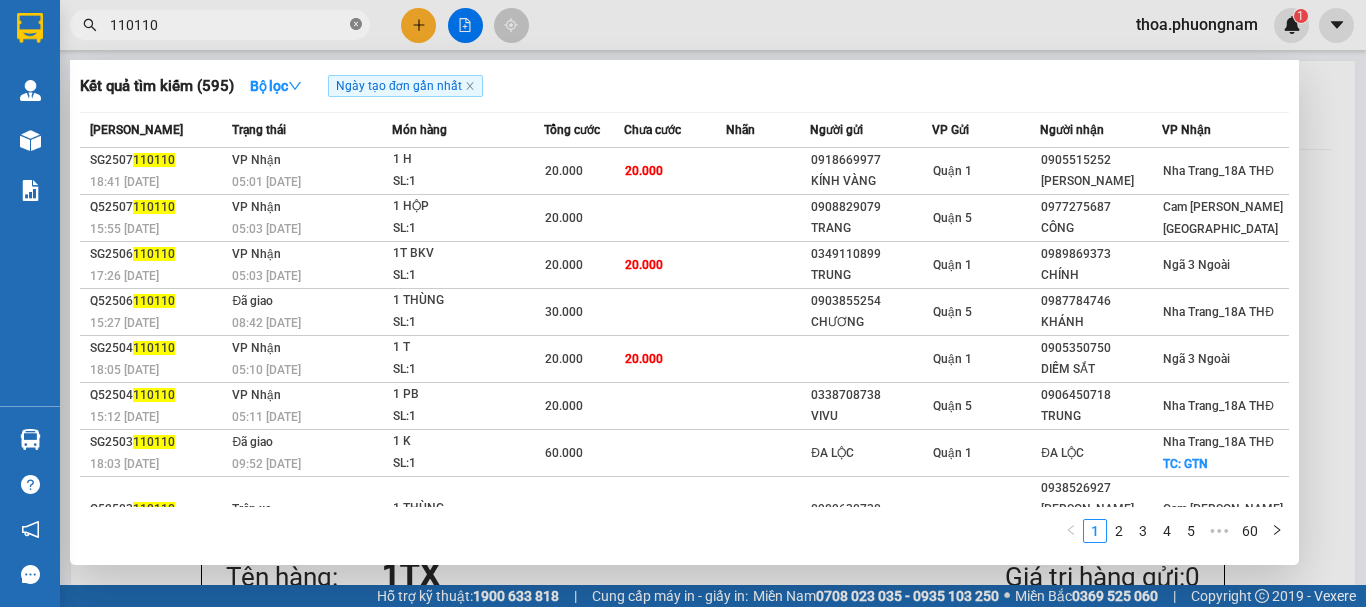 click 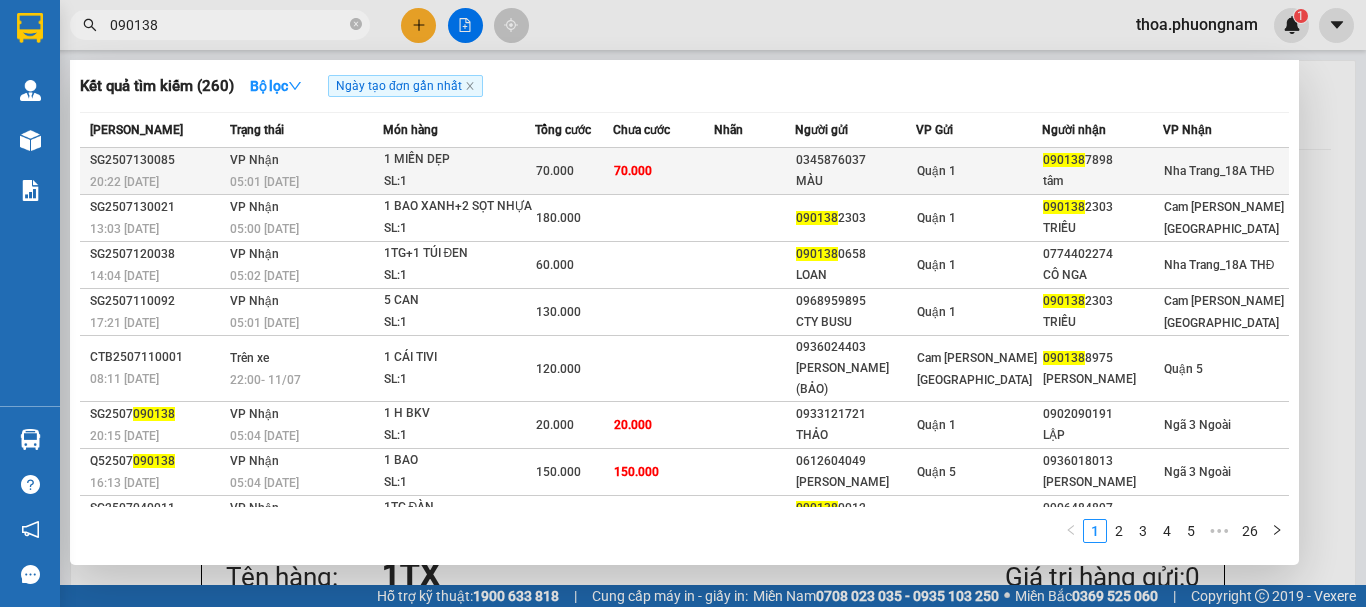 type on "090138" 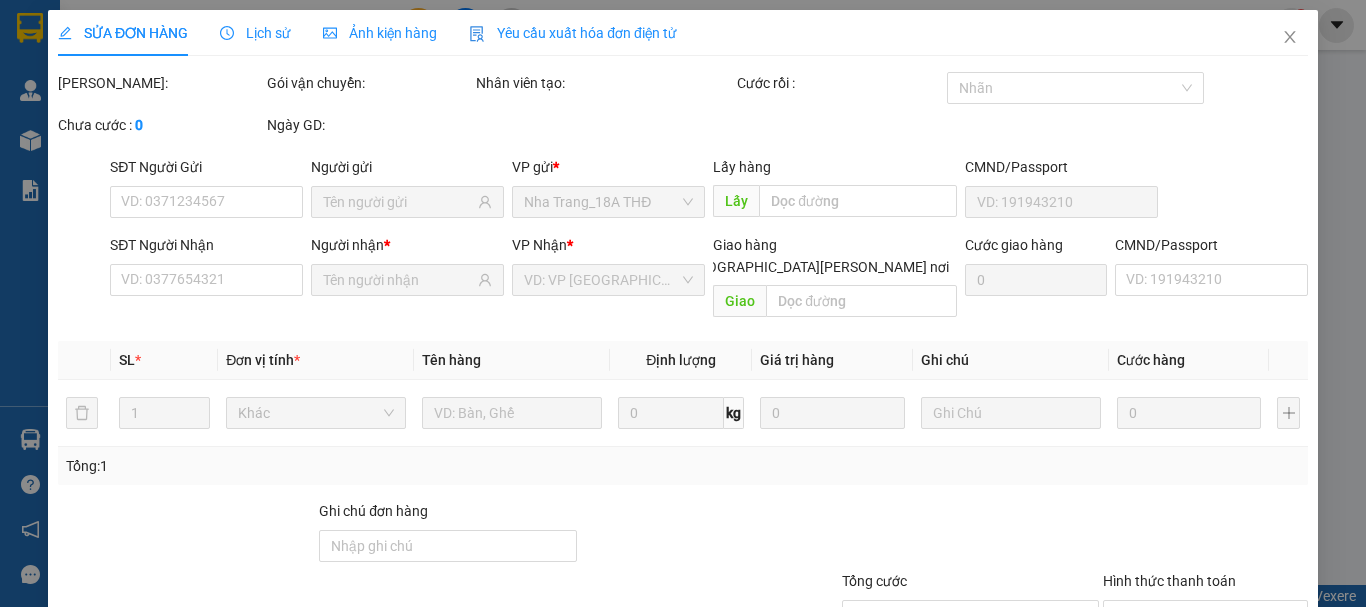 type on "0345876037" 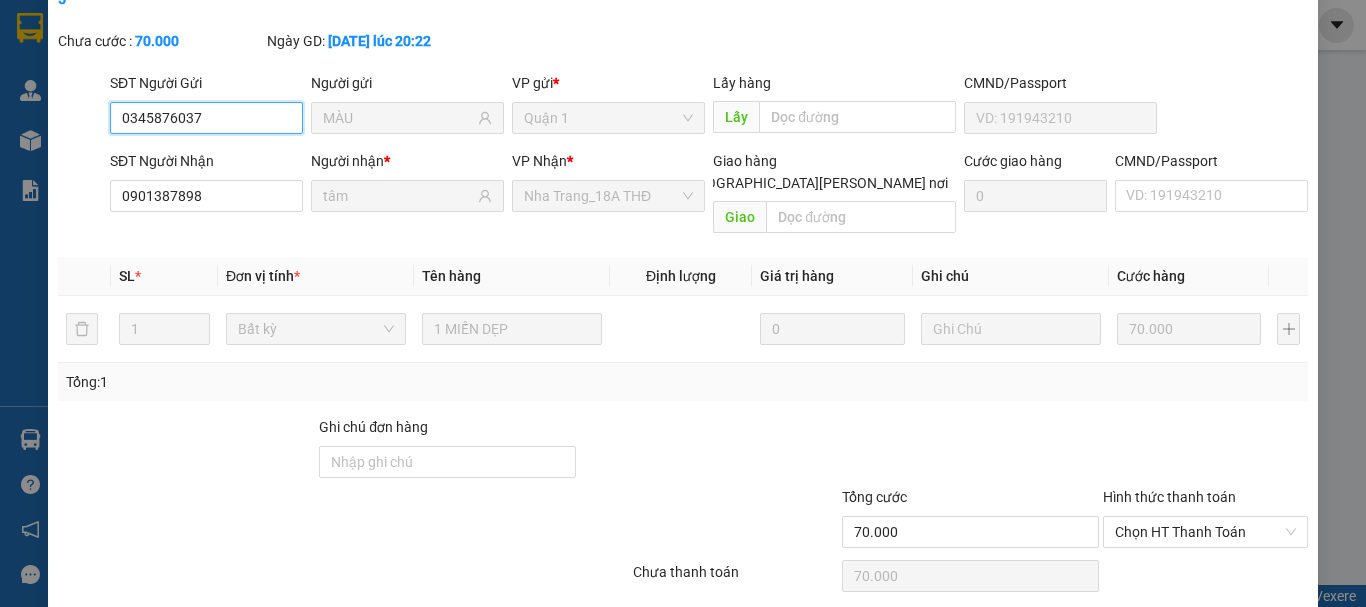 scroll, scrollTop: 137, scrollLeft: 0, axis: vertical 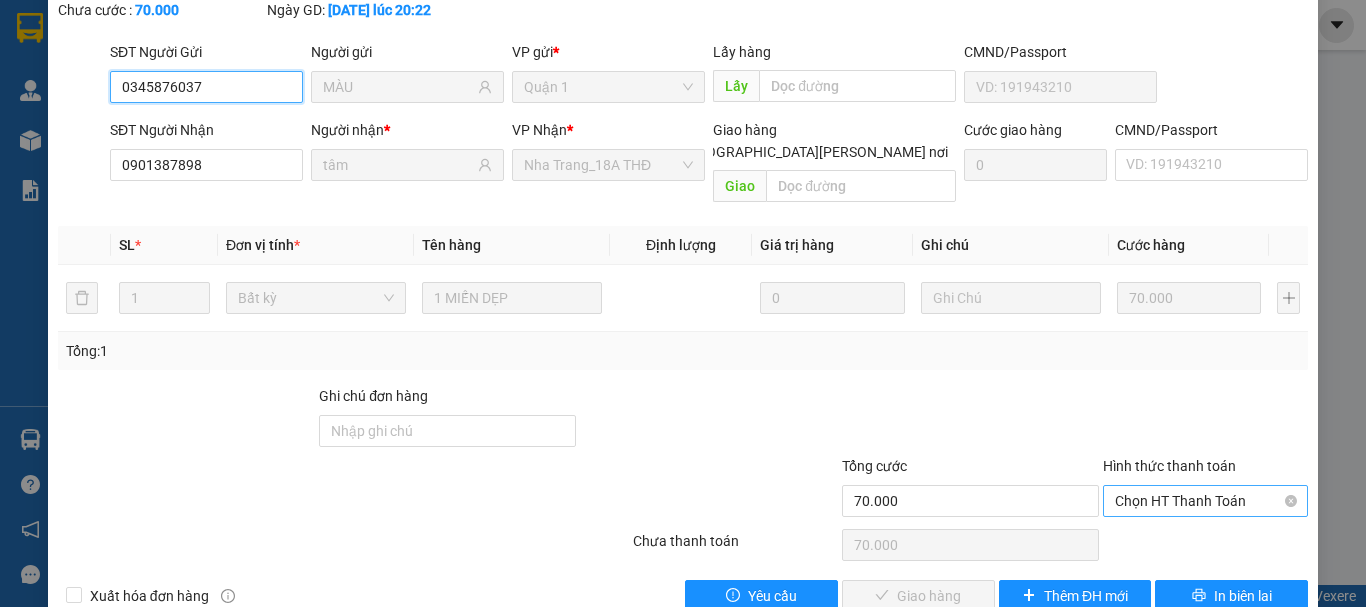 drag, startPoint x: 1229, startPoint y: 456, endPoint x: 1214, endPoint y: 504, distance: 50.289165 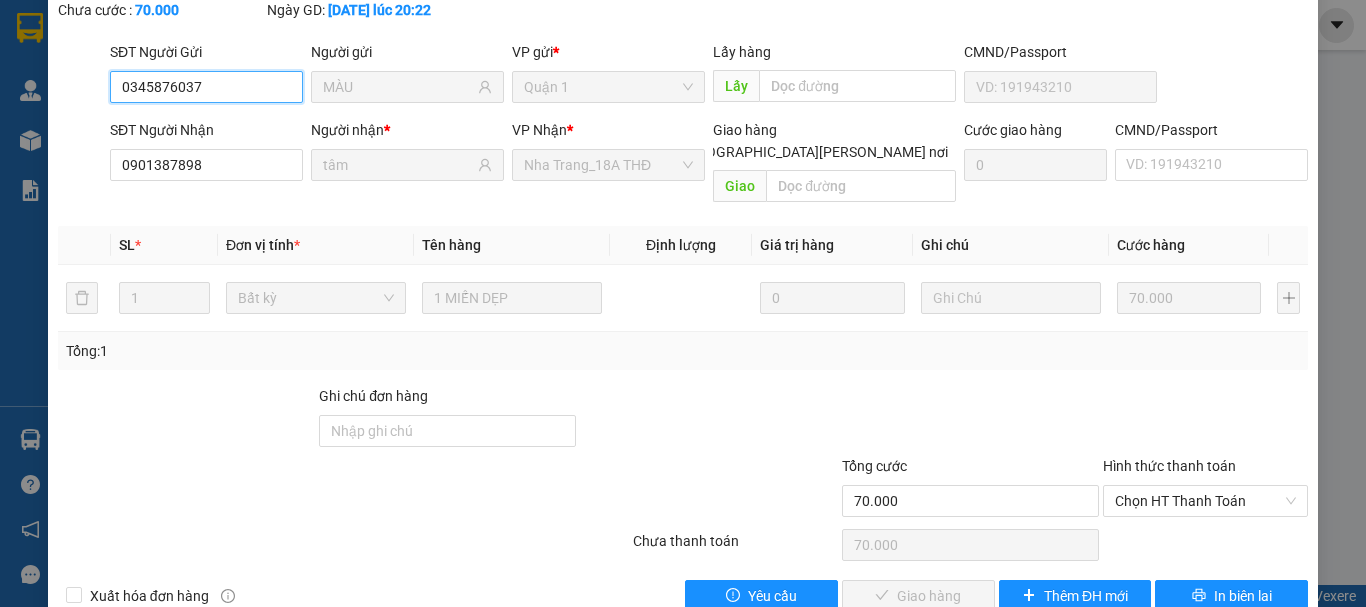 click on "Chọn HT Thanh Toán" at bounding box center (1205, 501) 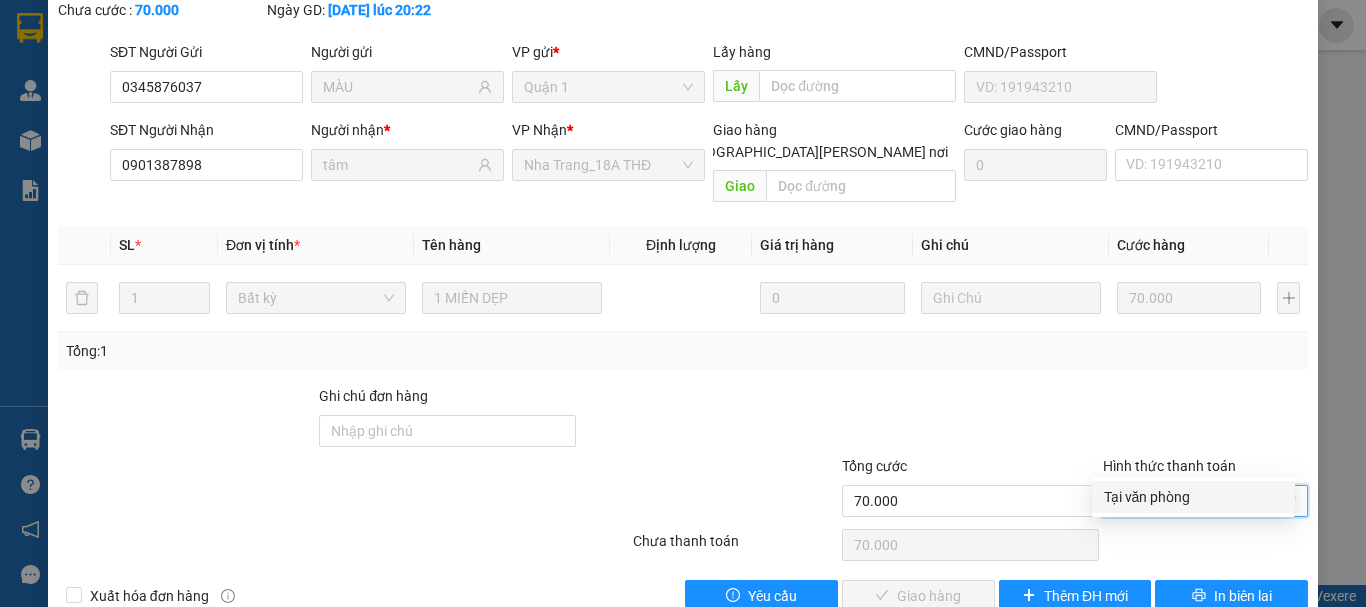 click on "Tại văn phòng" at bounding box center [1193, 497] 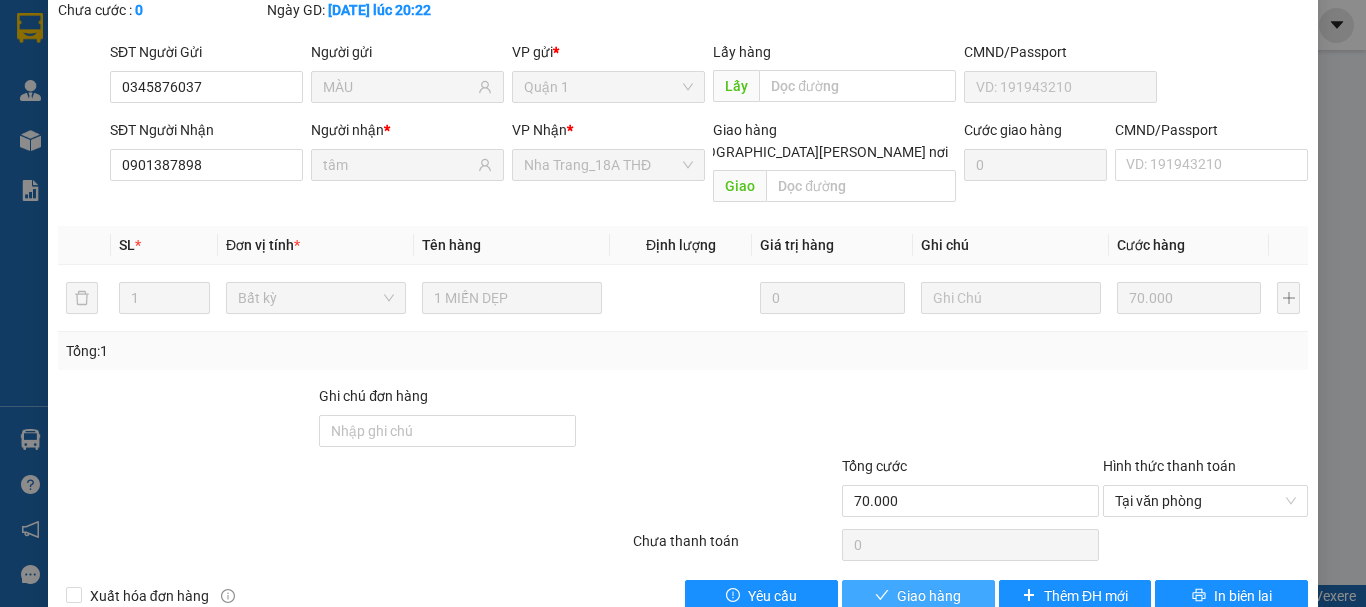 click on "Giao hàng" at bounding box center (918, 596) 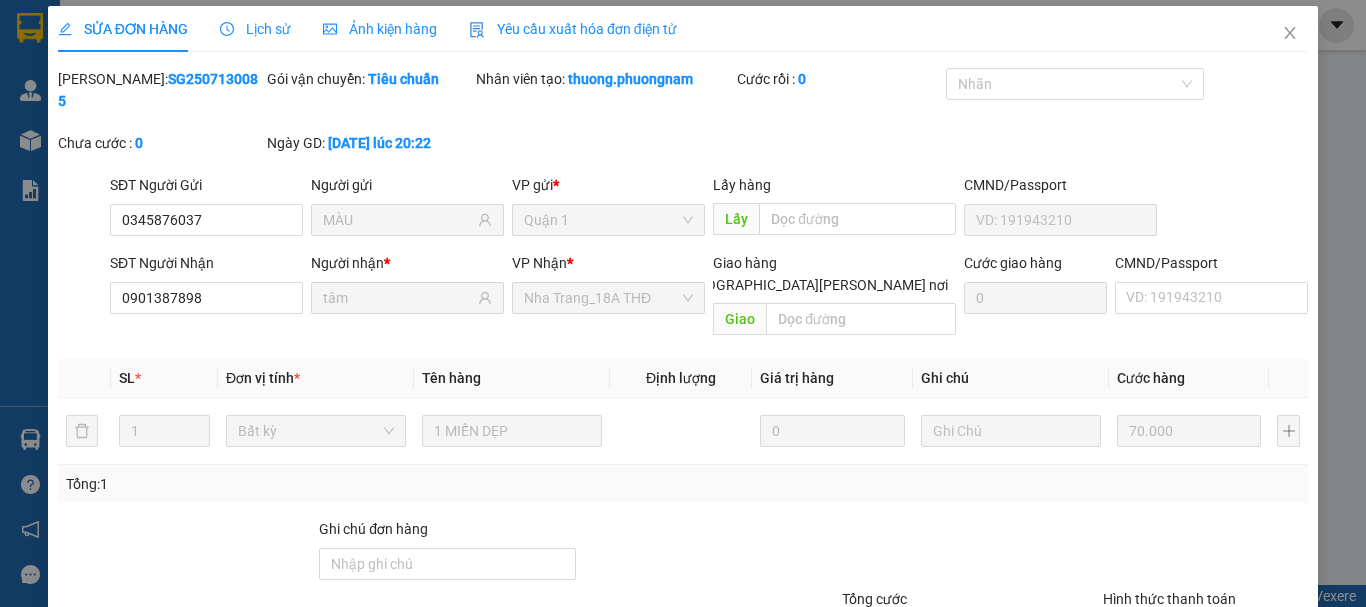 scroll, scrollTop: 0, scrollLeft: 0, axis: both 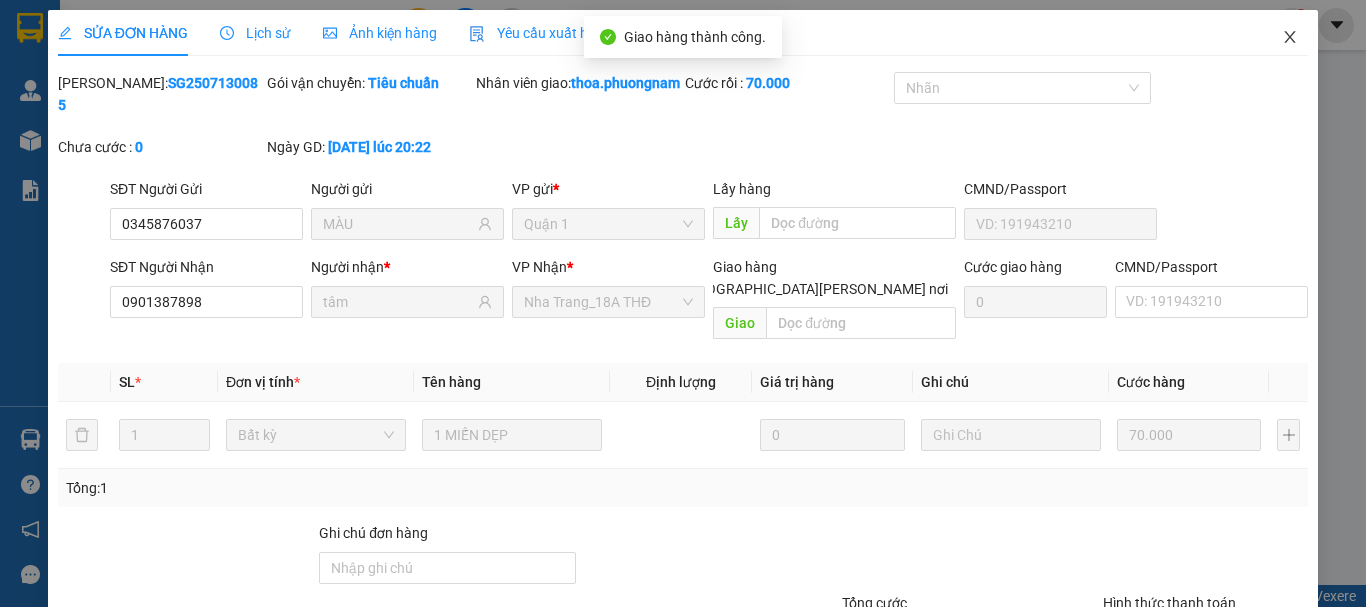 drag, startPoint x: 1274, startPoint y: 35, endPoint x: 1145, endPoint y: 27, distance: 129.24782 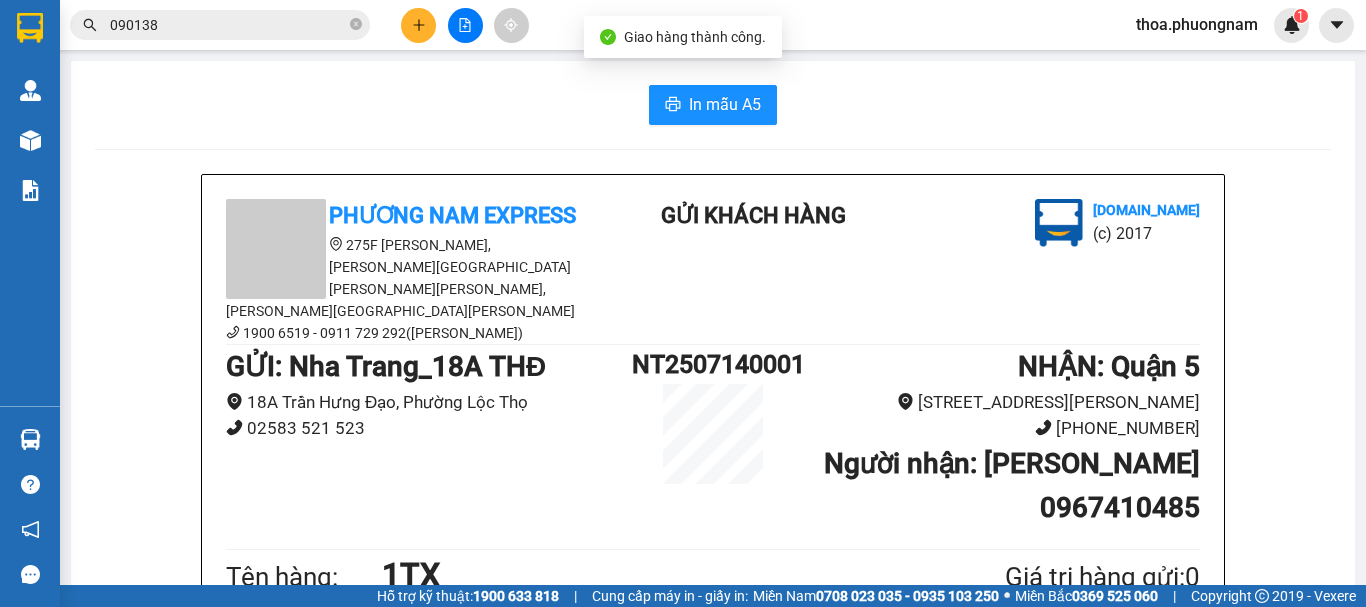 click on "090138" at bounding box center (228, 25) 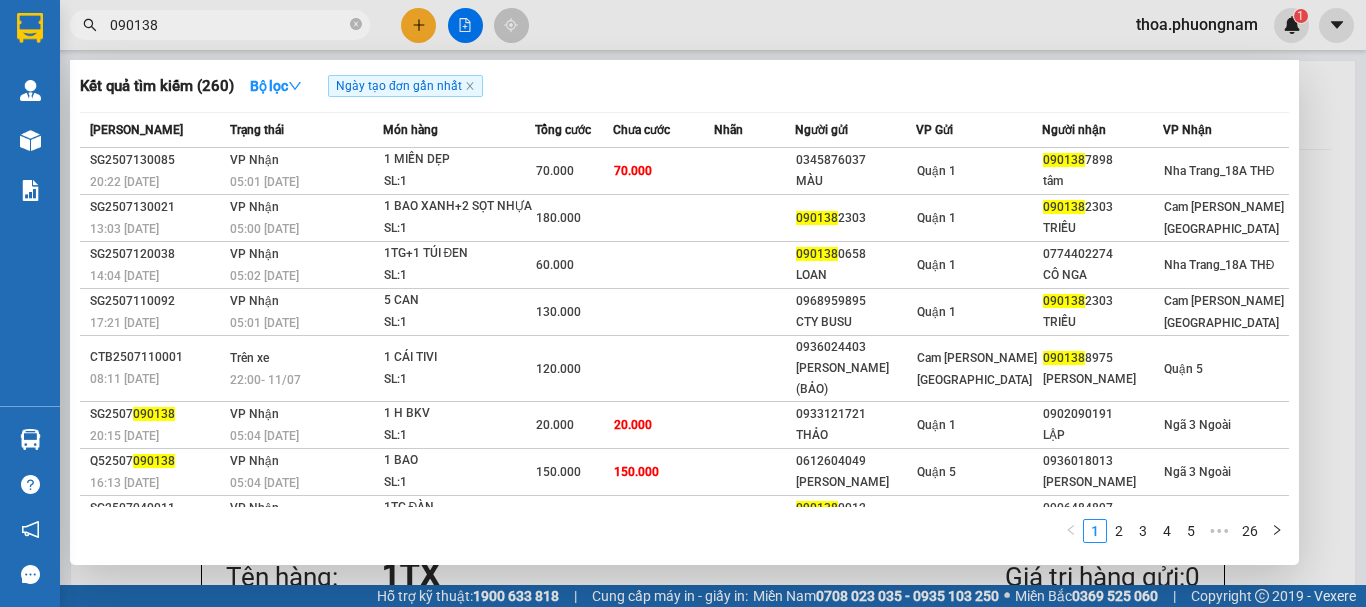 drag, startPoint x: 219, startPoint y: 24, endPoint x: 12, endPoint y: -43, distance: 217.57298 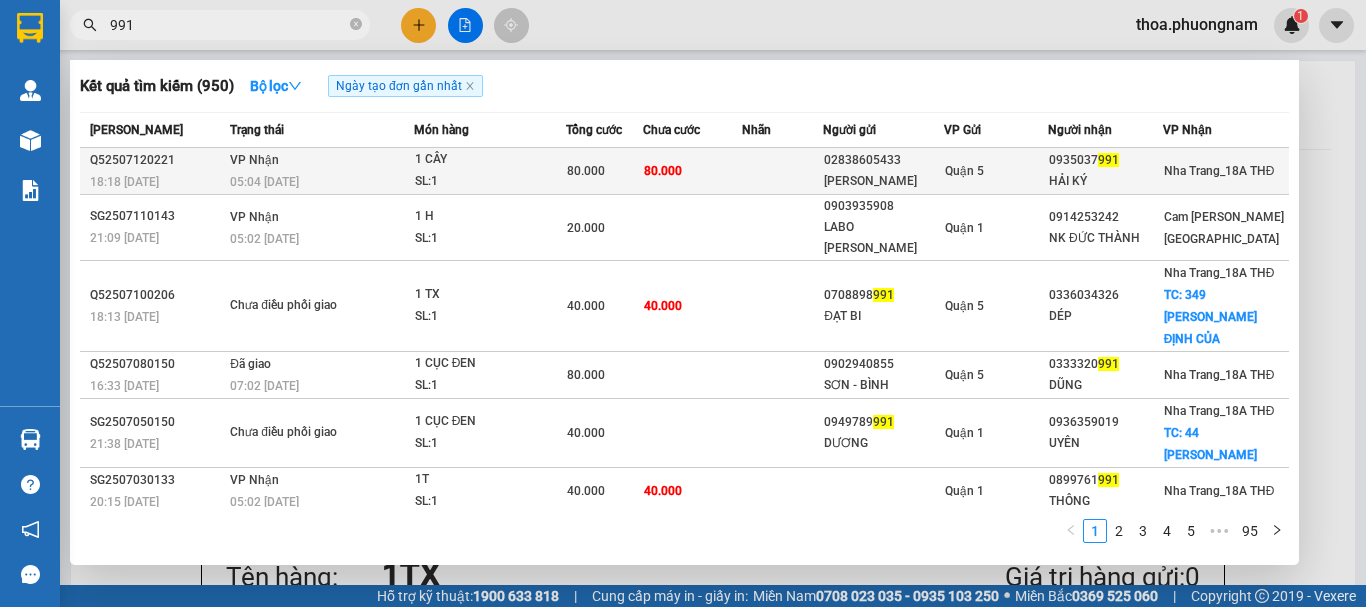 type on "991" 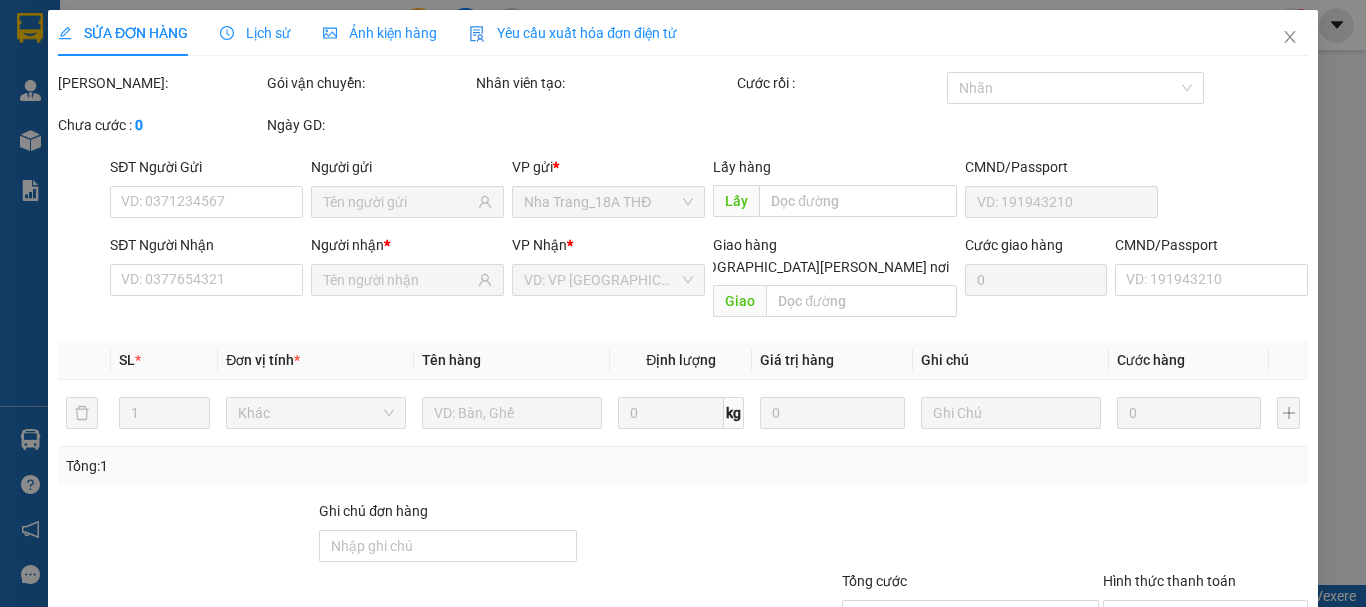 type on "02838605433" 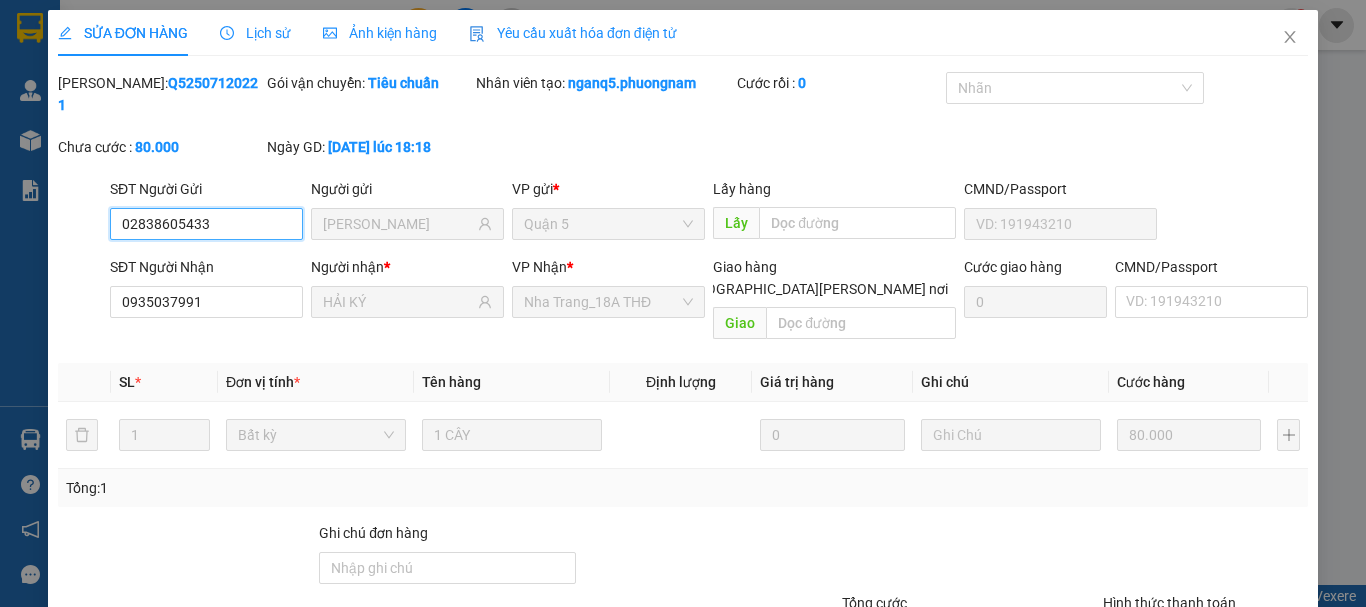 scroll, scrollTop: 136, scrollLeft: 0, axis: vertical 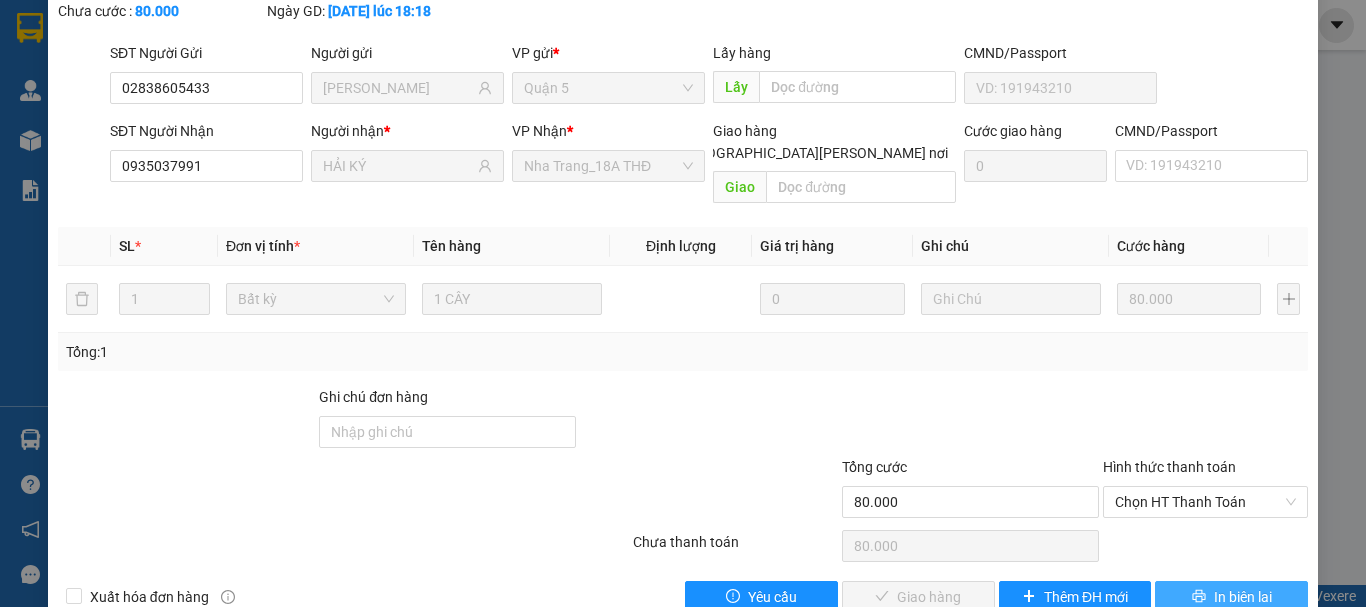 click 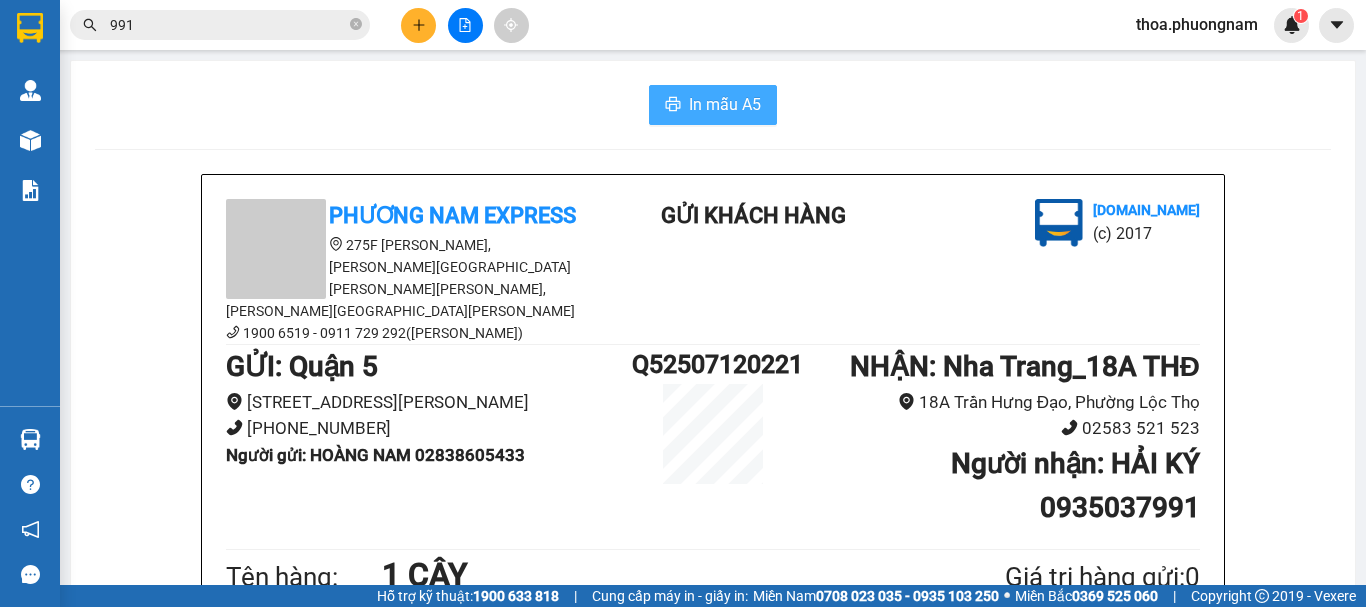 click on "In mẫu A5" at bounding box center (725, 104) 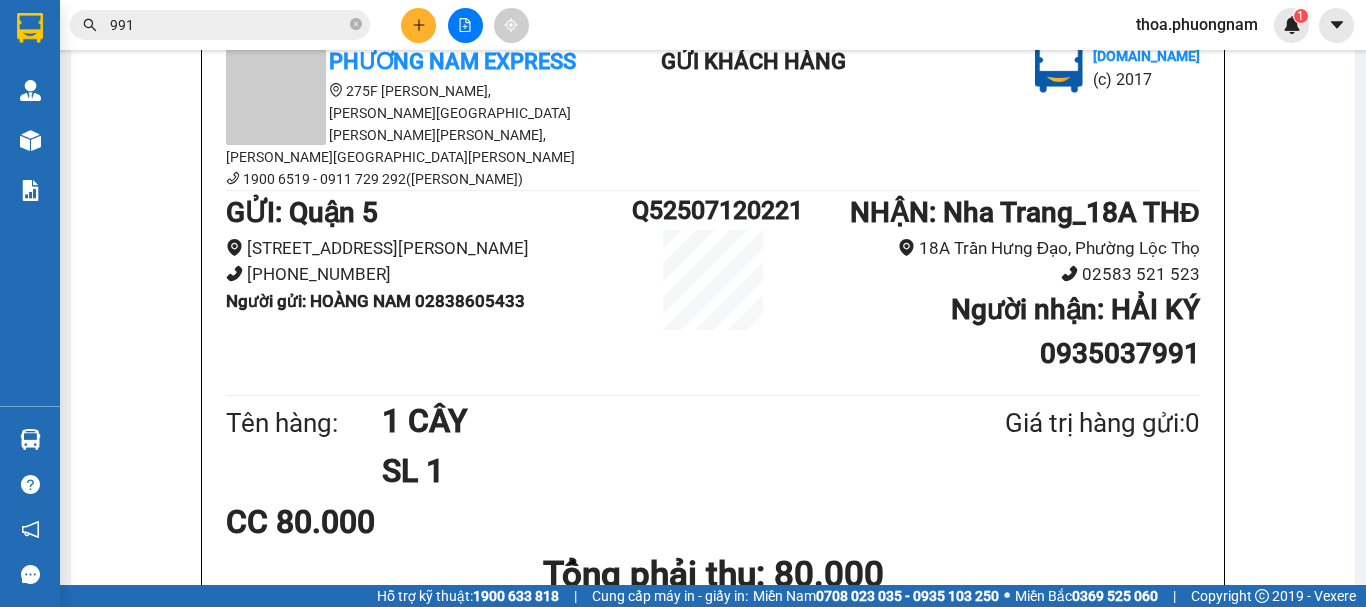 scroll, scrollTop: 0, scrollLeft: 0, axis: both 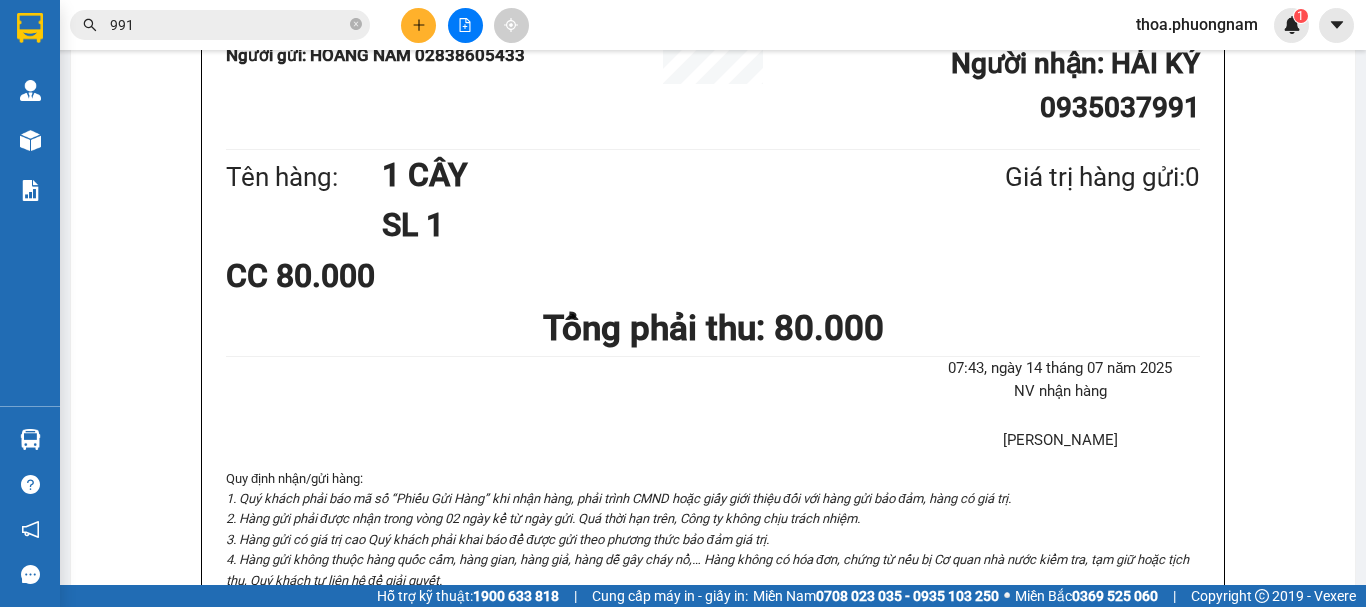 click on "Kết quả tìm kiếm ( 950 )  Bộ lọc  Ngày tạo đơn gần nhất Mã ĐH Trạng thái Món hàng Tổng cước Chưa cước Nhãn Người gửi VP Gửi Người nhận VP Nhận Q52507120221 18:18 - 12/07 VP Nhận   05:04 - 13/07 1 CÂY SL:  1 80.000 80.000 02838605433 HOÀNG NAM Quận 5 0935037 991 HẢI KÝ  Nha Trang_18A THĐ SG2507110143 21:09 - 11/07 VP Nhận   05:02 - 12/07 1 H SL:  1 20.000 0903935908 LABO LÝ THƯỜNG KIỆT  Quận 1 0914253242 NK ĐỨC THÀNH Cam Thành Bắc Q52507100206 18:13 - 10/07 Chưa điều phối giao 1 TX SL:  1 40.000 40.000 0708898 991 ĐẠT BI Quận 5 0336034326 DÉP Nha Trang_18A THĐ TC: 349 LƯƠNG ĐỊNH CỦA Q52507080150 16:33 - 08/07 Đã giao   07:02 - 09/07 1 CỤC ĐEN SL:  1 80.000 0902940855 SƠN - BÌNH Quận 5 0333320 991 DŨNG  Nha Trang_18A THĐ SG2507050150 21:38 - 05/07 Chưa điều phối giao 1 CỤC ĐEN SL:  1 40.000 0949789 991 DƯƠNG Quận 1 0936359019 UYÊN Nha Trang_18A THĐ TC: 44 TRẦN PHÚ SG2507030133 VP Nhận" at bounding box center [195, 25] 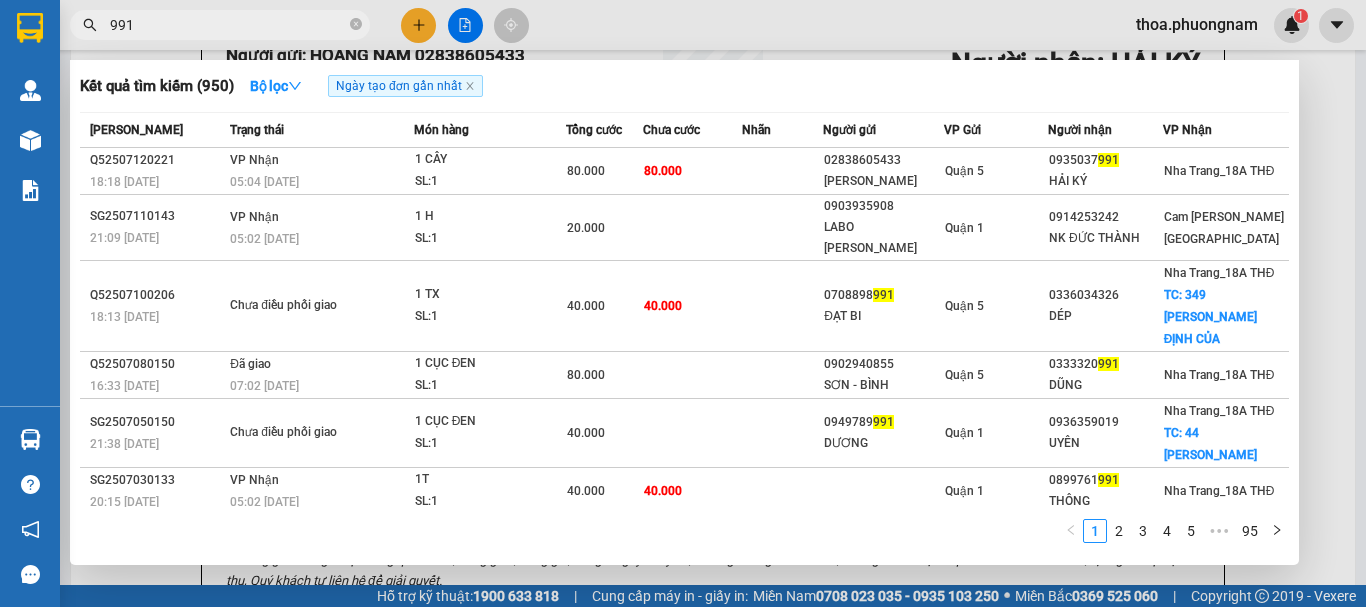 click on "991" at bounding box center (228, 25) 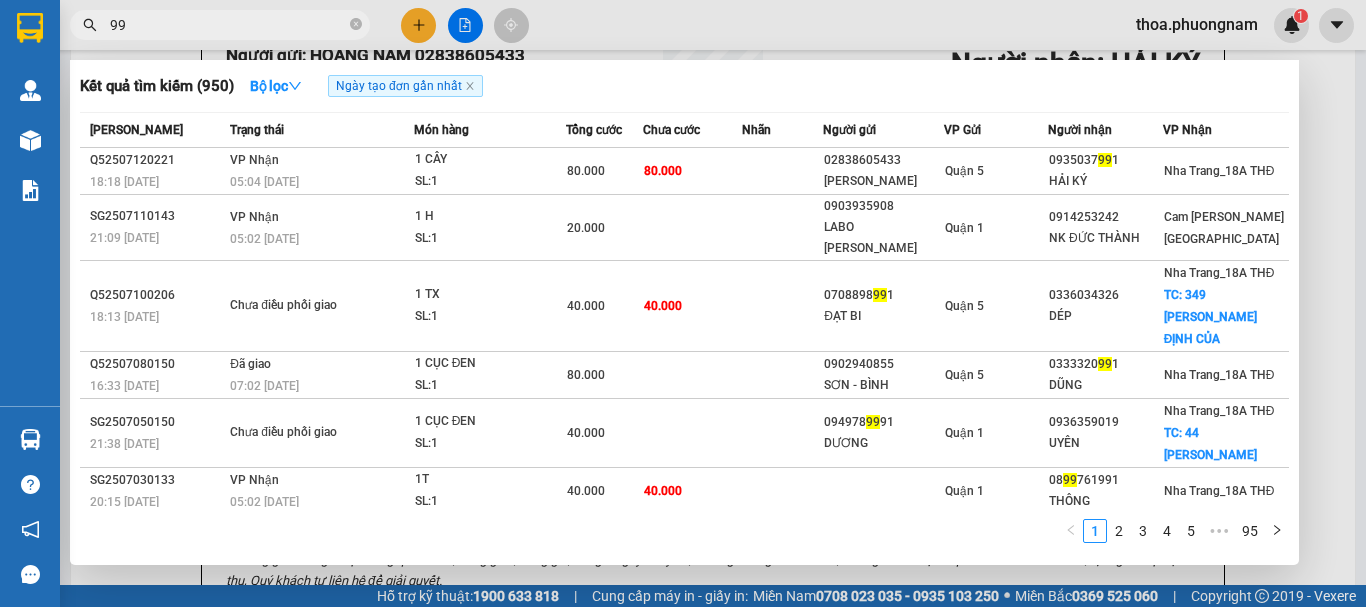 type on "9" 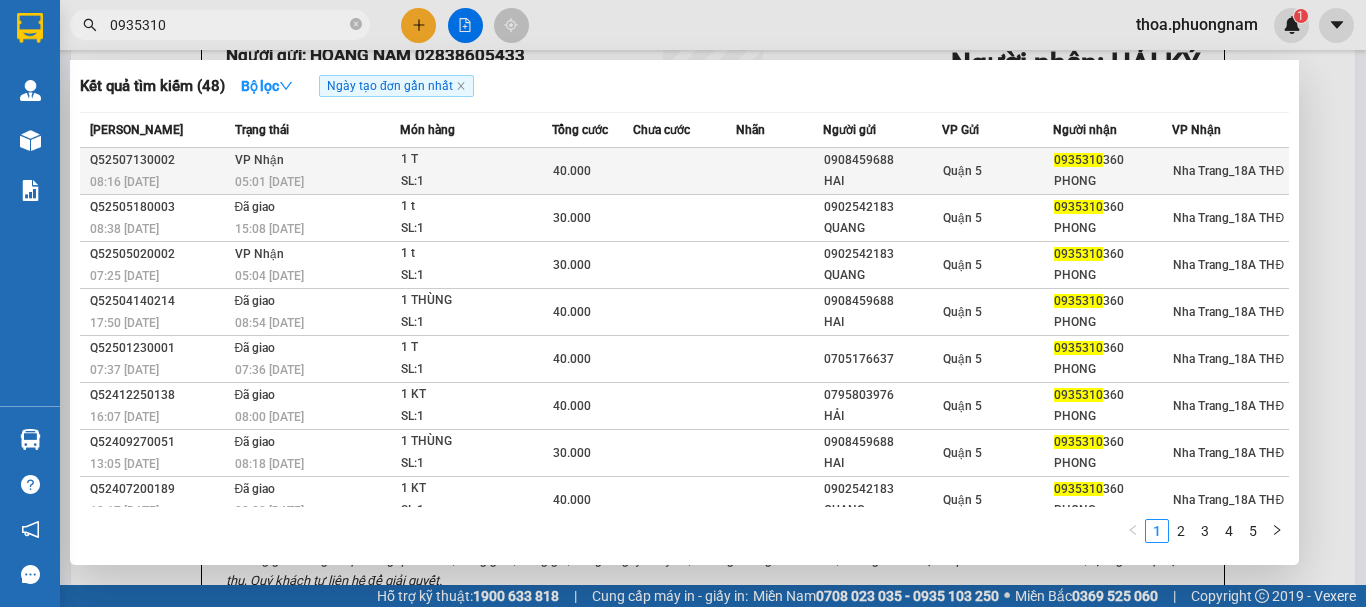 type on "0935310" 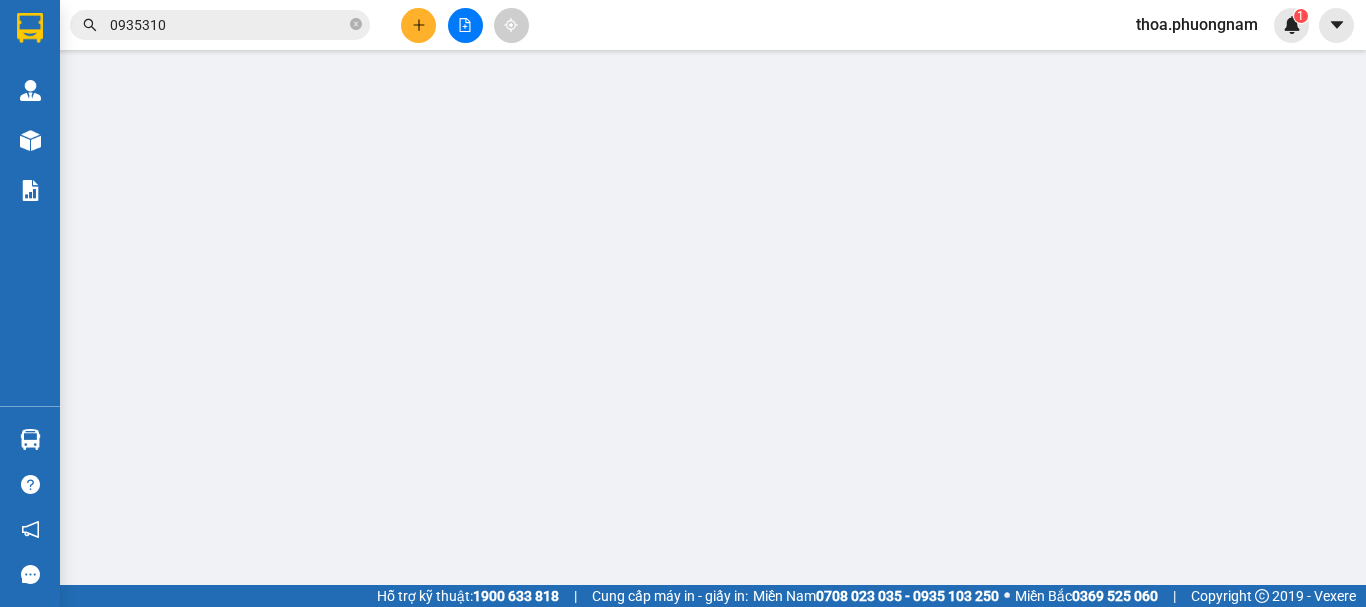 scroll, scrollTop: 0, scrollLeft: 0, axis: both 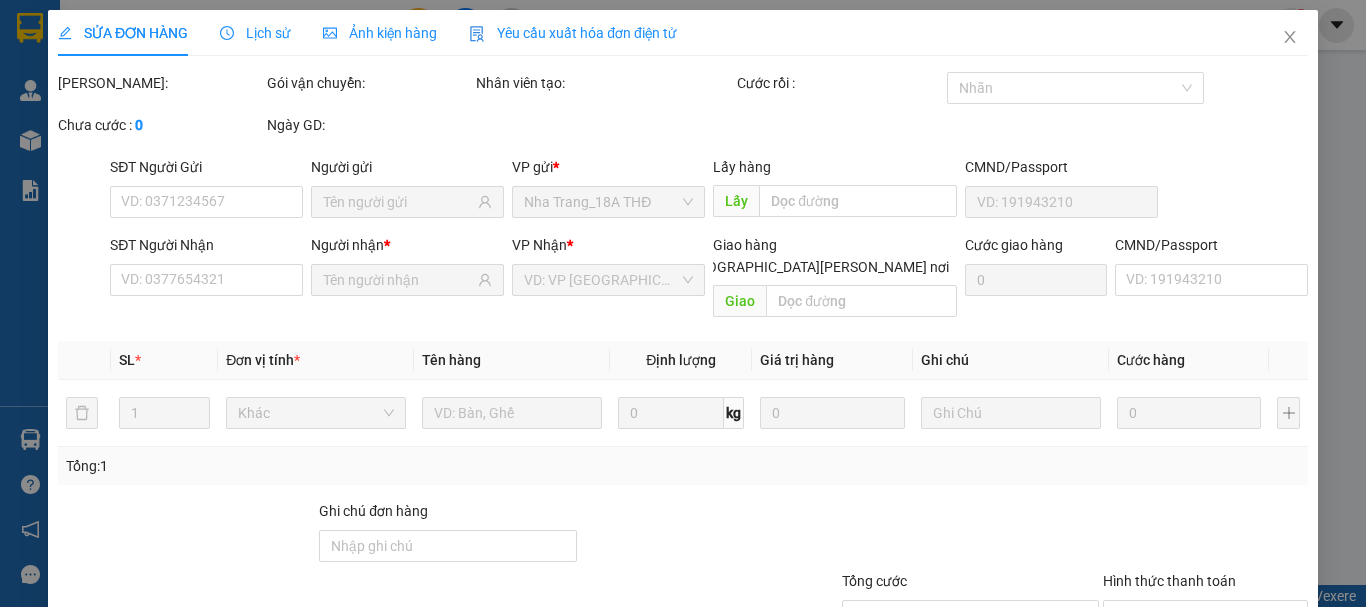 type on "0908459688" 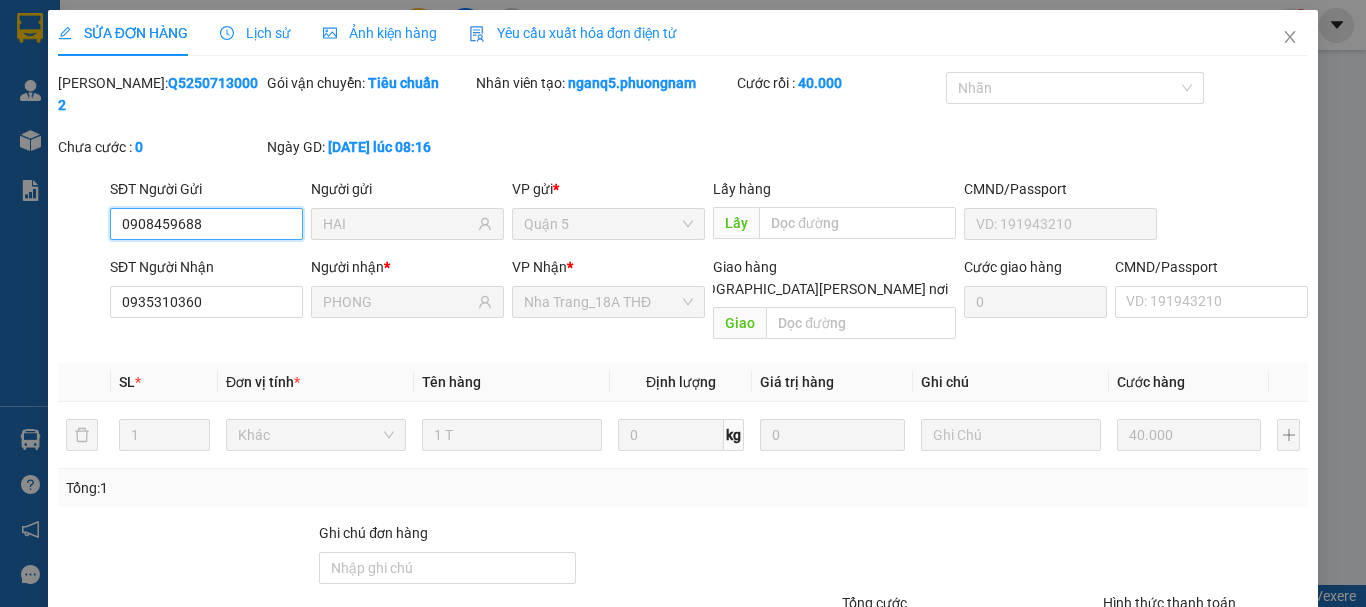 scroll, scrollTop: 130, scrollLeft: 0, axis: vertical 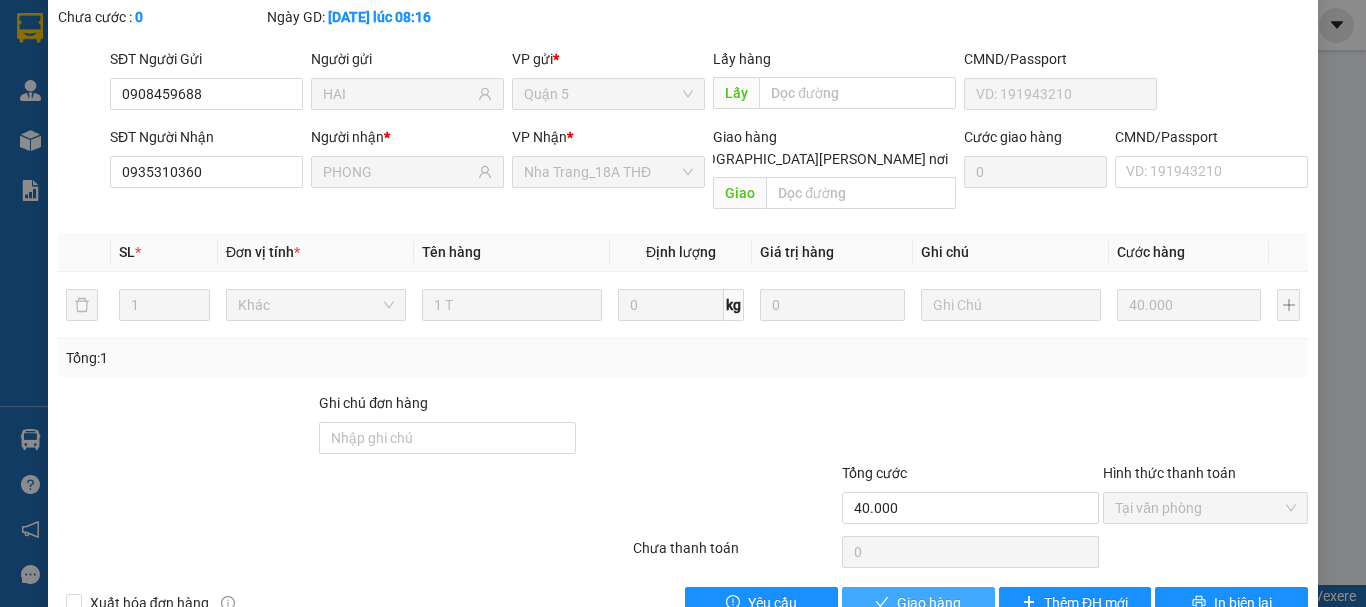 click on "Giao hàng" at bounding box center (918, 603) 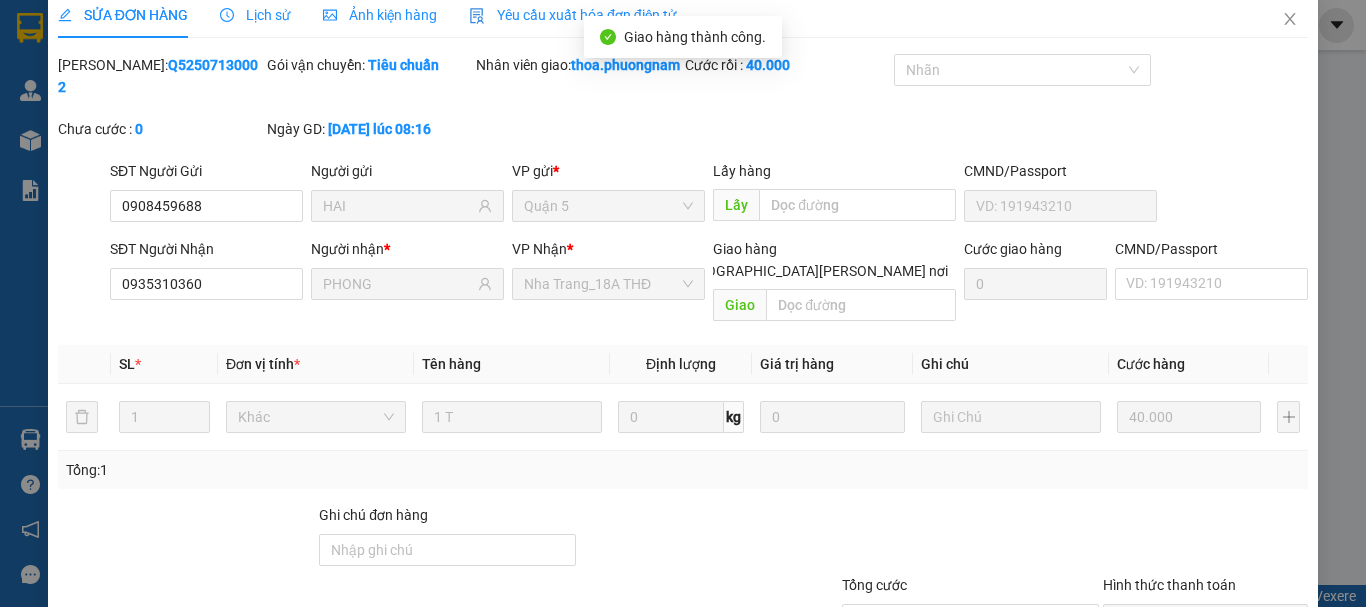 scroll, scrollTop: 0, scrollLeft: 0, axis: both 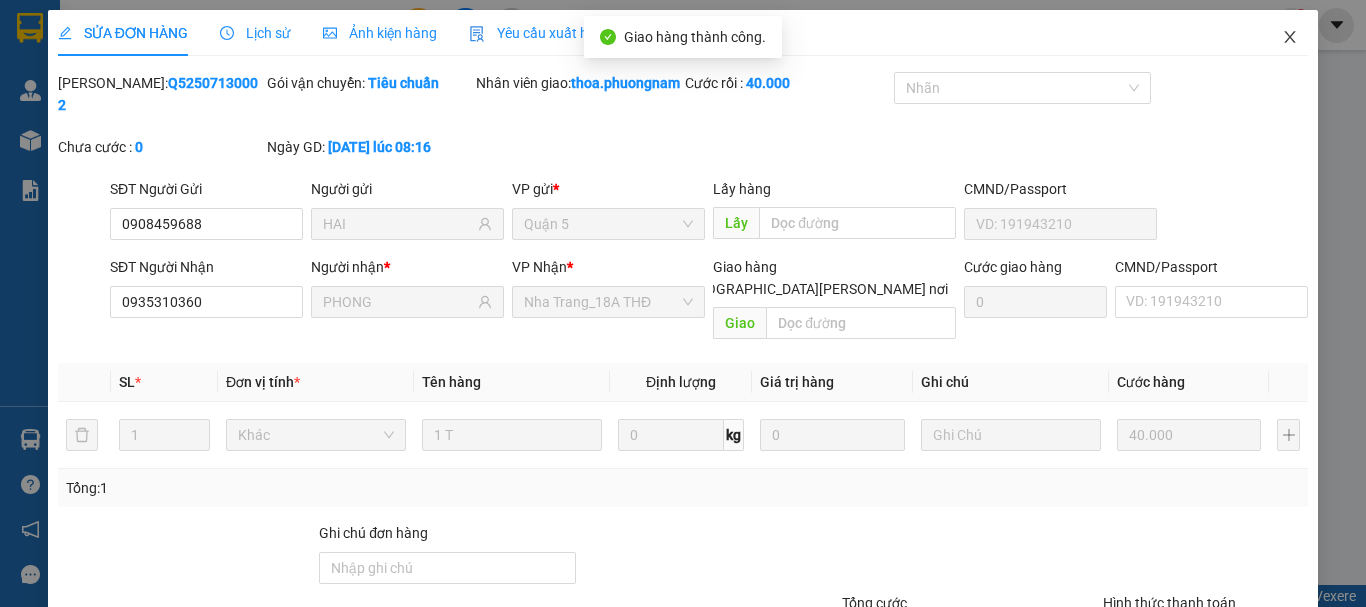 click at bounding box center (1290, 38) 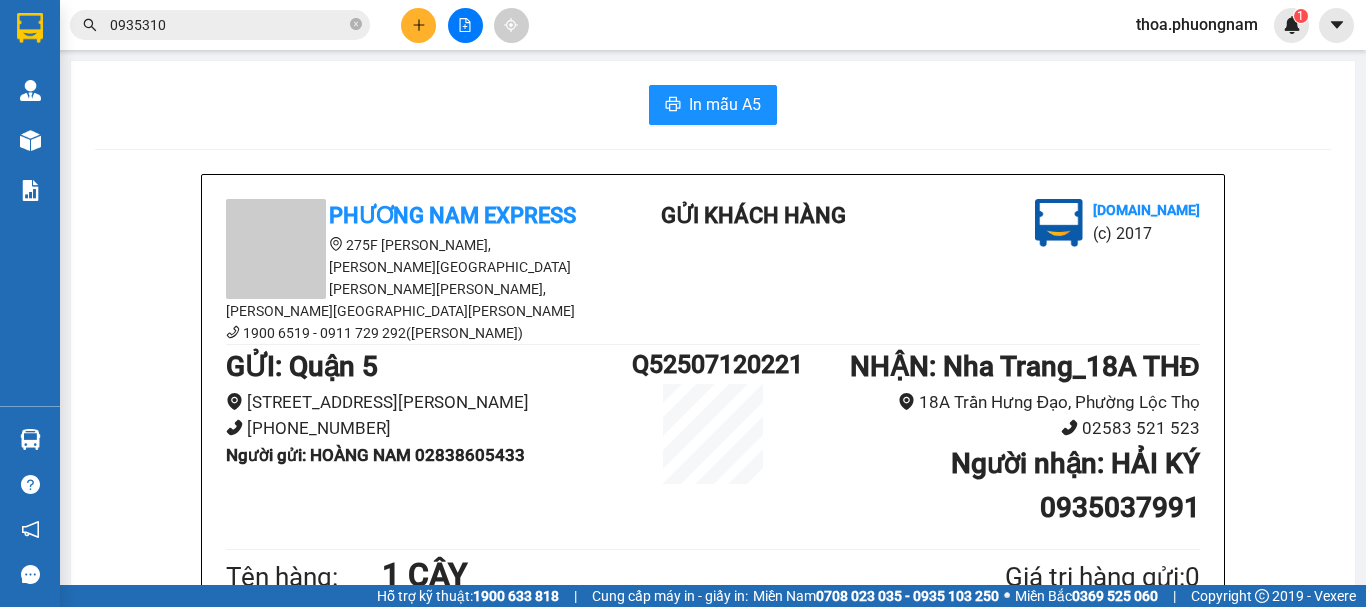 click on "0935310" at bounding box center (228, 25) 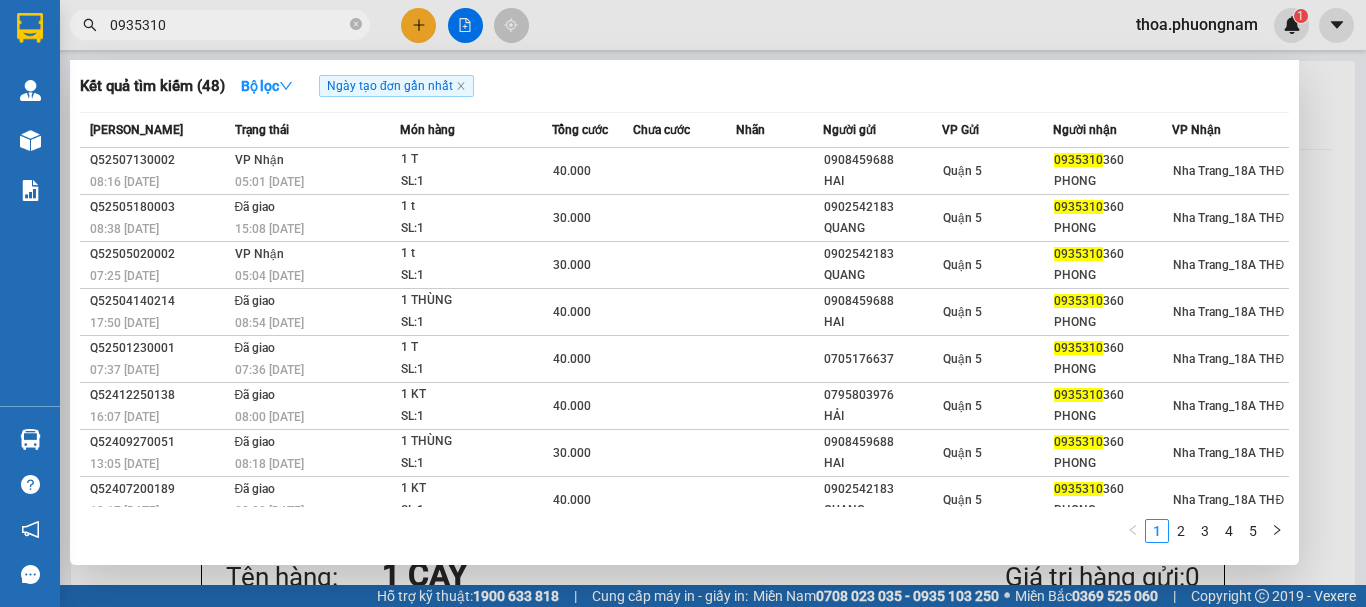 click at bounding box center [683, 303] 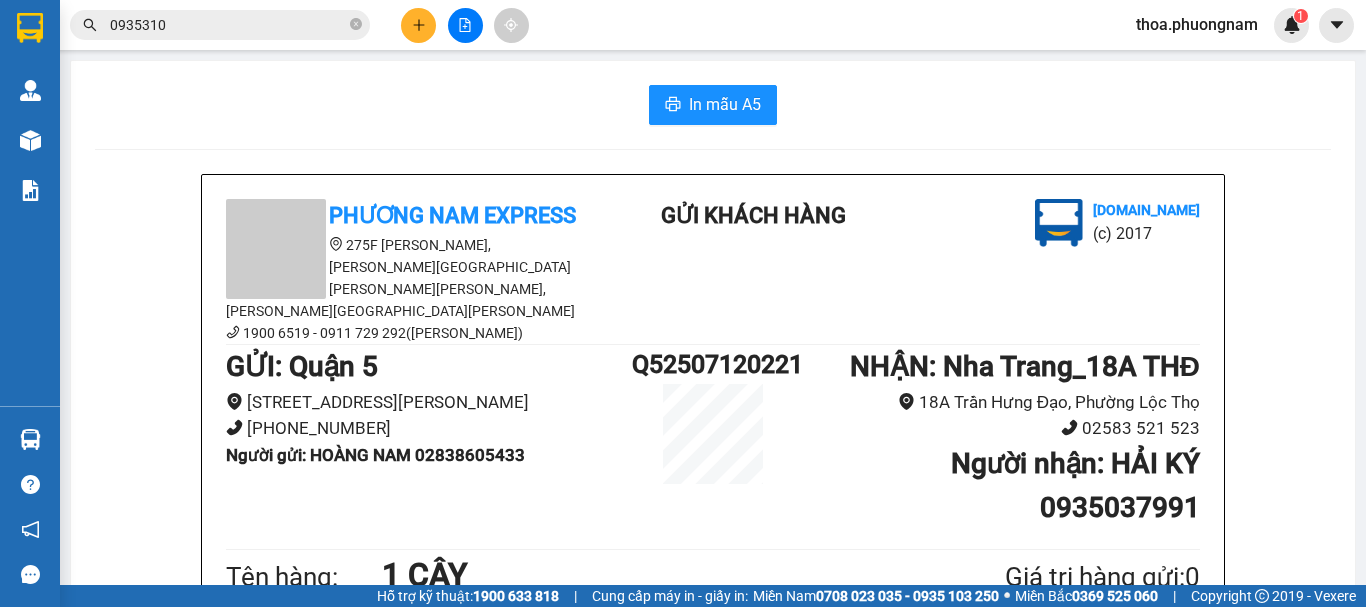 click 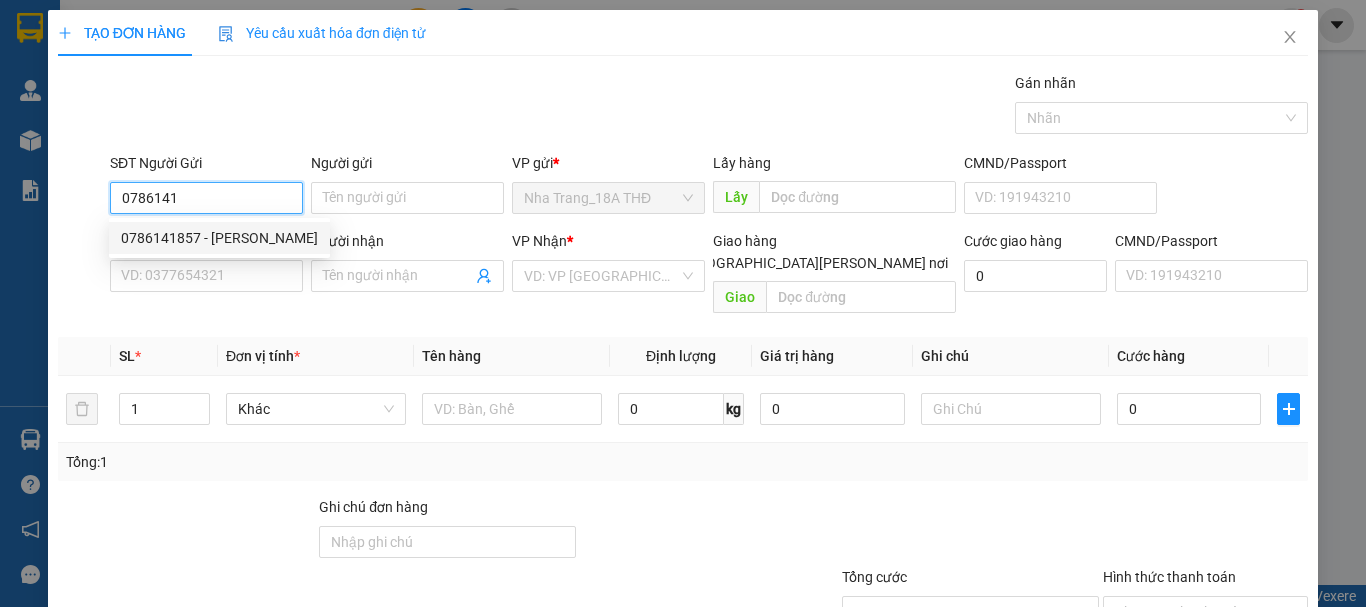 drag, startPoint x: 229, startPoint y: 225, endPoint x: 72, endPoint y: 287, distance: 168.79869 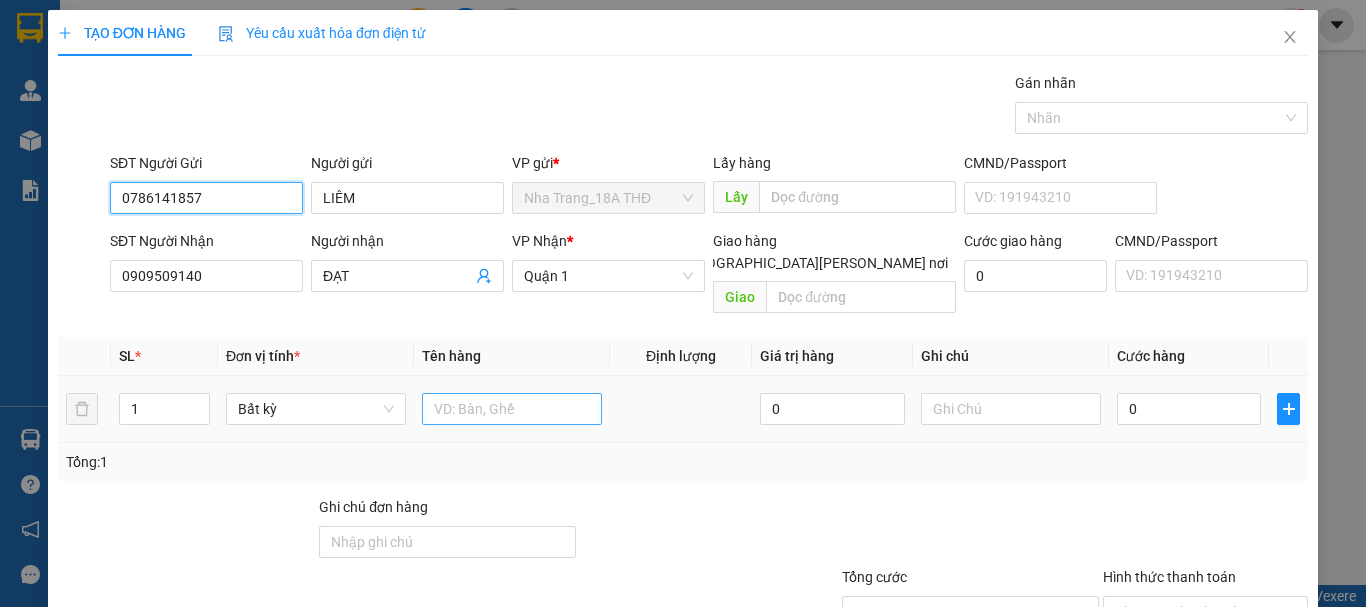 type on "0786141857" 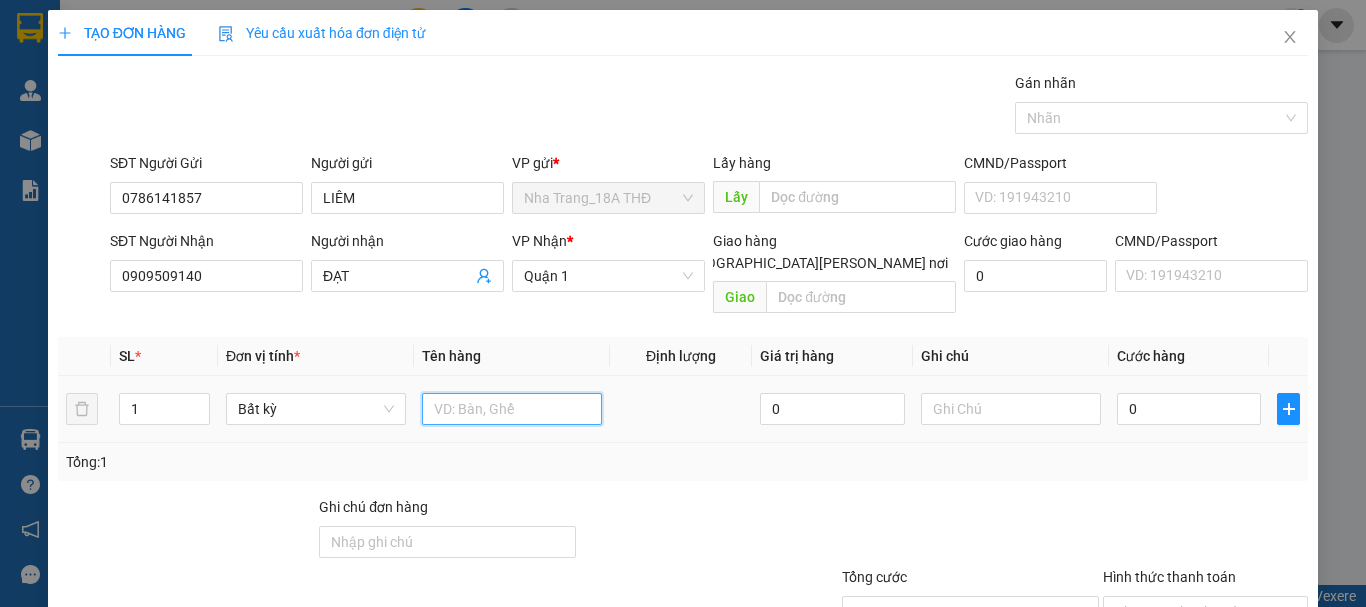 drag, startPoint x: 511, startPoint y: 386, endPoint x: 495, endPoint y: 376, distance: 18.867962 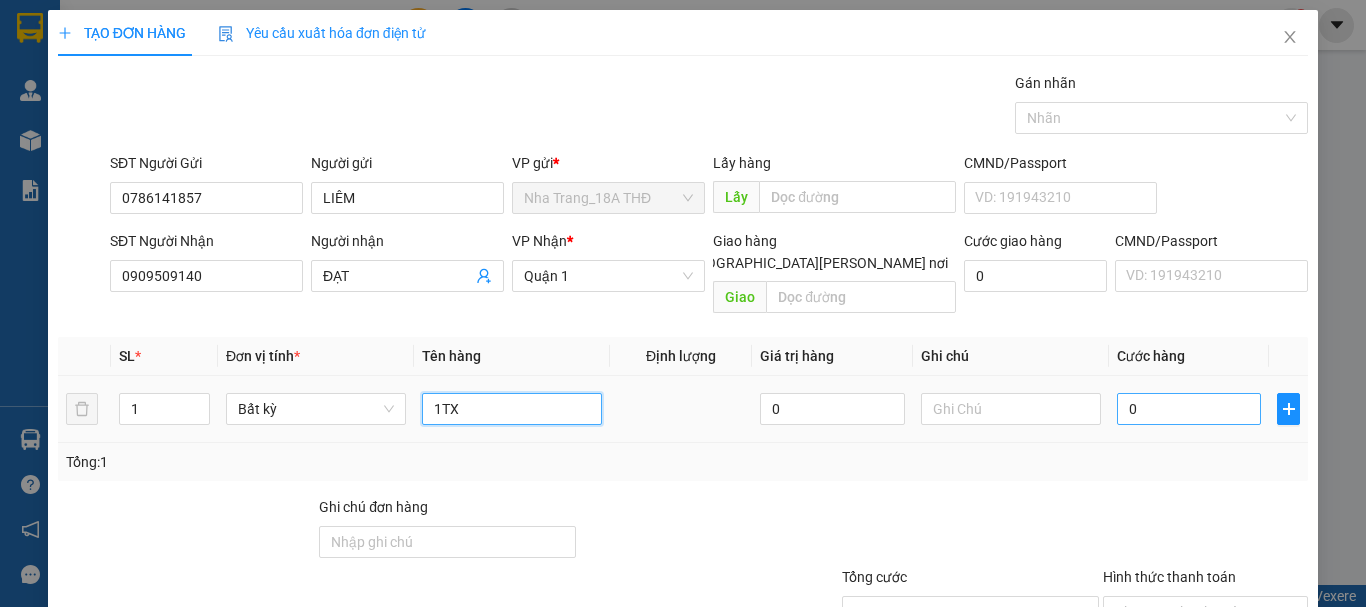 type on "1TX" 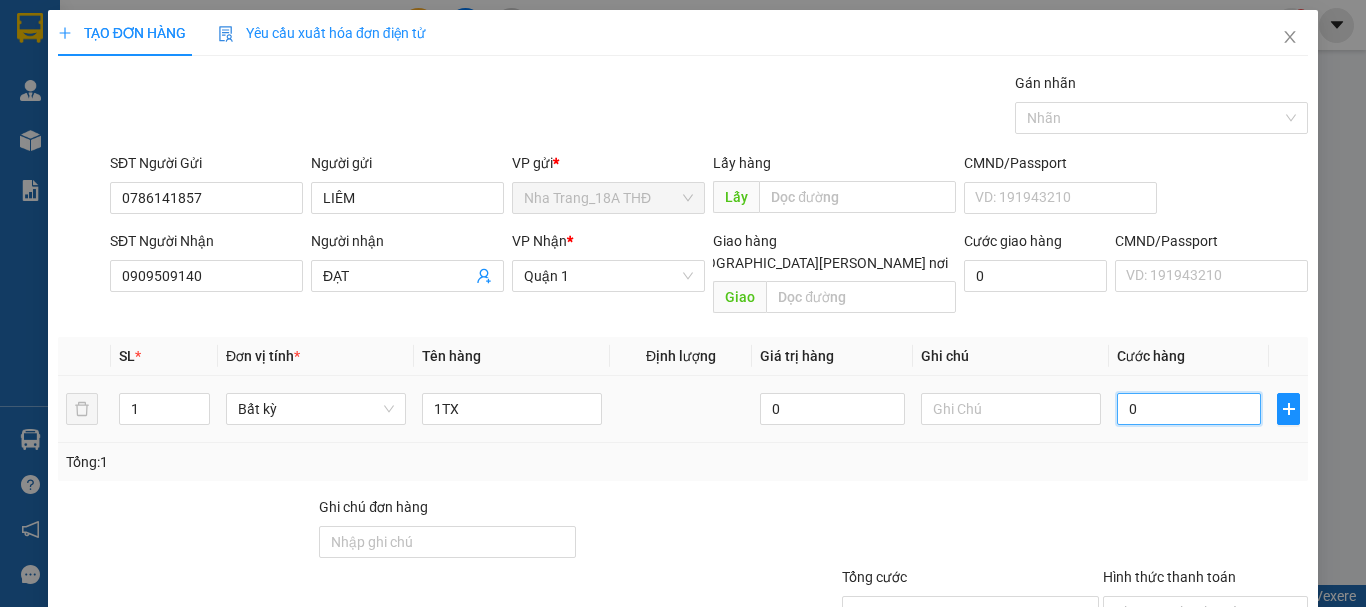 click on "0" at bounding box center (1189, 409) 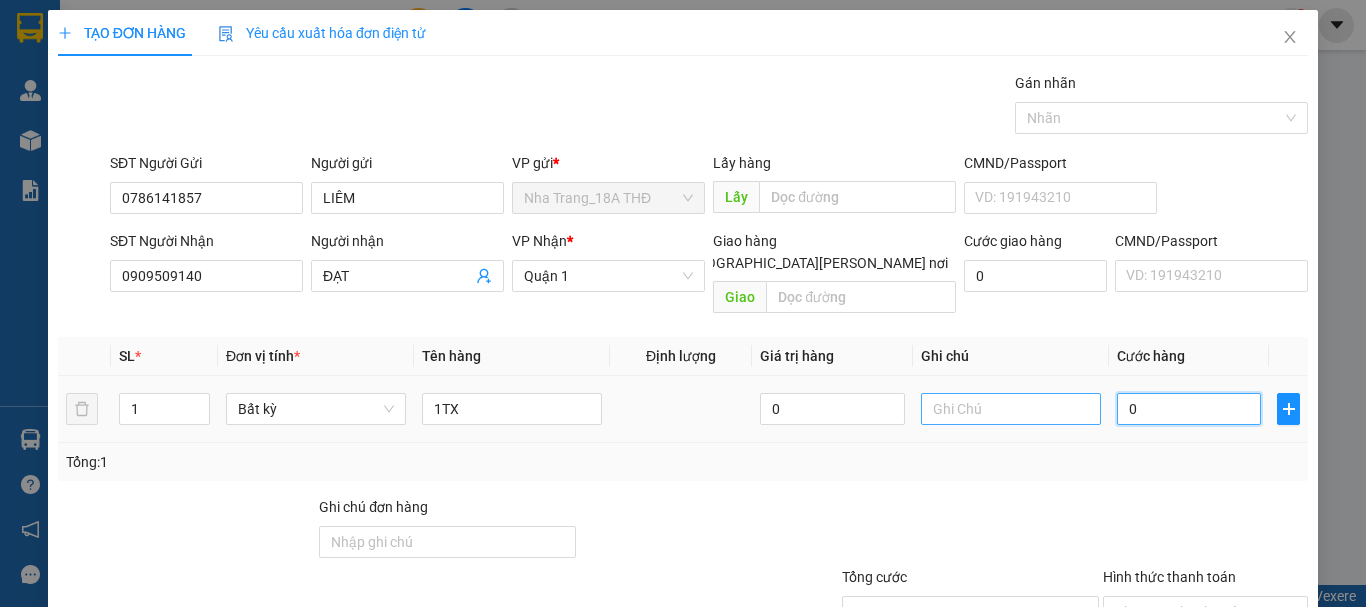 type on "4" 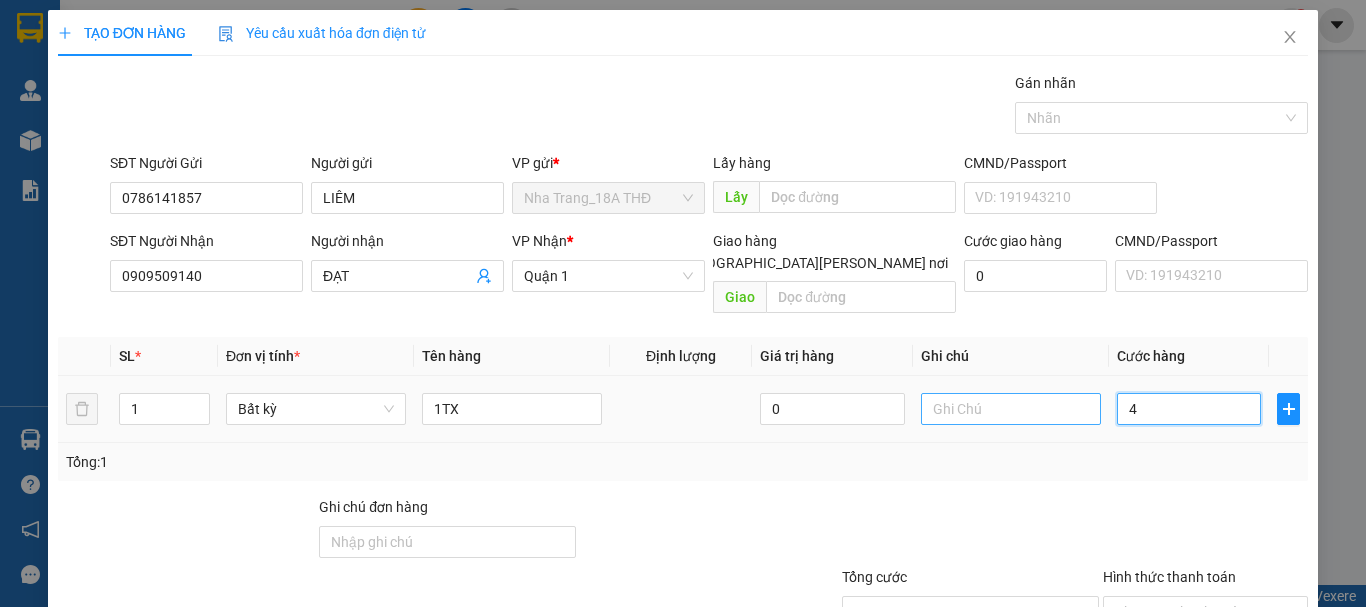 type on "40" 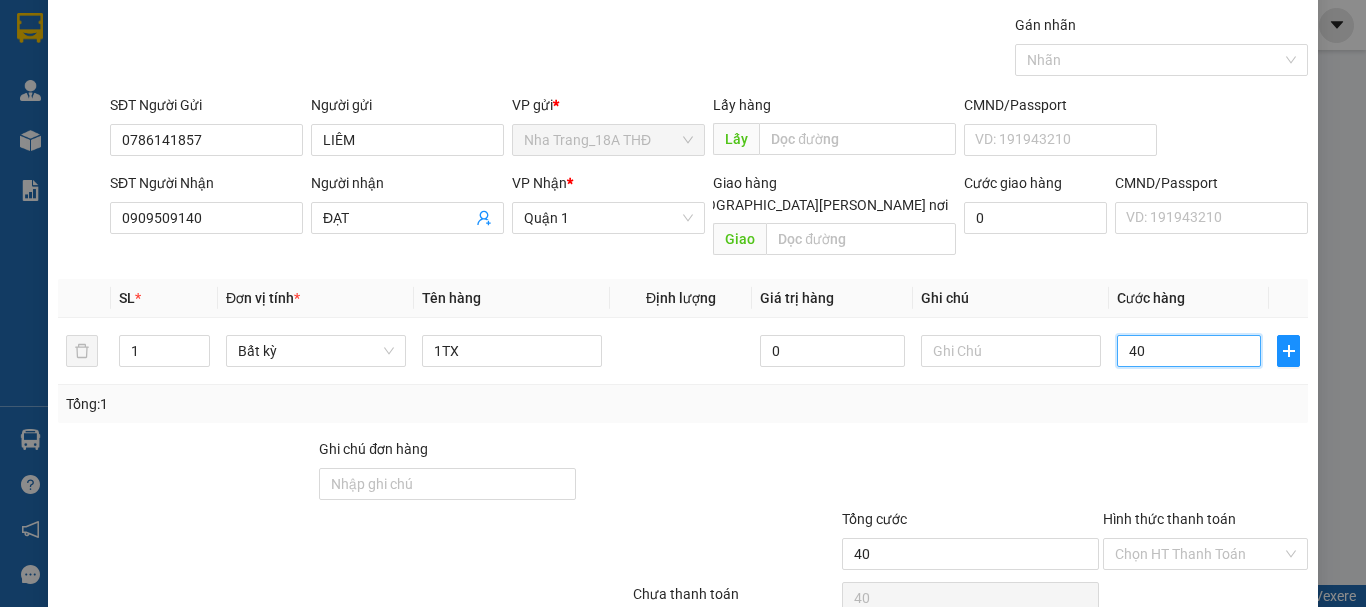 scroll, scrollTop: 133, scrollLeft: 0, axis: vertical 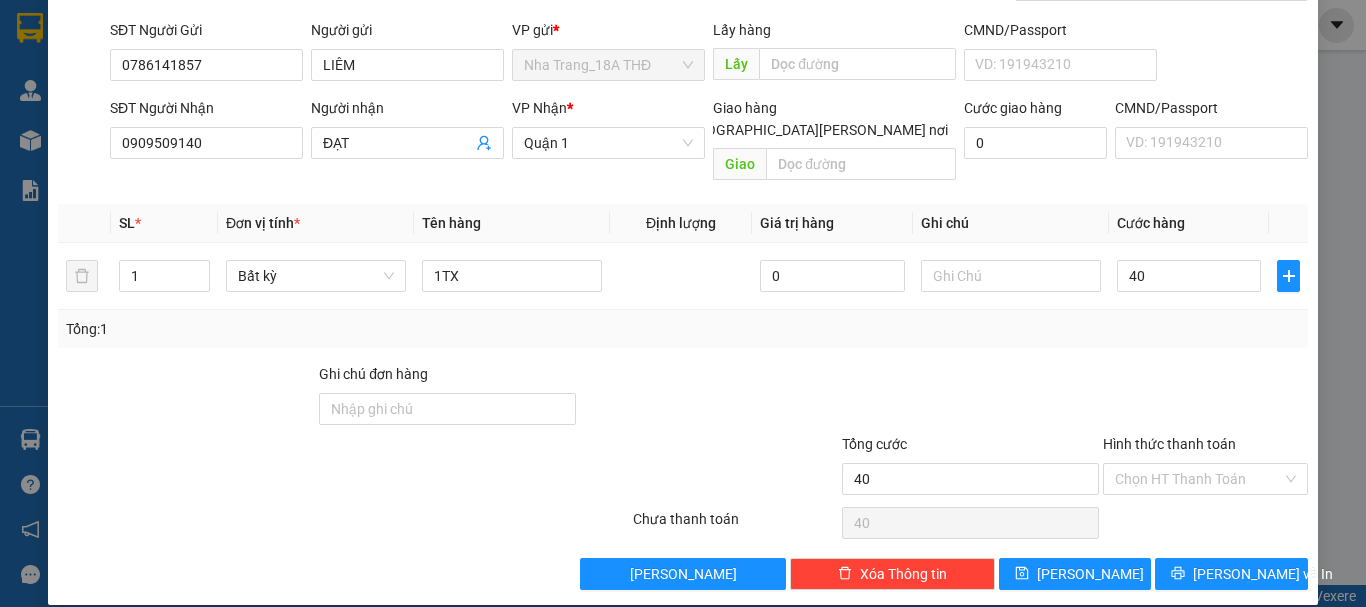 type on "40.000" 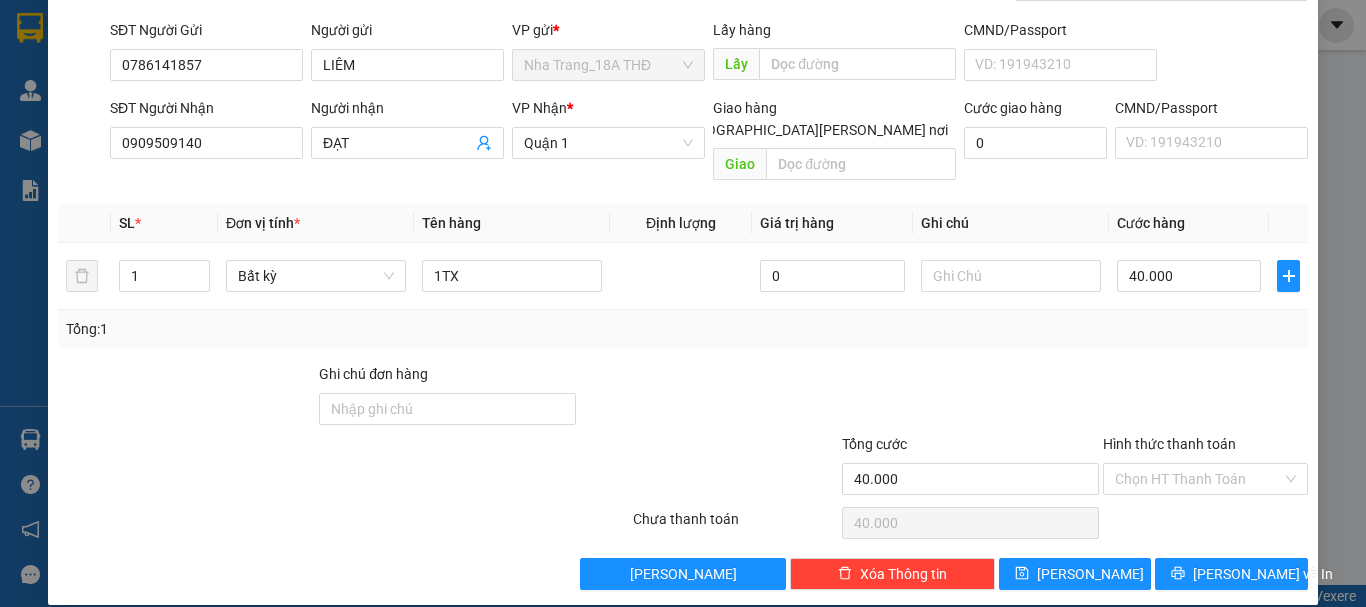 click on "Hình thức thanh toán" at bounding box center (1198, 479) 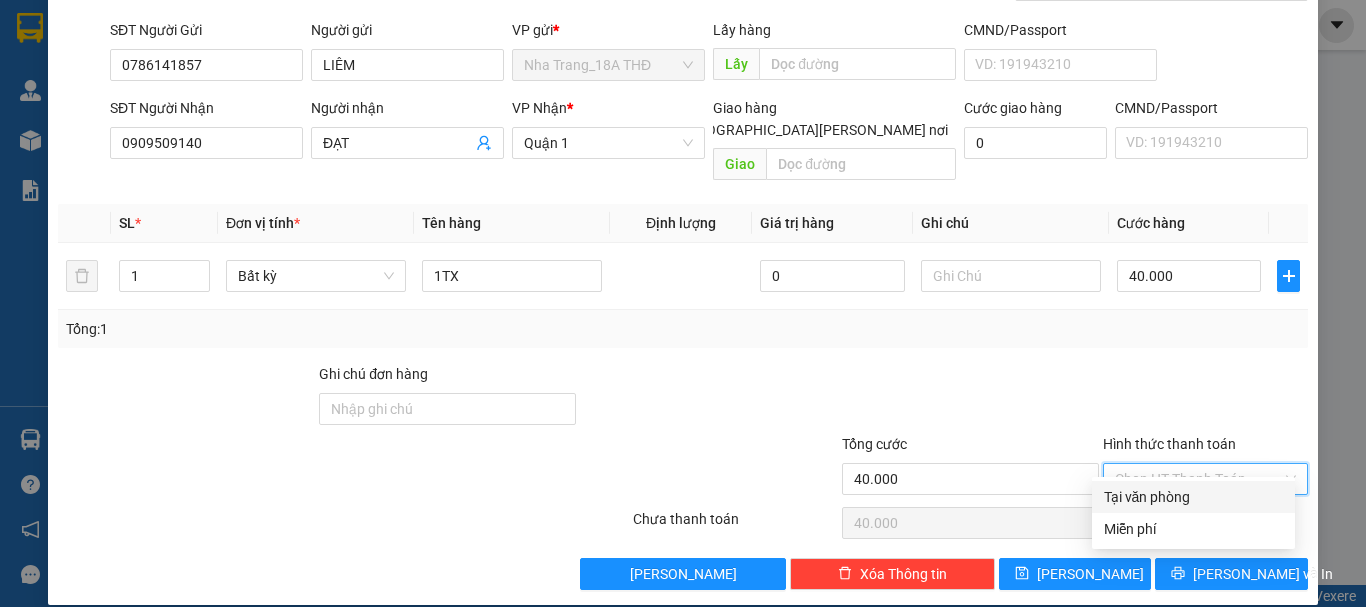 drag, startPoint x: 1160, startPoint y: 498, endPoint x: 1141, endPoint y: 550, distance: 55.362442 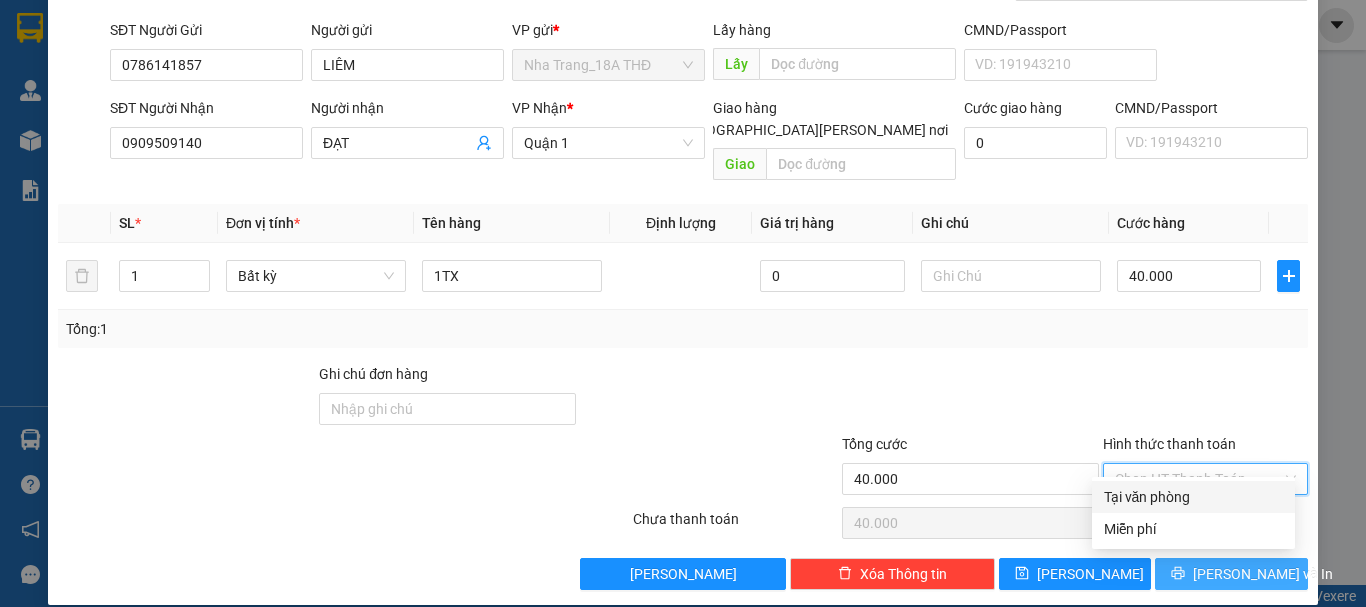 type on "0" 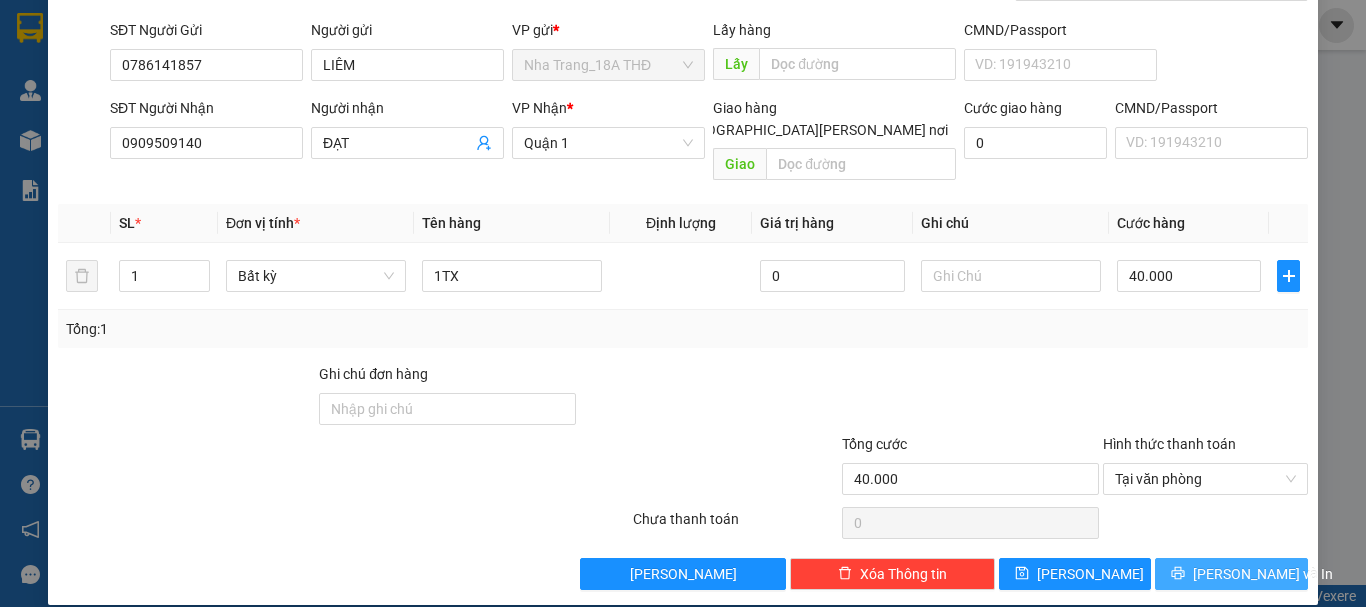 drag, startPoint x: 1182, startPoint y: 558, endPoint x: 842, endPoint y: 395, distance: 377.05304 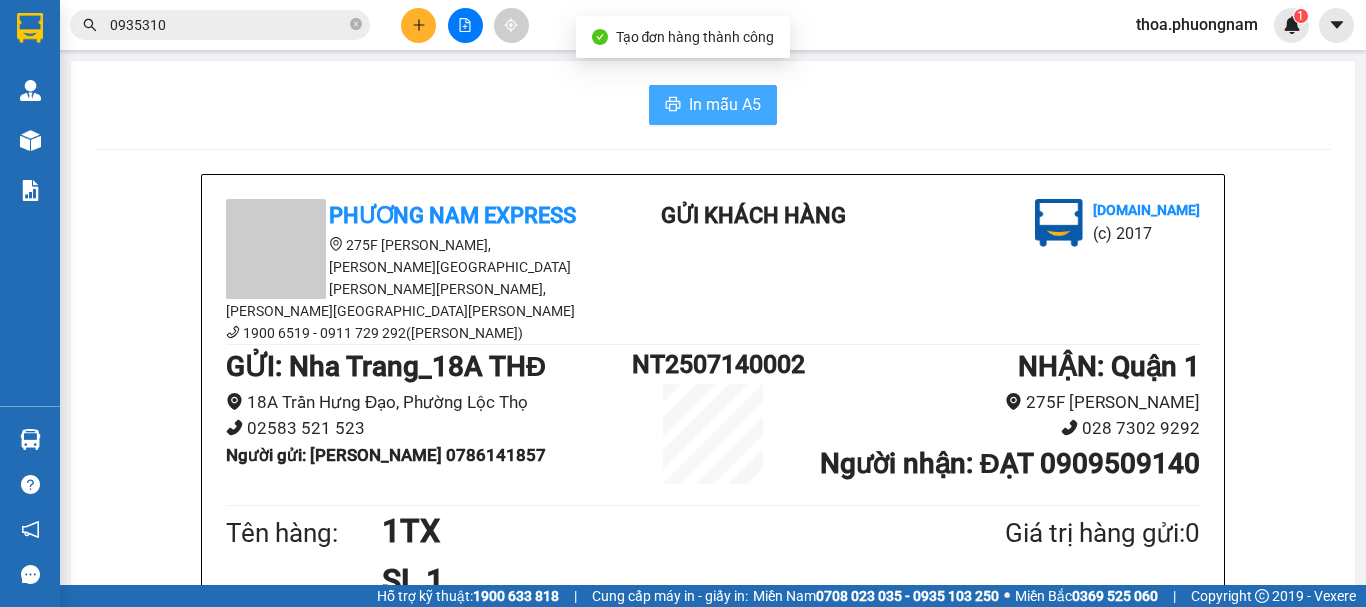 click on "In mẫu A5" at bounding box center (725, 104) 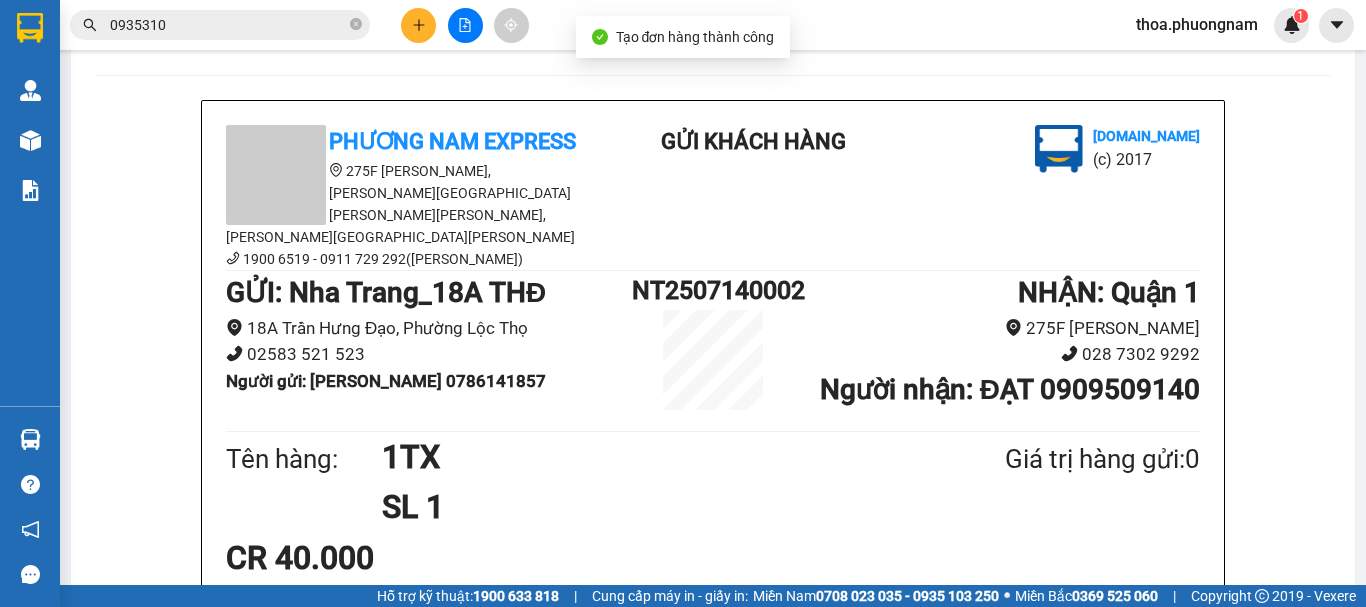 scroll, scrollTop: 0, scrollLeft: 0, axis: both 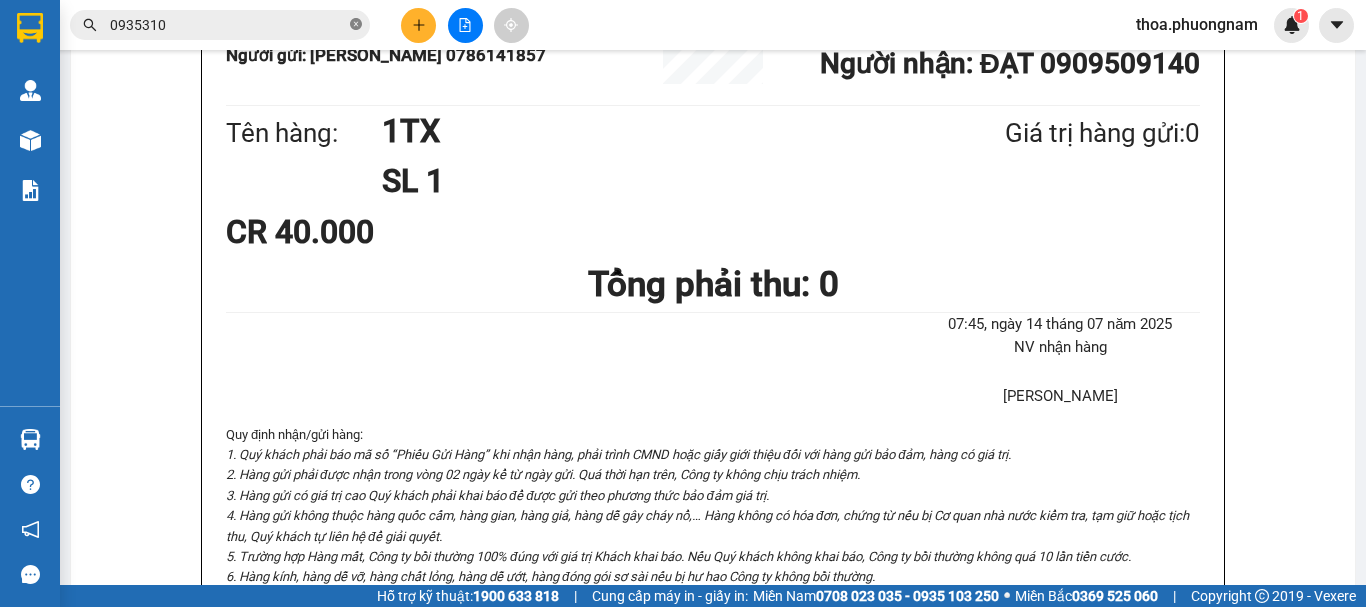click 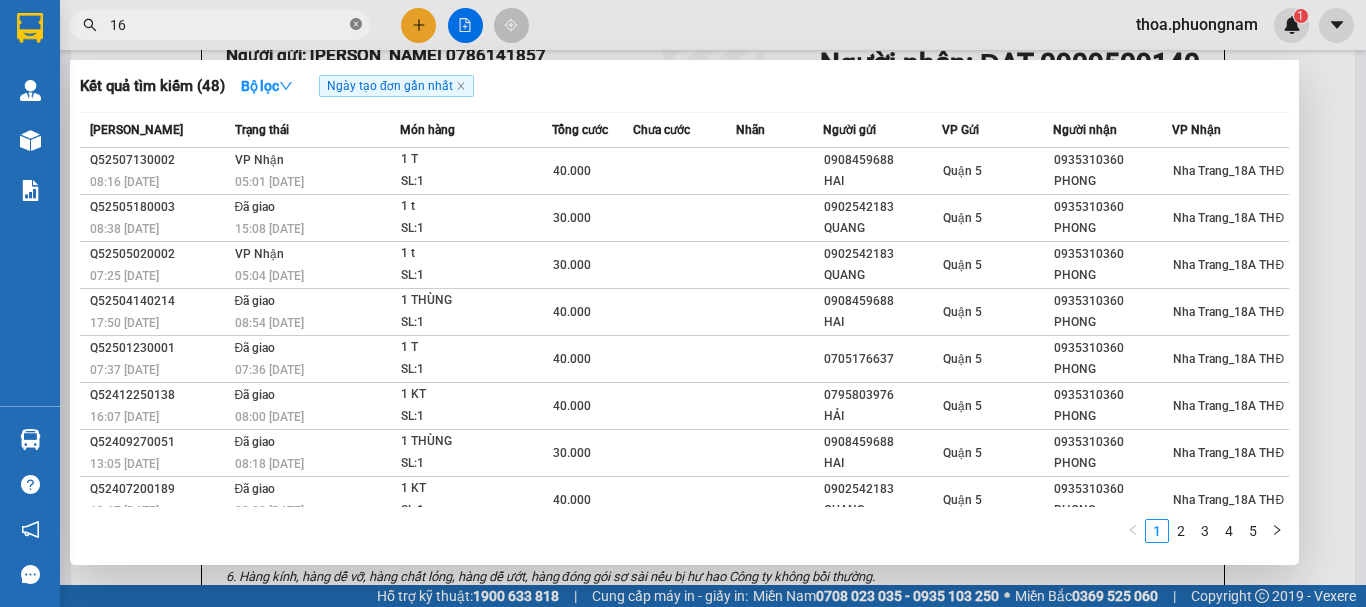 type on "160" 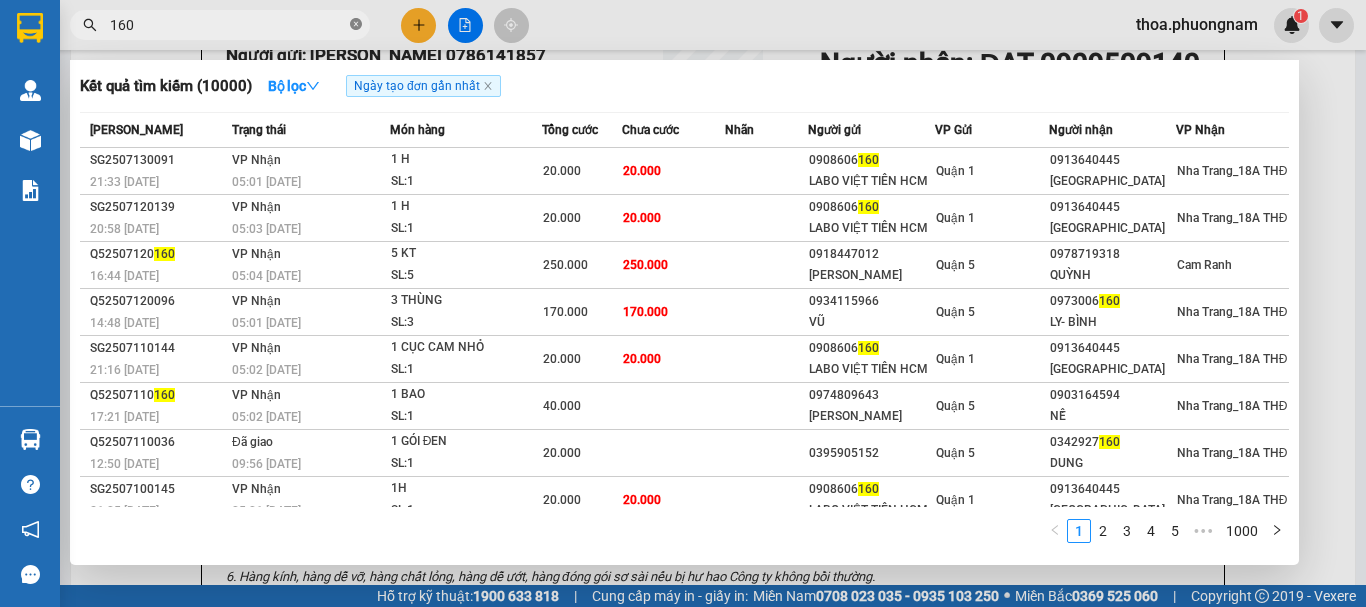 click 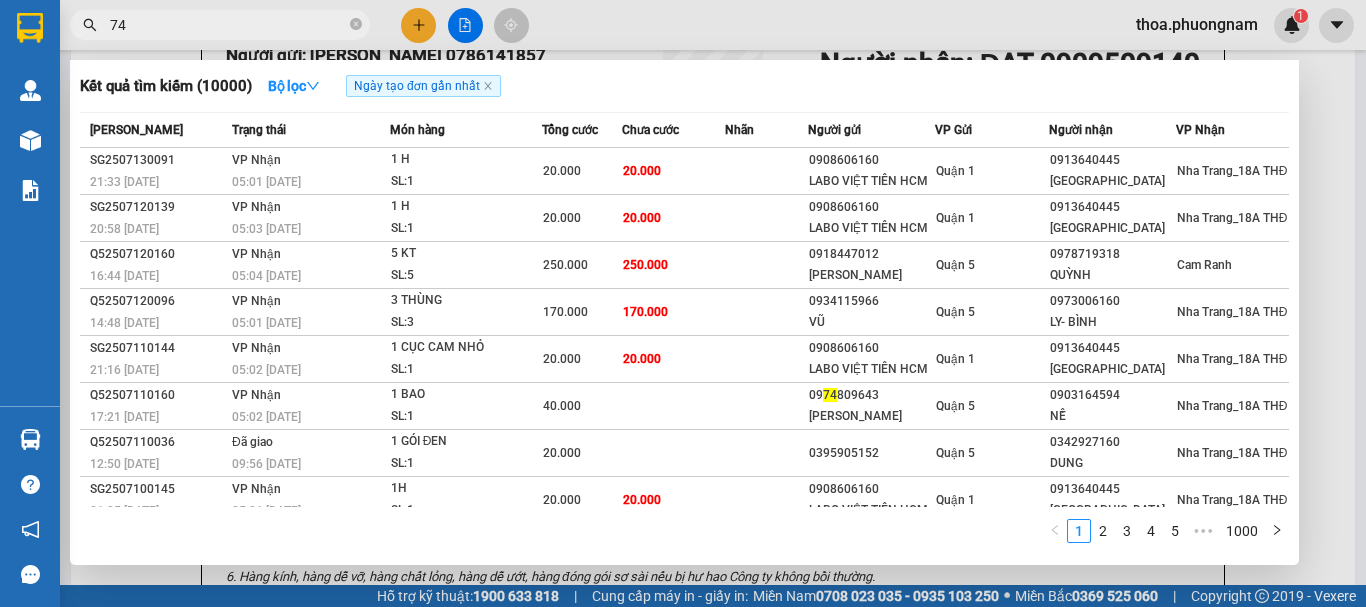 type on "746" 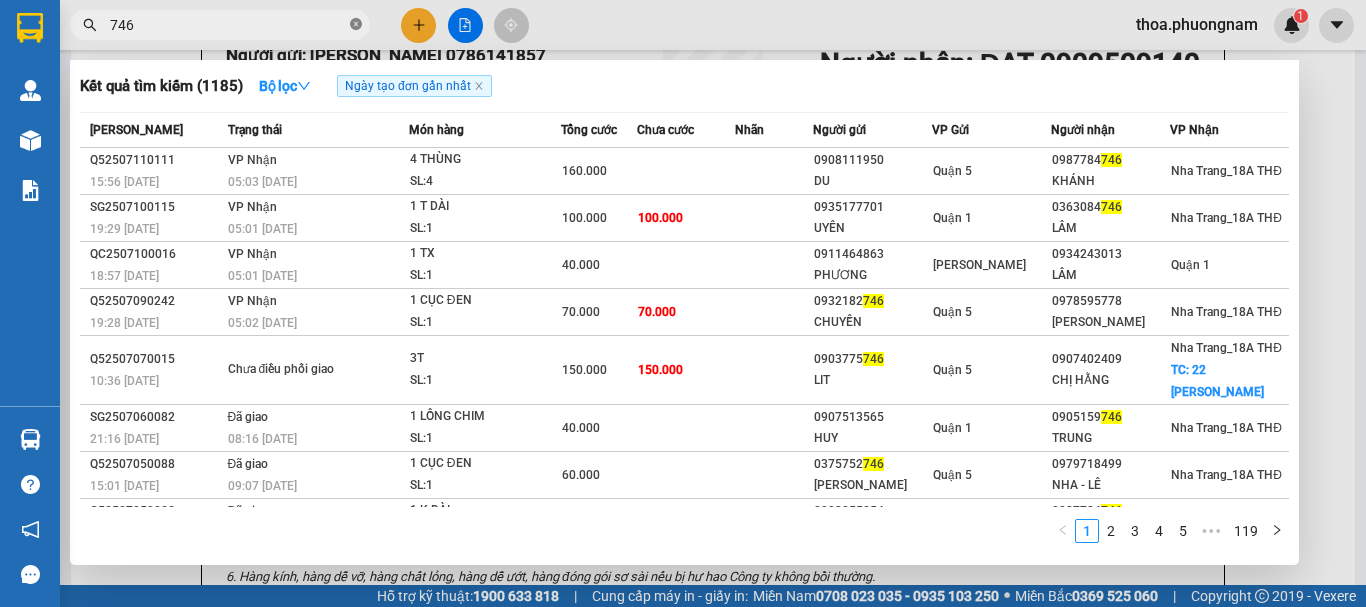click 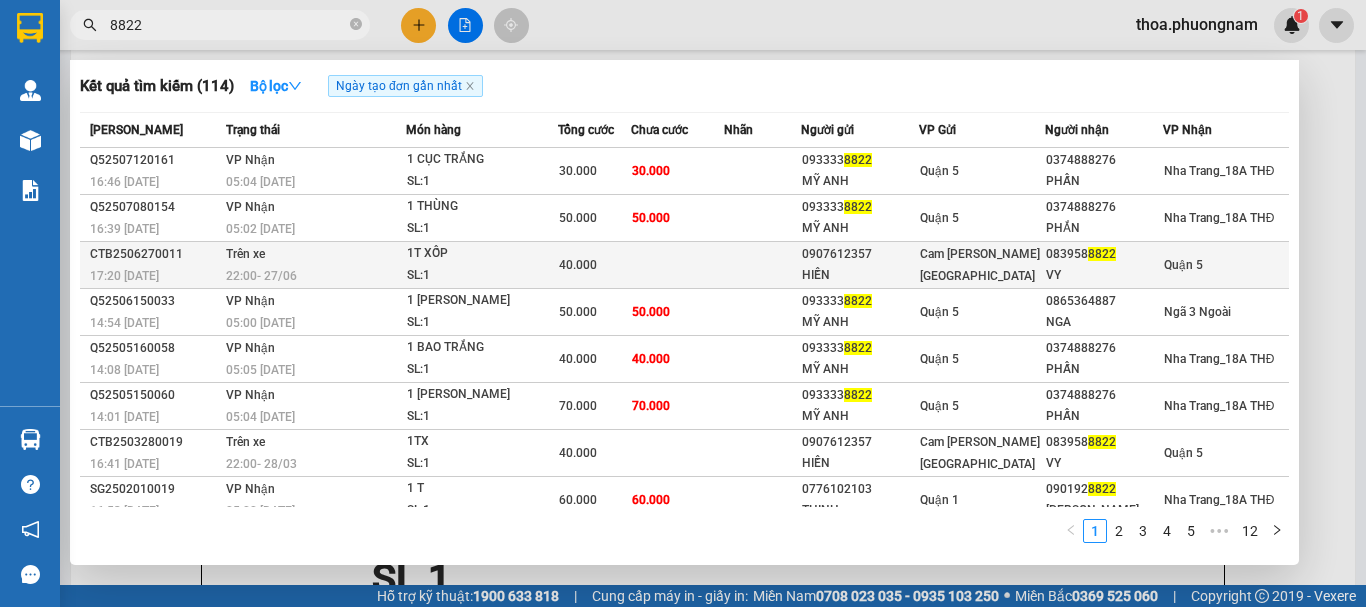 scroll, scrollTop: 1000, scrollLeft: 0, axis: vertical 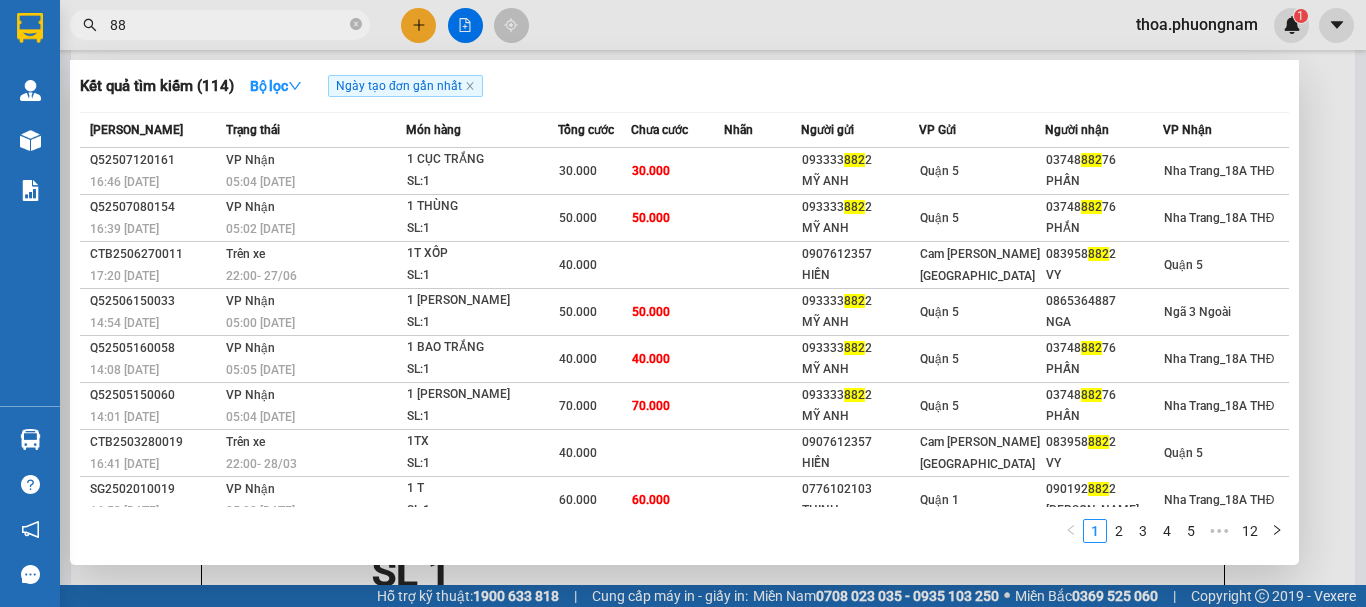 type on "8" 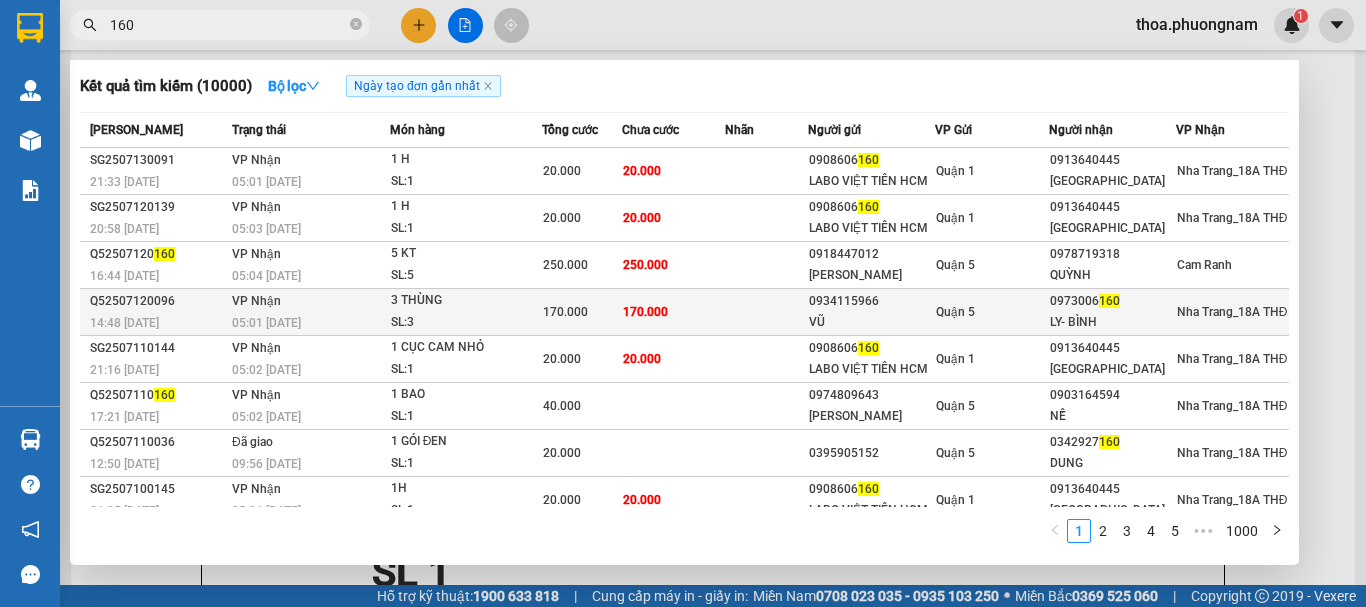 type on "160" 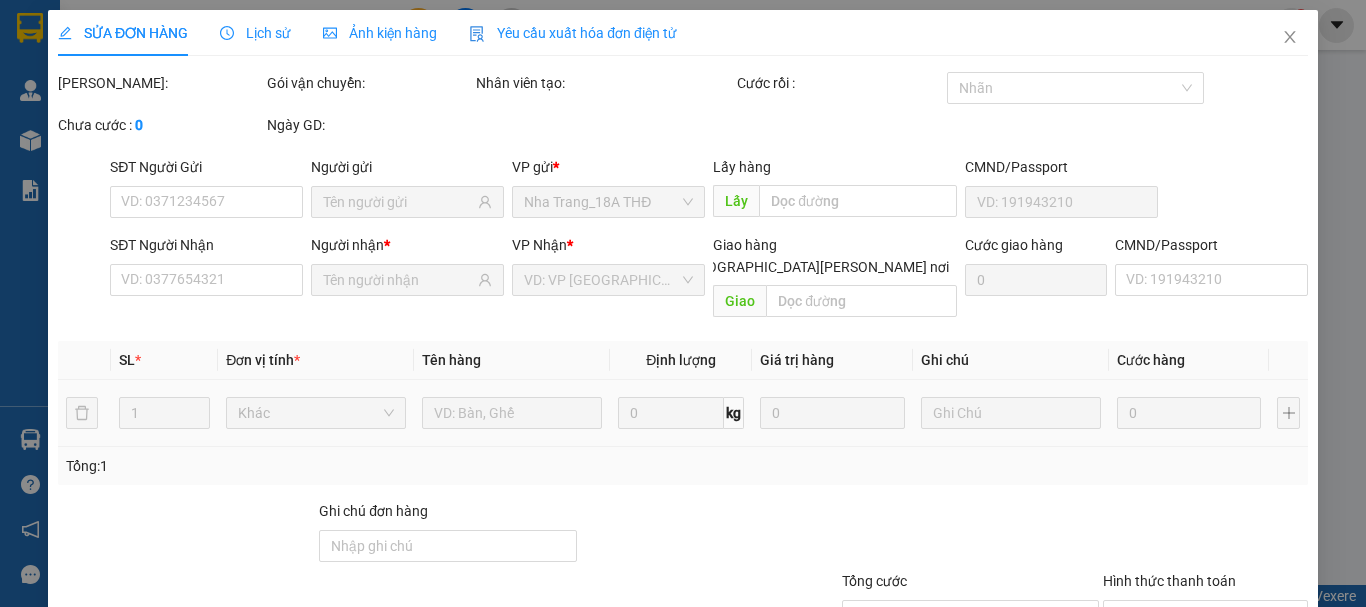 scroll, scrollTop: 0, scrollLeft: 0, axis: both 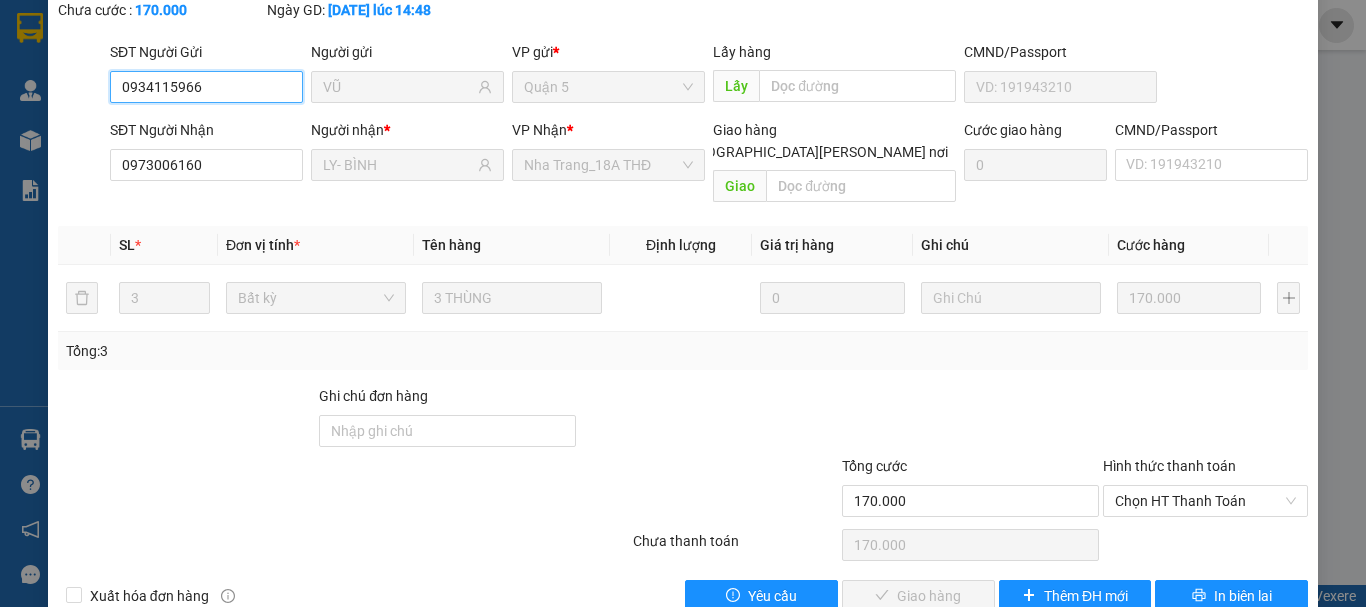 drag, startPoint x: 1178, startPoint y: 461, endPoint x: 1164, endPoint y: 486, distance: 28.653097 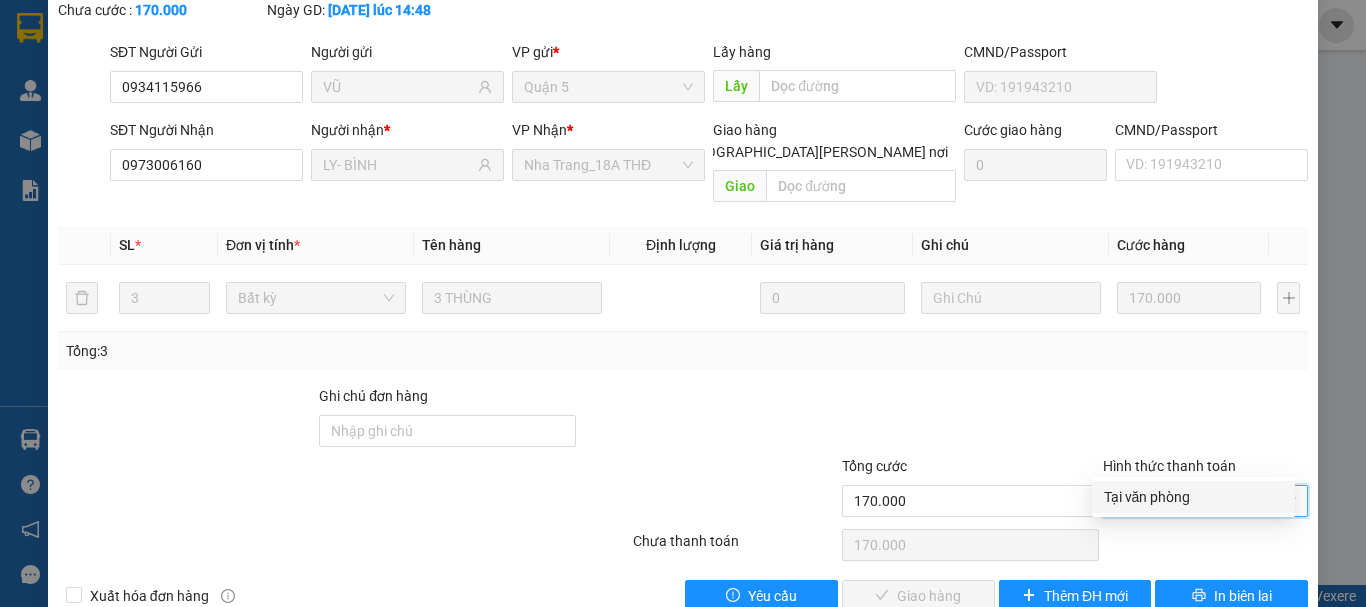 click on "Tại văn phòng" at bounding box center (1193, 497) 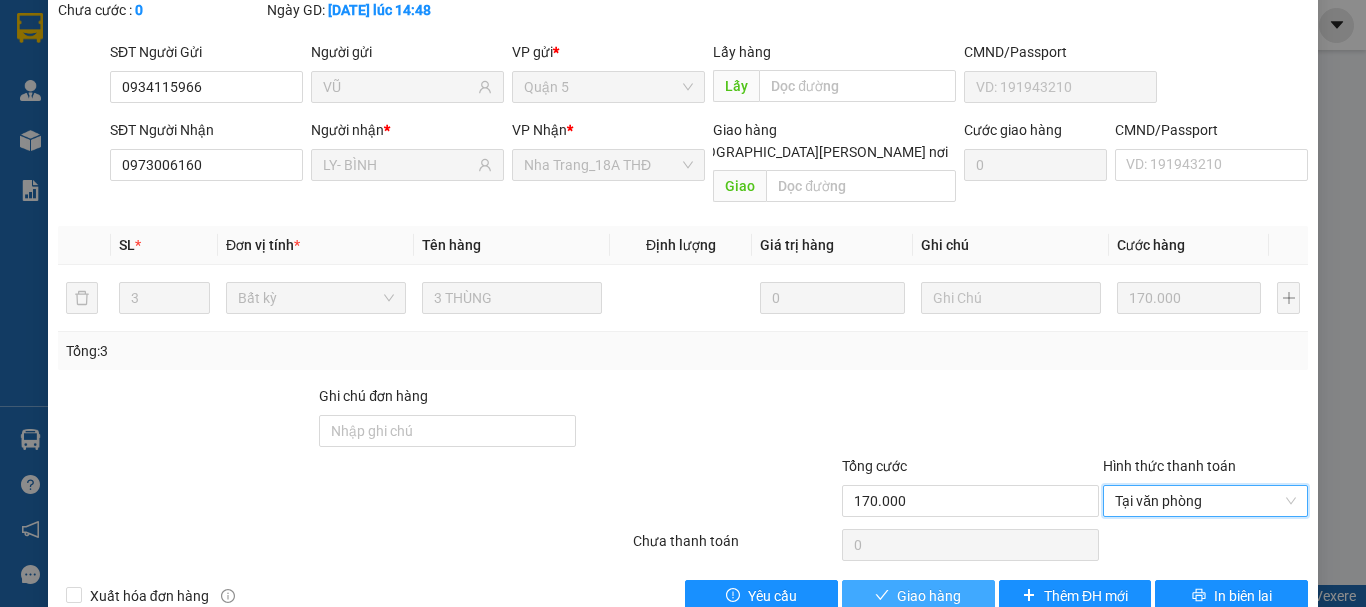 click on "Giao hàng" at bounding box center (929, 596) 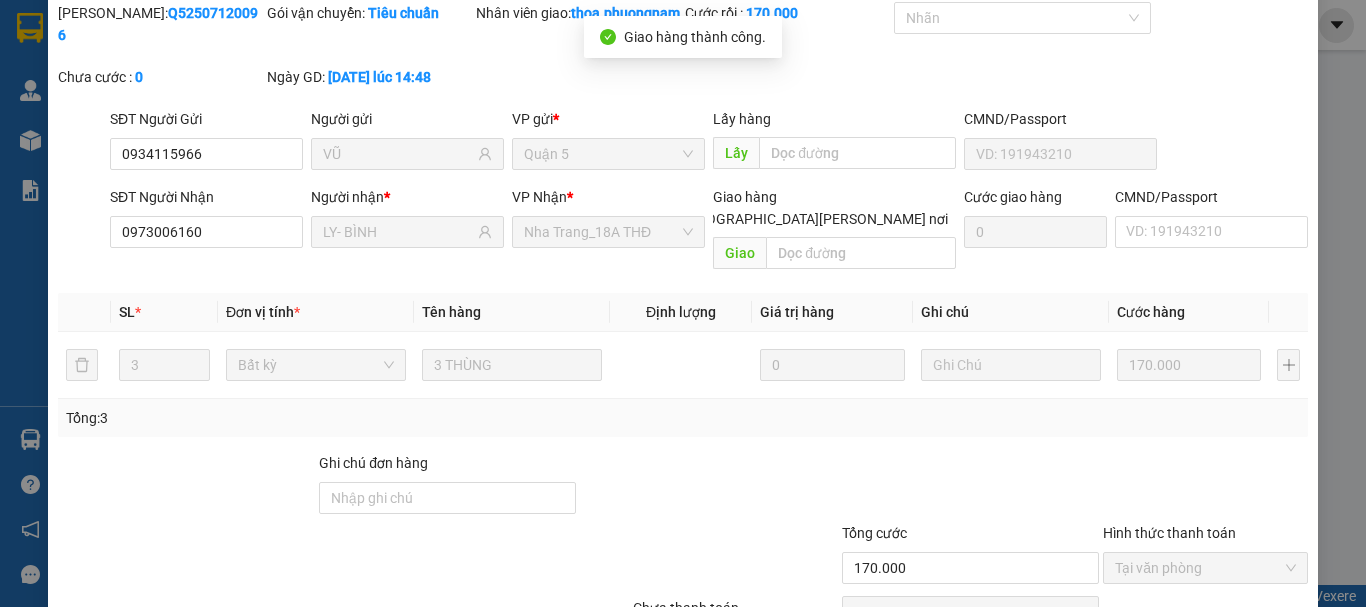 scroll, scrollTop: 0, scrollLeft: 0, axis: both 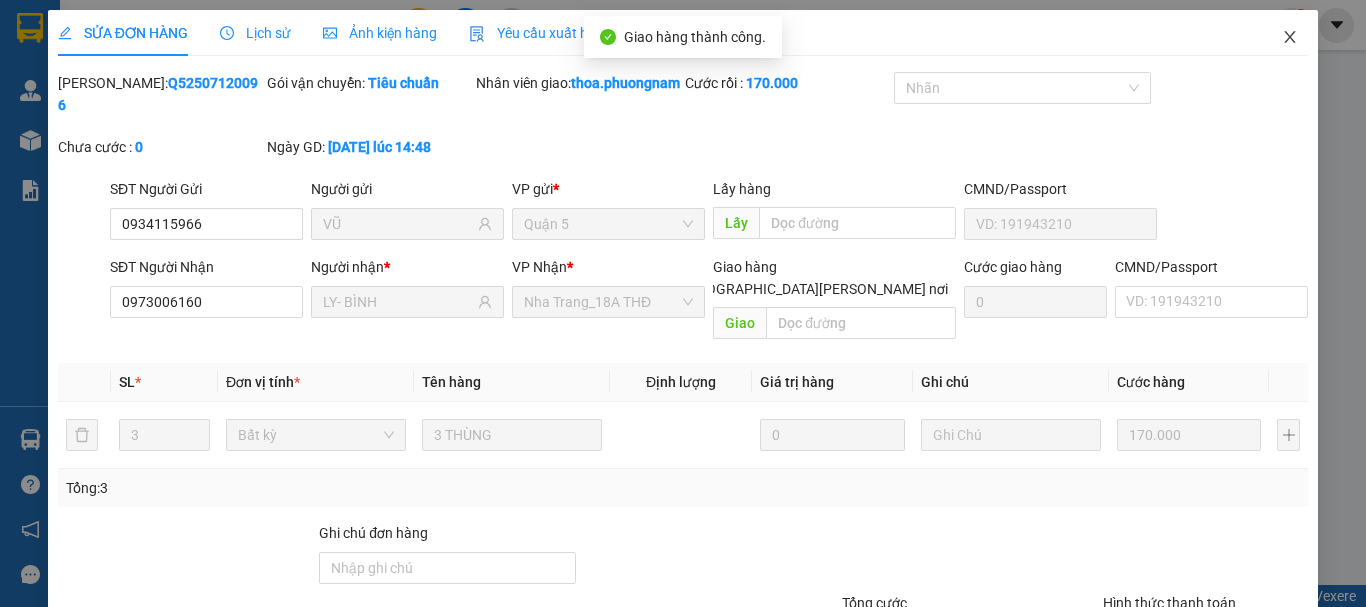 drag, startPoint x: 1282, startPoint y: 35, endPoint x: 1059, endPoint y: 41, distance: 223.0807 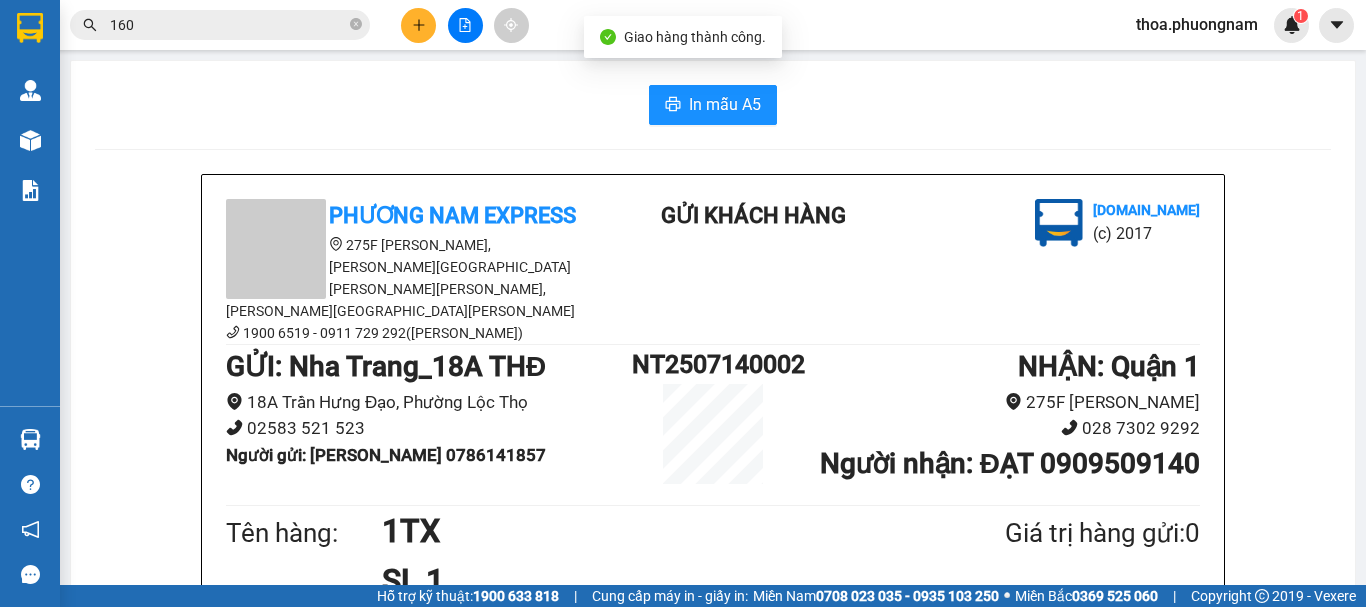 click on "160" at bounding box center (228, 25) 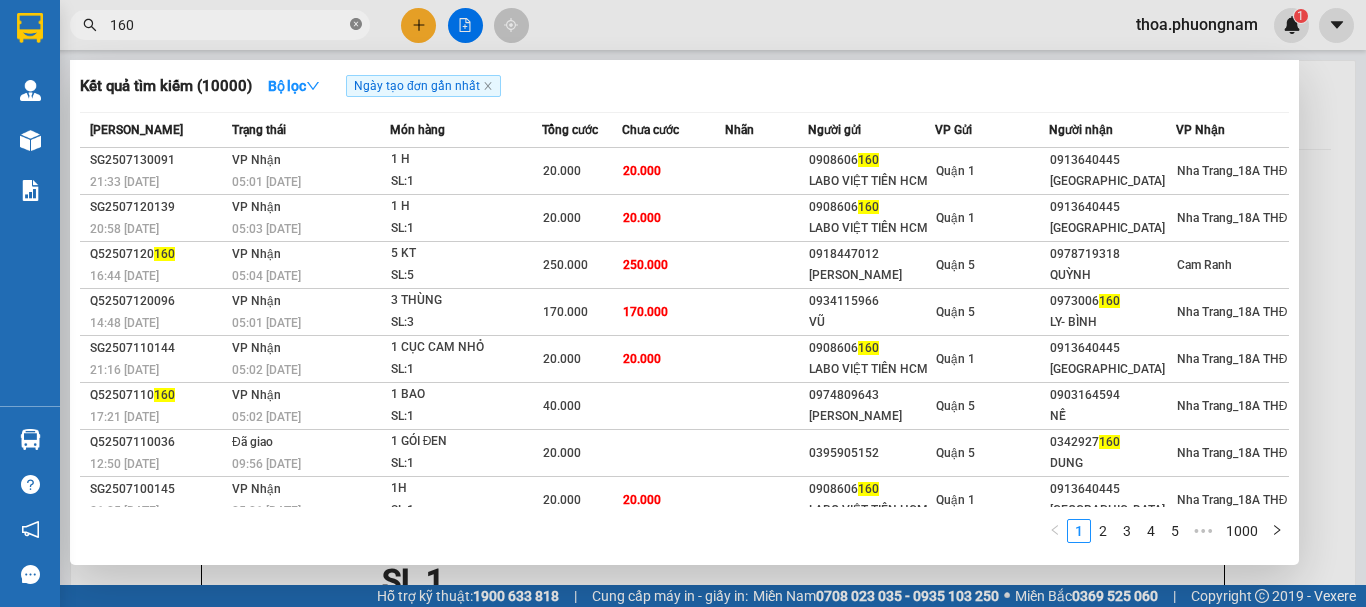click 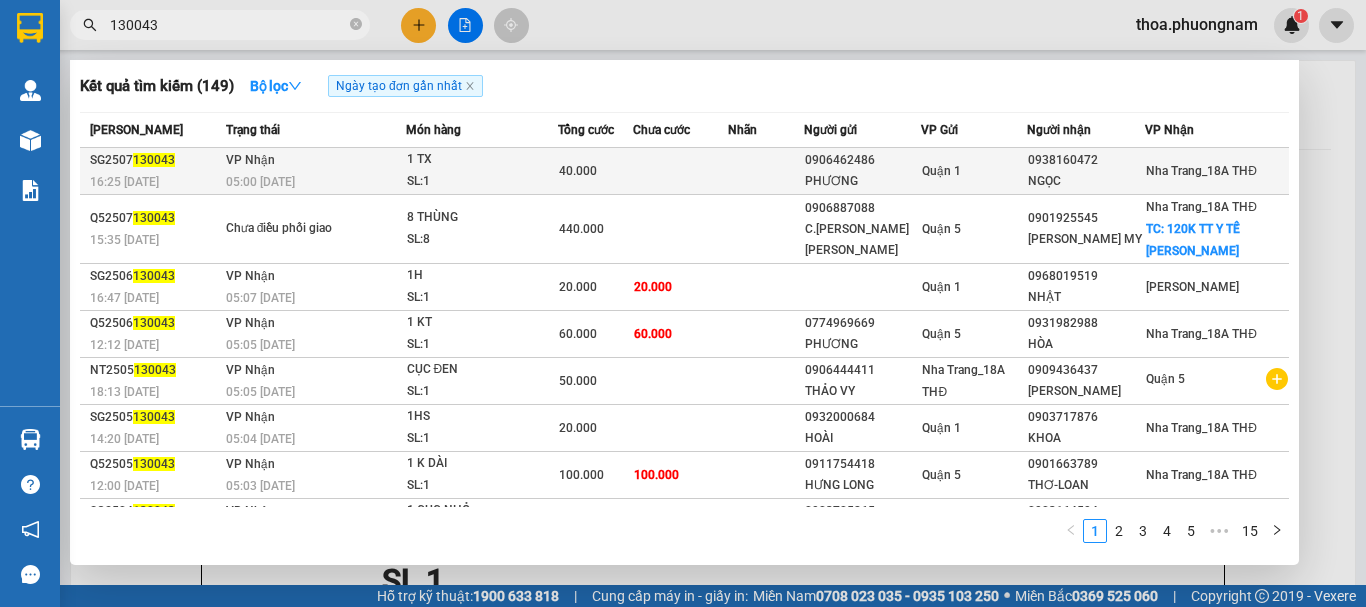 type on "130043" 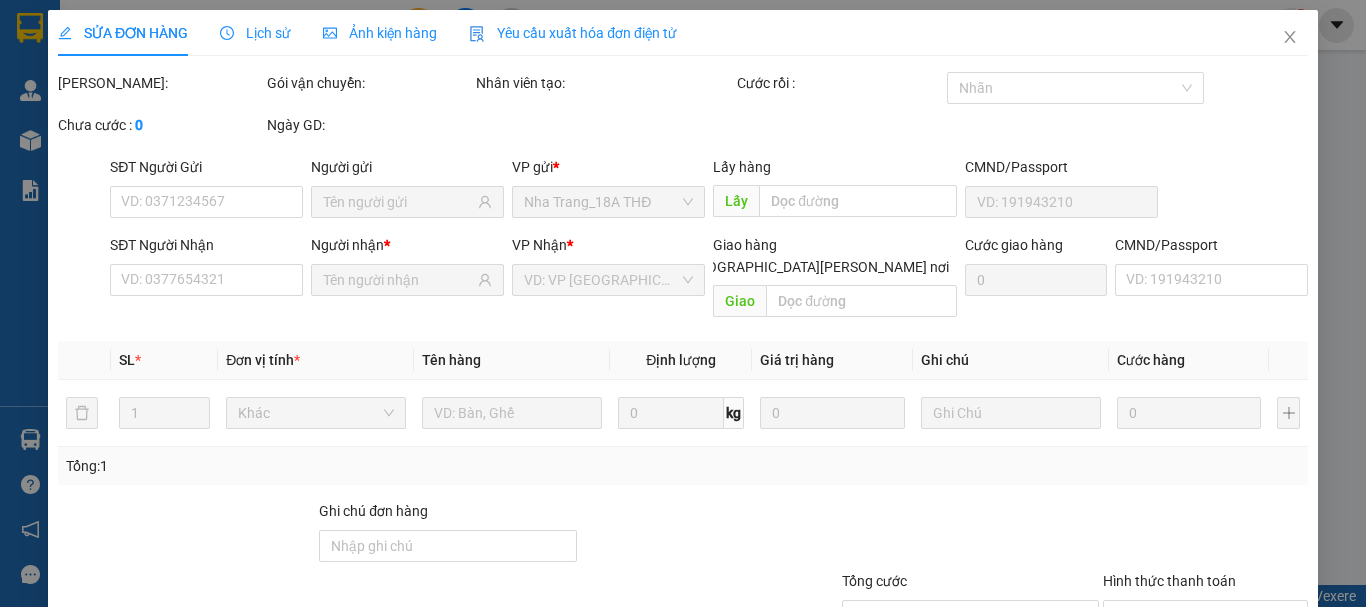type on "0906462486" 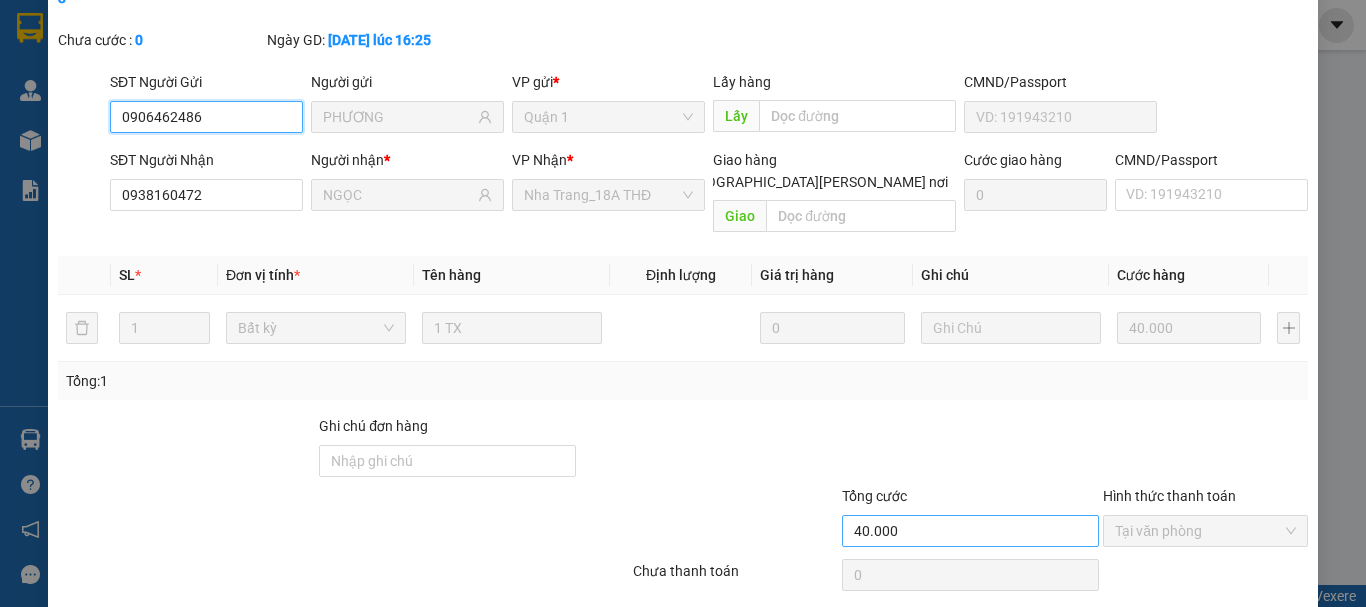 scroll, scrollTop: 137, scrollLeft: 0, axis: vertical 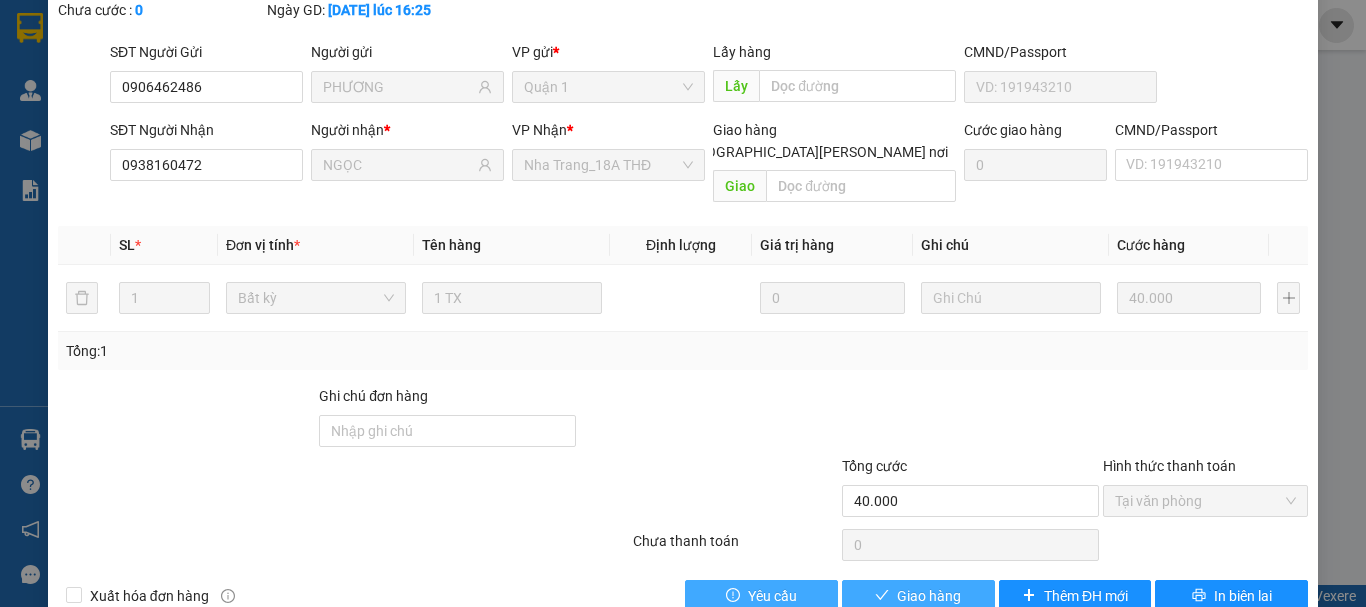 drag, startPoint x: 904, startPoint y: 547, endPoint x: 821, endPoint y: 549, distance: 83.02409 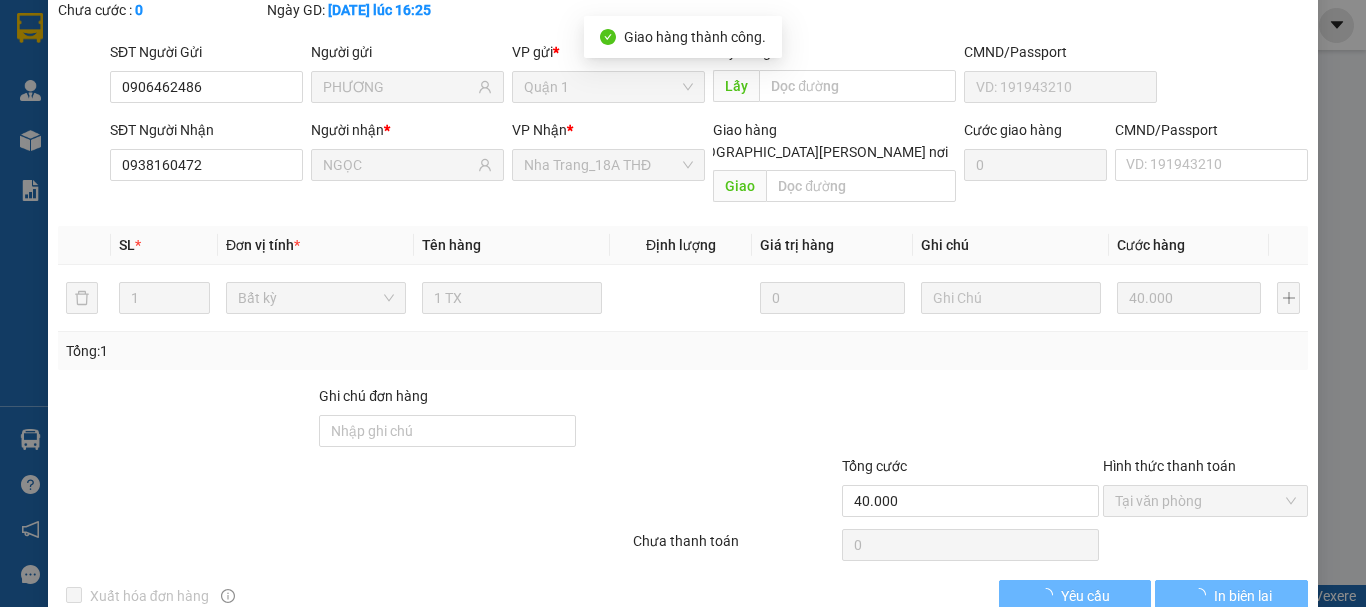 scroll, scrollTop: 22, scrollLeft: 0, axis: vertical 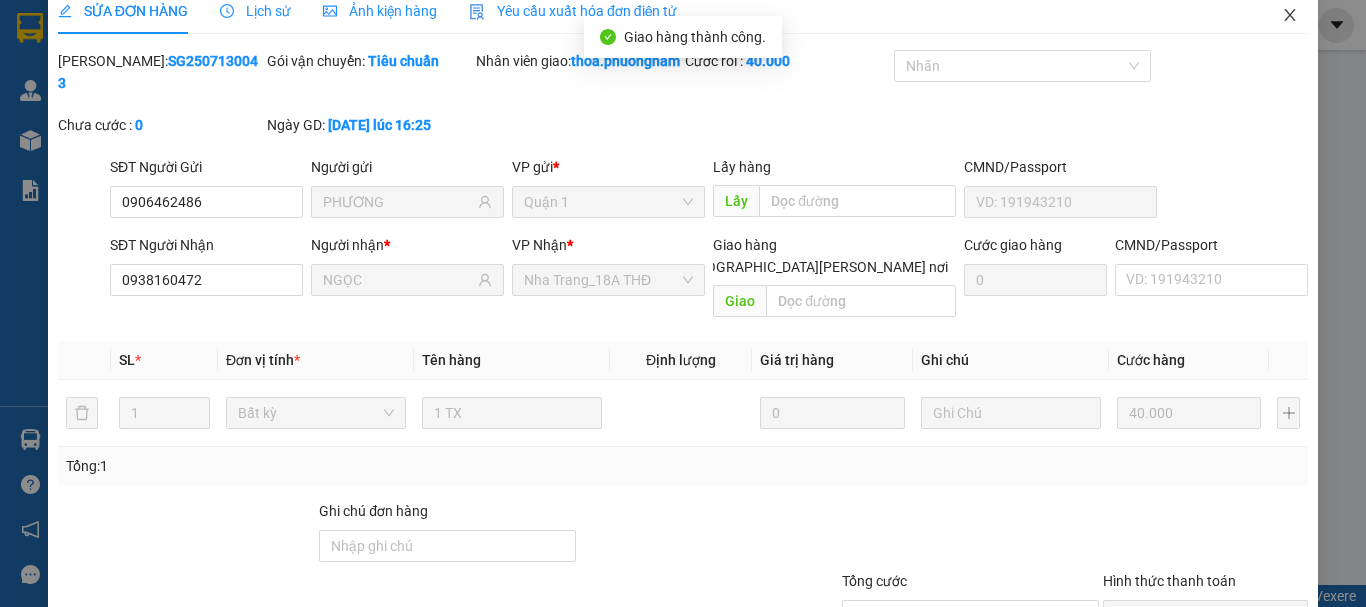 drag, startPoint x: 1269, startPoint y: 16, endPoint x: 1096, endPoint y: 29, distance: 173.48775 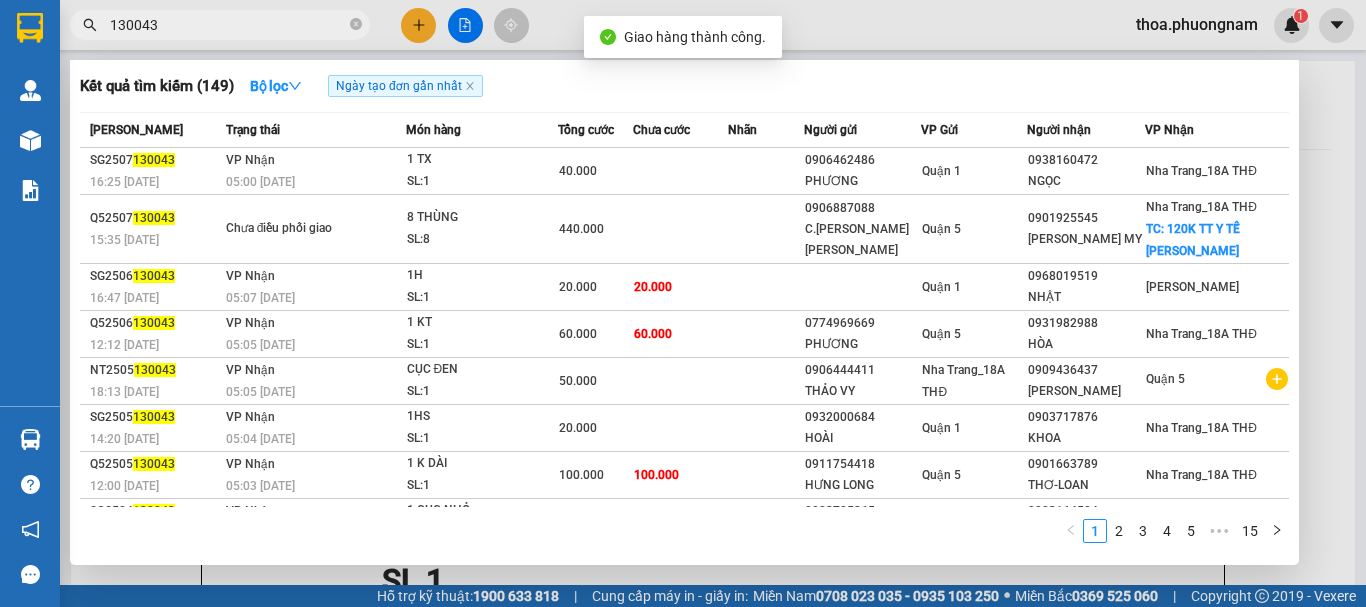 drag, startPoint x: 294, startPoint y: 31, endPoint x: 242, endPoint y: 39, distance: 52.611786 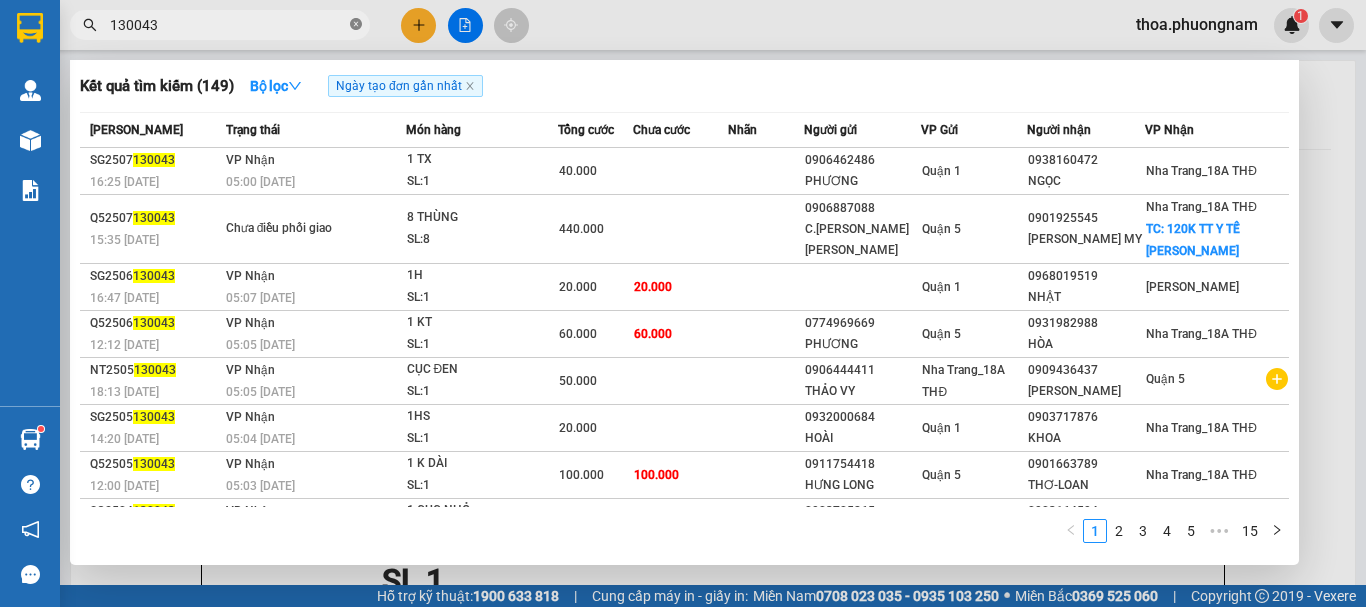 click 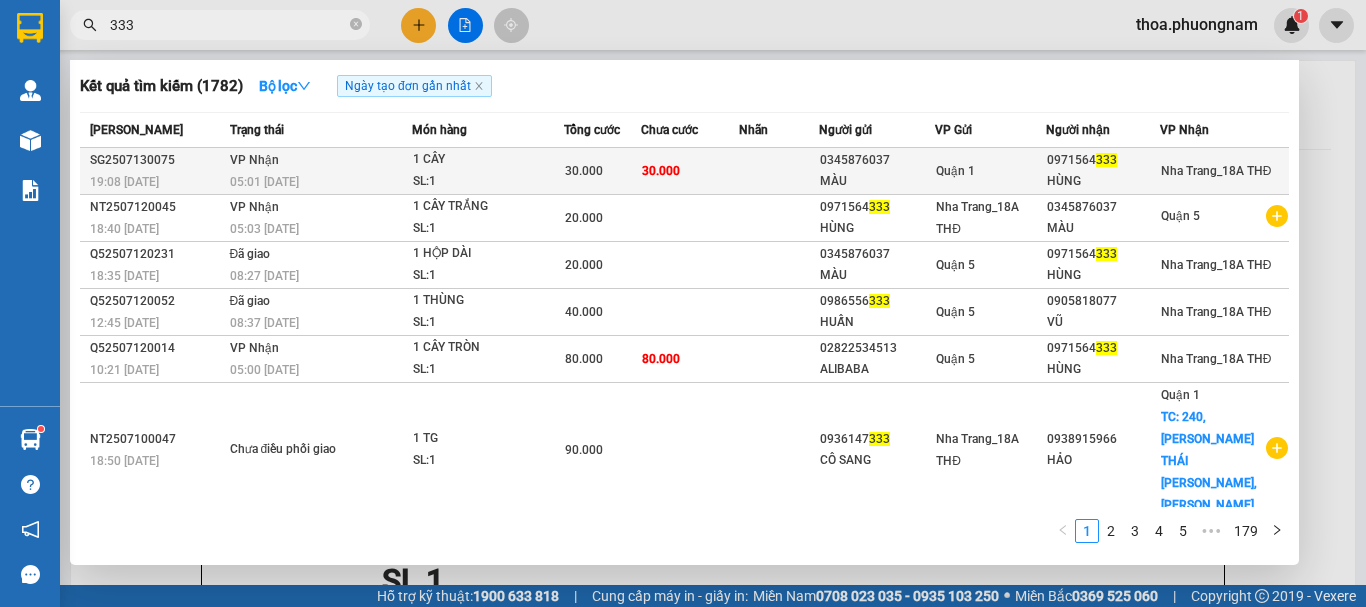 type on "333" 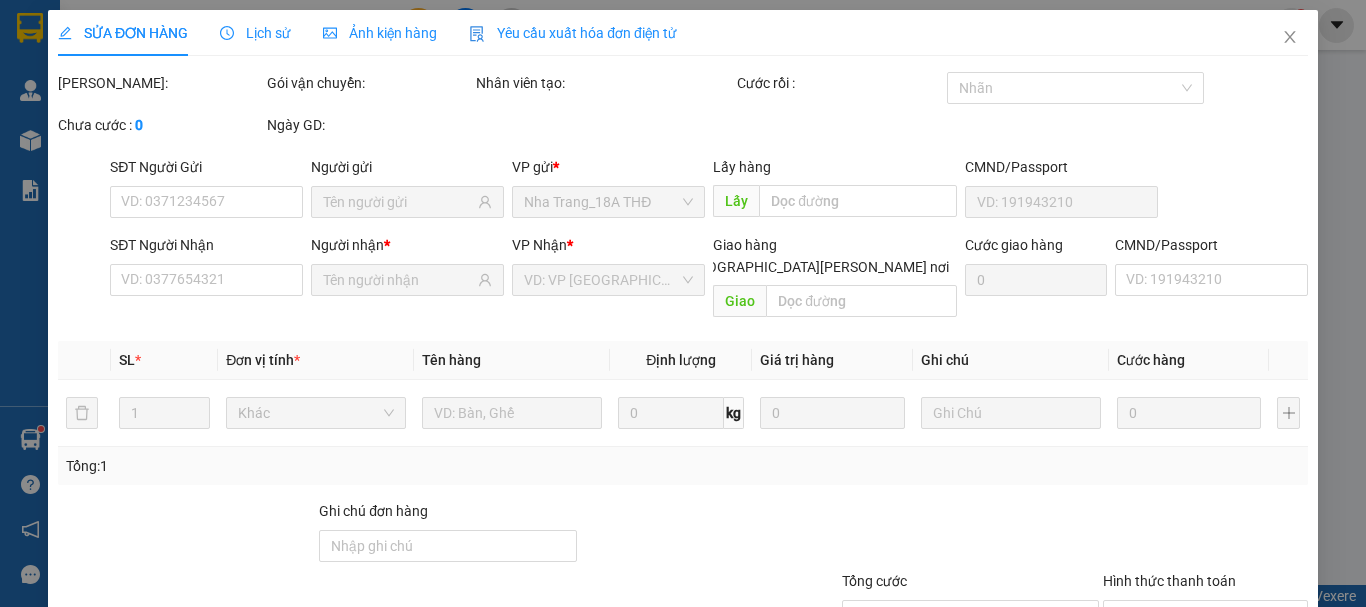 type on "0345876037" 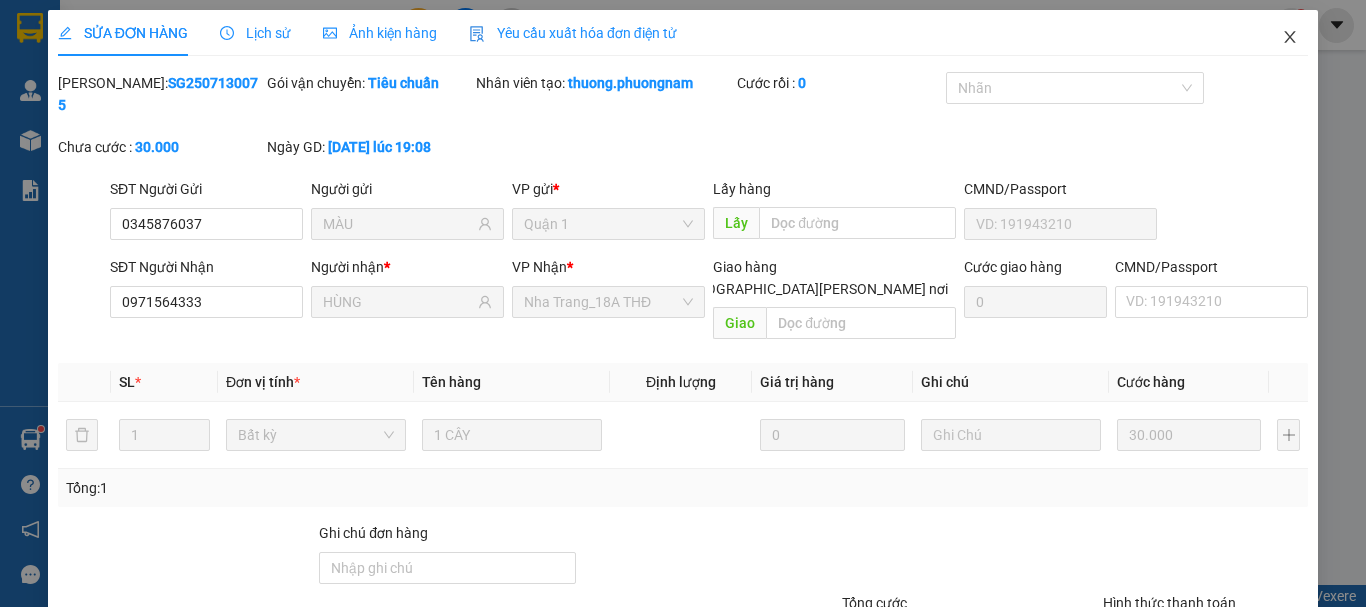 drag, startPoint x: 1285, startPoint y: 37, endPoint x: 990, endPoint y: 45, distance: 295.10846 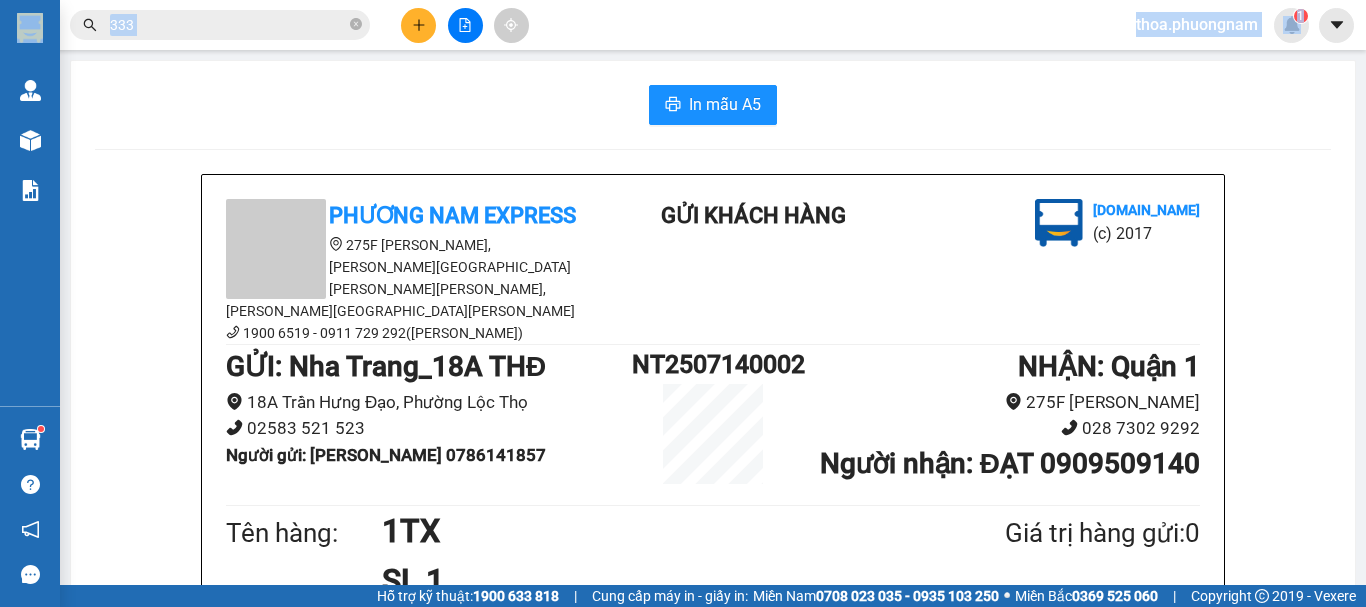 drag, startPoint x: 280, startPoint y: 41, endPoint x: 0, endPoint y: 42, distance: 280.0018 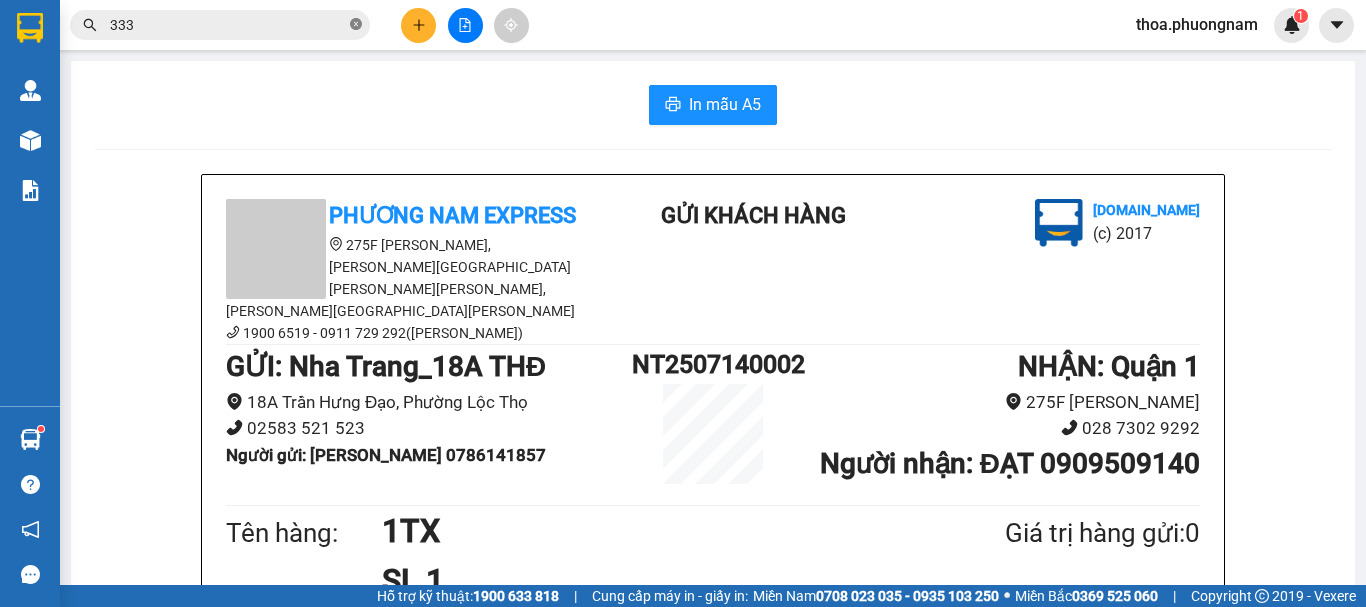 click 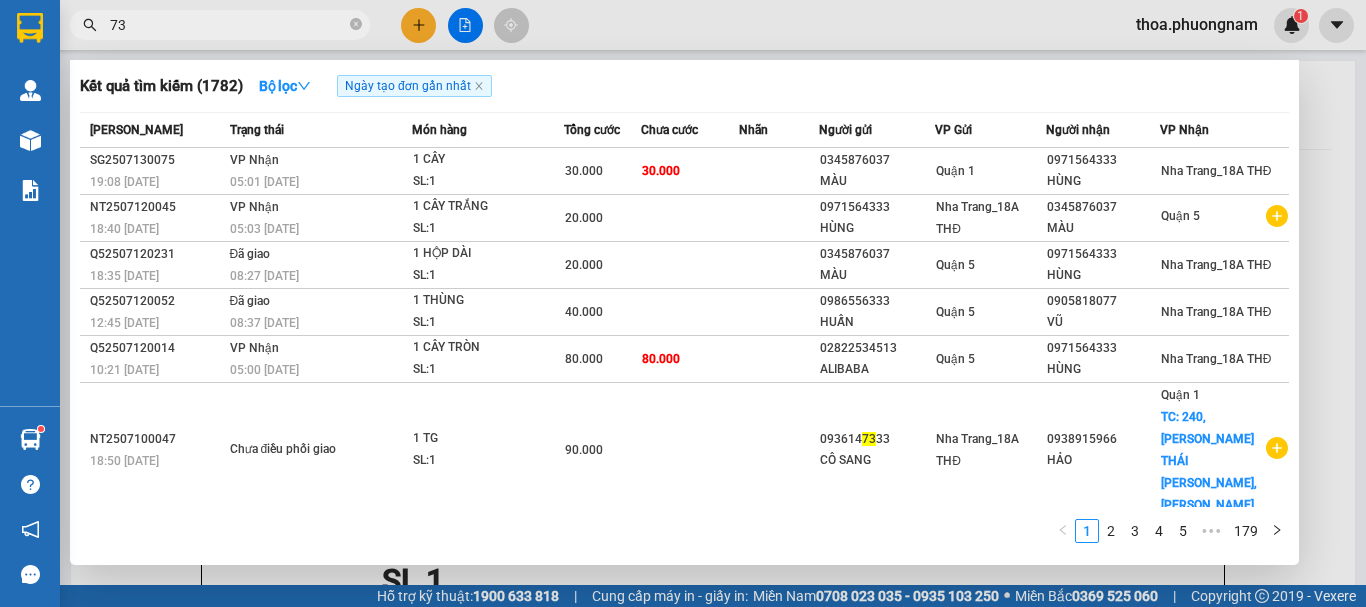 type on "739" 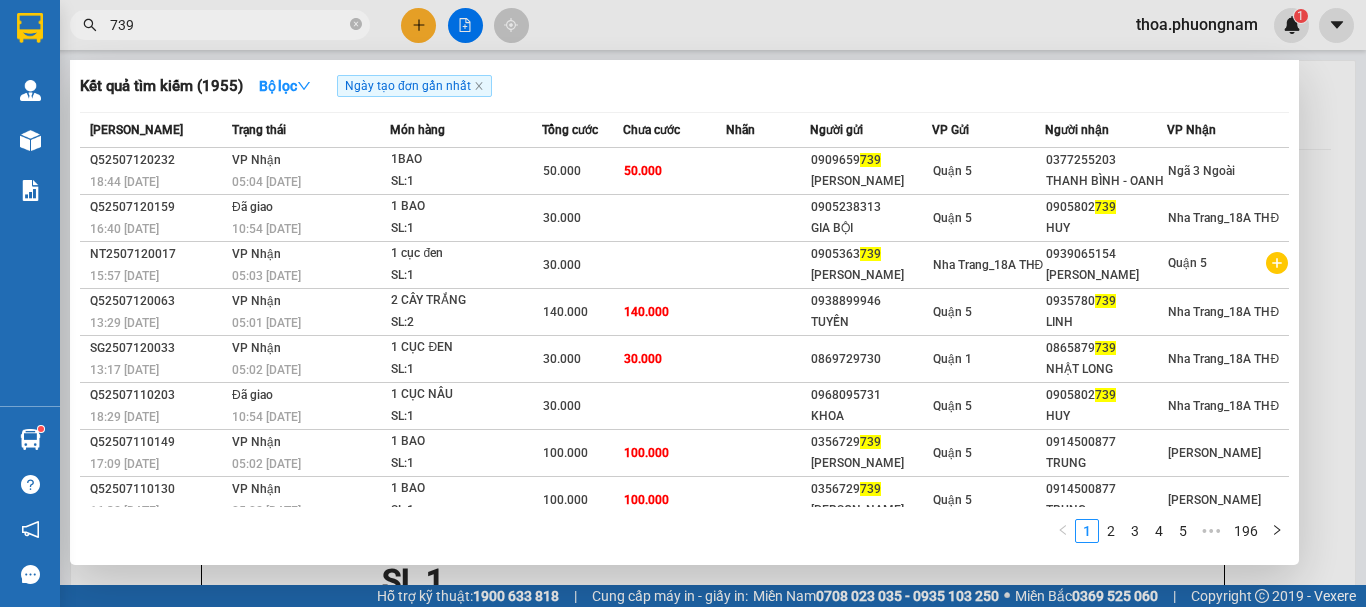 drag, startPoint x: 356, startPoint y: 29, endPoint x: 365, endPoint y: 24, distance: 10.29563 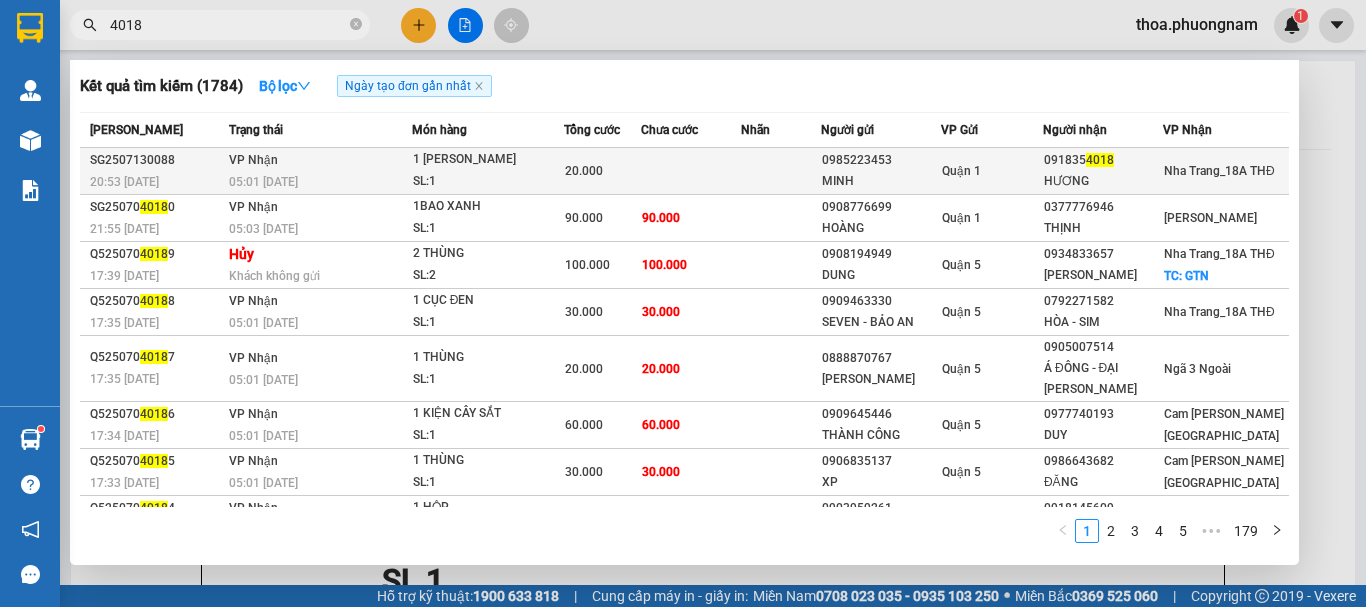 type on "4018" 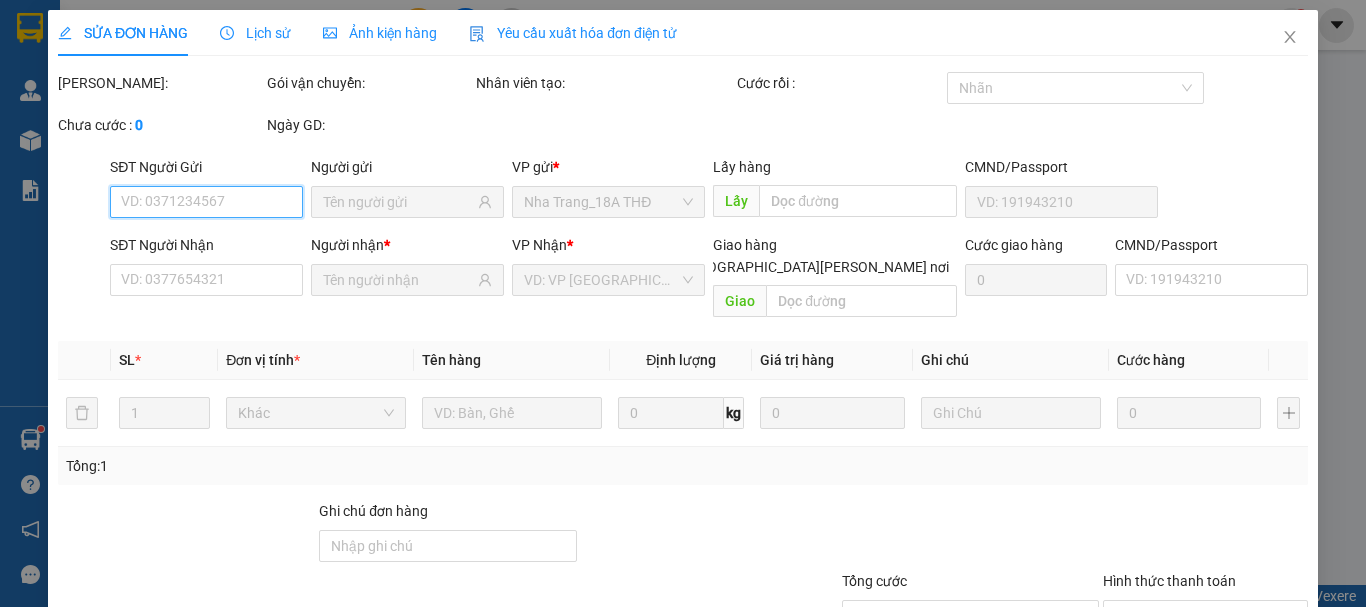type on "0985223453" 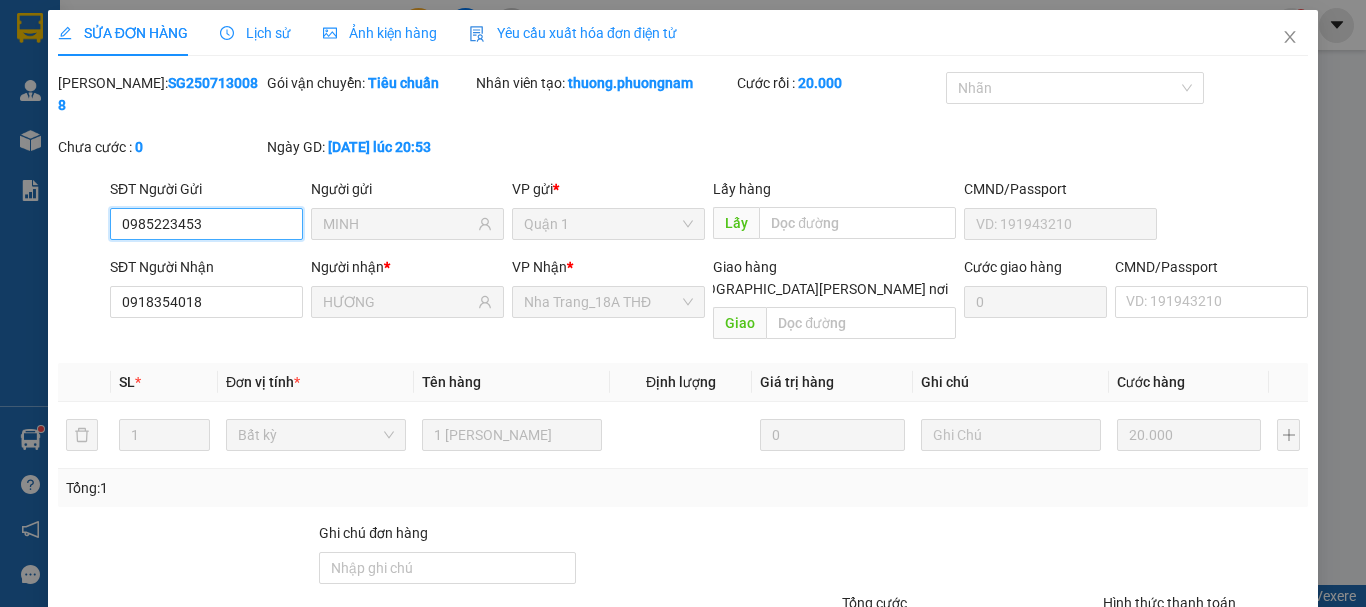 scroll, scrollTop: 137, scrollLeft: 0, axis: vertical 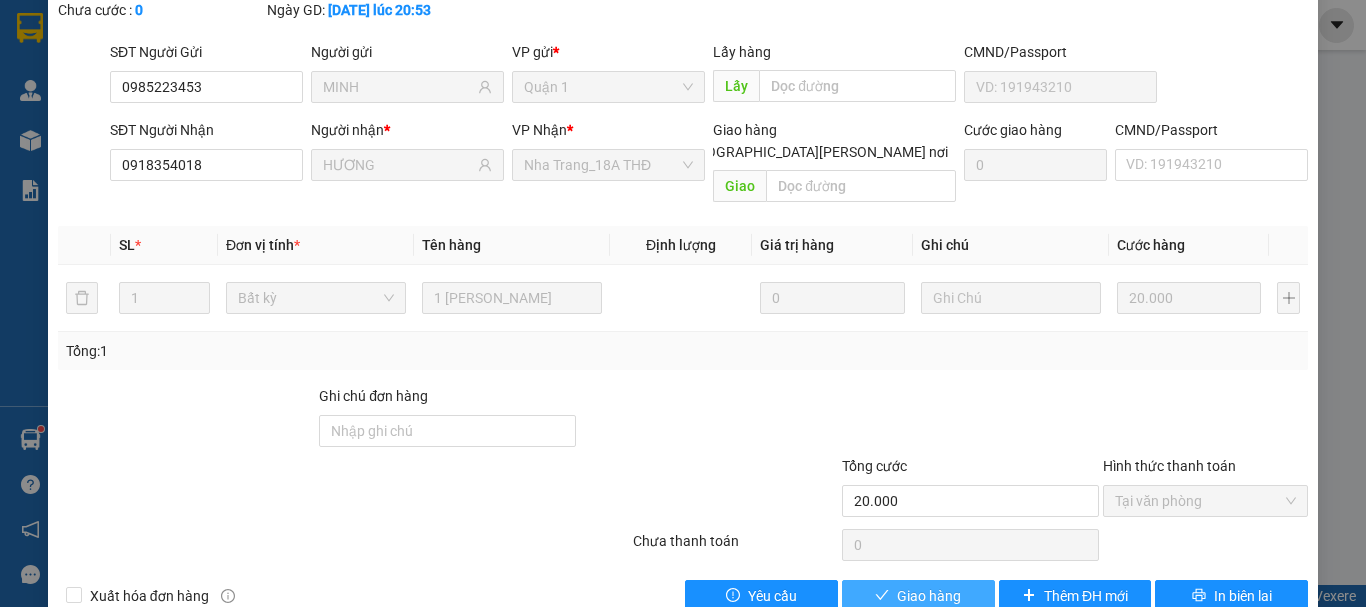 click on "Giao hàng" at bounding box center (929, 596) 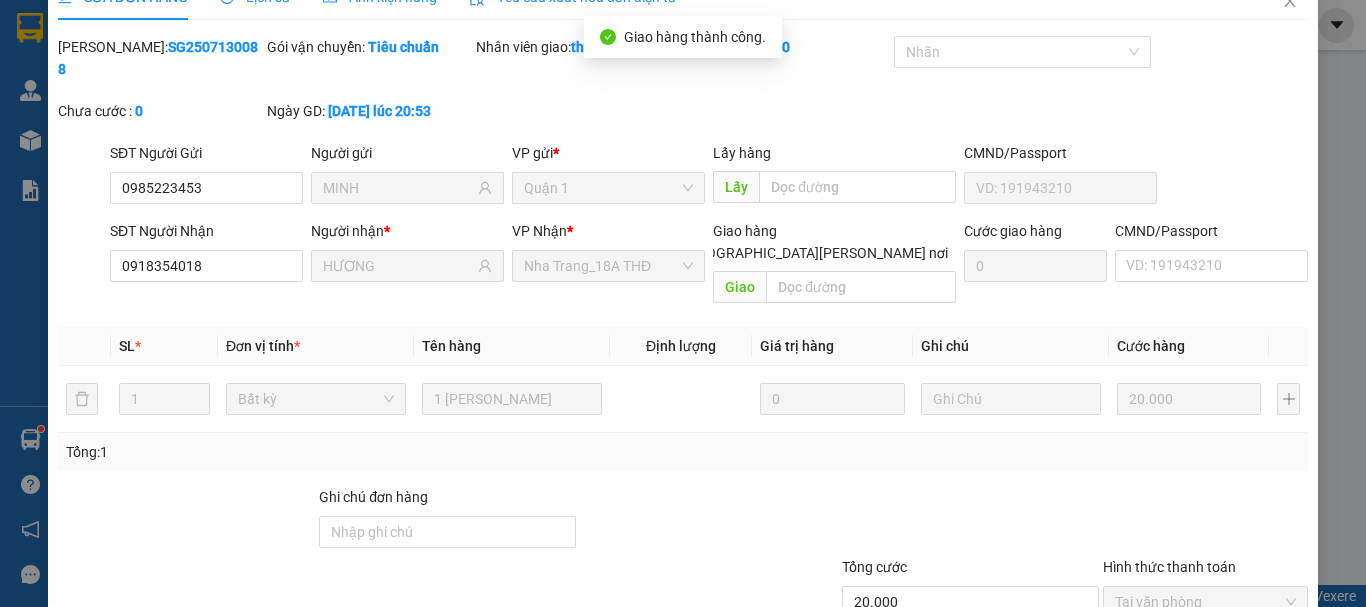 scroll, scrollTop: 0, scrollLeft: 0, axis: both 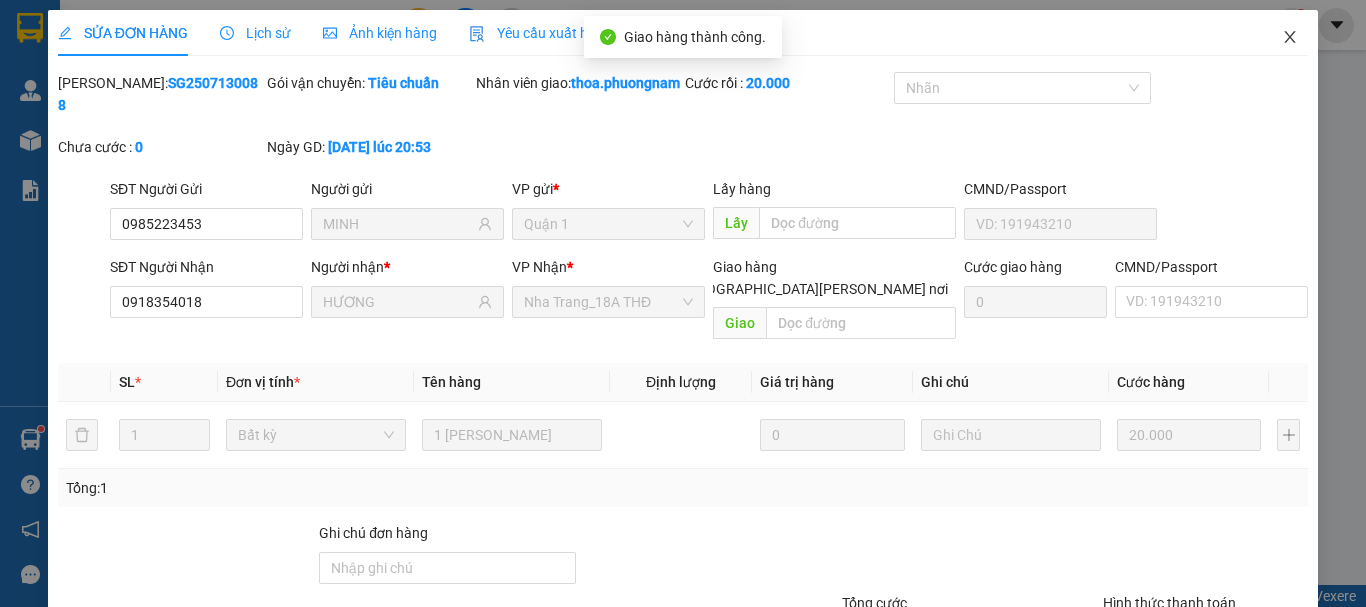 click 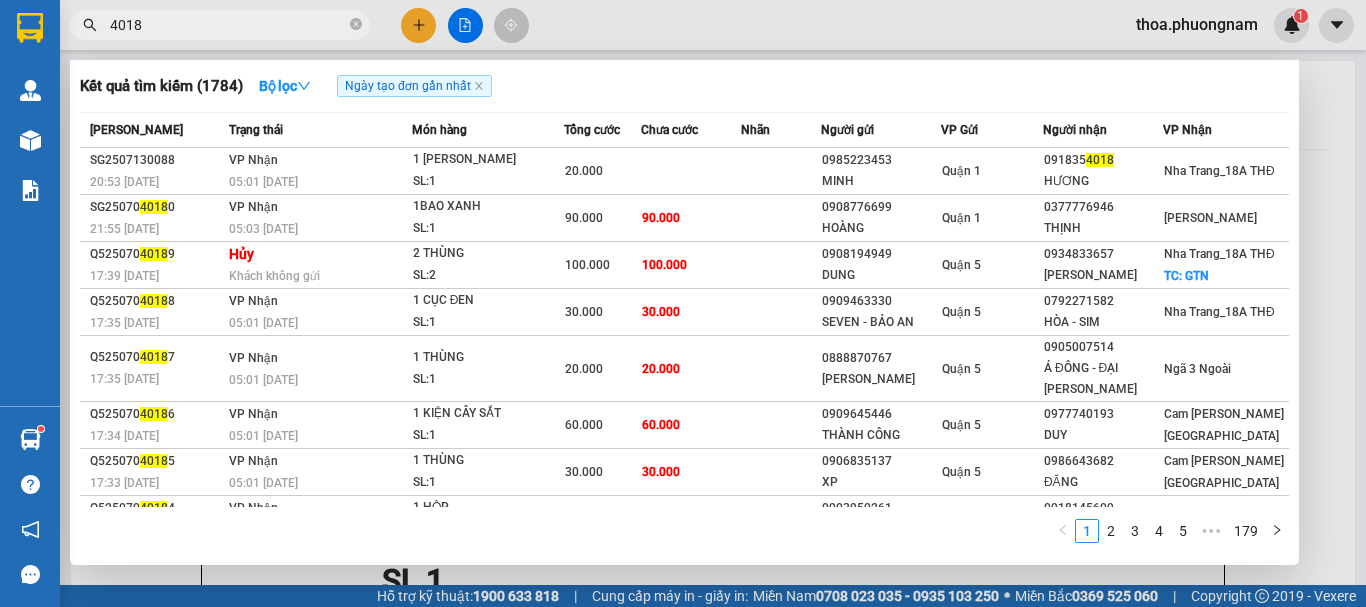click on "4018" at bounding box center [220, 25] 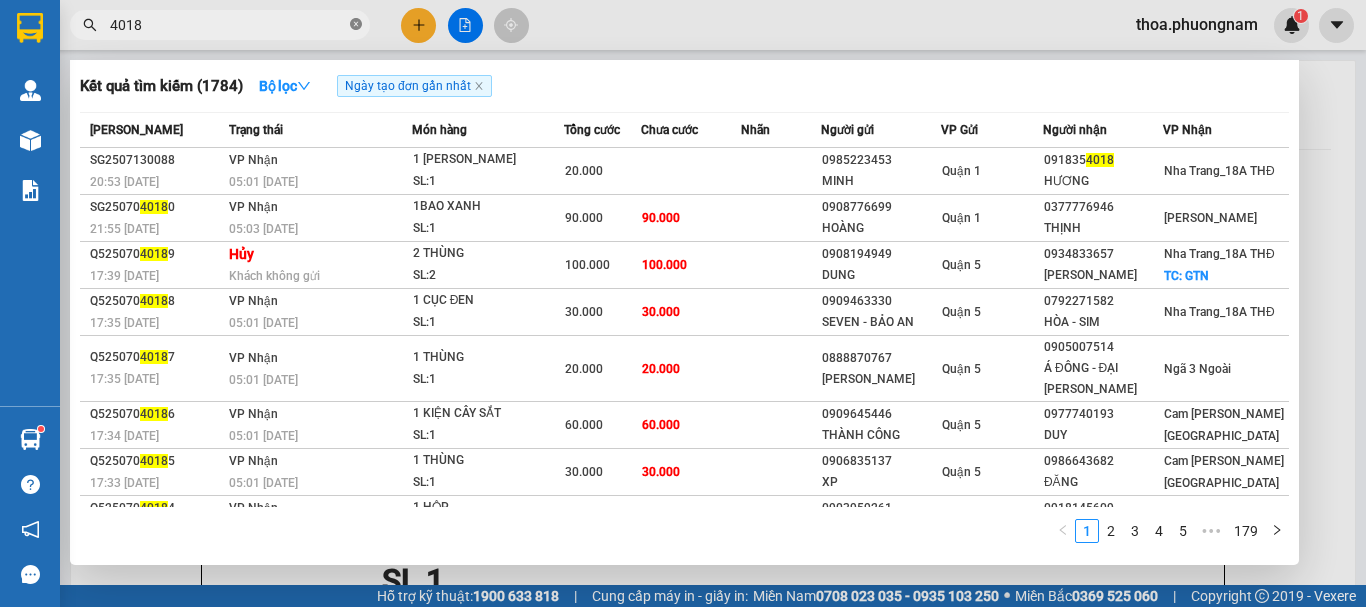 click 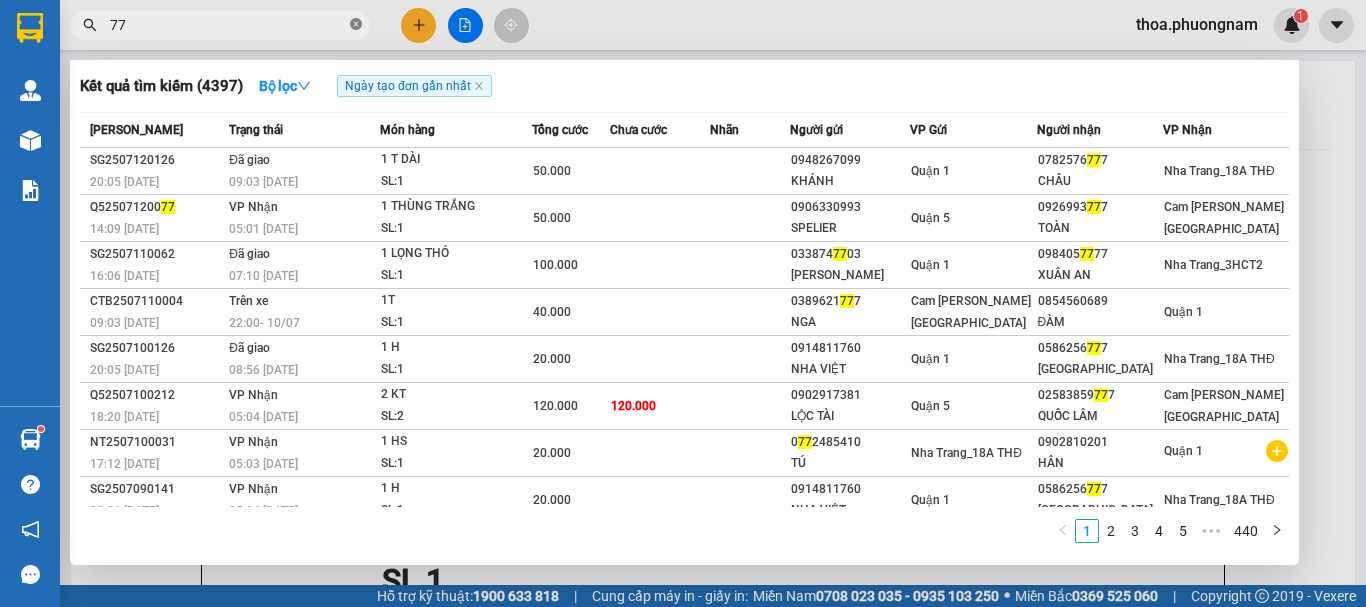type on "7" 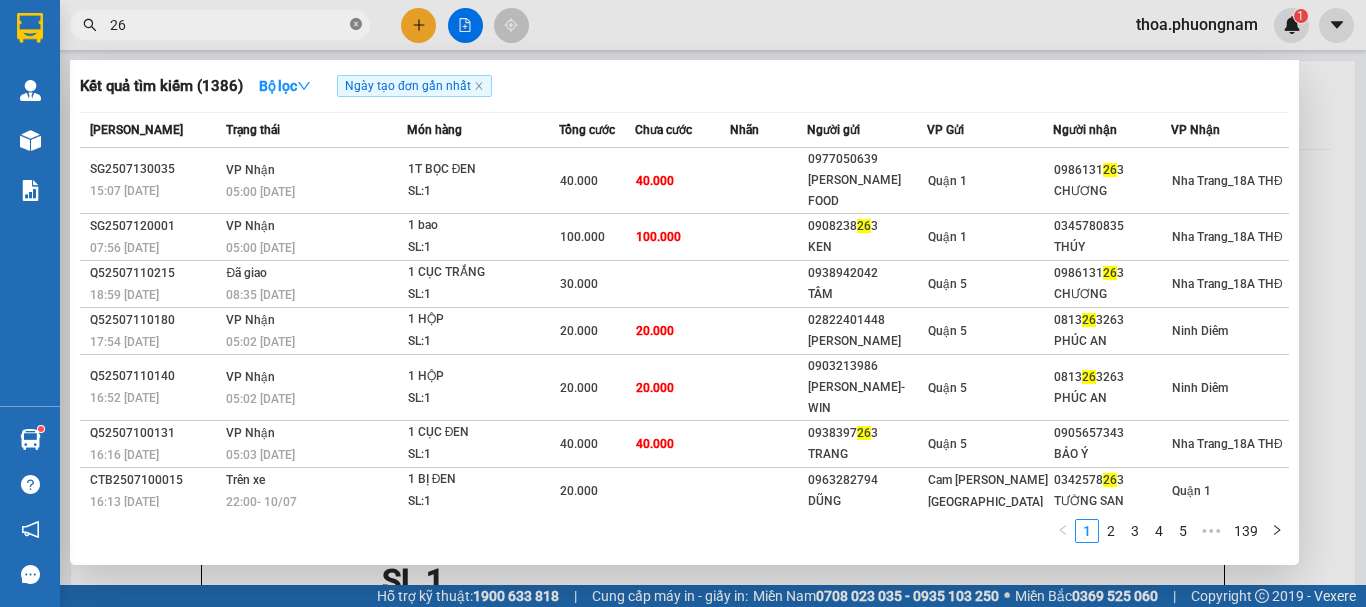 type on "2" 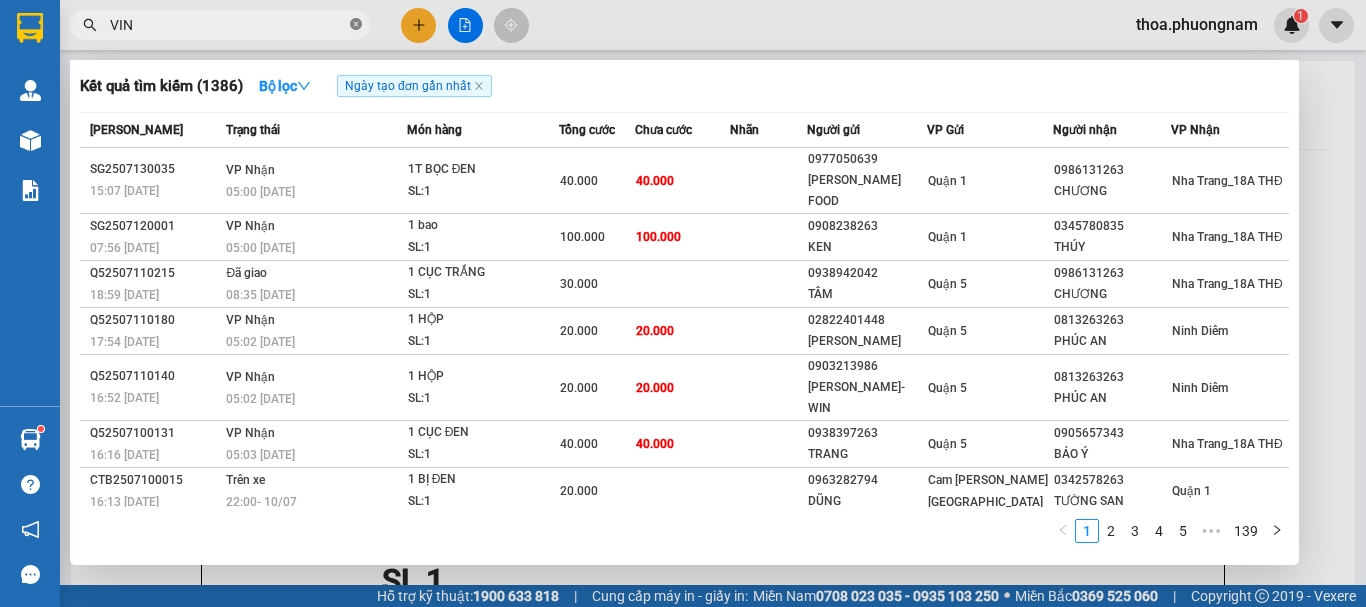 type on "VINH" 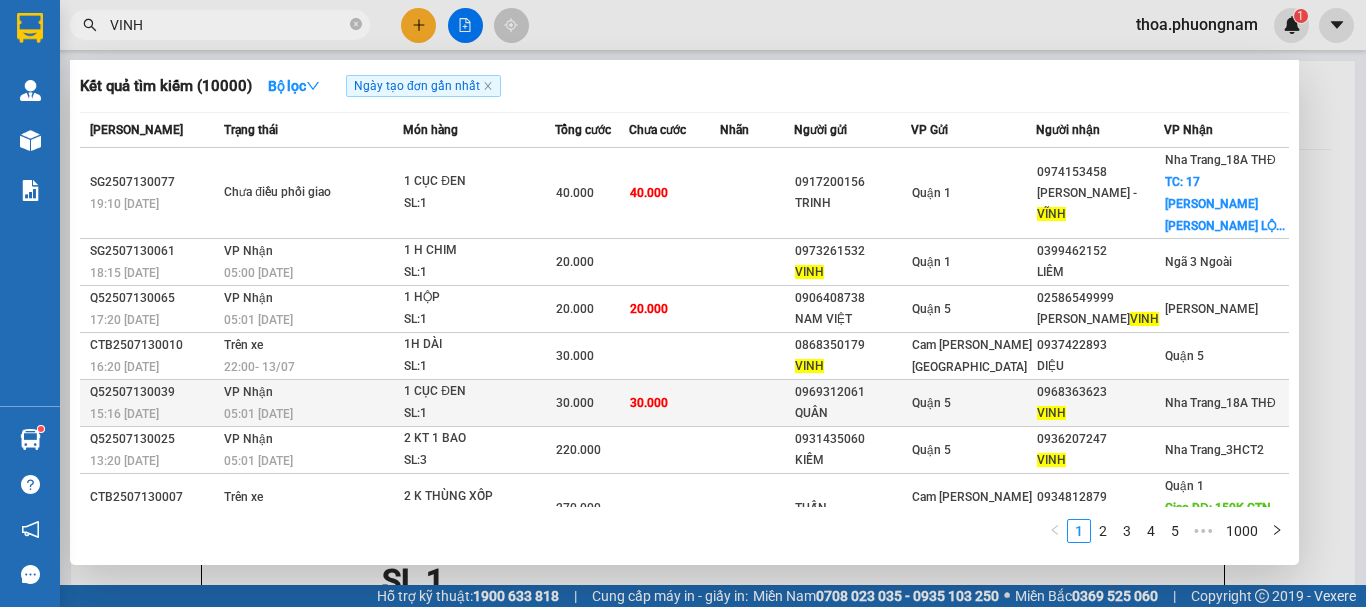 scroll, scrollTop: 100, scrollLeft: 0, axis: vertical 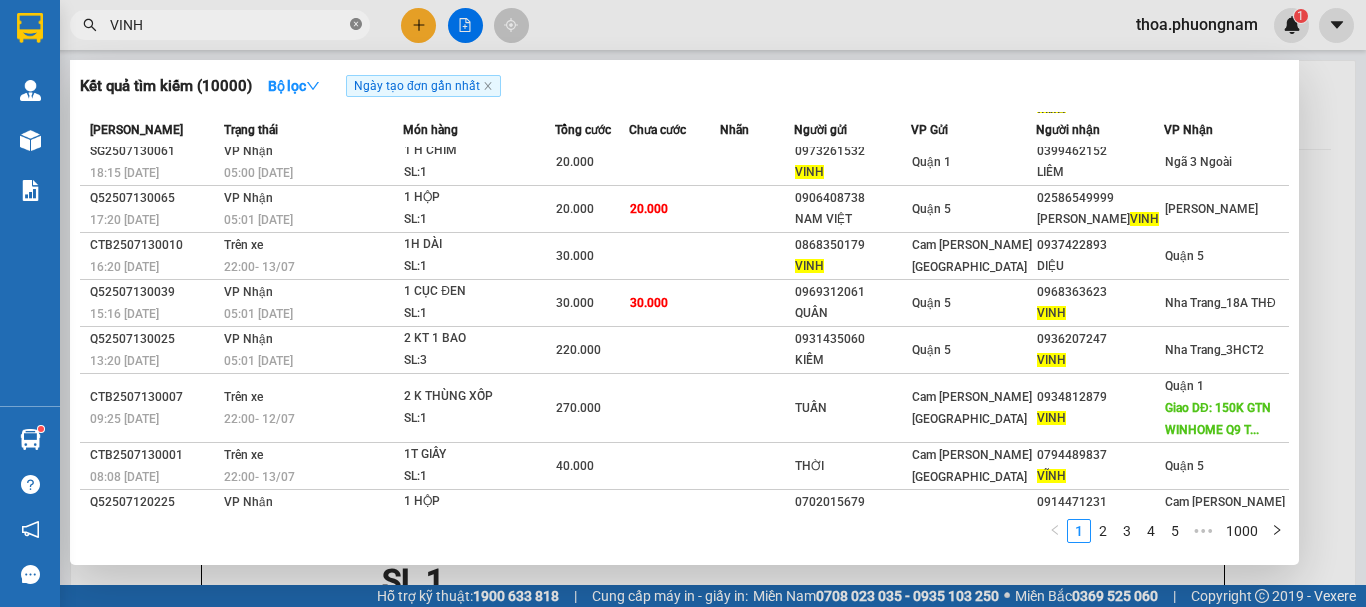 click 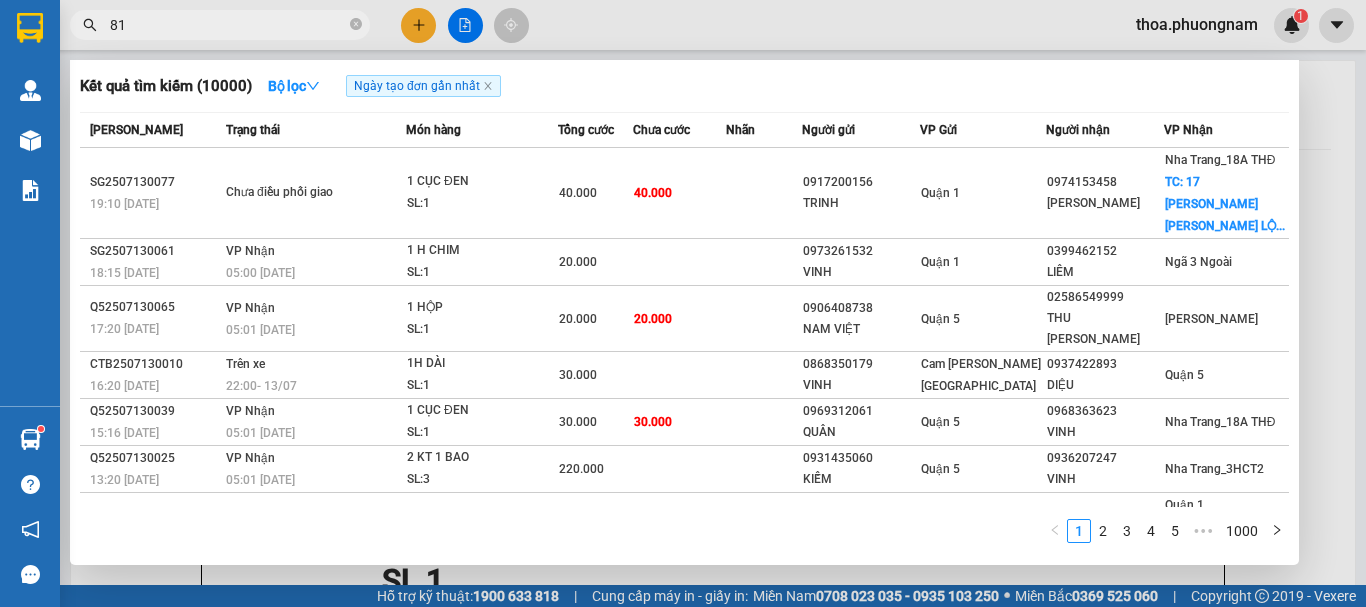 type on "817" 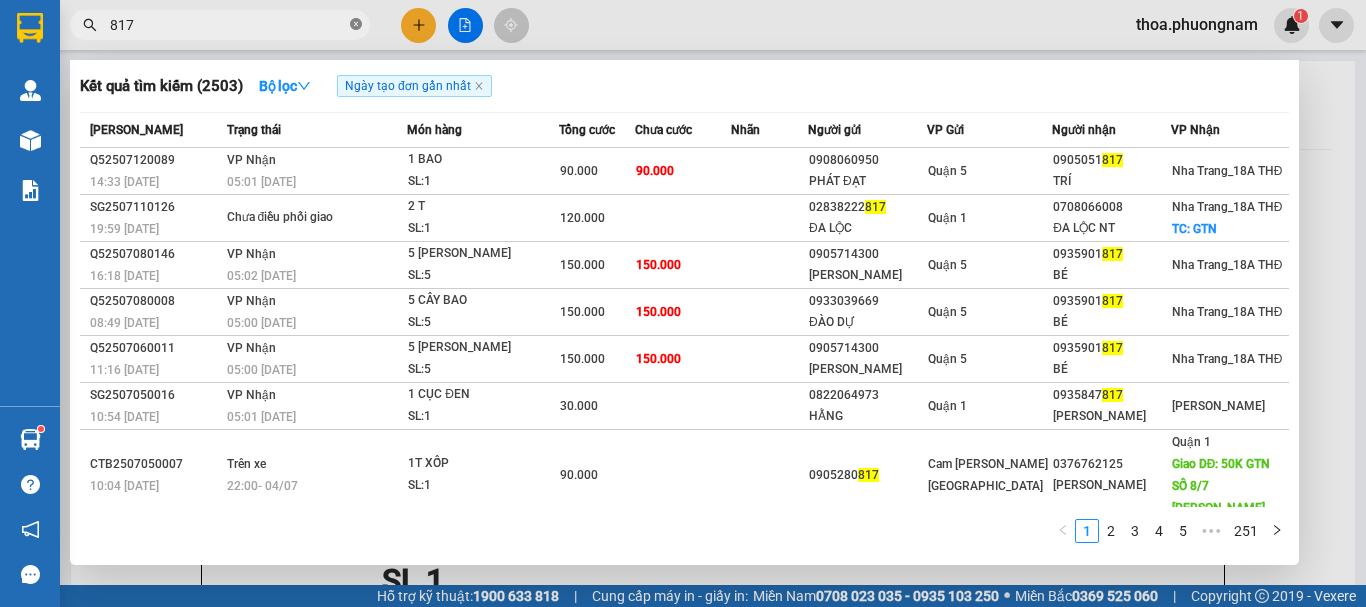 click 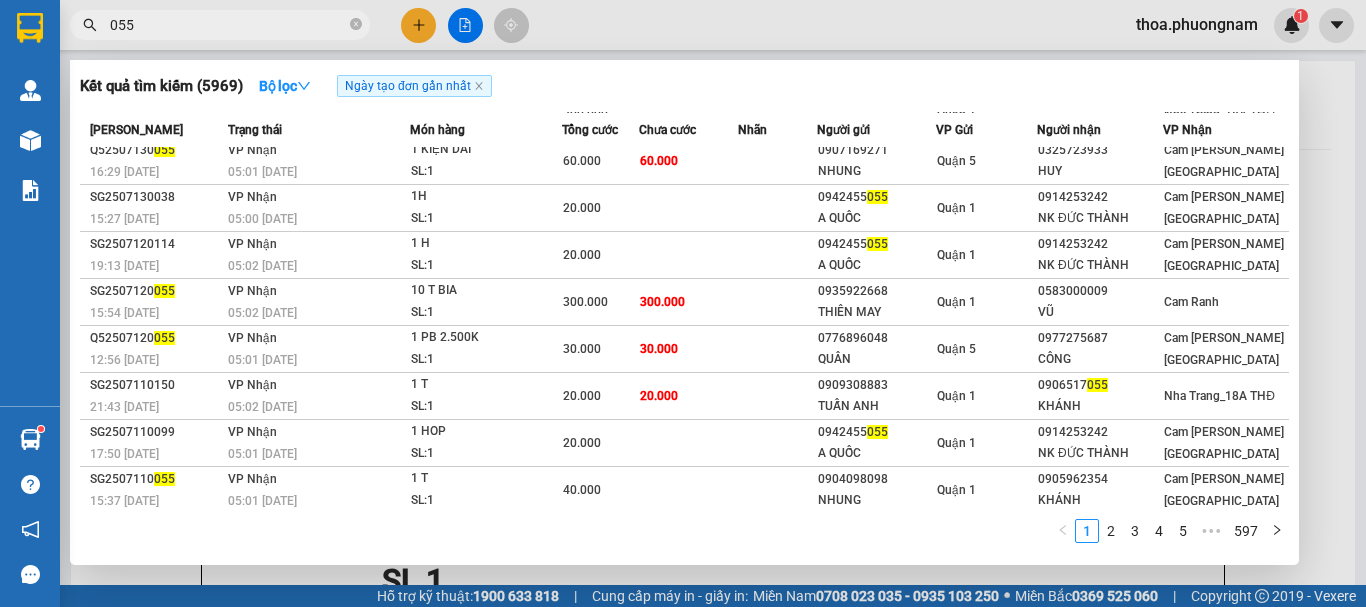 scroll, scrollTop: 111, scrollLeft: 0, axis: vertical 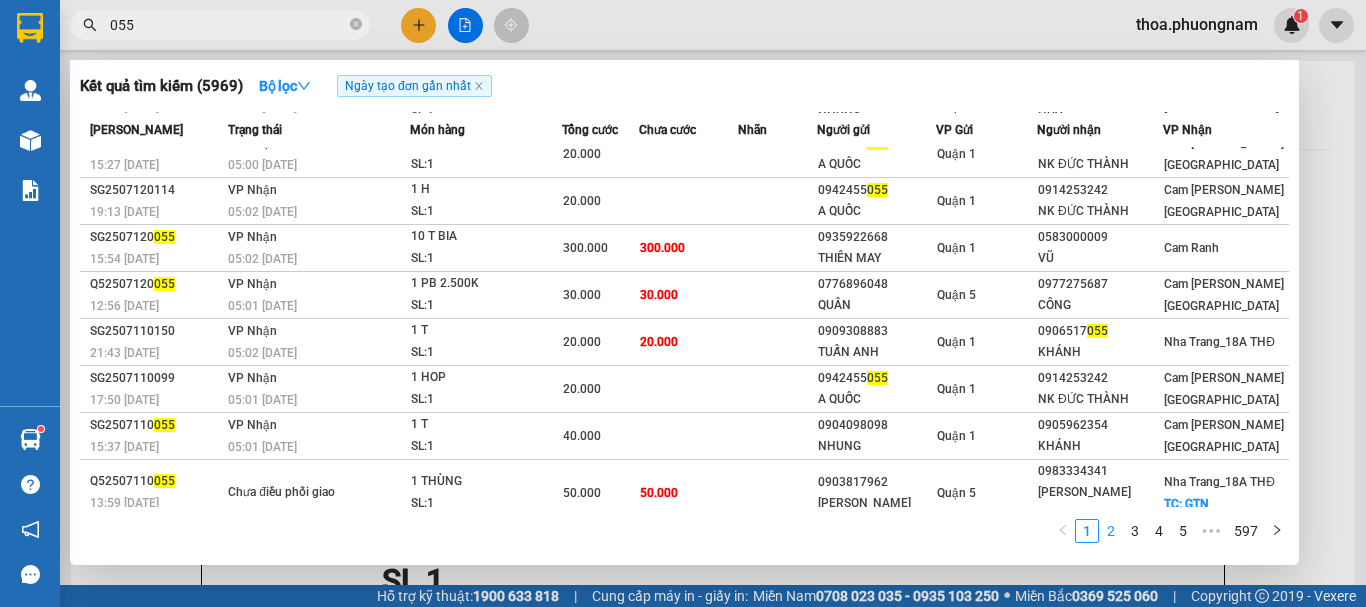 type on "055" 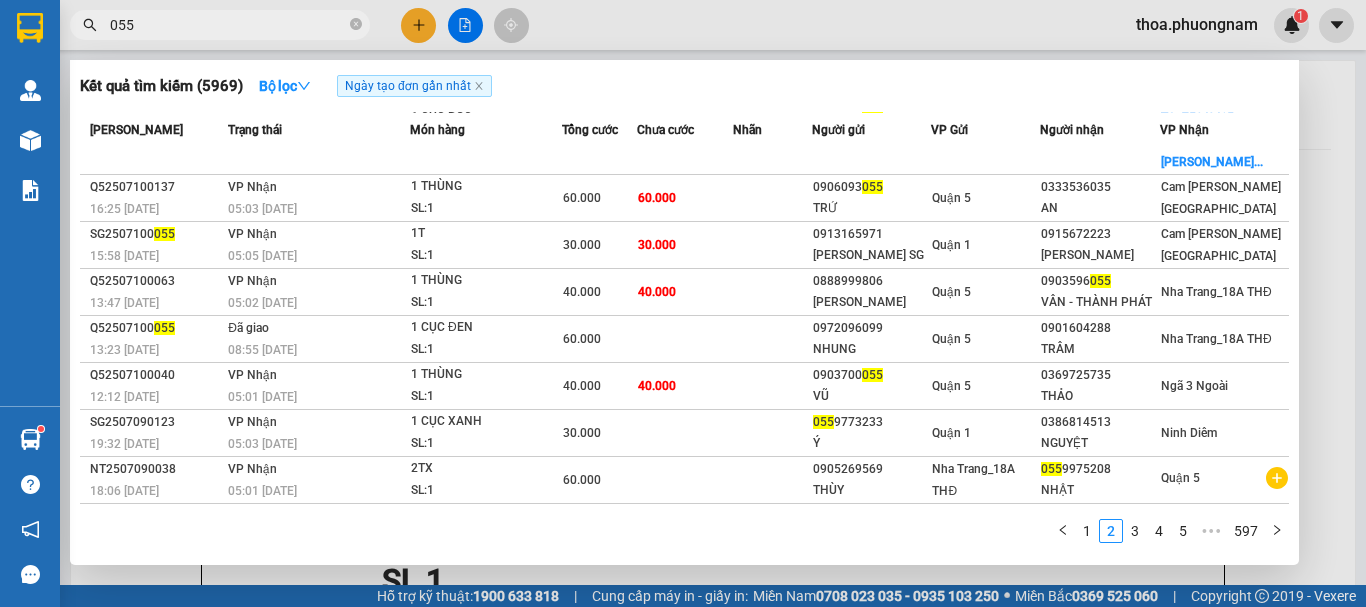 drag, startPoint x: 411, startPoint y: 567, endPoint x: 383, endPoint y: 598, distance: 41.773197 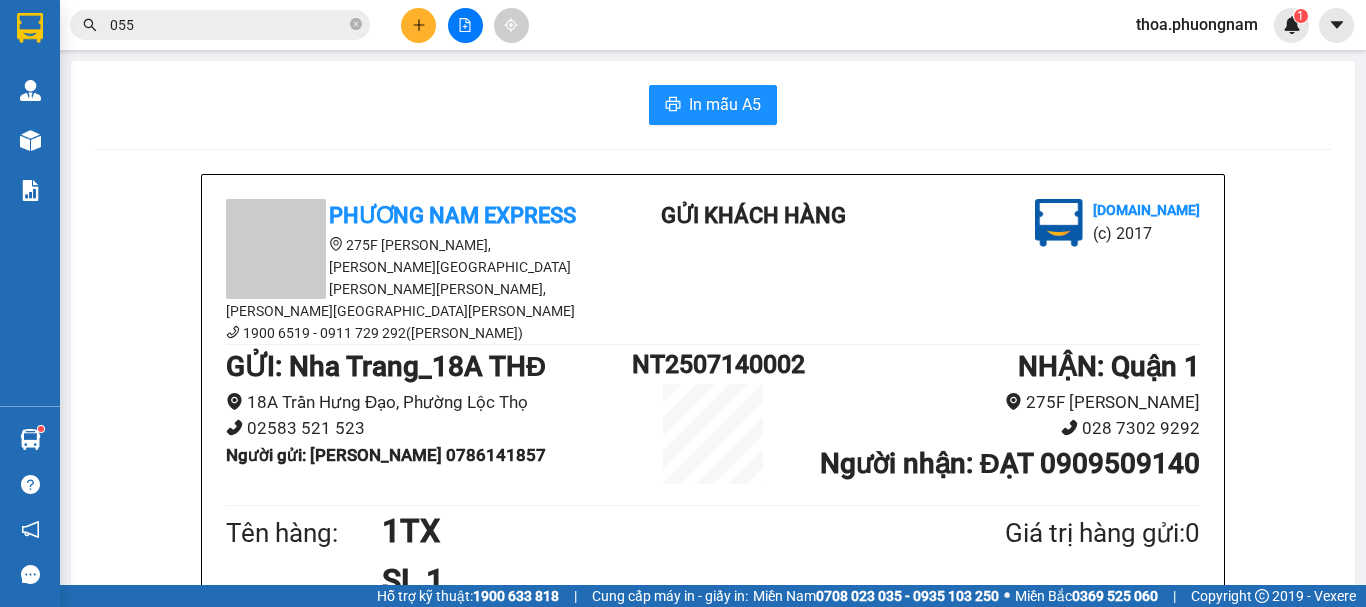 click on "Kết quả tìm kiếm ( 5969 )  Bộ lọc  Ngày tạo đơn gần nhất Mã ĐH Trạng thái Món hàng Tổng cước Chưa cước Nhãn Người gửi VP Gửi Người nhận VP Nhận SG2507100154 21:47 - 10/07 Đã giao   11:44 - 11/07 1 T SL:  1 30.000 0909308883 TUẤN ANH Quận 1 0906517 055 KHÁNH Nha Trang_18A THĐ NT2507100018 16:43 - 10/07 Chưa điều phối giao 1 CỤC BỌC SL:  1 80.000 0935943 055 CHÚ NHU Nha Trang_18A THĐ 0947448877 THANH NHÀN  Quận 1 TC: 750/9/15 ,NGUYỄN KIỆM ,PHƯ... Q52507100137 16:25 - 10/07 VP Nhận   05:03 - 11/07 1 THÙNG SL:  1 60.000 60.000 0906093 055 TRỨ Quận 5 0333536035 AN Cam Thành Bắc SG2507100 055 15:58 - 10/07 VP Nhận   05:05 - 11/07 1T SL:  1 30.000 30.000 0913165971 MẠNH SG Quận 1 0915672223 ANH TUẤN Cam Thành Bắc Q52507100063 13:47 - 10/07 VP Nhận   05:02 - 11/07 1 THÙNG SL:  1 40.000 40.000 0888999806 HƯNG THẠNH Quận 5 0903596 055 VÂN - THÀNH PHÁT Nha Trang_18A THĐ Q52507100 055 13:23 - 10/07 Đã giao" at bounding box center [683, 25] 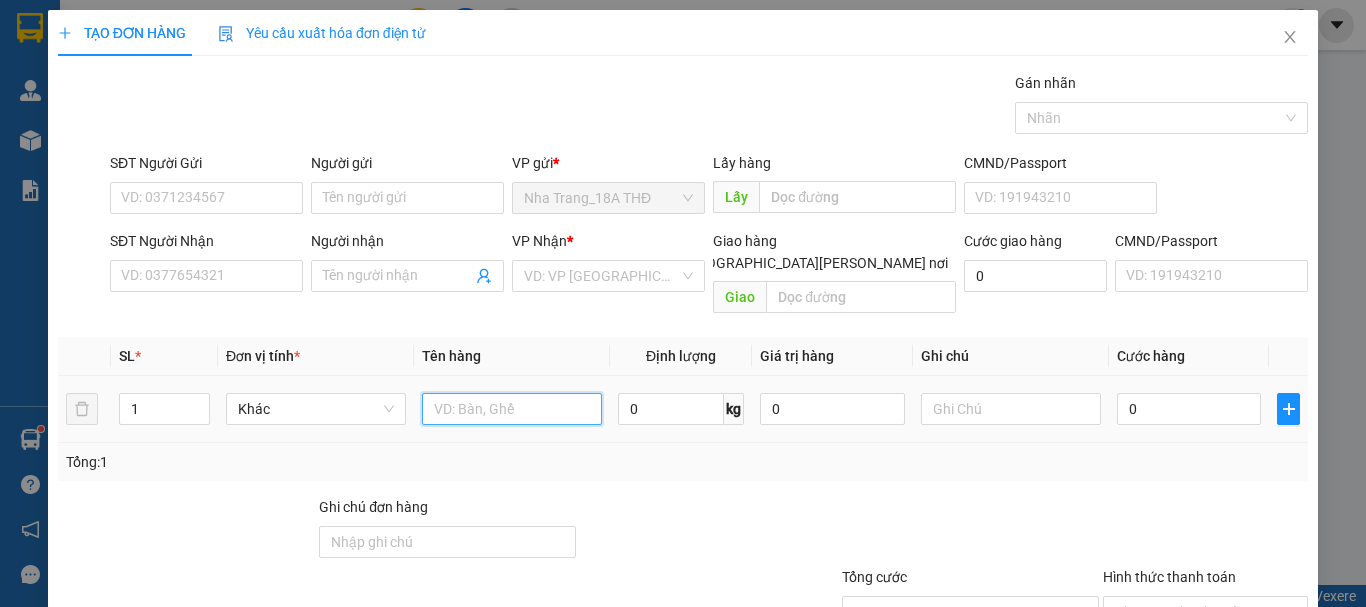 click at bounding box center (512, 409) 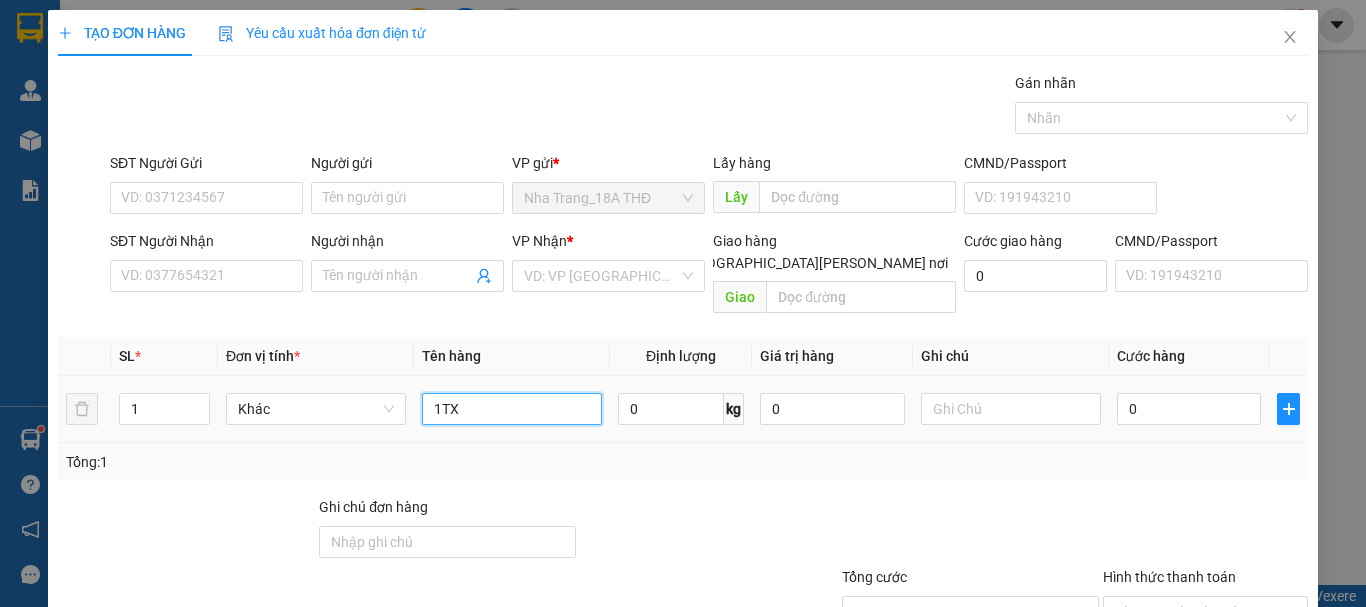 type on "1TX" 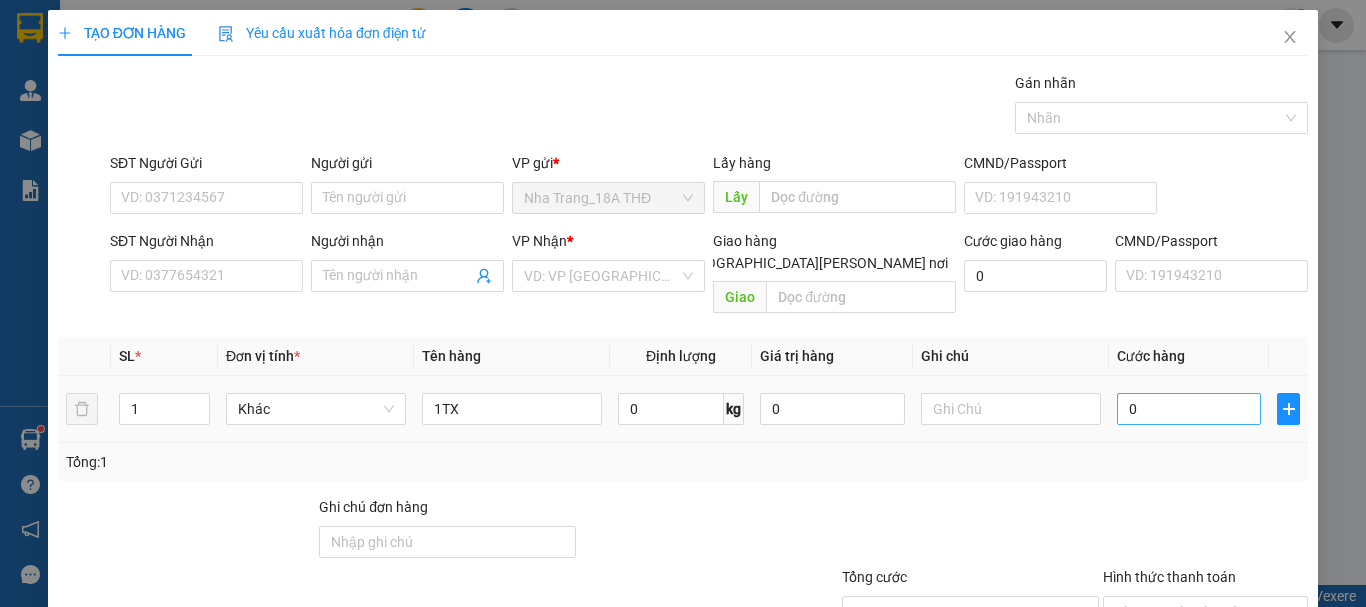 drag, startPoint x: 1197, startPoint y: 406, endPoint x: 1198, endPoint y: 396, distance: 10.049875 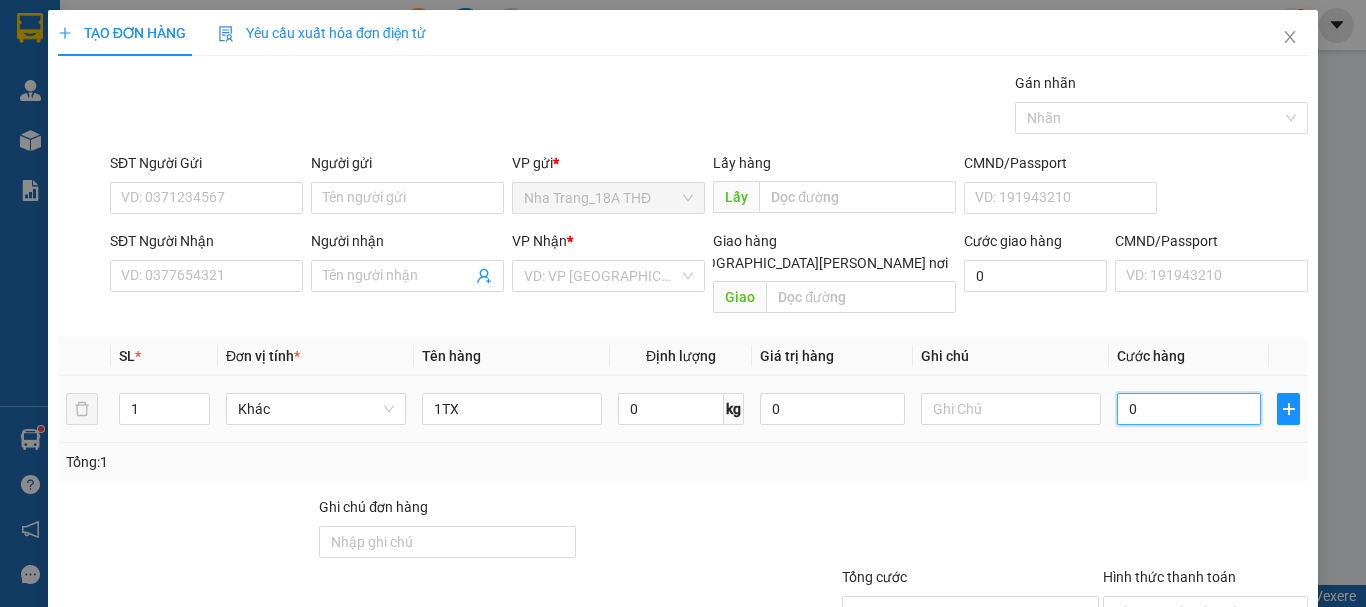 click on "0" at bounding box center [1189, 409] 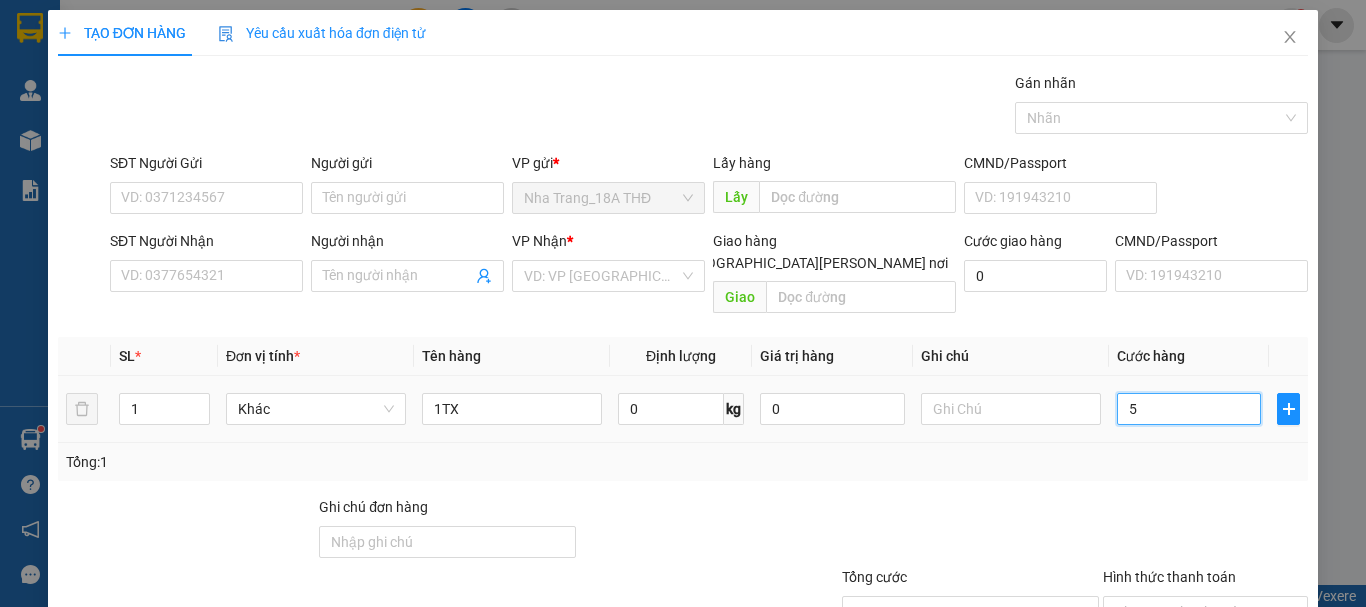 type on "5" 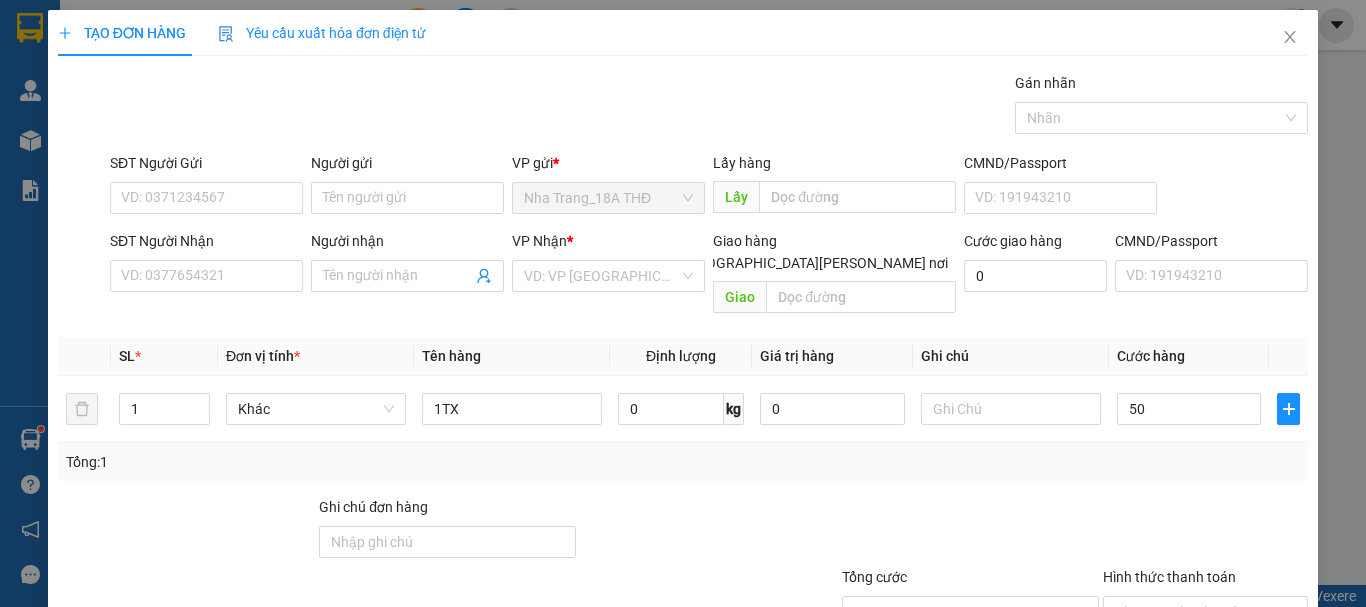 type on "50.000" 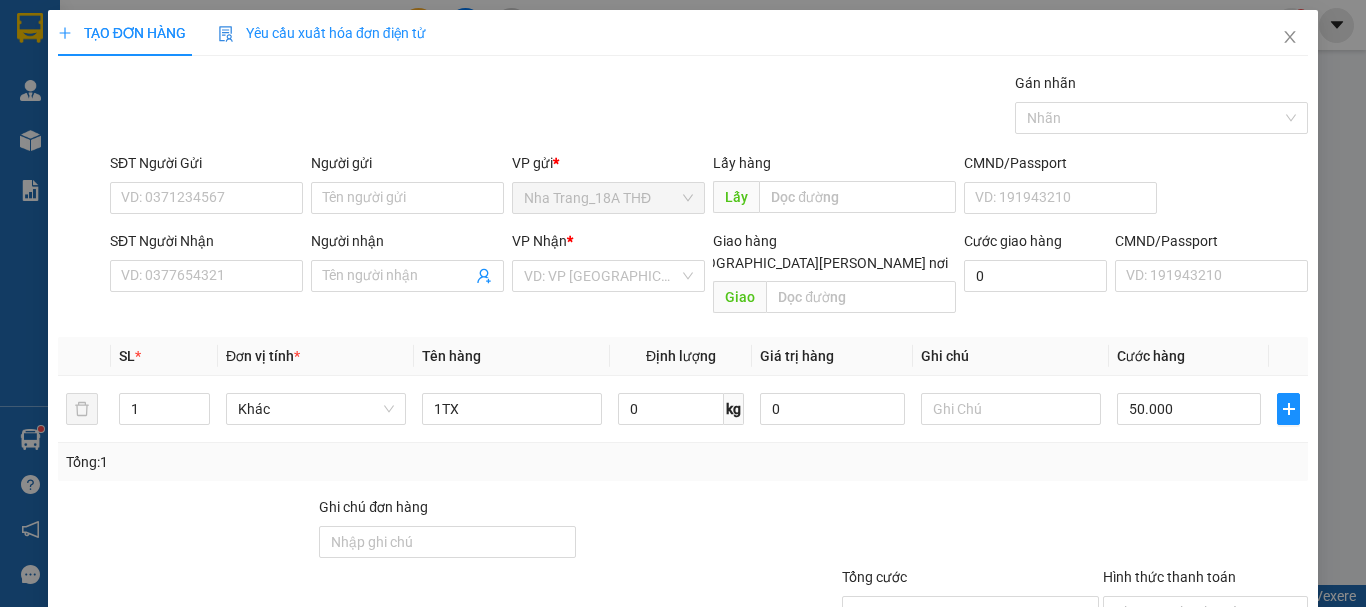 drag, startPoint x: 1099, startPoint y: 502, endPoint x: 1069, endPoint y: 498, distance: 30.265491 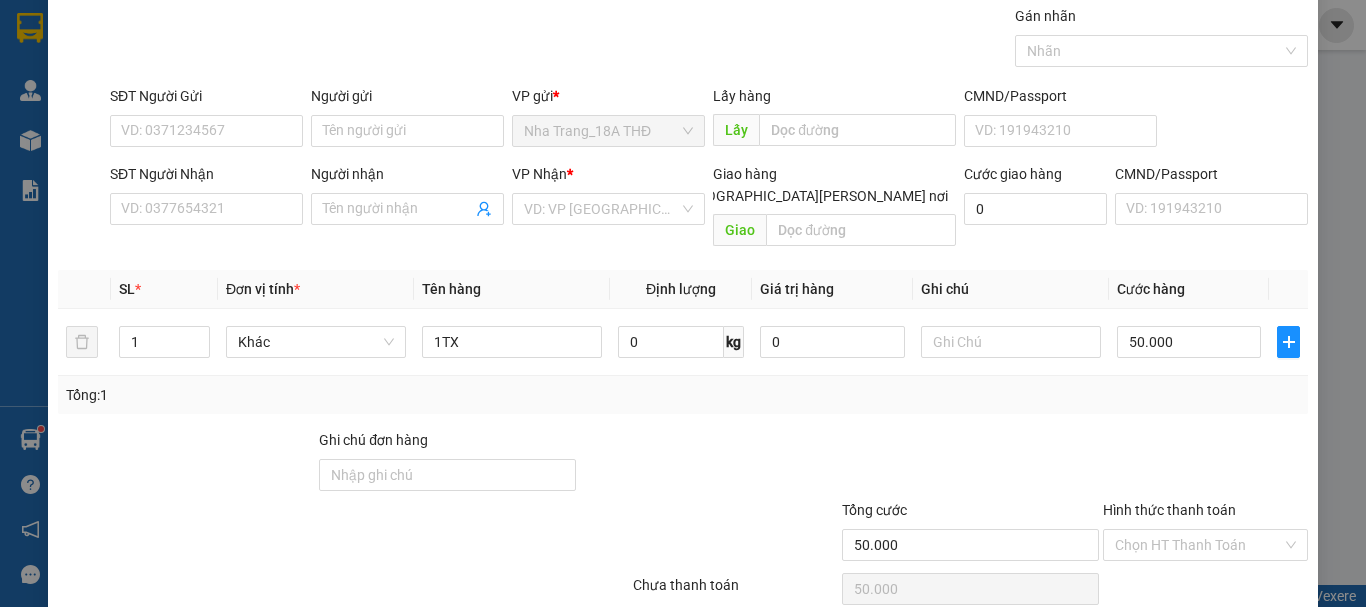 scroll, scrollTop: 133, scrollLeft: 0, axis: vertical 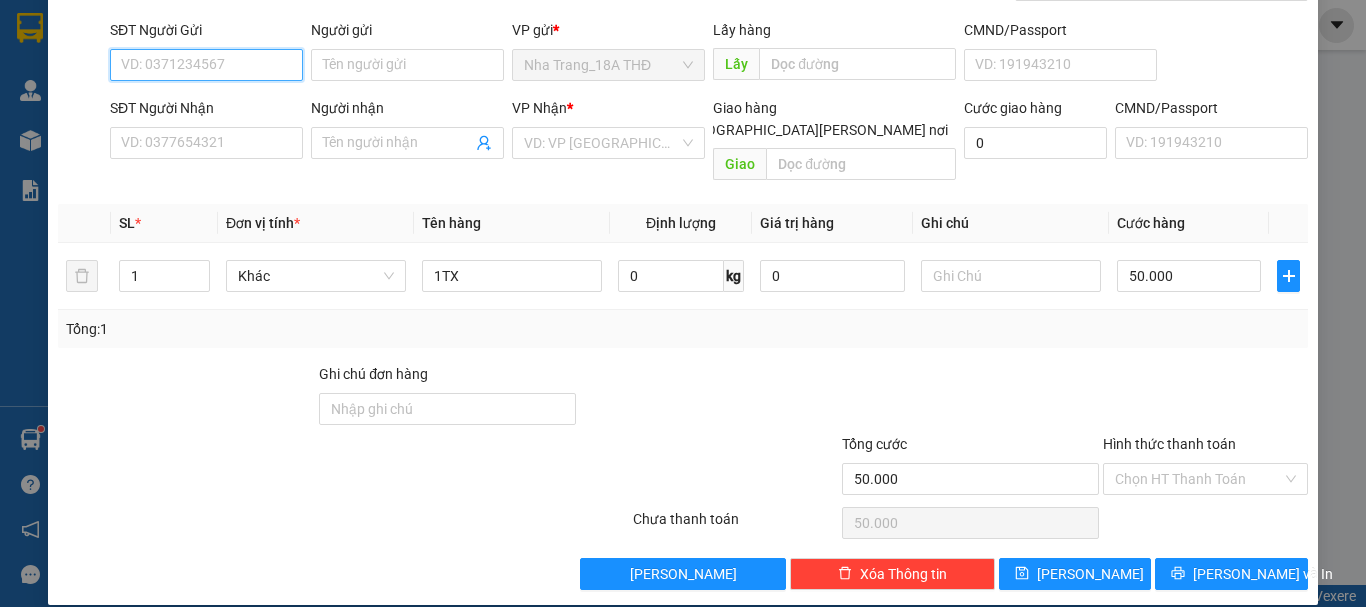 click on "SĐT Người Gửi" at bounding box center (206, 65) 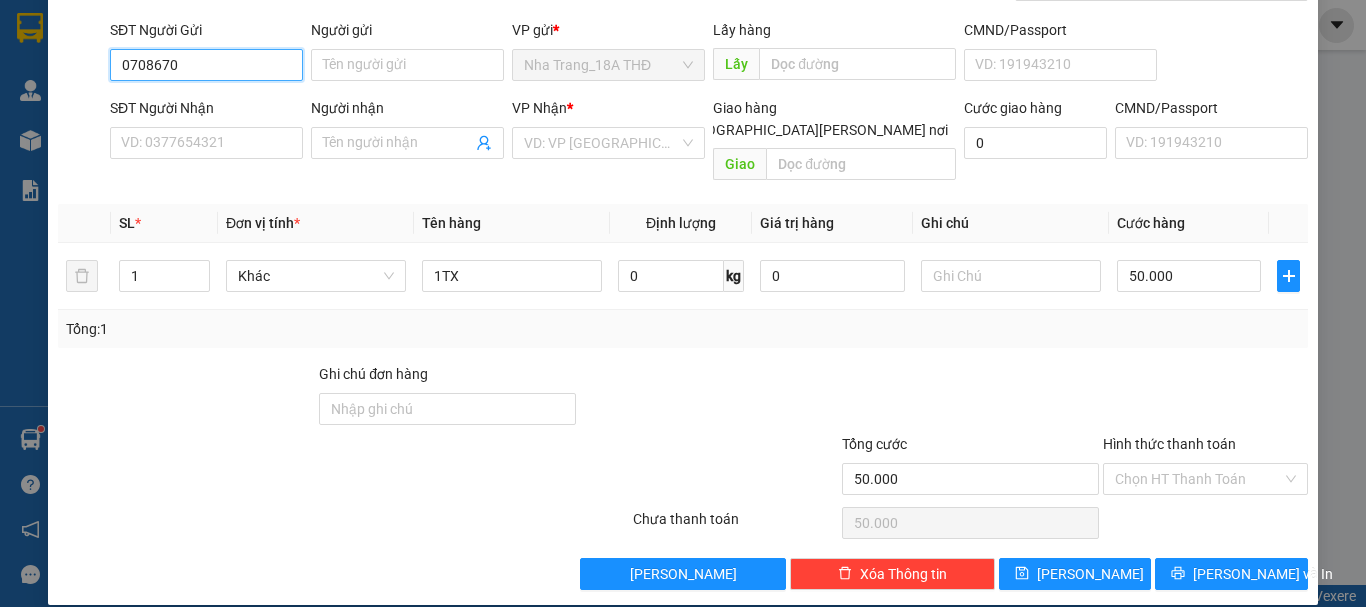click on "0708670" at bounding box center [206, 65] 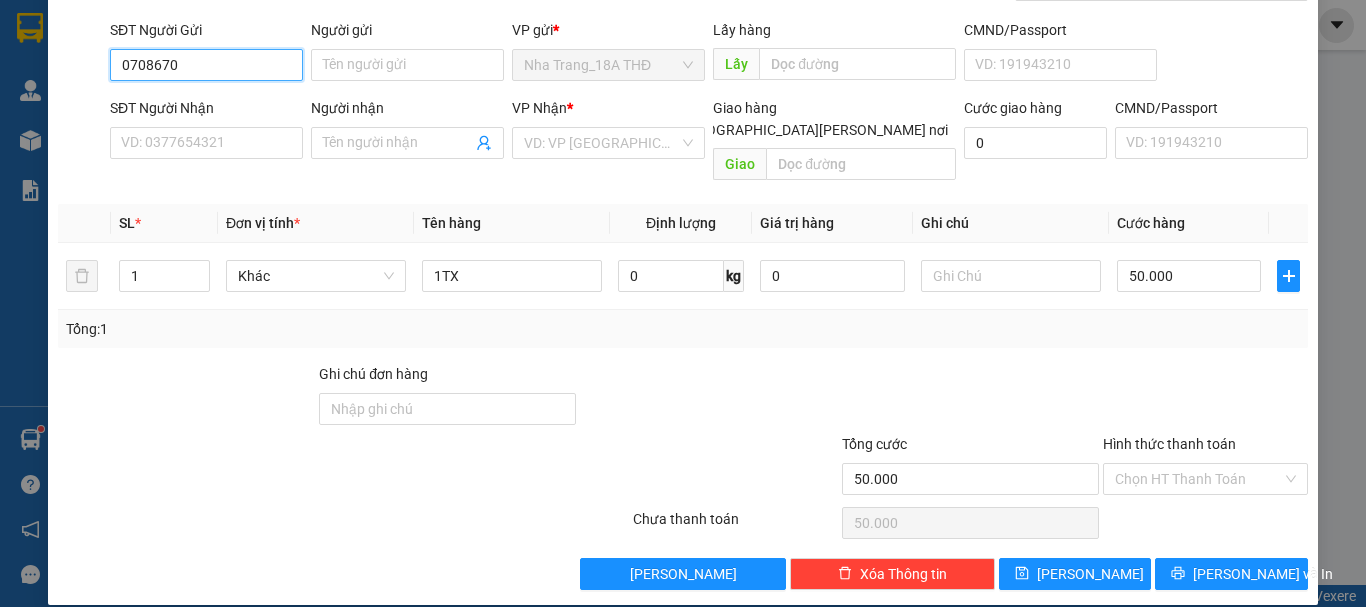 click on "0708670" at bounding box center (206, 65) 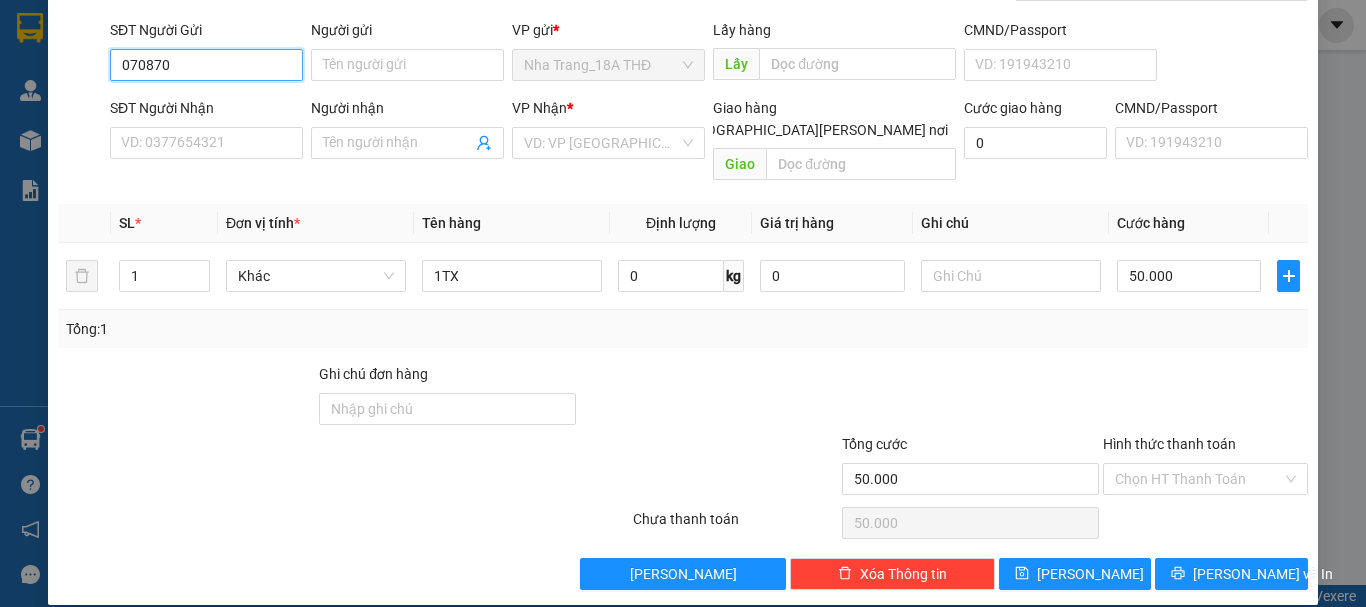 click on "070870" at bounding box center [206, 65] 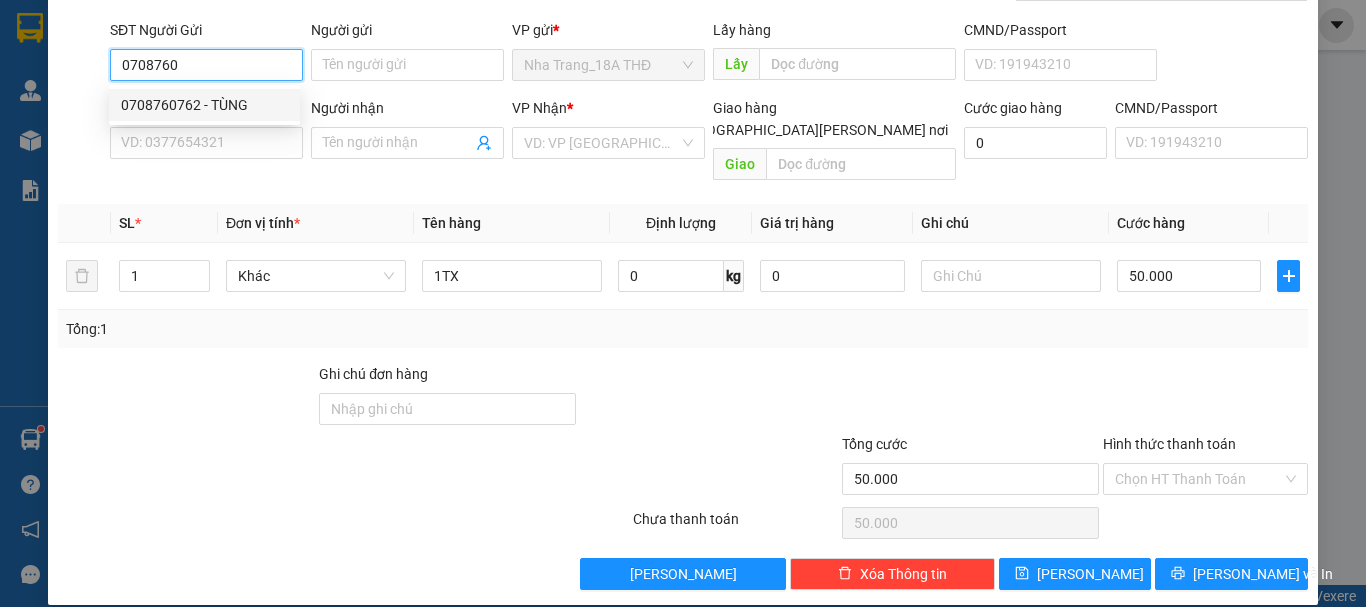click on "0708760762 - TÙNG" at bounding box center [204, 105] 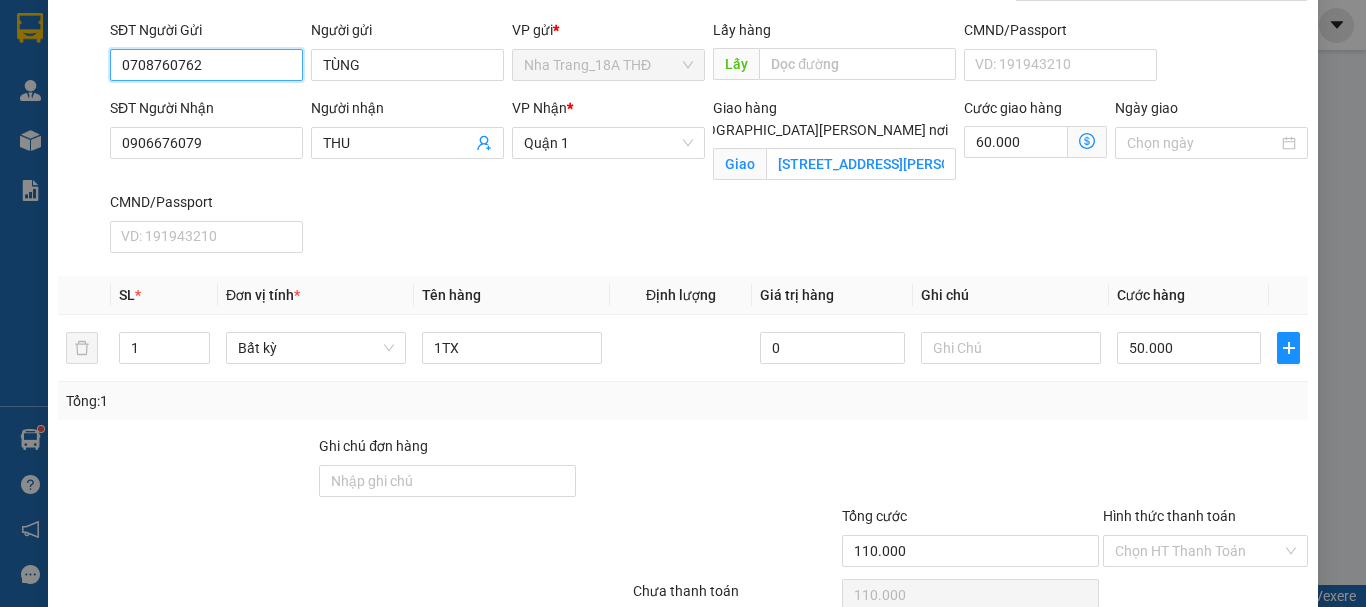 type on "0708760762" 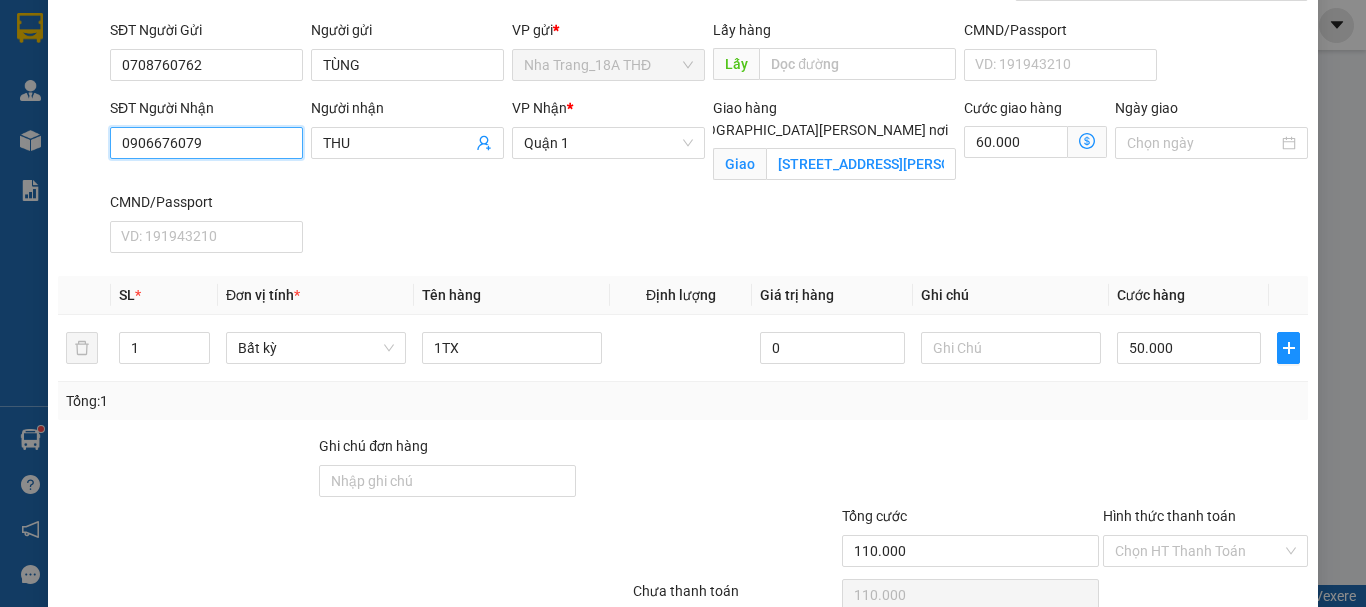 click on "TẠO ĐƠN HÀNG Yêu cầu xuất hóa đơn điện tử Transit Pickup Surcharge Ids Transit Deliver Surcharge Ids Transit Deliver Surcharge Transit Deliver Surcharge Gói vận chuyển  * Tiêu chuẩn Gán nhãn   Nhãn SĐT Người Gửi 0708760762 Người gửi TÙNG VP gửi  * Nha Trang_18A THĐ Lấy hàng Lấy CMND/Passport VD: 191943210 SĐT Người Nhận 0906676079 0906676079 Người nhận THU VP Nhận  * Quận 1 Giao hàng Giao tận nơi Giao 136/17C HẬU GIANG, PHƯỜNG 6, QUẬN 6 gtn 60 Cước giao hàng 60.000 Ngày giao CMND/Passport VD: 191943210 SL  * Đơn vị tính  * Tên hàng  Định lượng Giá trị hàng Ghi chú Cước hàng                   1 Bất kỳ 1TX 0 50.000 Tổng:  1 Ghi chú đơn hàng Tổng cước 110.000 Hình thức thanh toán Chọn HT Thanh Toán Số tiền thu trước 0 Chưa thanh toán 110.000 Chọn HT Thanh Toán Lưu nháp Xóa Thông tin Lưu Lưu và In" at bounding box center [683, 303] 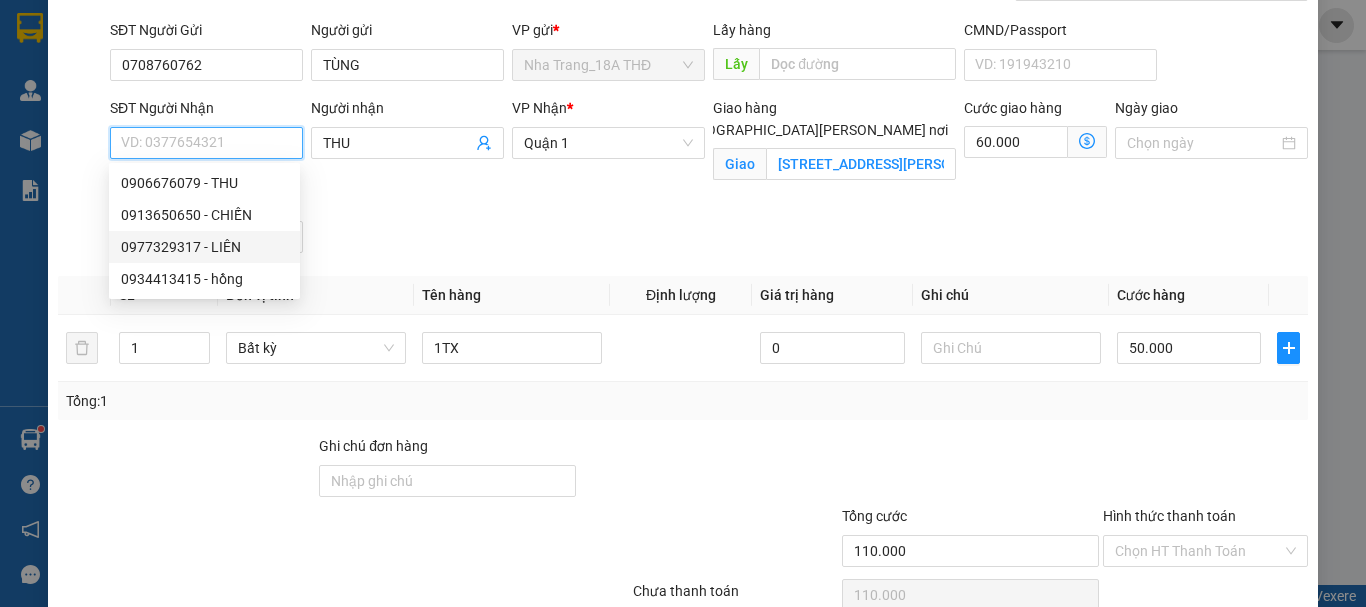 click on "0977329317 - LIÊN" at bounding box center [204, 247] 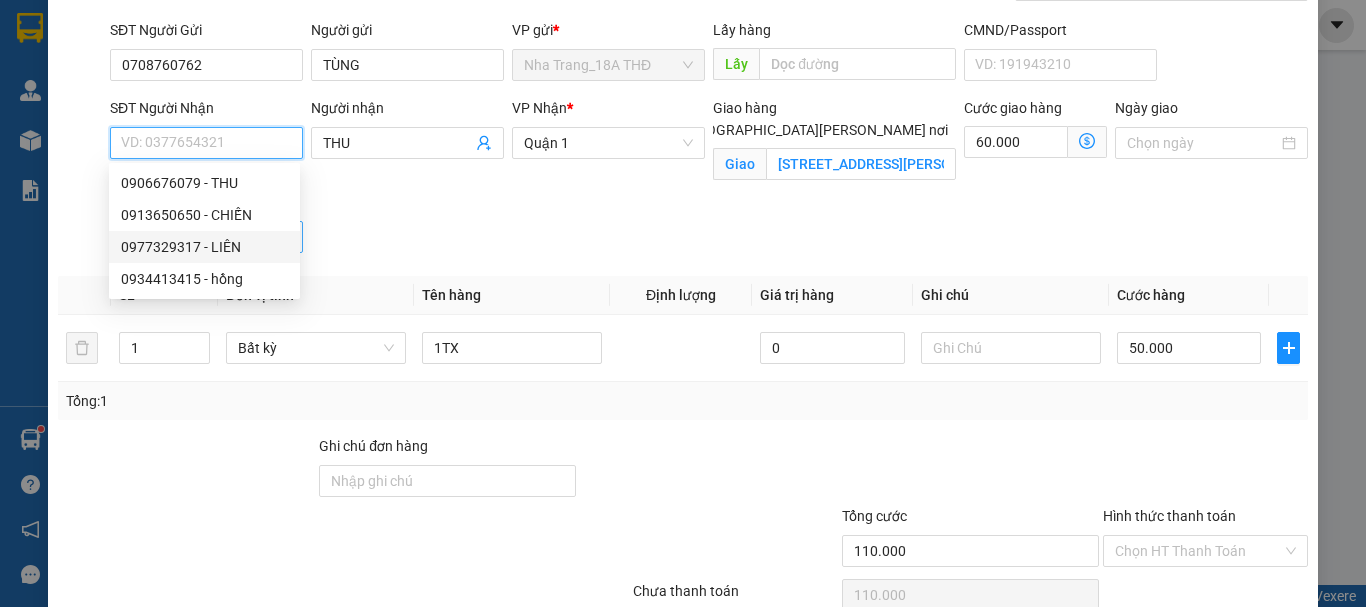 type on "0977329317" 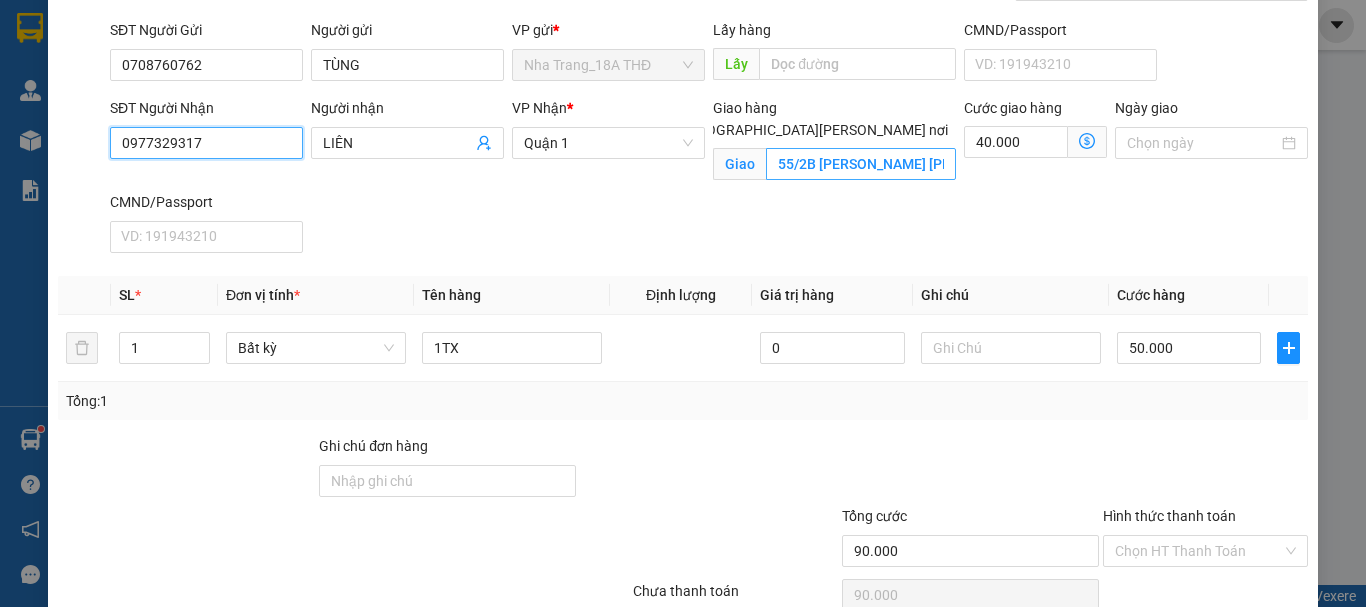 type on "0977329317" 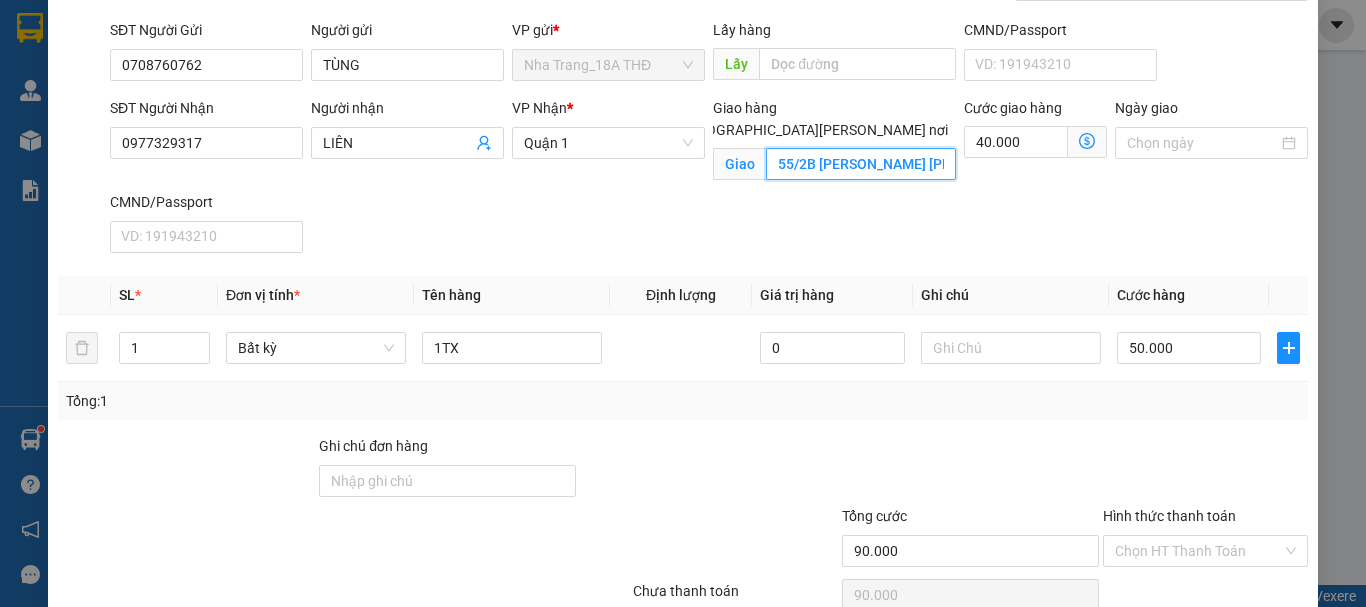click on "55/2B TRẦN QUỐC TOẢN, PHƯỜNG VÕ THỊ SÁU, QUẬN 3" at bounding box center [861, 164] 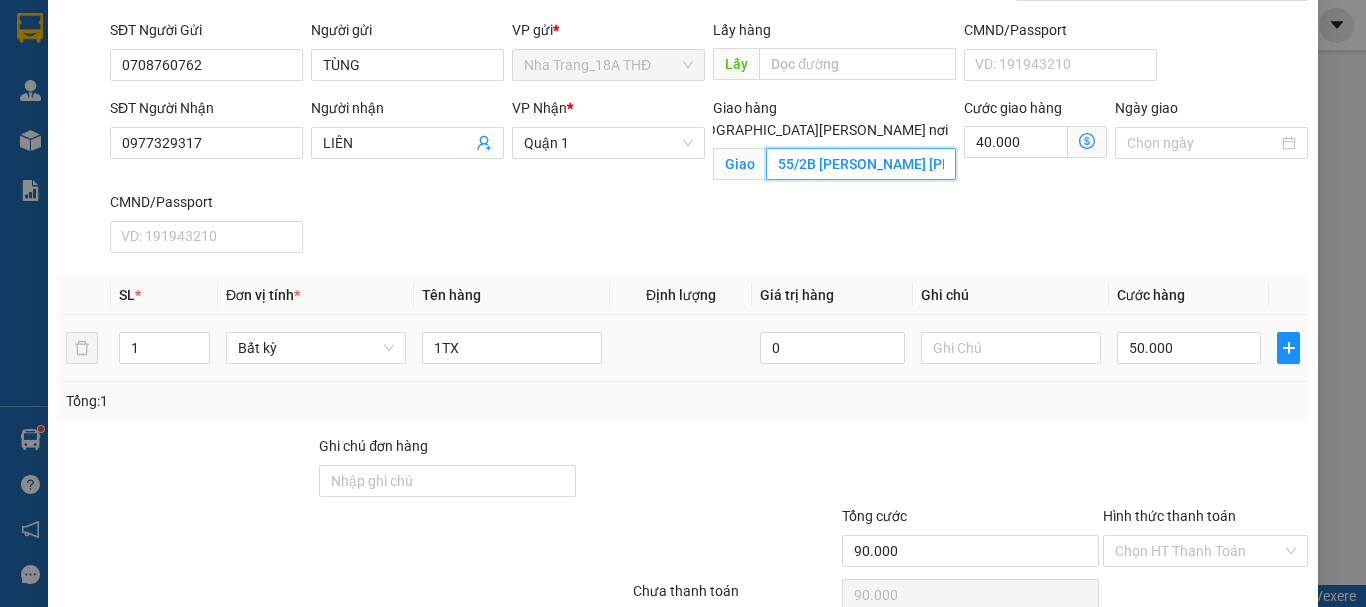 scroll, scrollTop: 227, scrollLeft: 0, axis: vertical 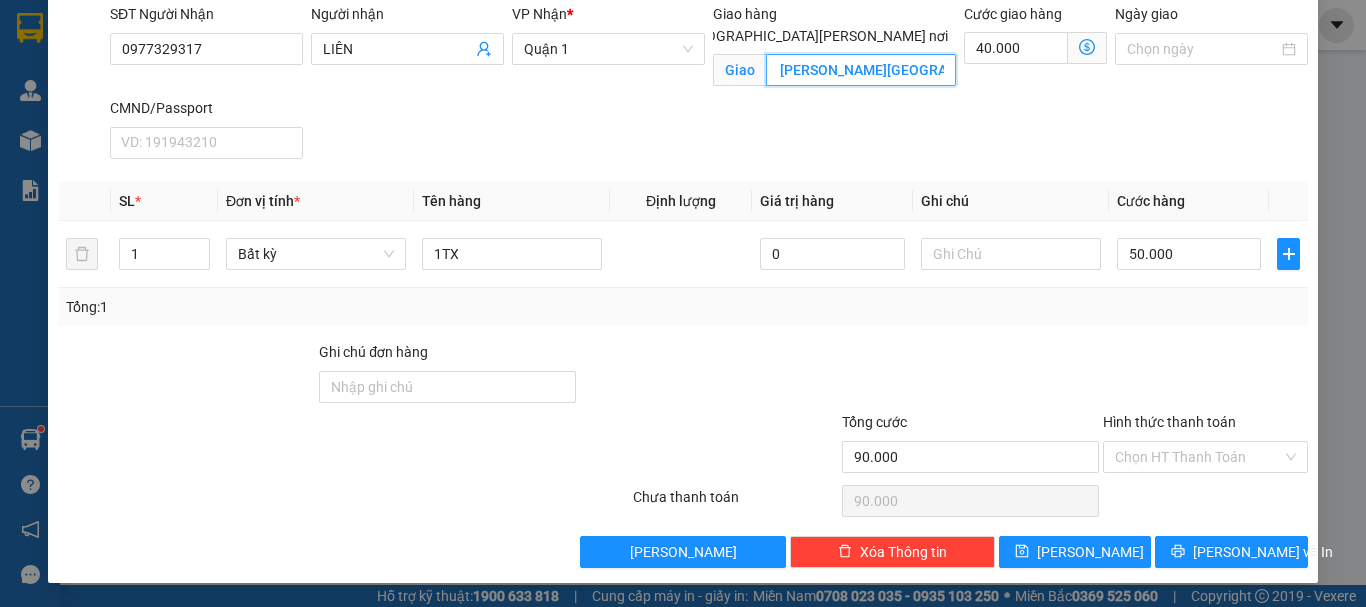 type on "55/2B TRẦN QUỐC TOẢN, PHƯỜNG VÕ THỊ SÁU, QUẬN 3(GTN 40)" 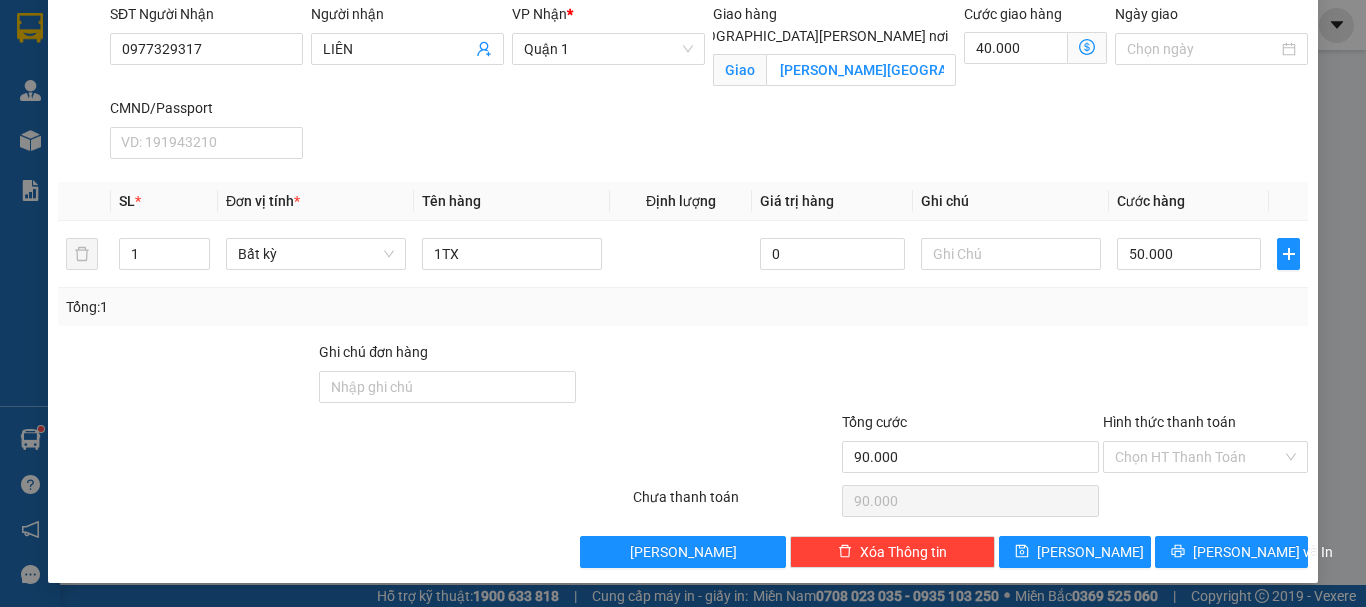 scroll, scrollTop: 0, scrollLeft: 0, axis: both 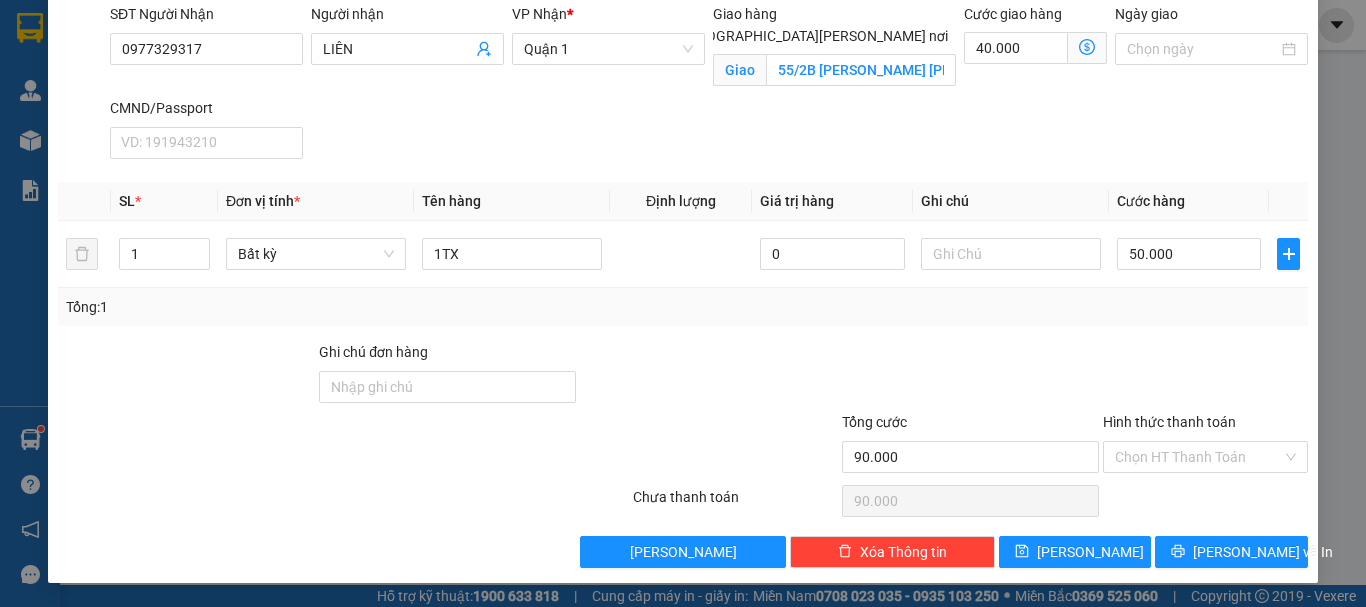 click at bounding box center [1087, 48] 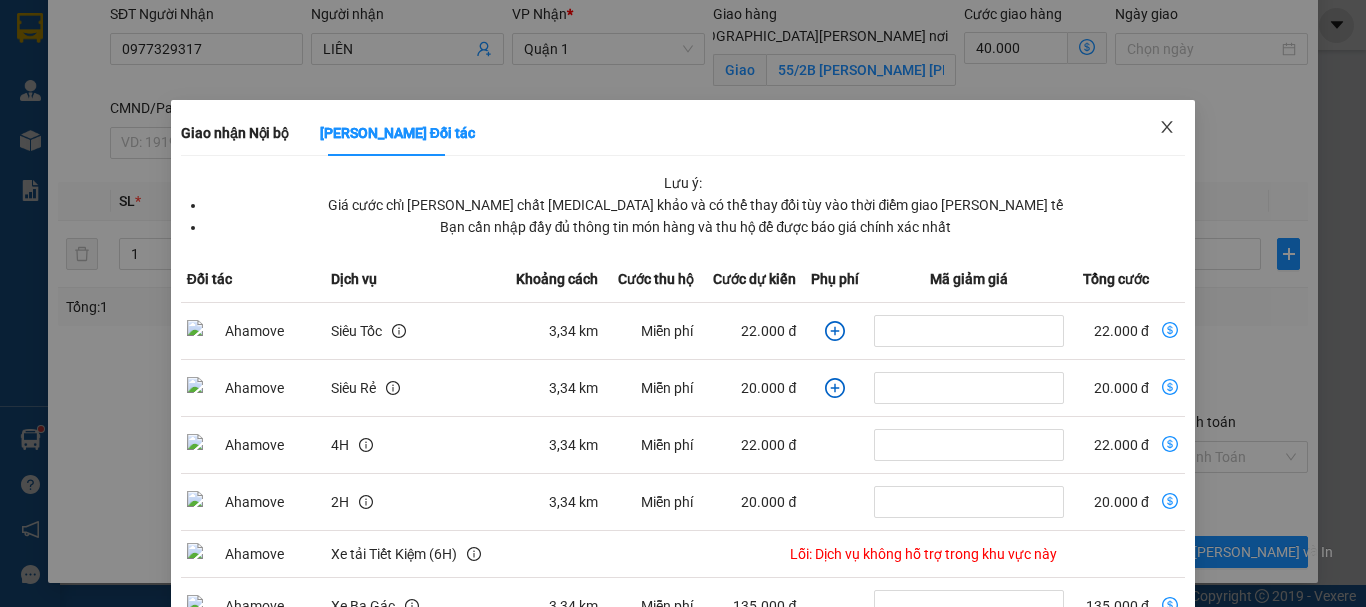 drag, startPoint x: 1168, startPoint y: 129, endPoint x: 1143, endPoint y: 126, distance: 25.179358 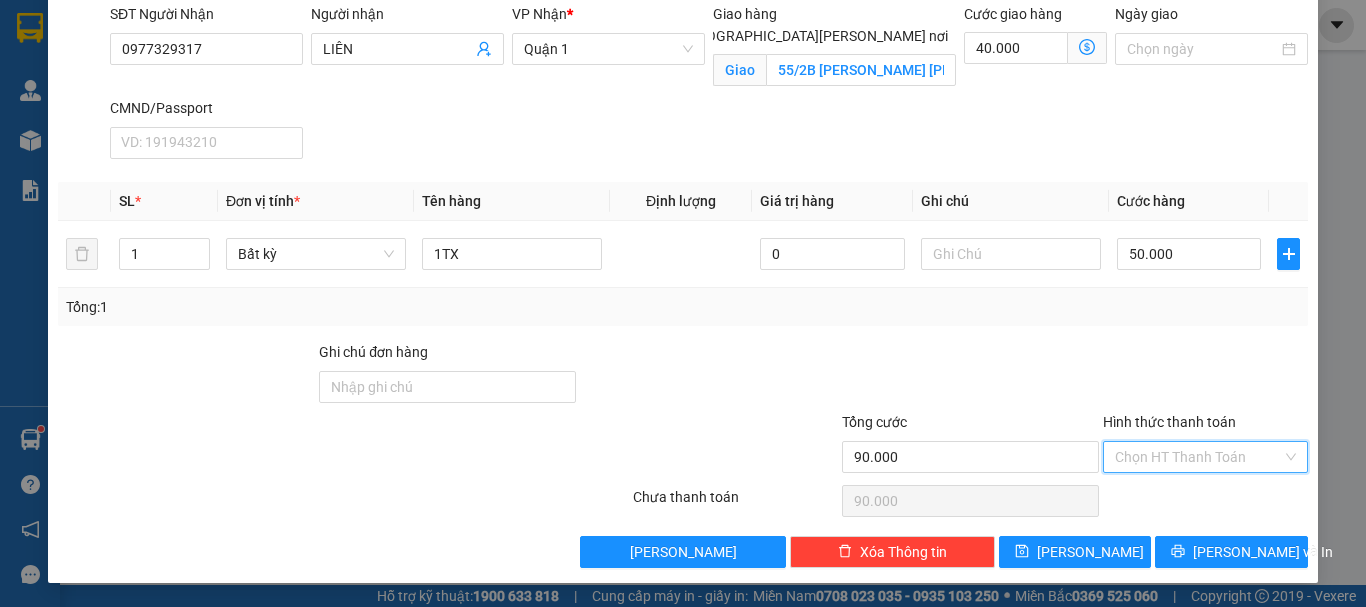 click on "Hình thức thanh toán" at bounding box center (1198, 457) 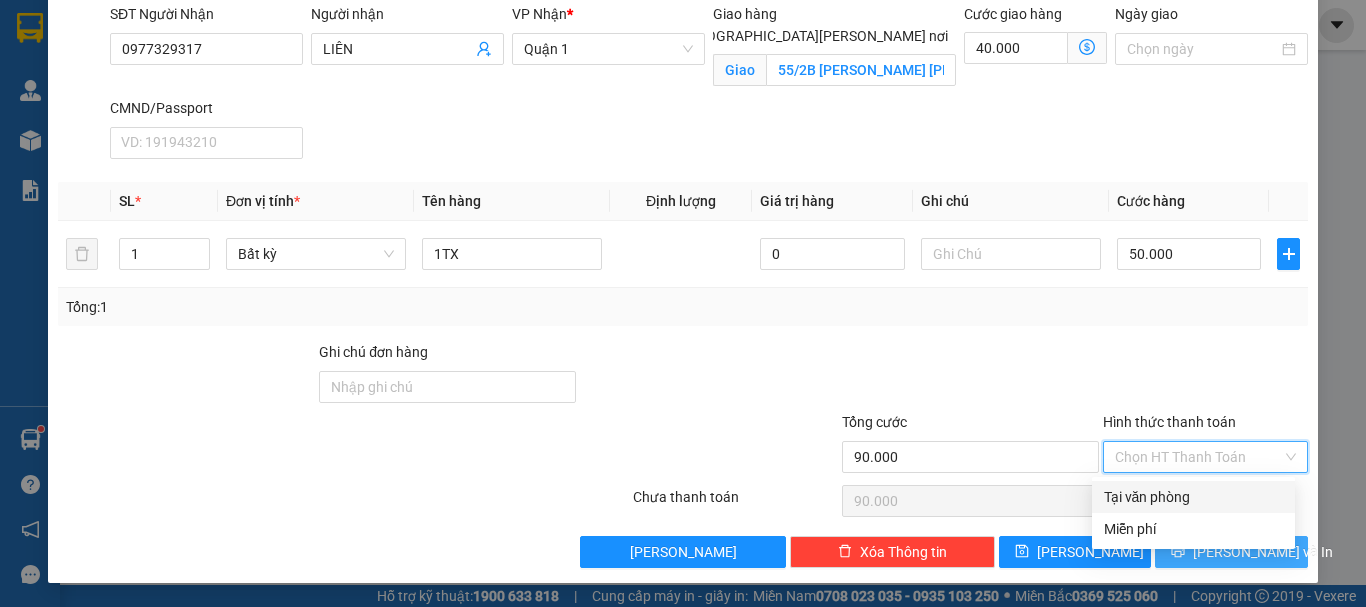 drag, startPoint x: 1166, startPoint y: 508, endPoint x: 1144, endPoint y: 553, distance: 50.08992 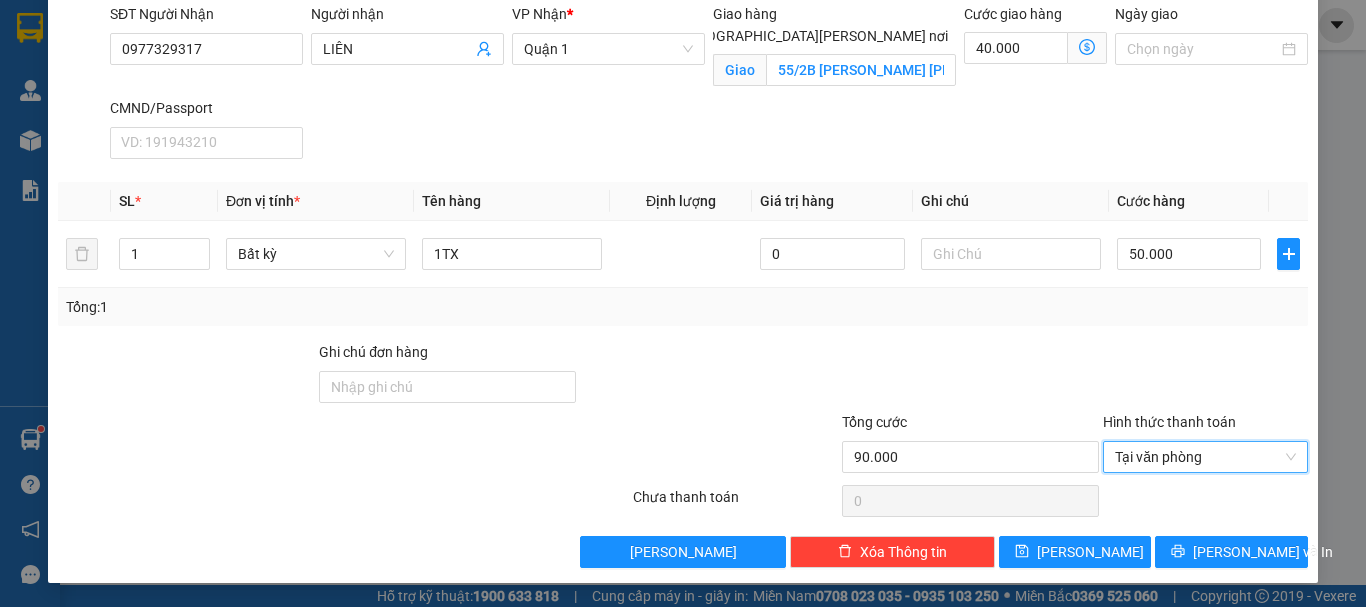 click on "TẠO ĐƠN HÀNG Yêu cầu xuất hóa đơn điện tử Transit Pickup Surcharge Ids Transit Deliver Surcharge Ids Transit Deliver Surcharge Transit Deliver Surcharge Gói vận chuyển  * Tiêu chuẩn Gán nhãn   Nhãn SĐT Người Gửi 0708760762 Người gửi TÙNG VP gửi  * Nha Trang_18A THĐ Lấy hàng Lấy CMND/Passport VD: 191943210 SĐT Người Nhận 0977329317 Người nhận LIÊN VP Nhận  * Quận 1 Giao hàng Giao tận nơi Giao 55/2B TRẦN QUỐC TOẢN, PHƯỜNG VÕ THỊ SÁU, QUẬN 3(GTN 40) Cước giao hàng 40.000 Giao nhận Nội bộ Giao nhận Đối tác Lưu ý: Giá cước chỉ mang tính chất tham khảo và có thể thay đổi tùy vào thời điểm giao nhận thực tế Bạn cần nhập đầy đủ thông tin món hàng và thu hộ để được báo giá chính xác nhất Đối tác Dịch vụ Khoảng cách Cước thu hộ Cước dự kiến Phụ phí Mã giảm giá Tổng cước Siêu Tốc 3,34 km Miễn phí 22.000 đ 3,34 km" at bounding box center [683, 183] 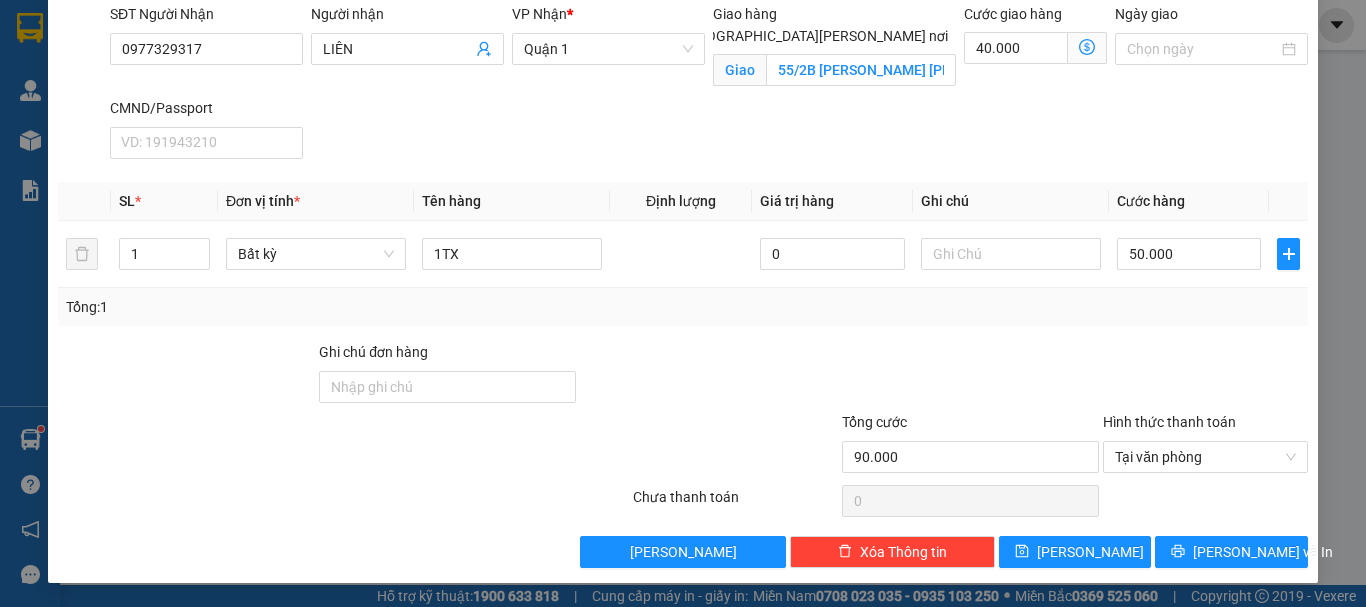 click on "TẠO ĐƠN HÀNG Yêu cầu xuất hóa đơn điện tử Transit Pickup Surcharge Ids Transit Deliver Surcharge Ids Transit Deliver Surcharge Transit Deliver Surcharge Gói vận chuyển  * Tiêu chuẩn Gán nhãn   Nhãn SĐT Người Gửi 0708760762 Người gửi TÙNG VP gửi  * Nha Trang_18A THĐ Lấy hàng Lấy CMND/Passport VD: 191943210 SĐT Người Nhận 0977329317 Người nhận LIÊN VP Nhận  * Quận 1 Giao hàng Giao tận nơi Giao 55/2B TRẦN QUỐC TOẢN, PHƯỜNG VÕ THỊ SÁU, QUẬN 3(GTN 40) Cước giao hàng 40.000 Giao nhận Nội bộ Giao nhận Đối tác Lưu ý: Giá cước chỉ mang tính chất tham khảo và có thể thay đổi tùy vào thời điểm giao nhận thực tế Bạn cần nhập đầy đủ thông tin món hàng và thu hộ để được báo giá chính xác nhất Đối tác Dịch vụ Khoảng cách Cước thu hộ Cước dự kiến Phụ phí Mã giảm giá Tổng cước Siêu Tốc 3,34 km Miễn phí 22.000 đ 3,34 km" at bounding box center (683, 183) 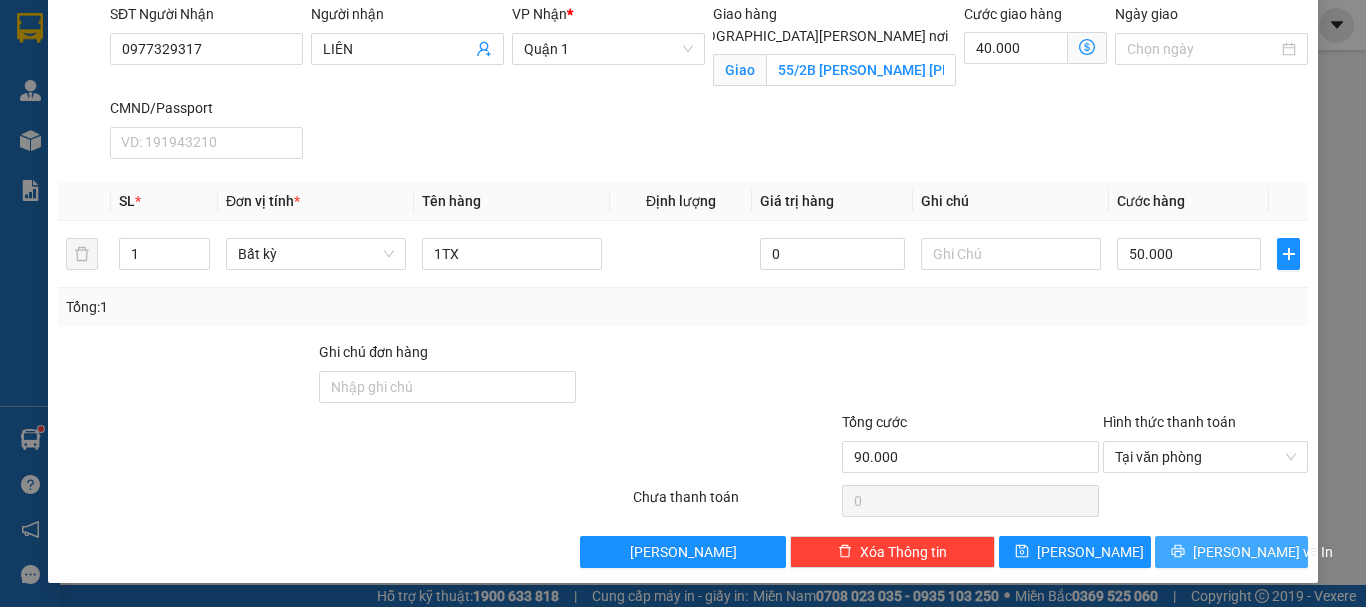 click on "[PERSON_NAME] và In" at bounding box center (1231, 552) 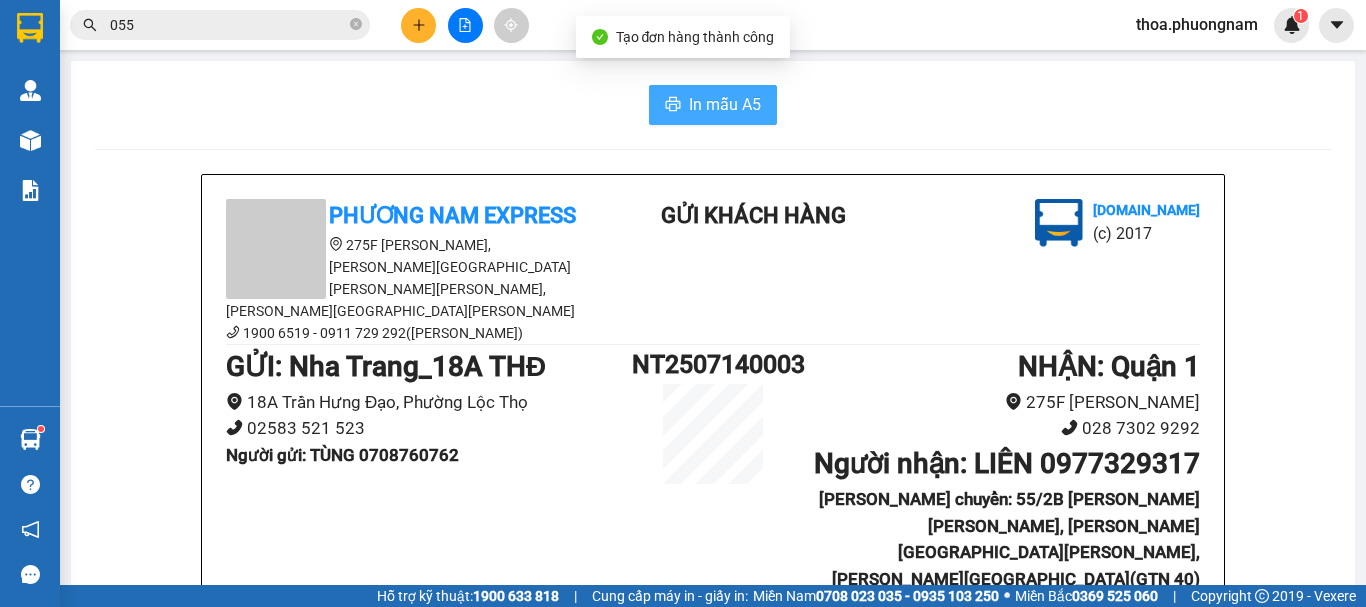 click on "In mẫu A5" at bounding box center [713, 105] 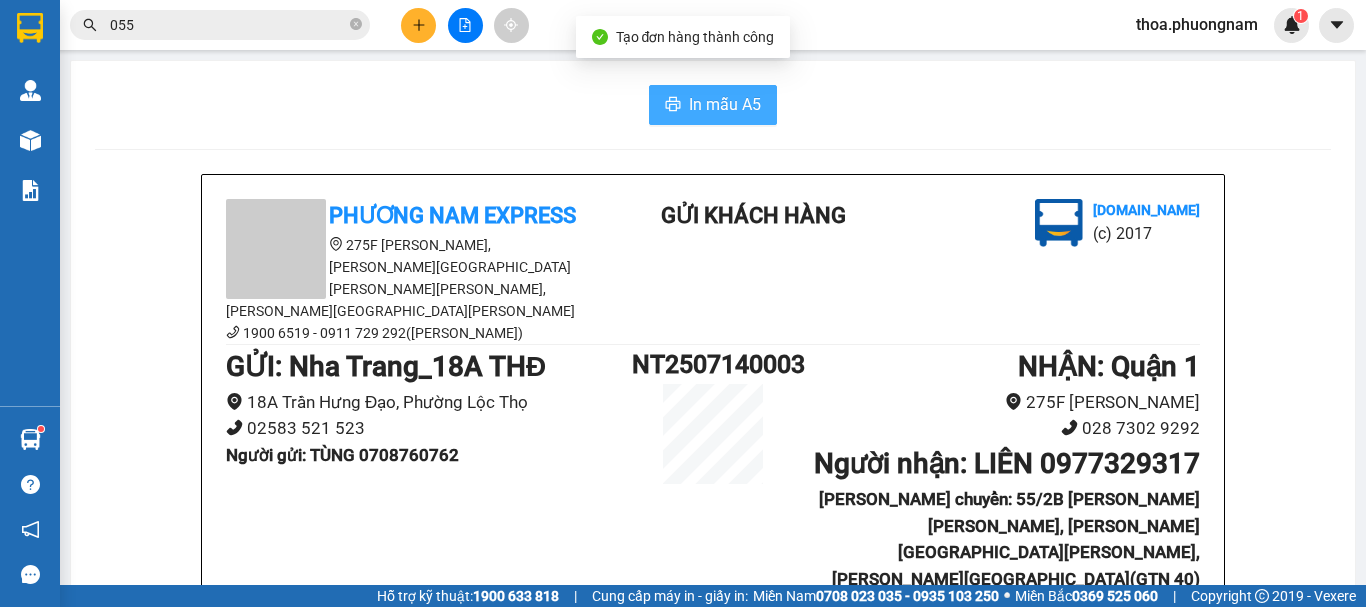 scroll, scrollTop: 0, scrollLeft: 0, axis: both 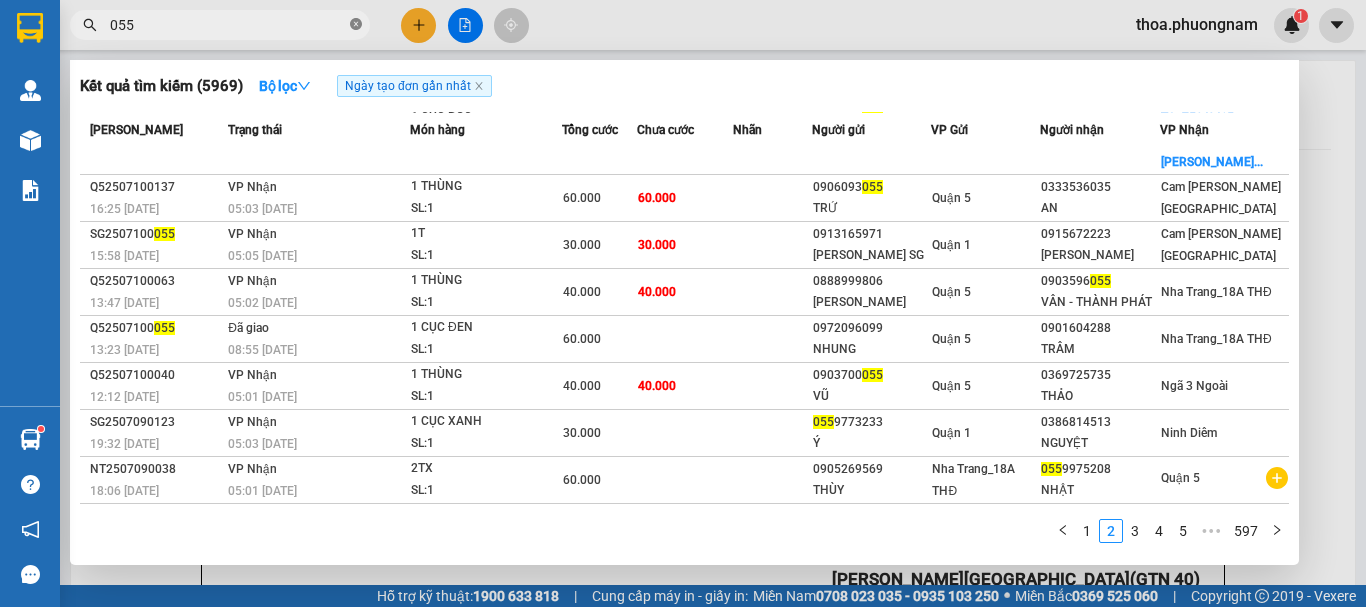 click 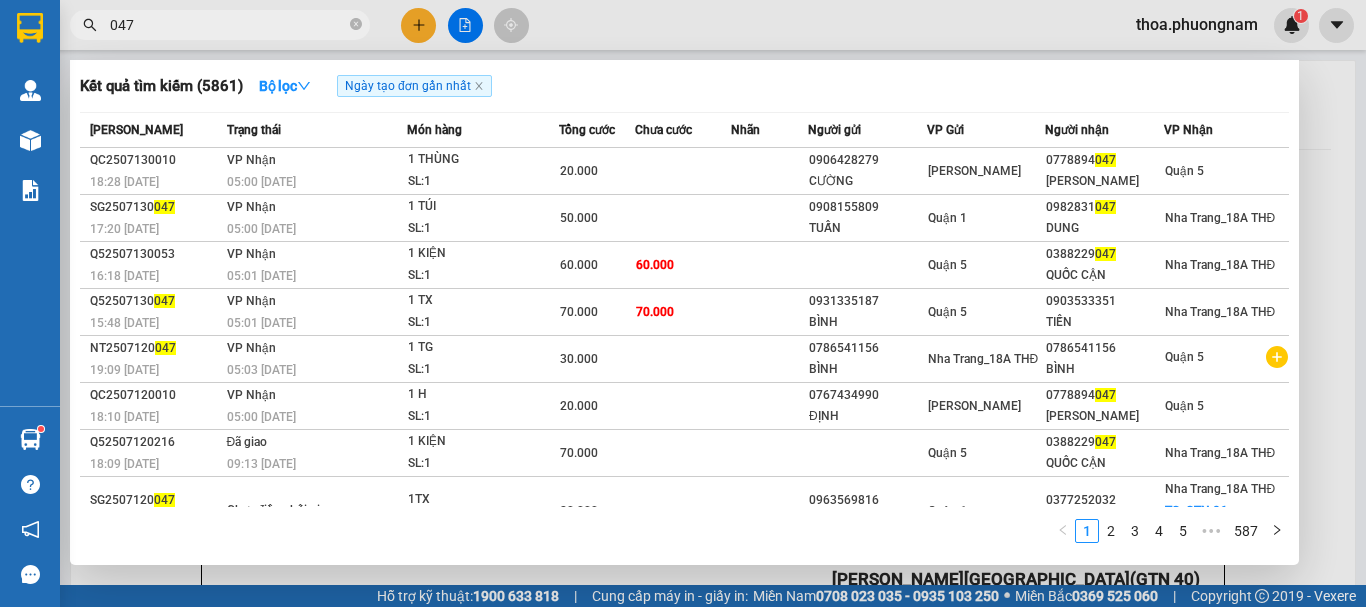 type on "047" 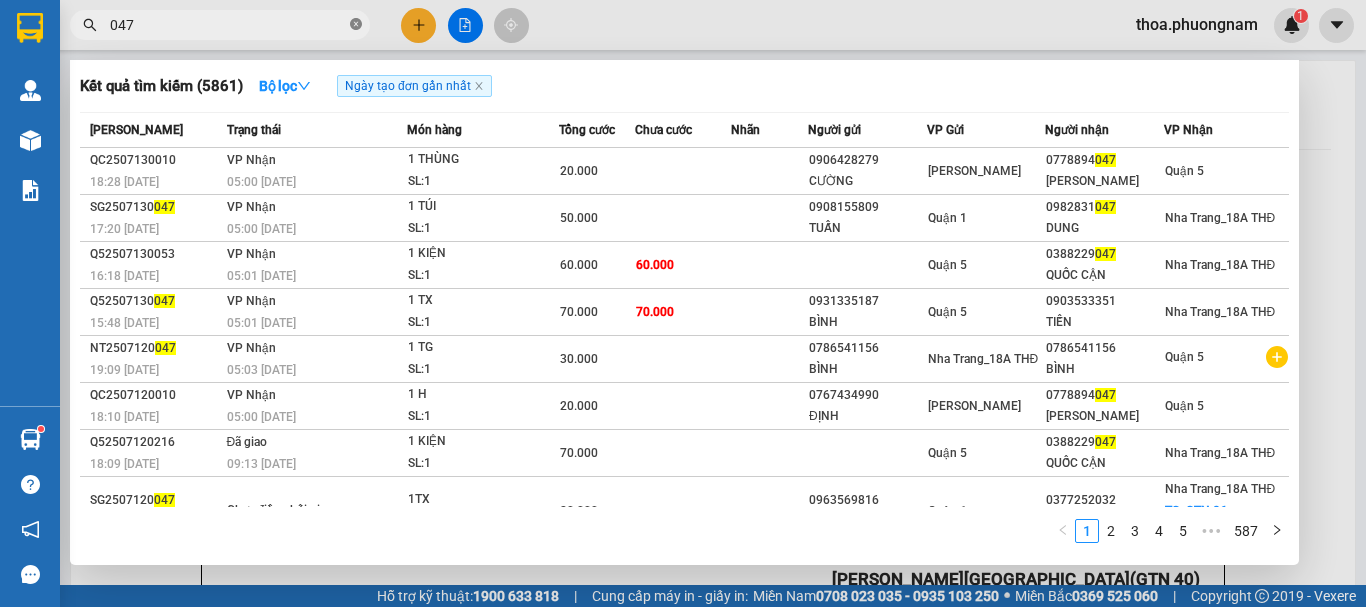 click at bounding box center [356, 25] 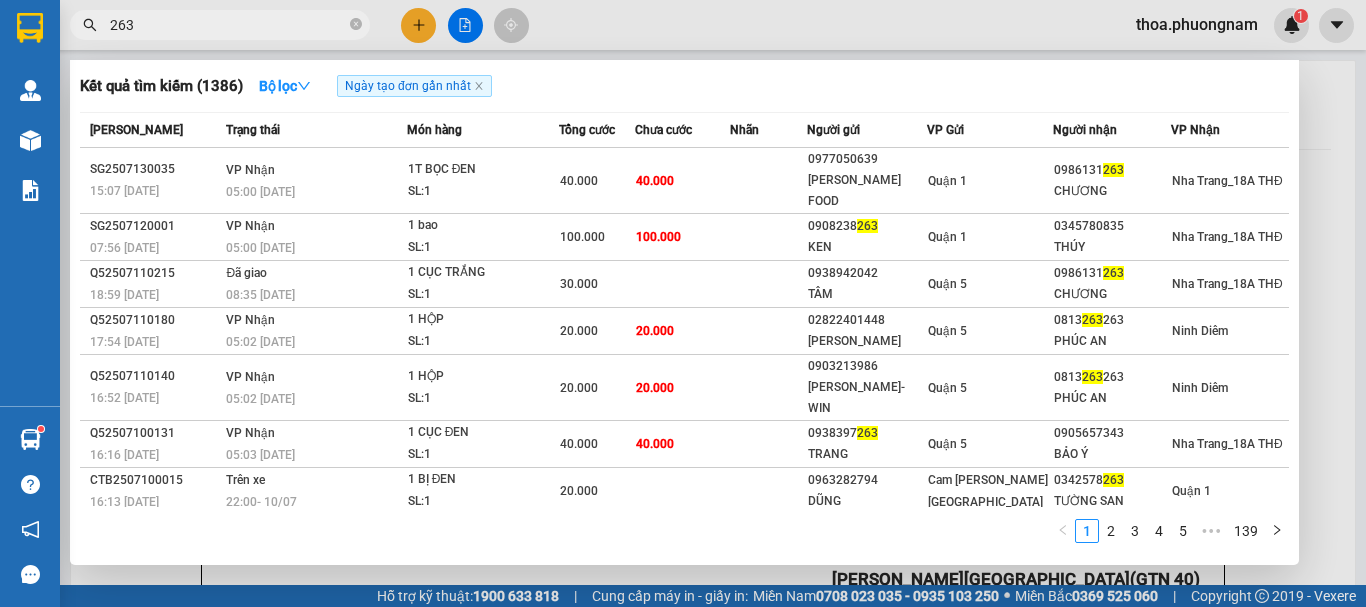 type on "263" 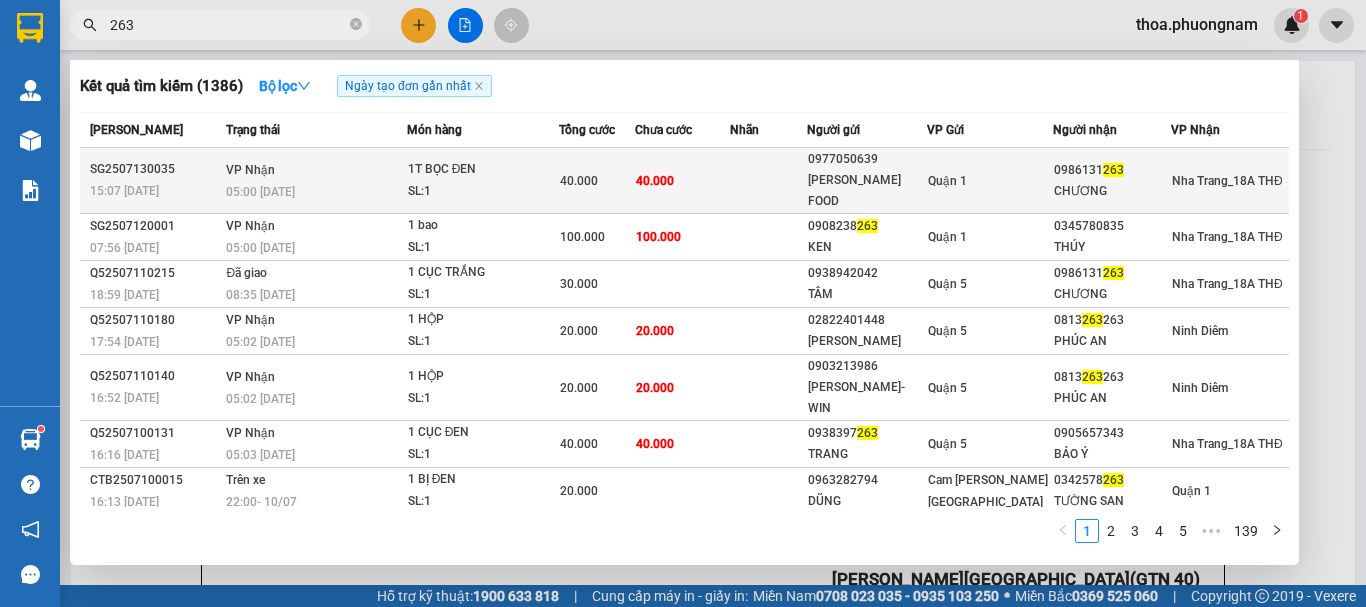 click at bounding box center (768, 181) 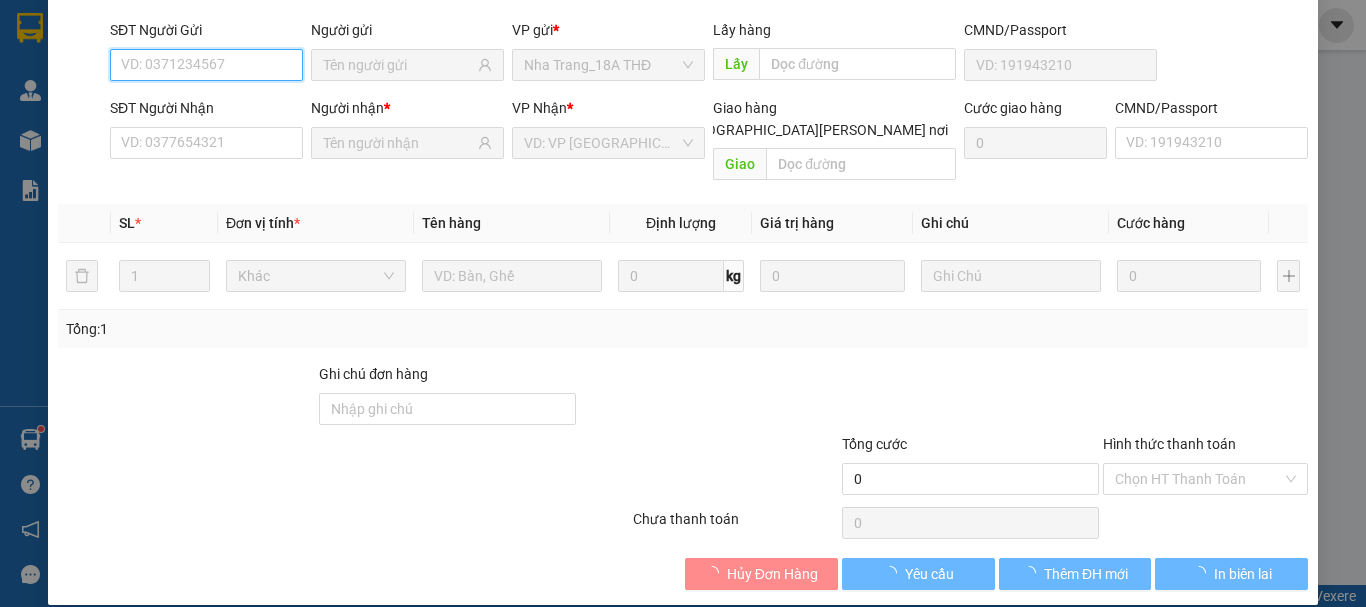 type on "0977050639" 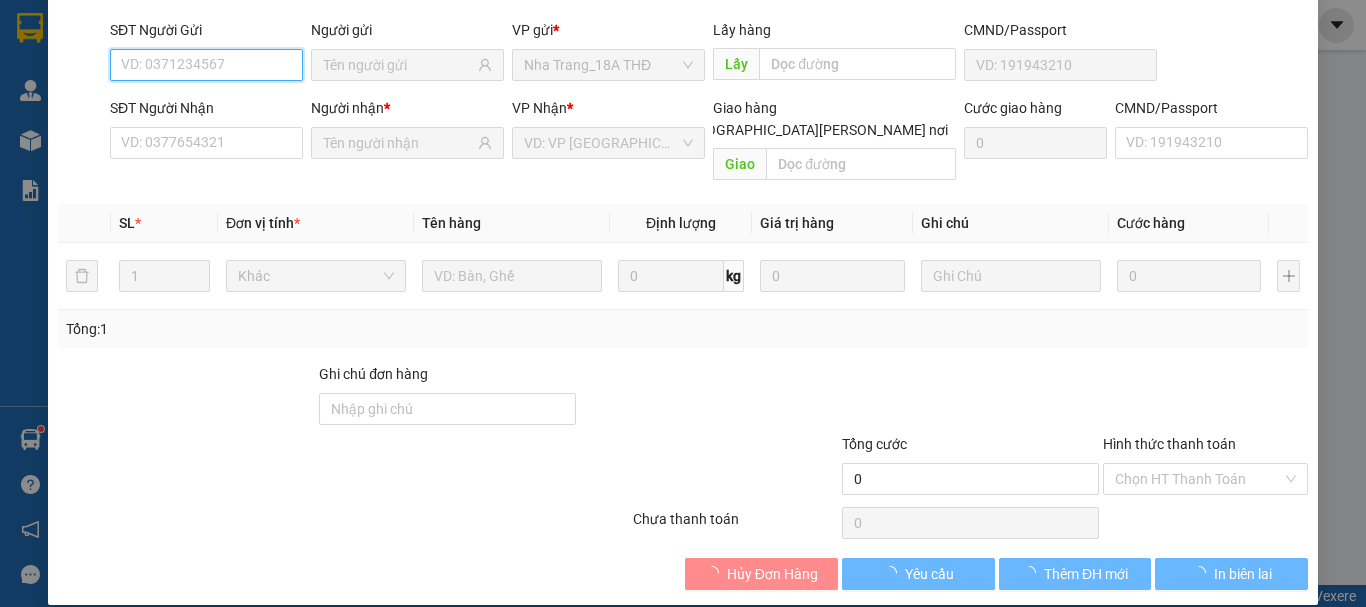 type on "KHOA FOOD" 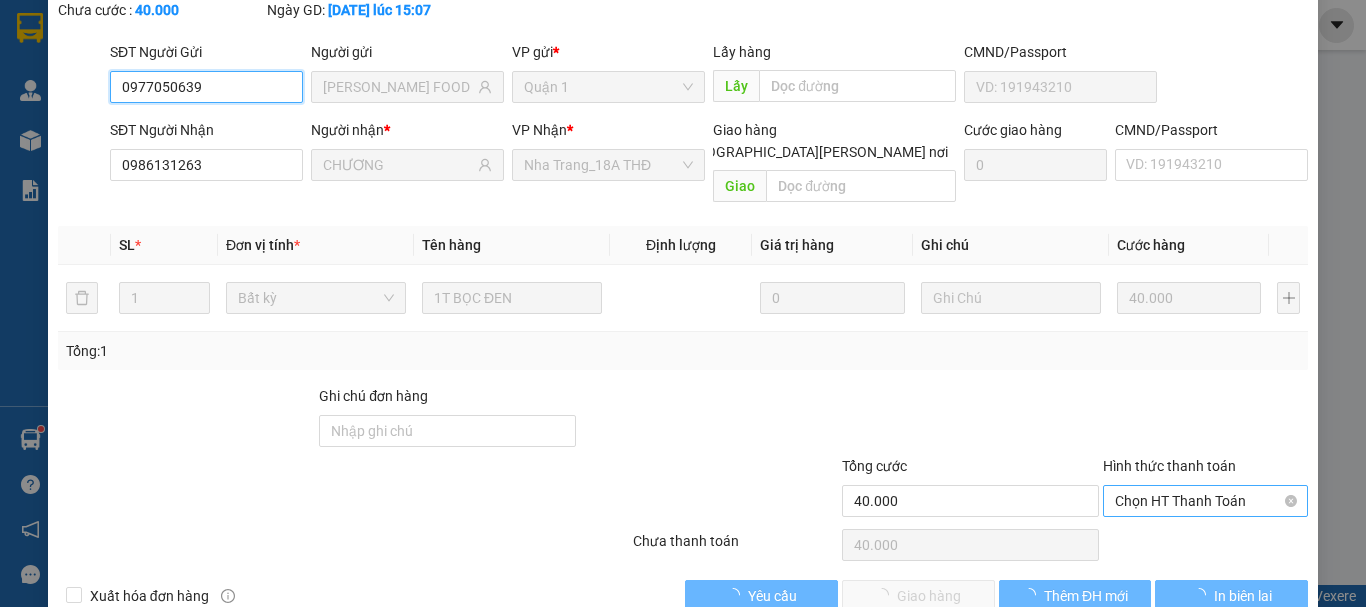 scroll, scrollTop: 159, scrollLeft: 0, axis: vertical 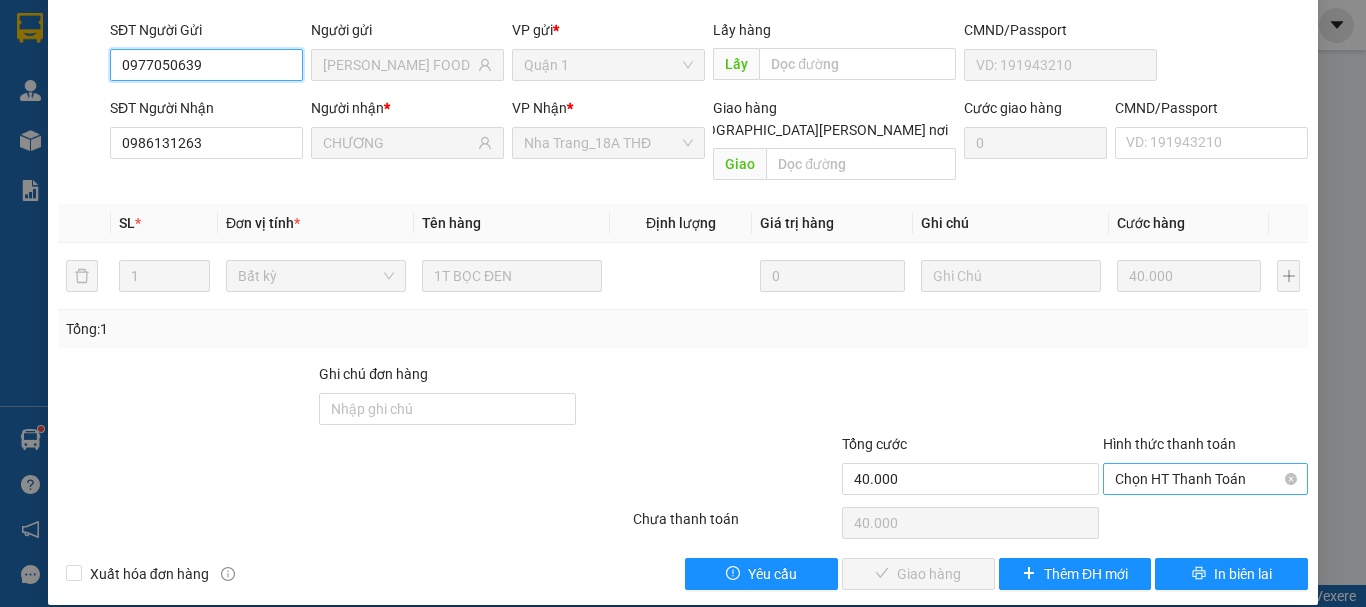 click on "Chọn HT Thanh Toán" at bounding box center [1205, 479] 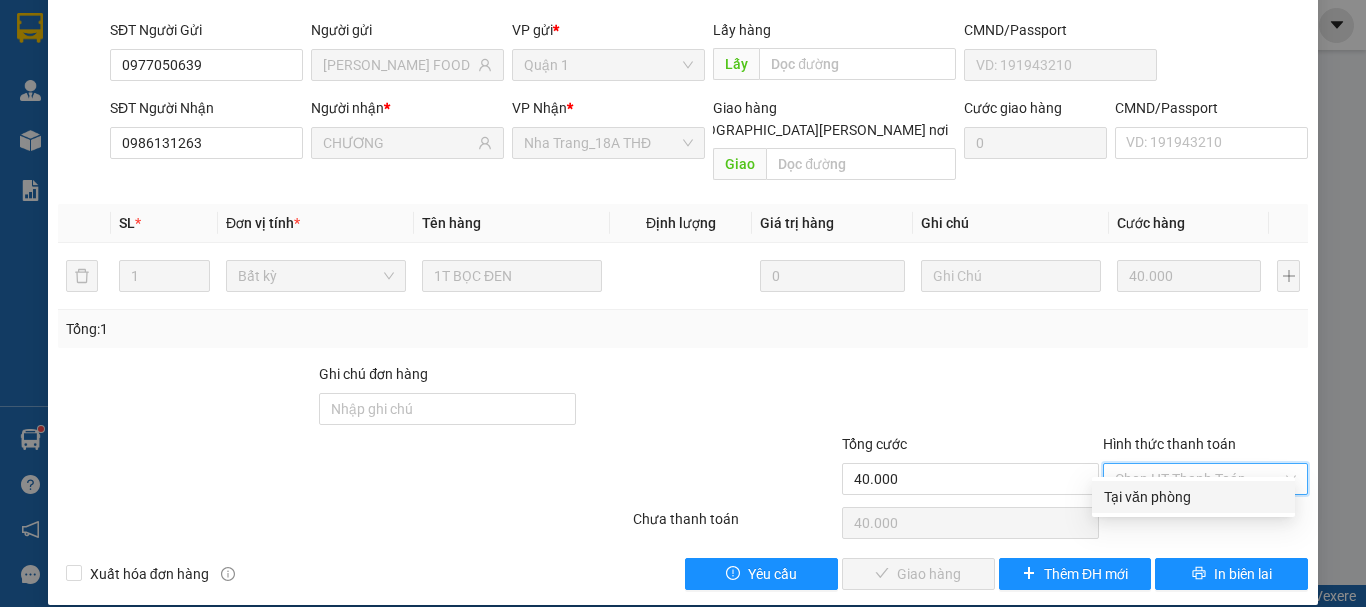 drag, startPoint x: 1143, startPoint y: 490, endPoint x: 1119, endPoint y: 488, distance: 24.083189 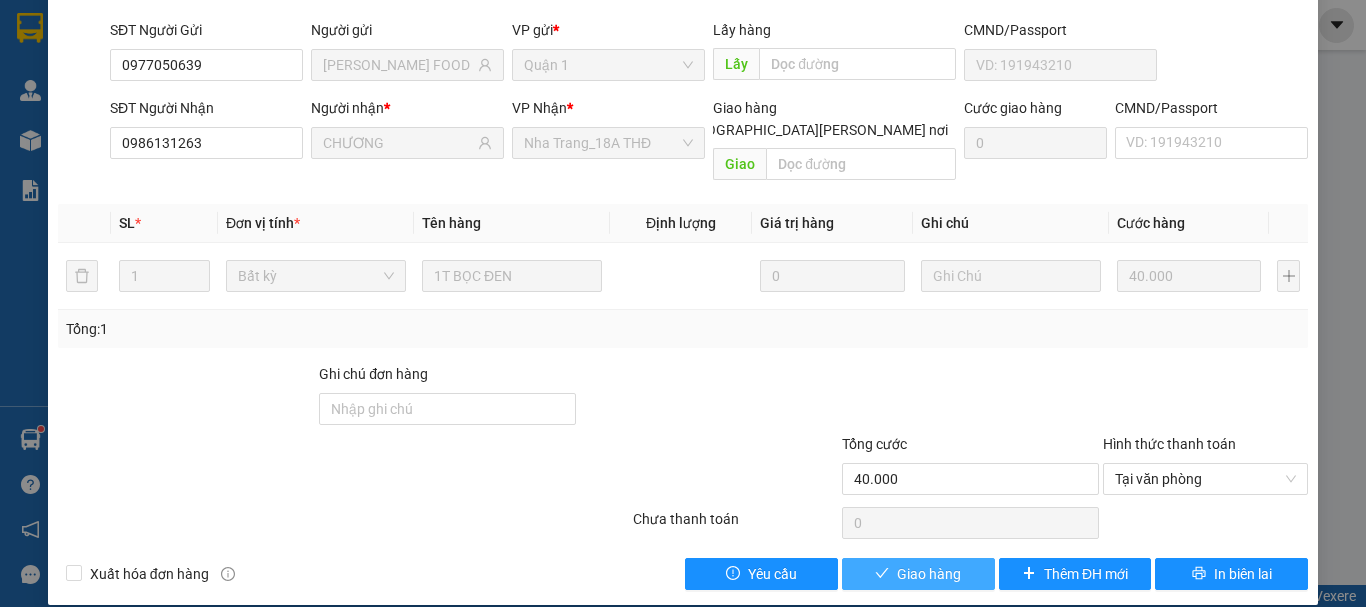 drag, startPoint x: 902, startPoint y: 560, endPoint x: 901, endPoint y: 547, distance: 13.038404 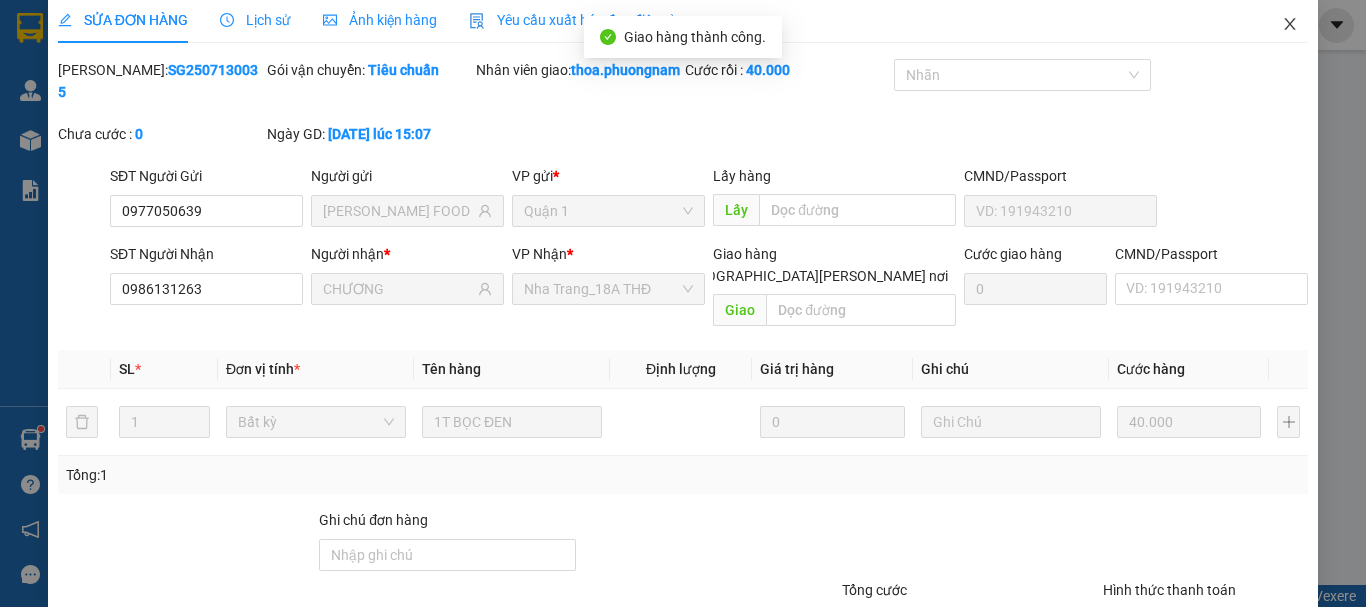 scroll, scrollTop: 0, scrollLeft: 0, axis: both 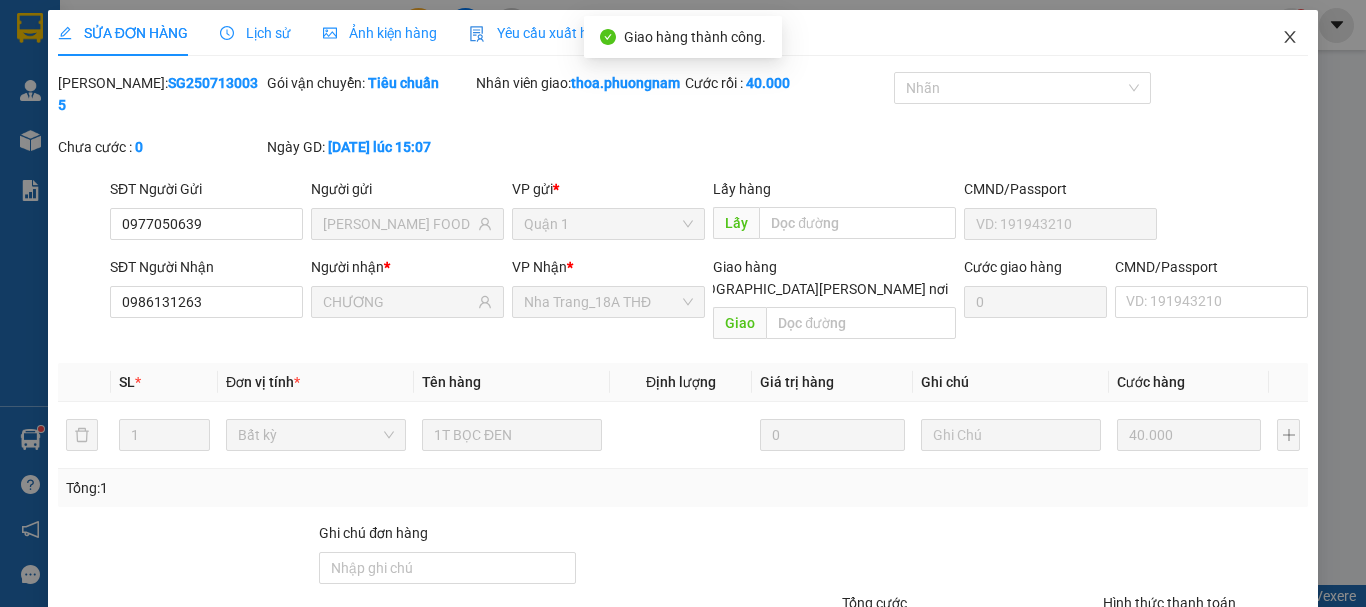 click at bounding box center (1290, 38) 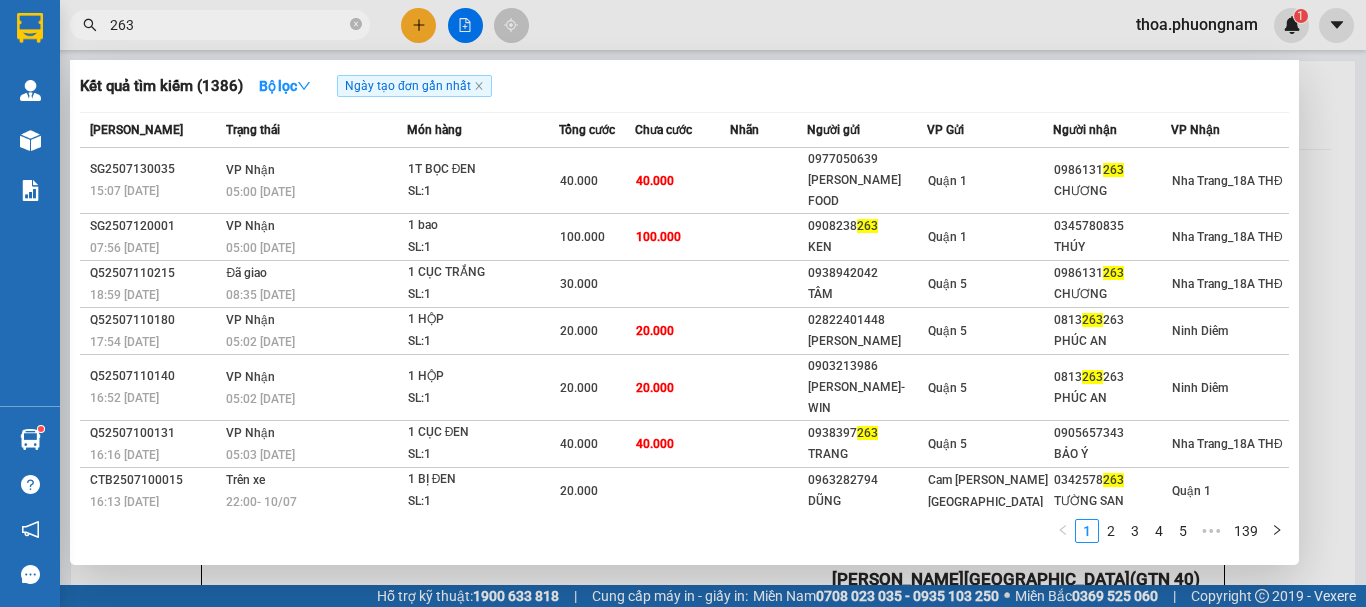 drag, startPoint x: 353, startPoint y: 21, endPoint x: 361, endPoint y: 4, distance: 18.788294 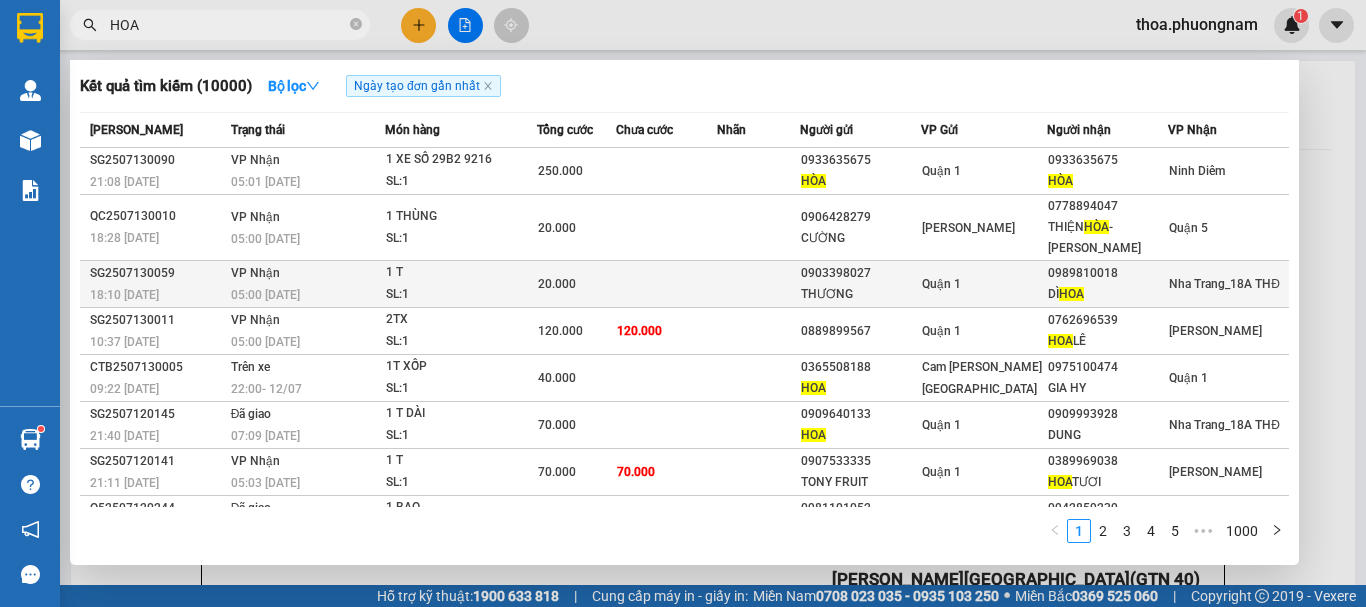 type on "HOA" 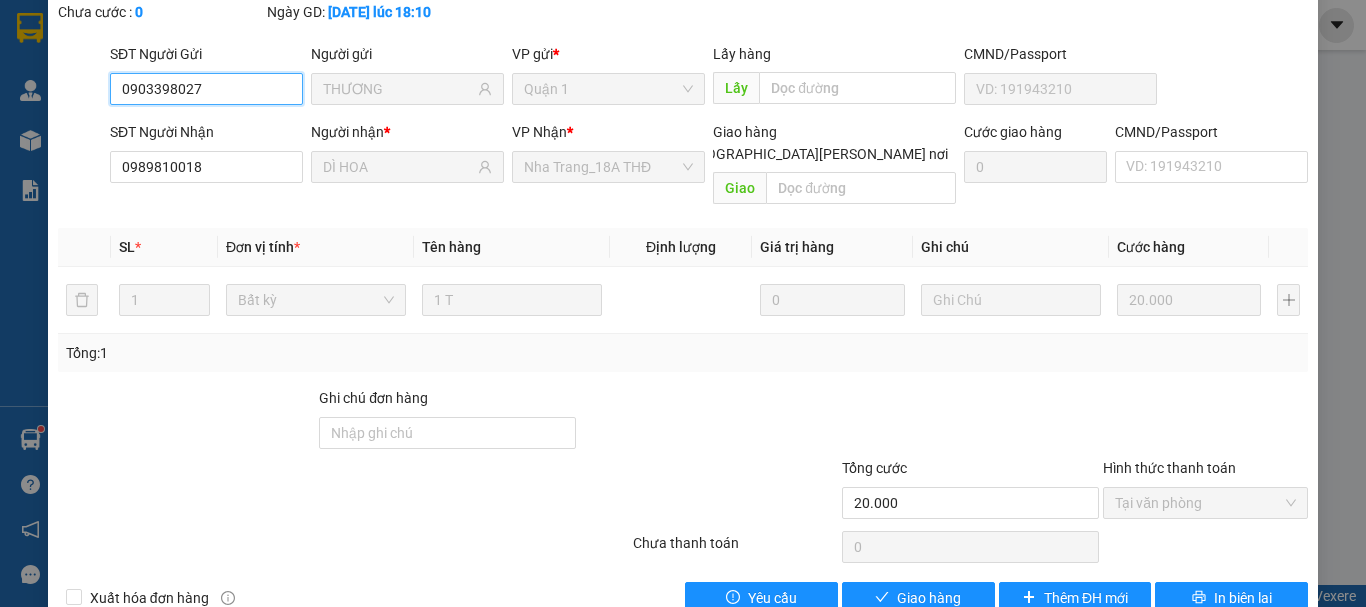 scroll, scrollTop: 137, scrollLeft: 0, axis: vertical 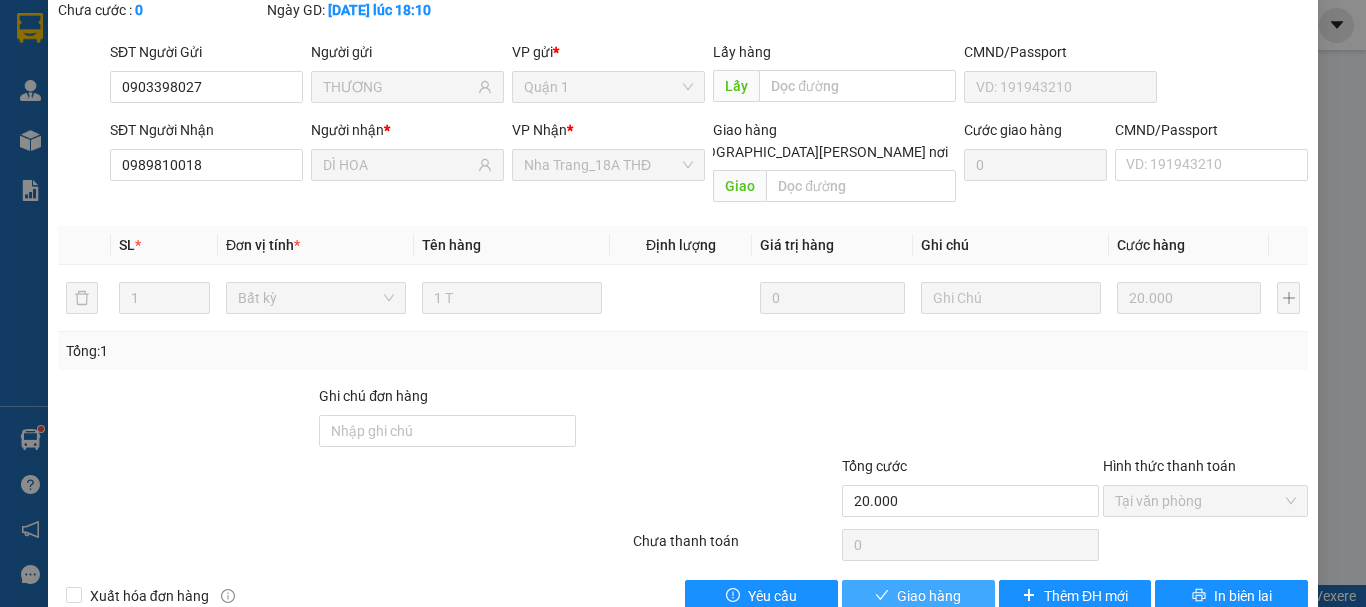 click on "Giao hàng" at bounding box center (929, 596) 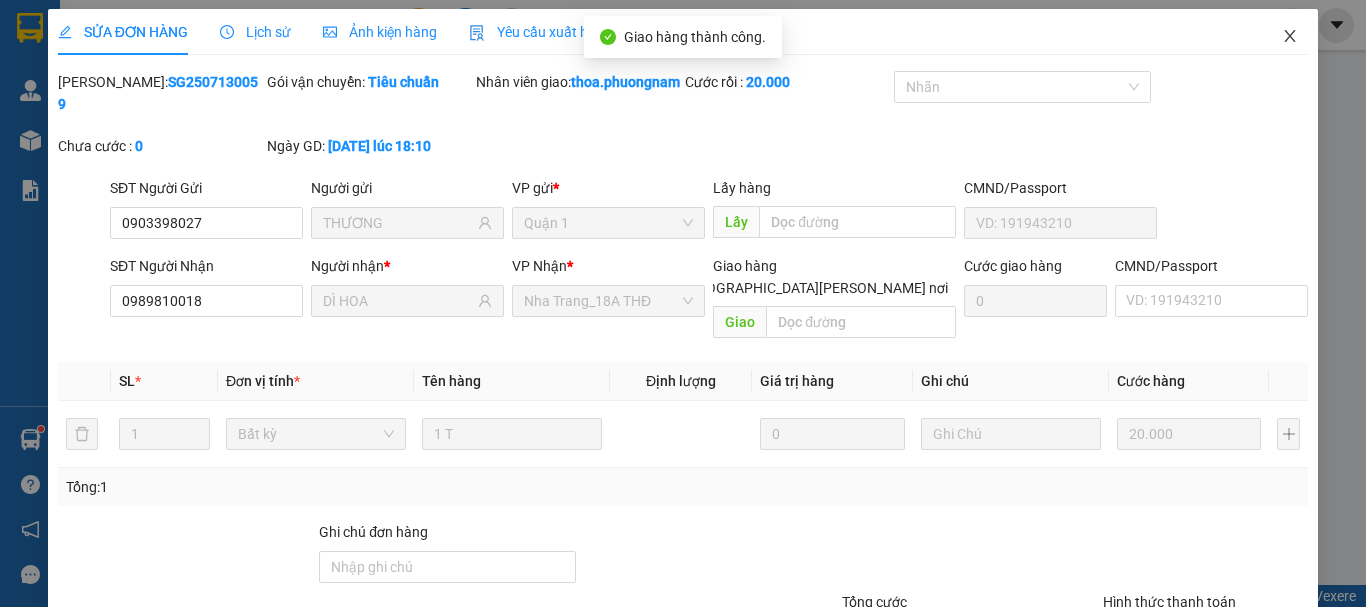 scroll, scrollTop: 0, scrollLeft: 0, axis: both 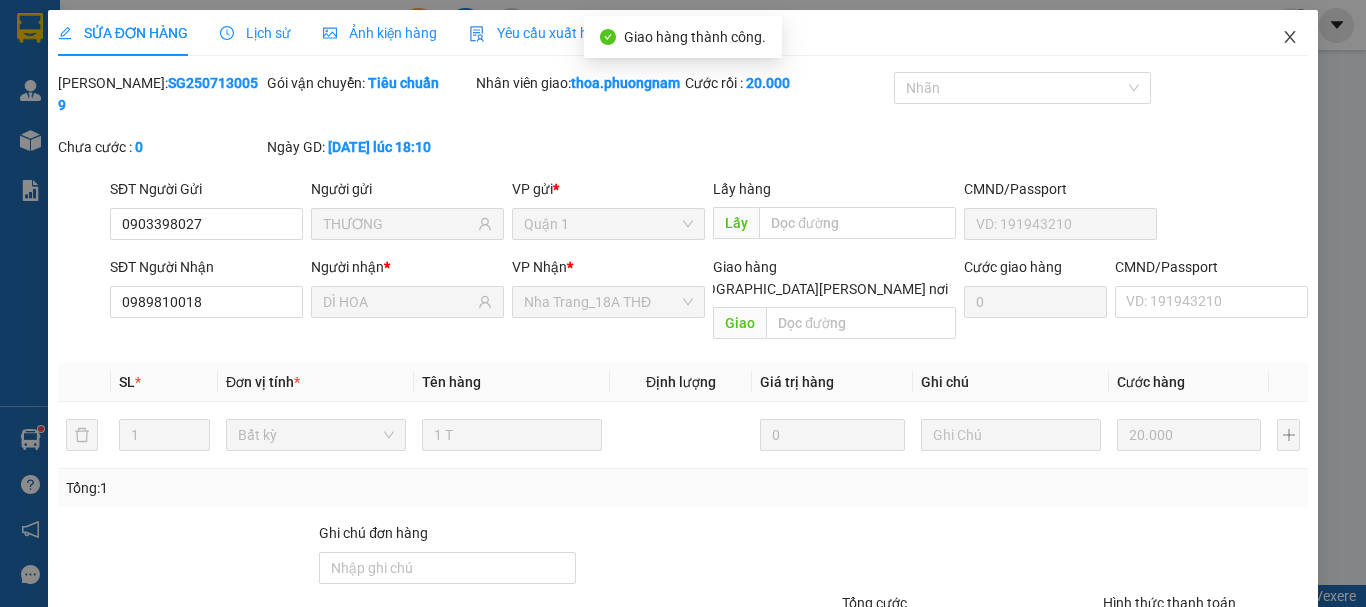click at bounding box center (1290, 38) 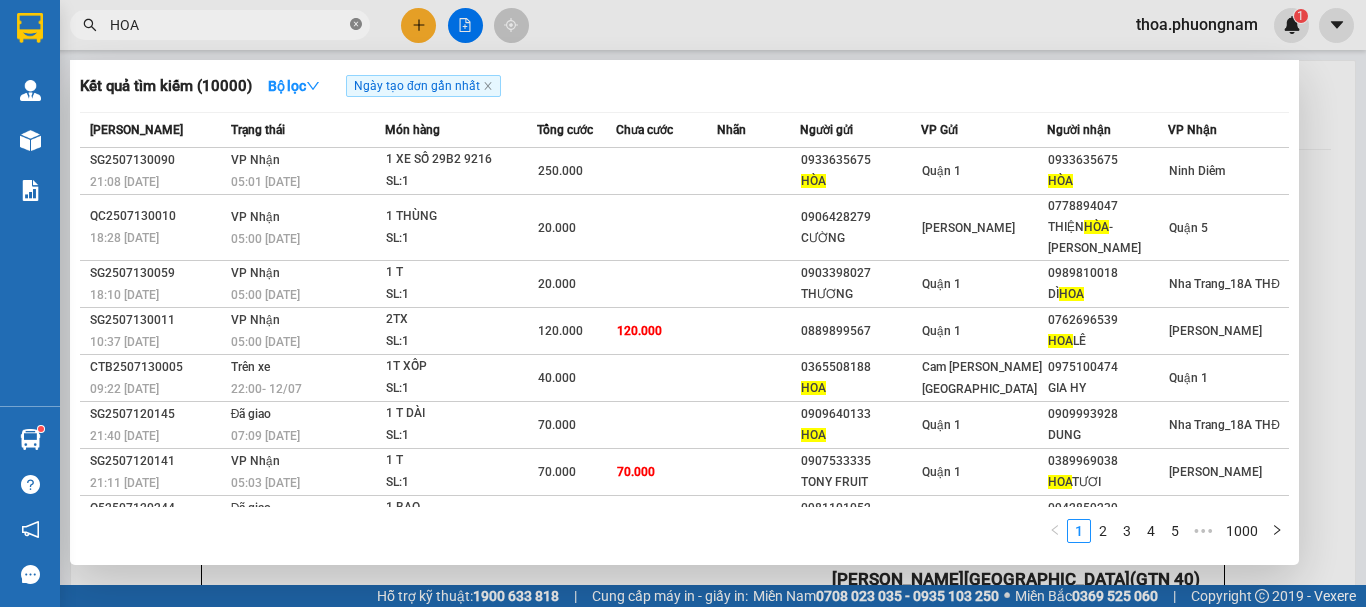click 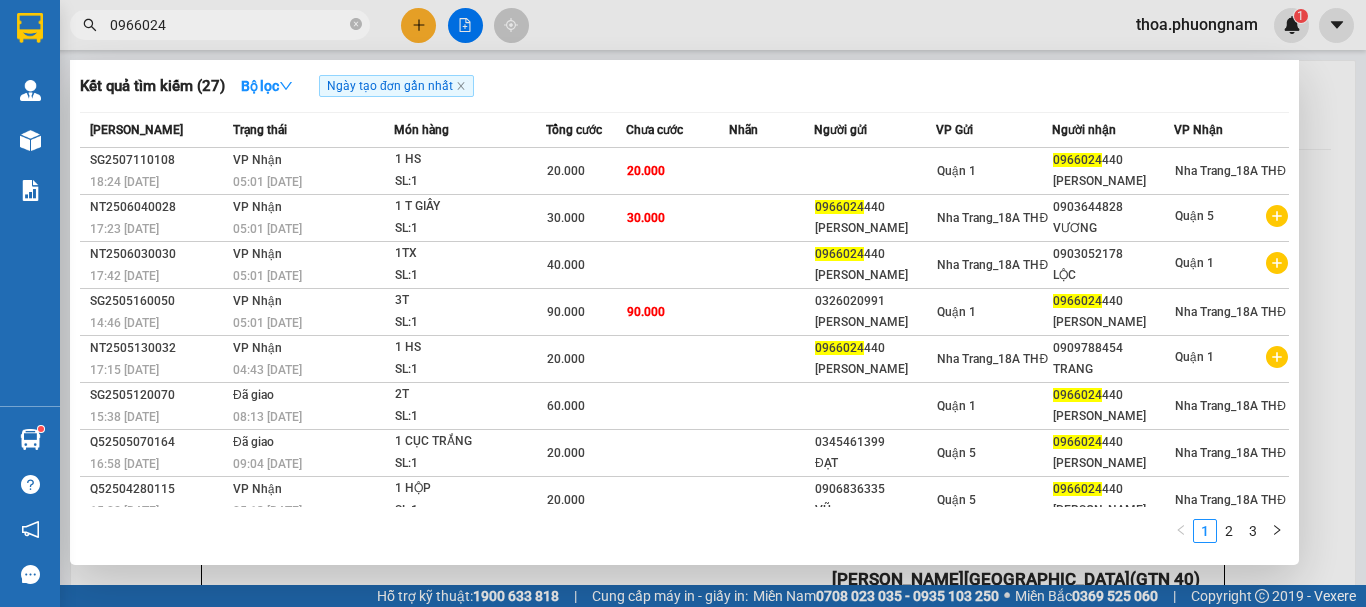 type on "0966024" 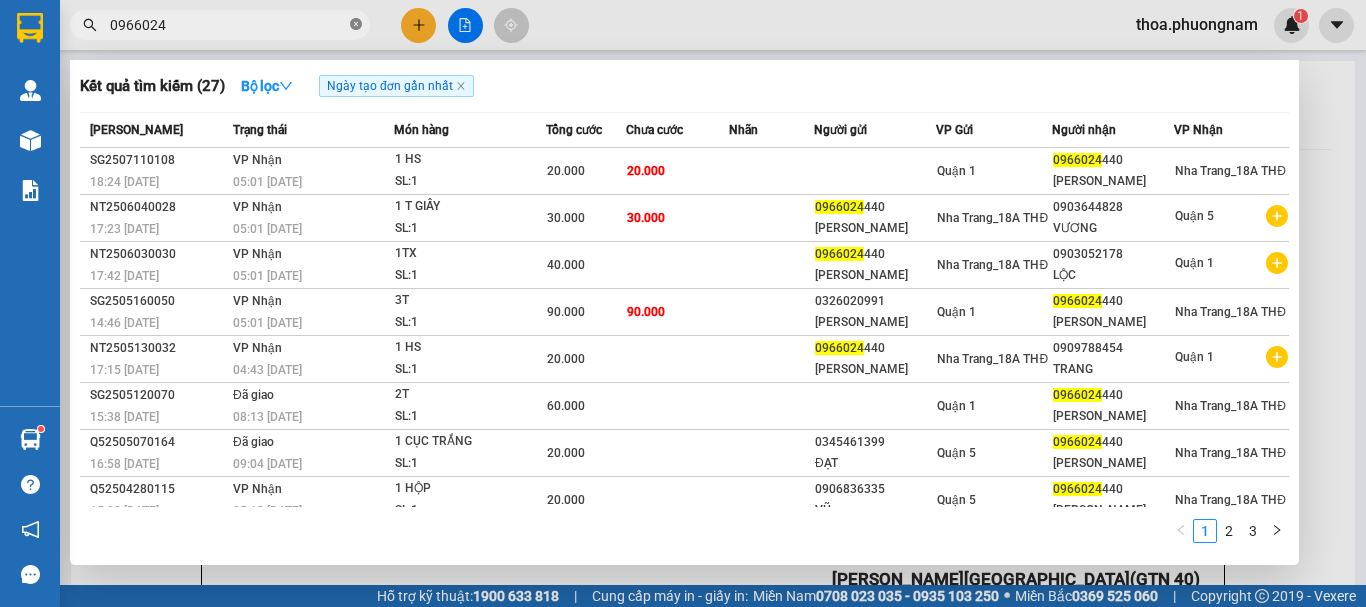 click at bounding box center (356, 25) 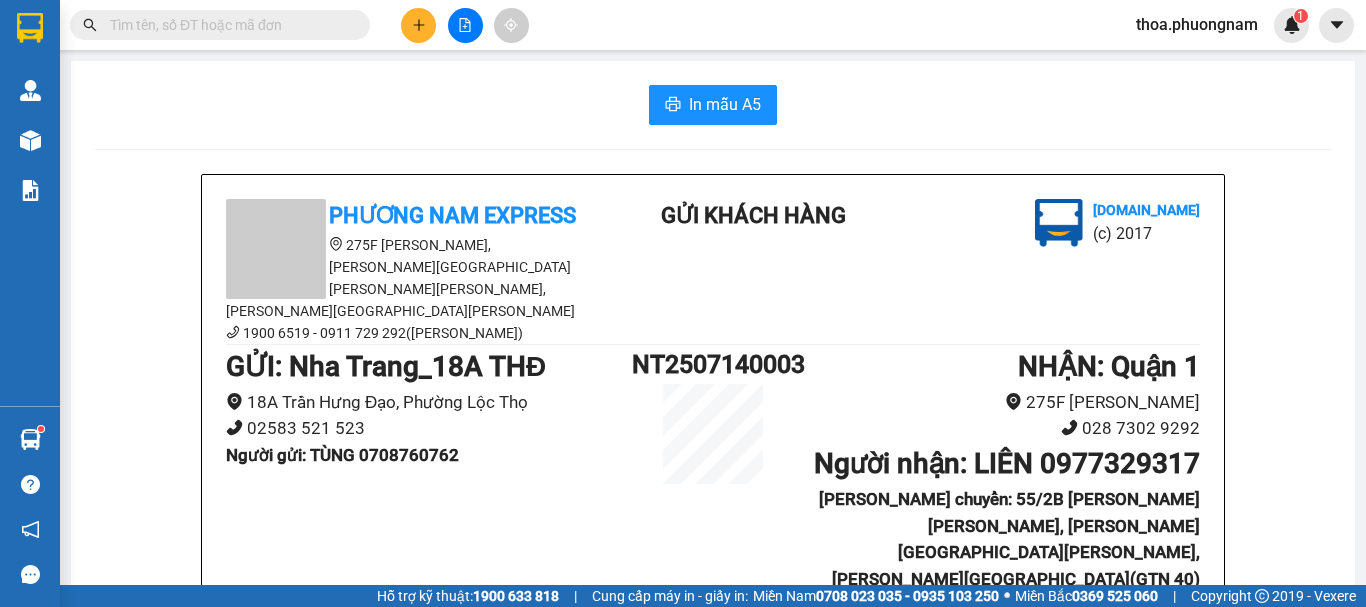 type on "F" 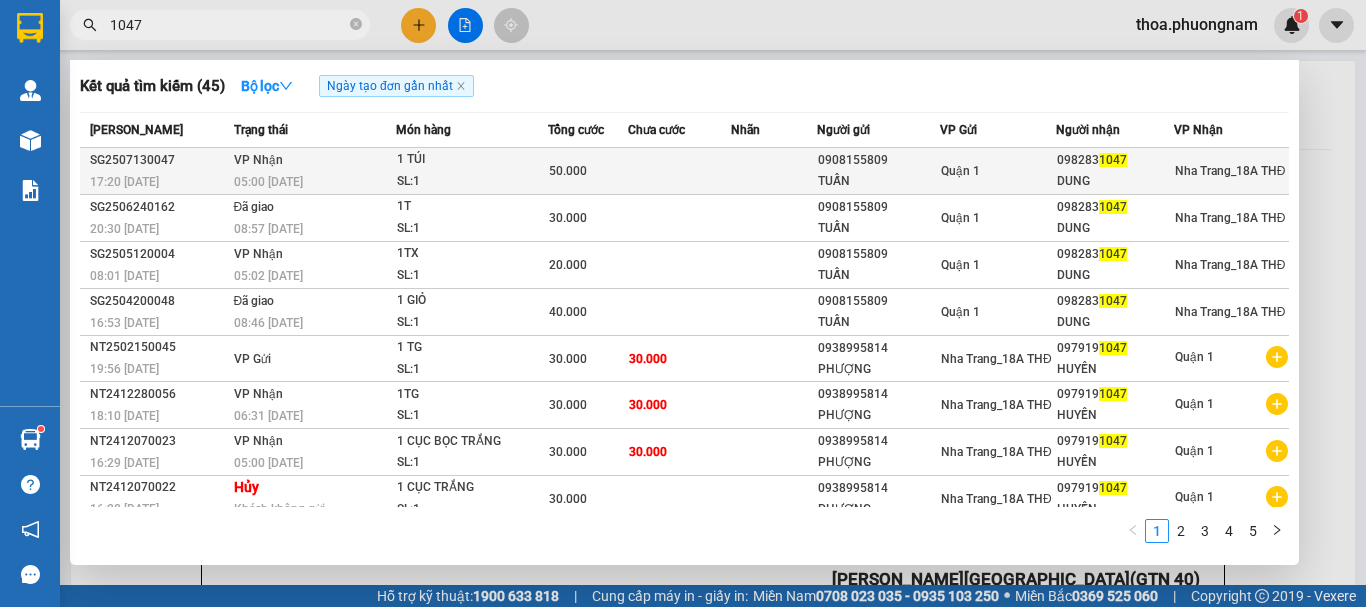 type on "1047" 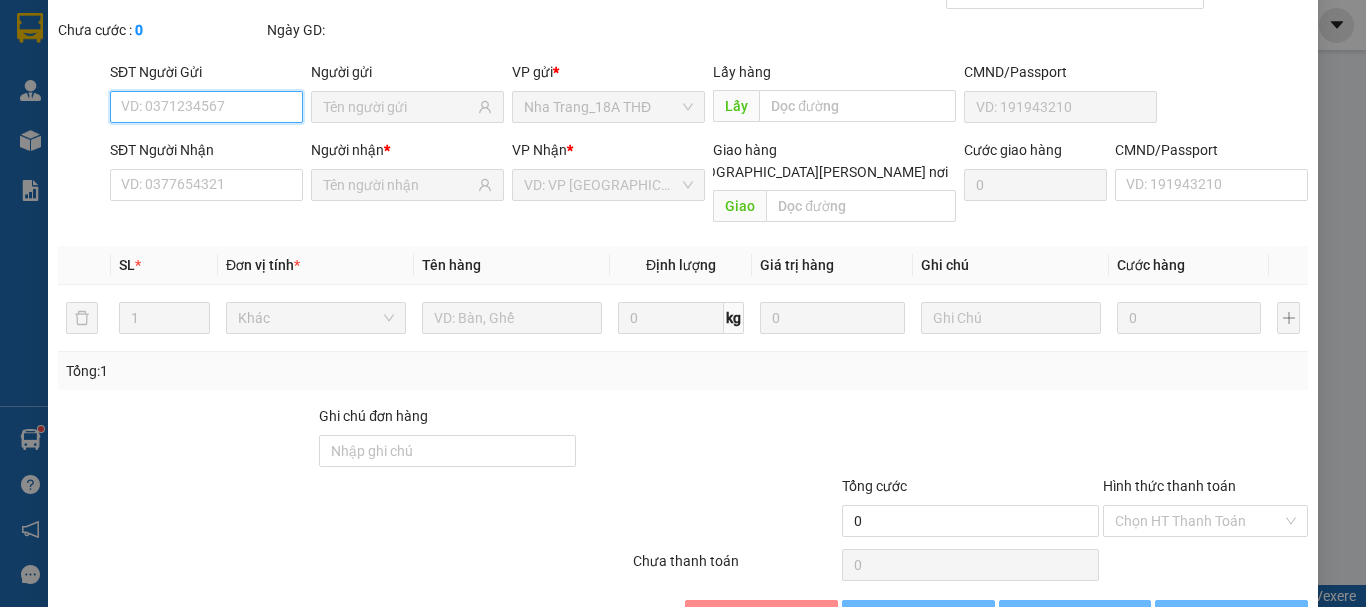 type on "0908155809" 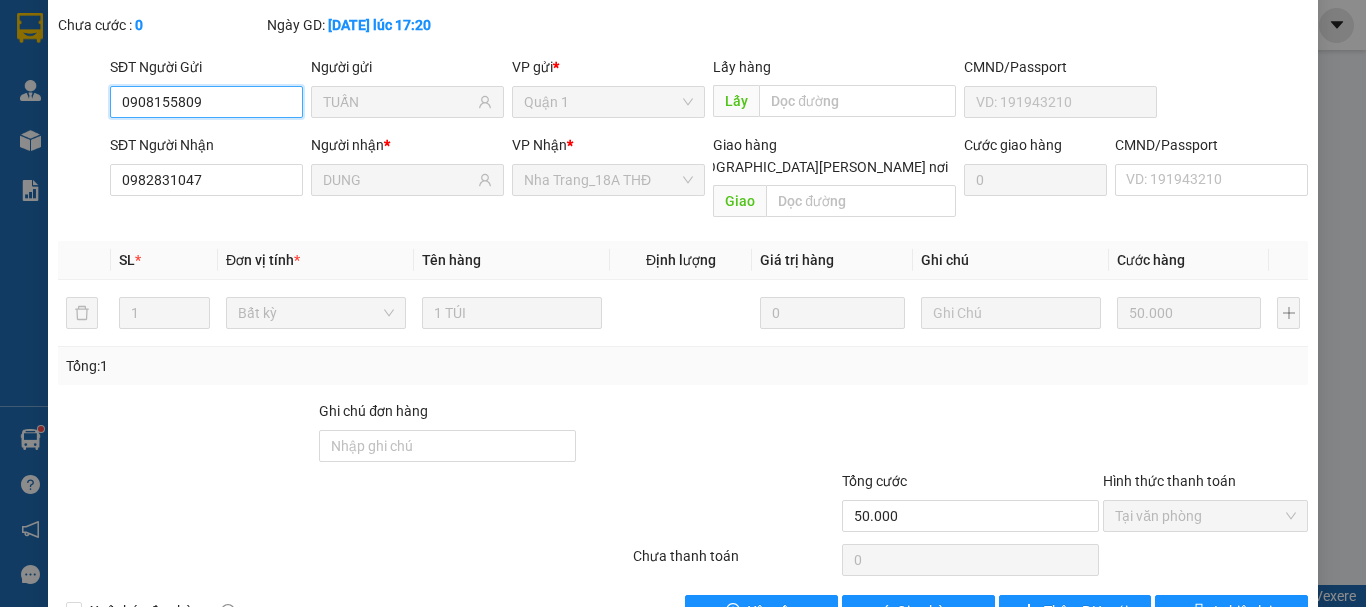 scroll, scrollTop: 137, scrollLeft: 0, axis: vertical 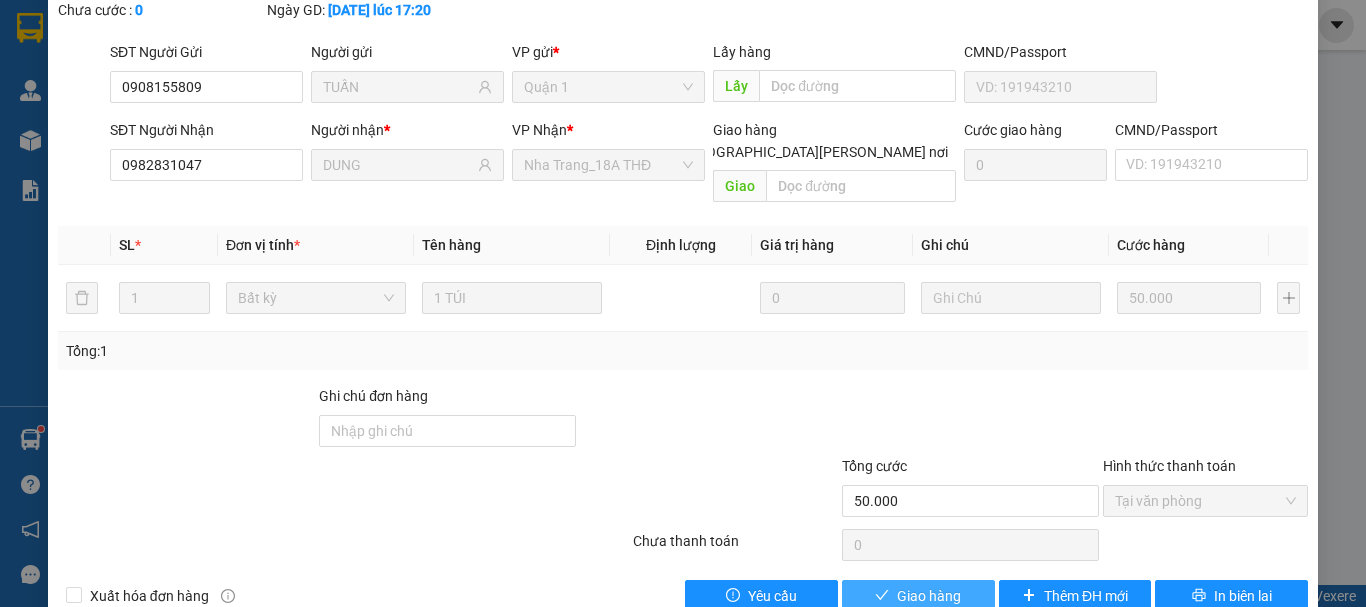 click on "Giao hàng" at bounding box center (918, 596) 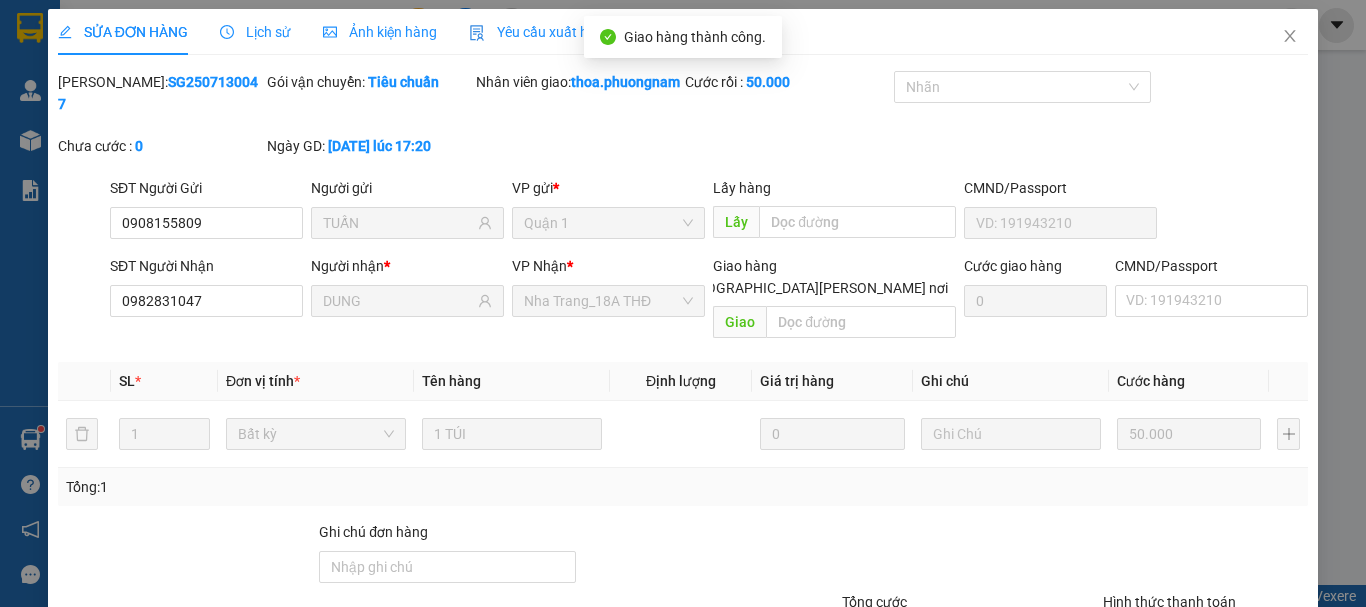 scroll, scrollTop: 0, scrollLeft: 0, axis: both 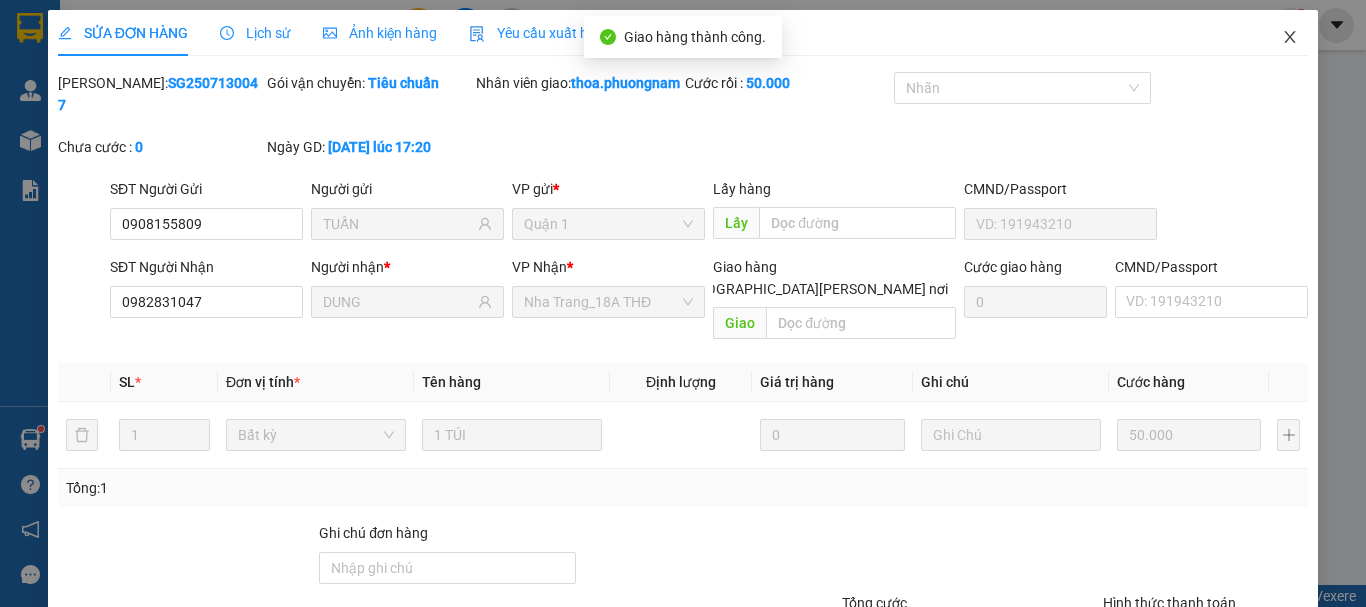 drag, startPoint x: 1284, startPoint y: 31, endPoint x: 1015, endPoint y: 3, distance: 270.4533 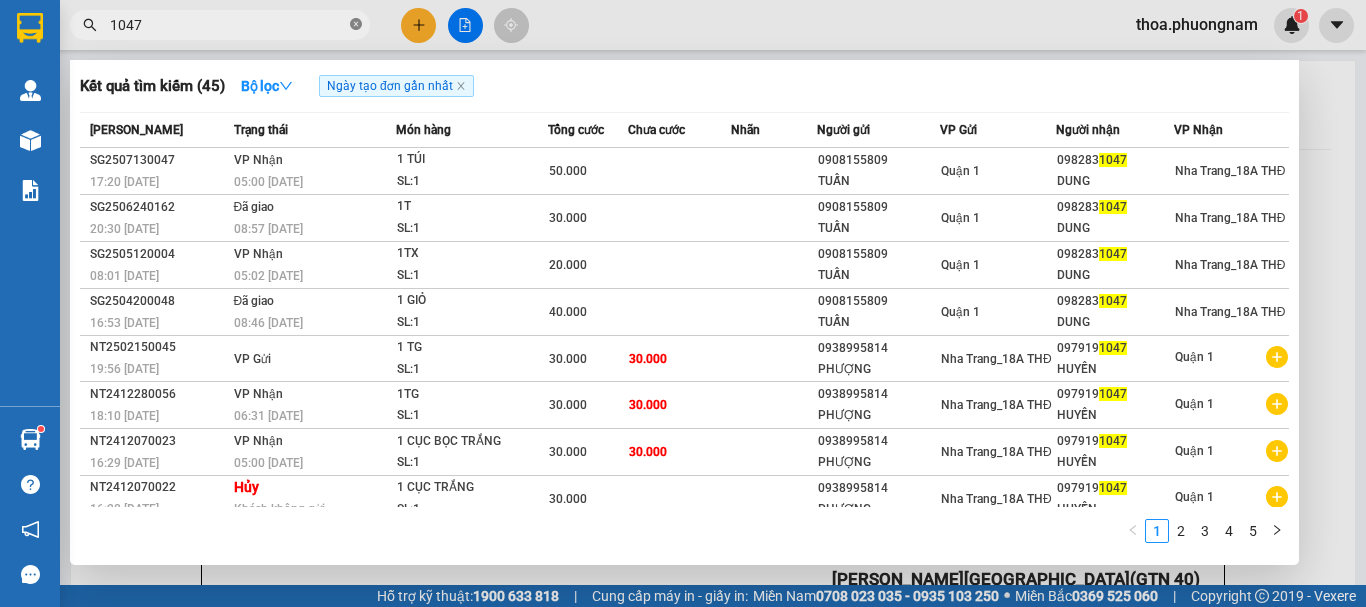 click 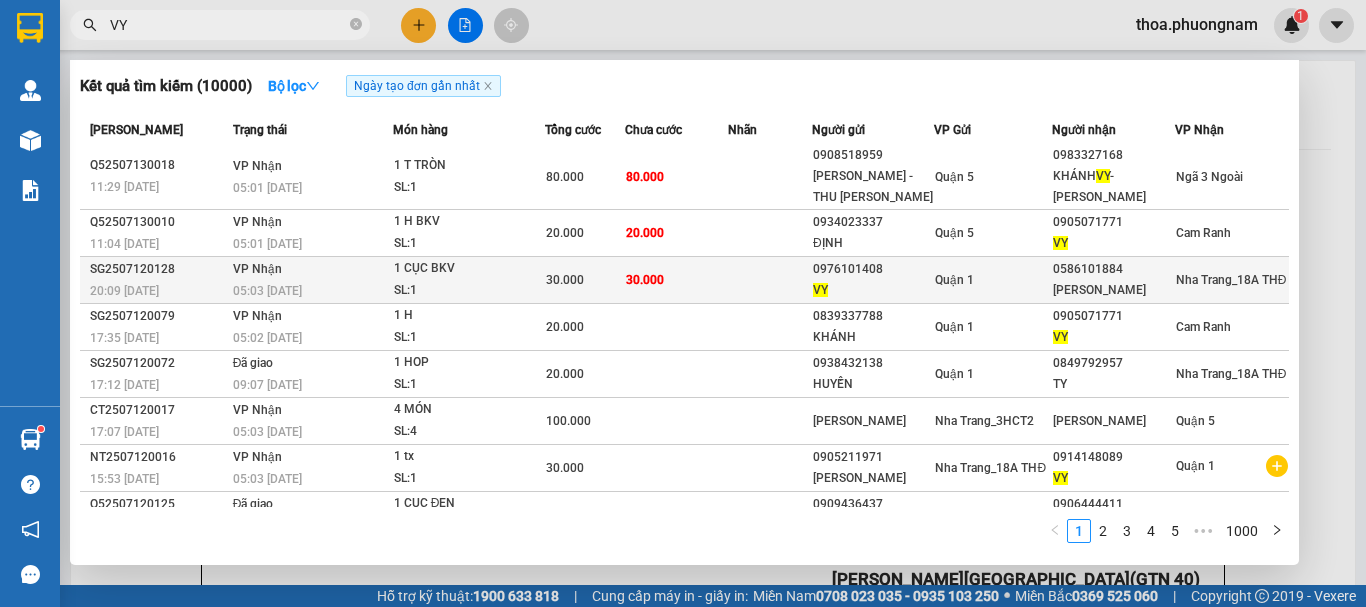 scroll, scrollTop: 0, scrollLeft: 0, axis: both 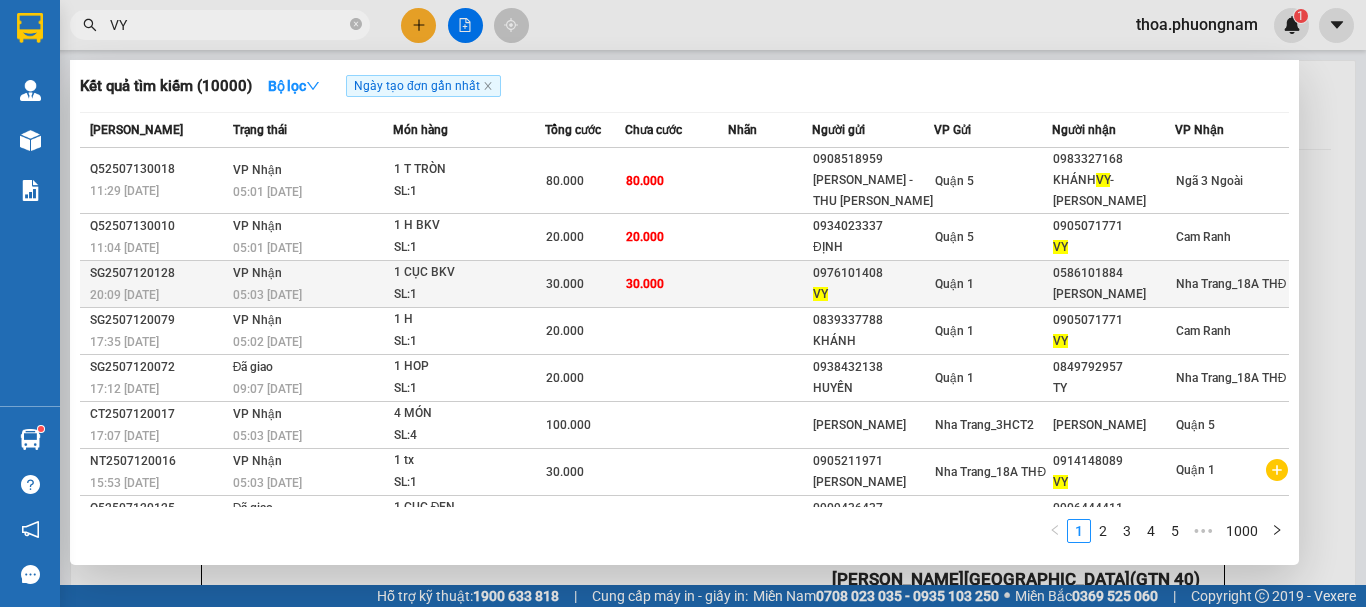 type on "V" 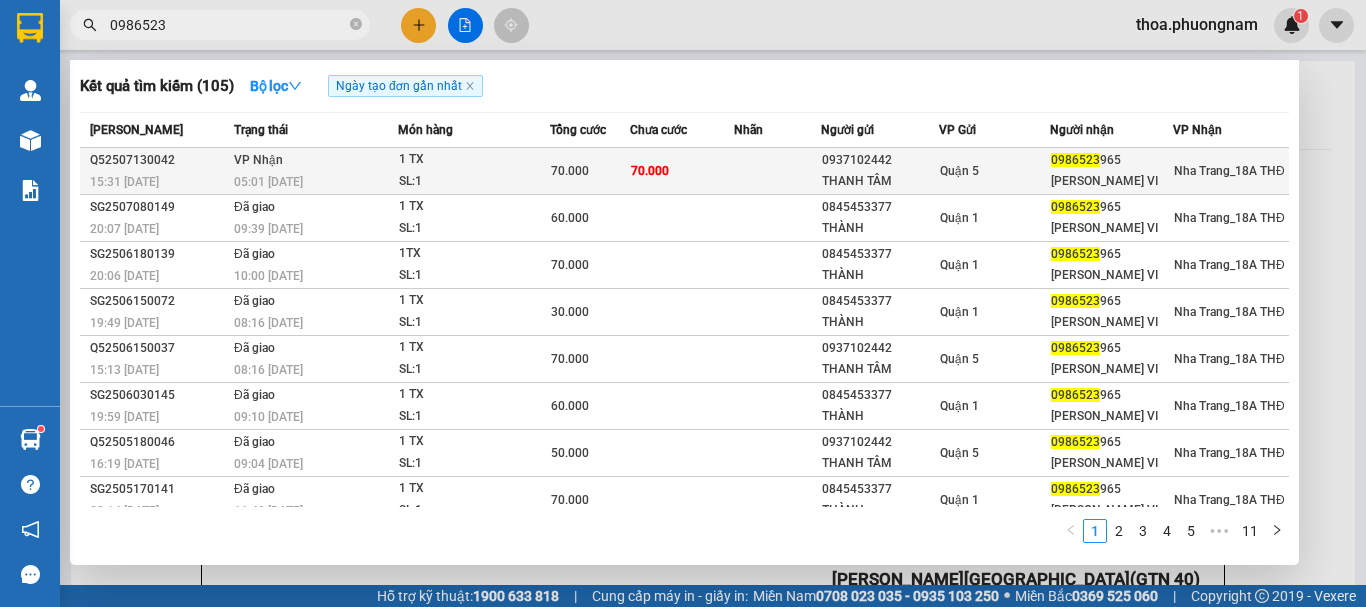 type on "0986523" 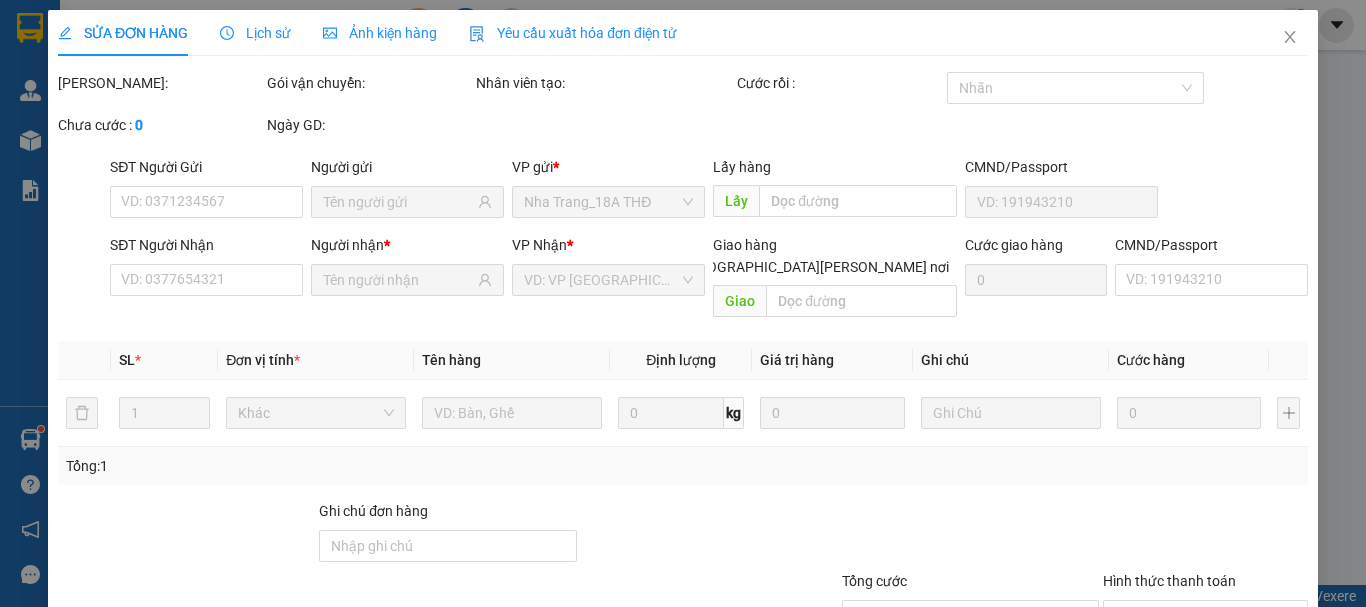 type on "0937102442" 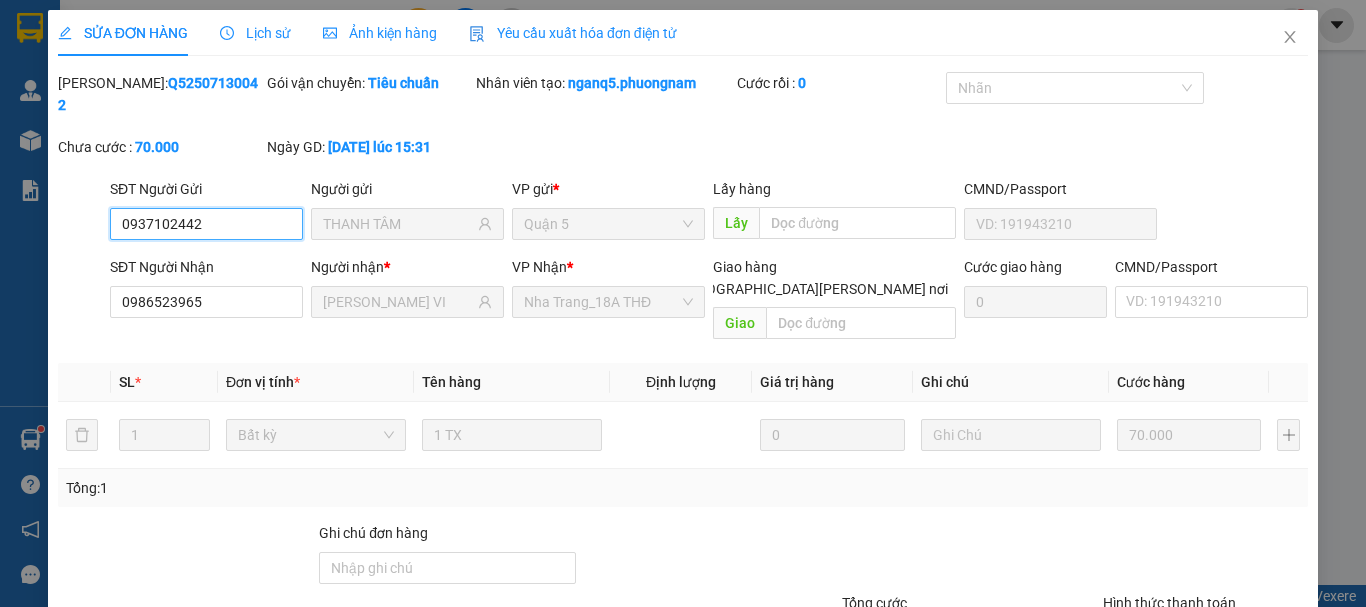 scroll, scrollTop: 137, scrollLeft: 0, axis: vertical 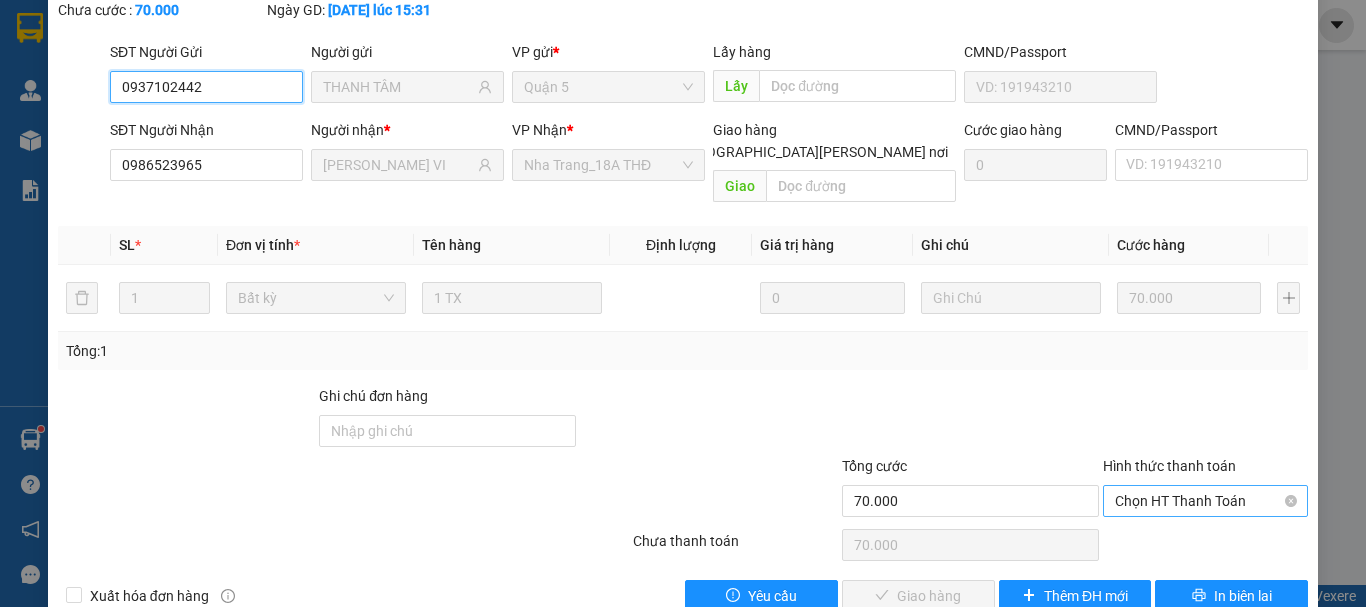 click on "Chọn HT Thanh Toán" at bounding box center [1205, 501] 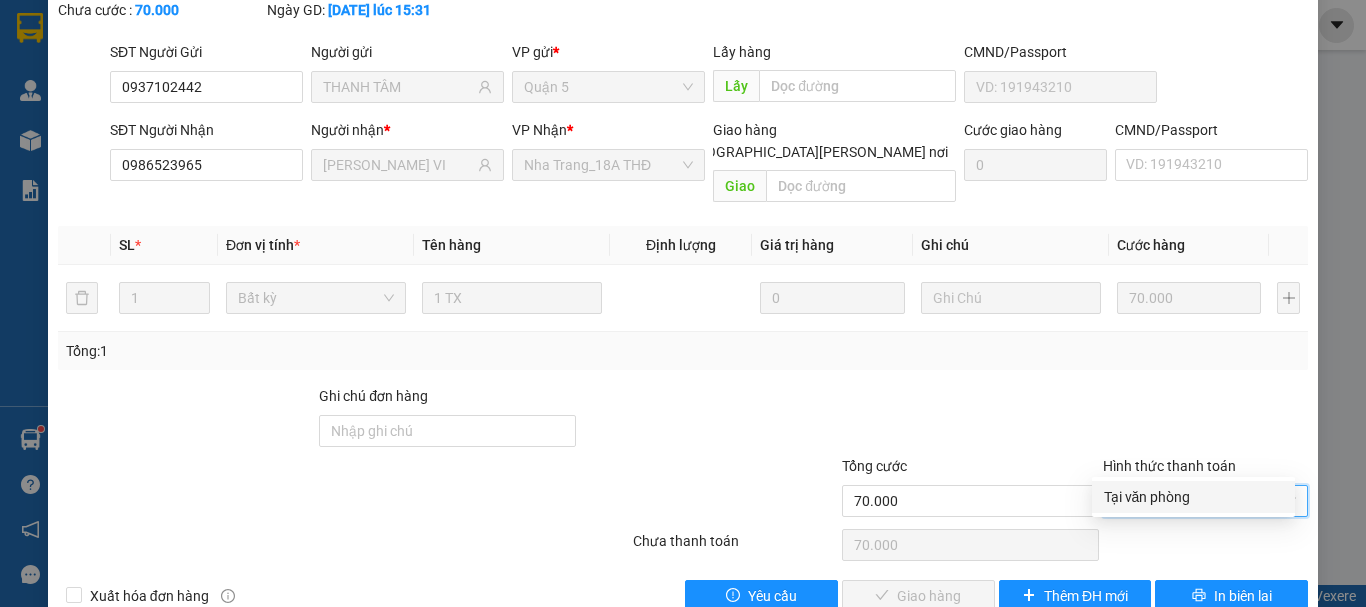 click at bounding box center [970, 420] 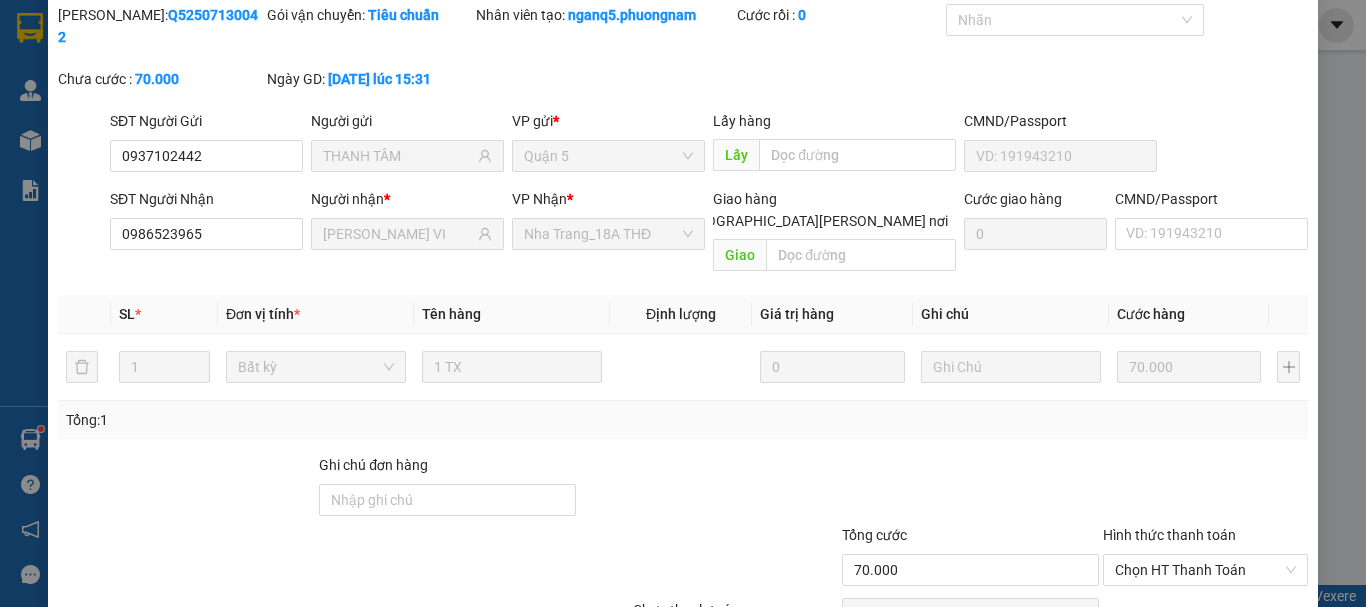 scroll, scrollTop: 0, scrollLeft: 0, axis: both 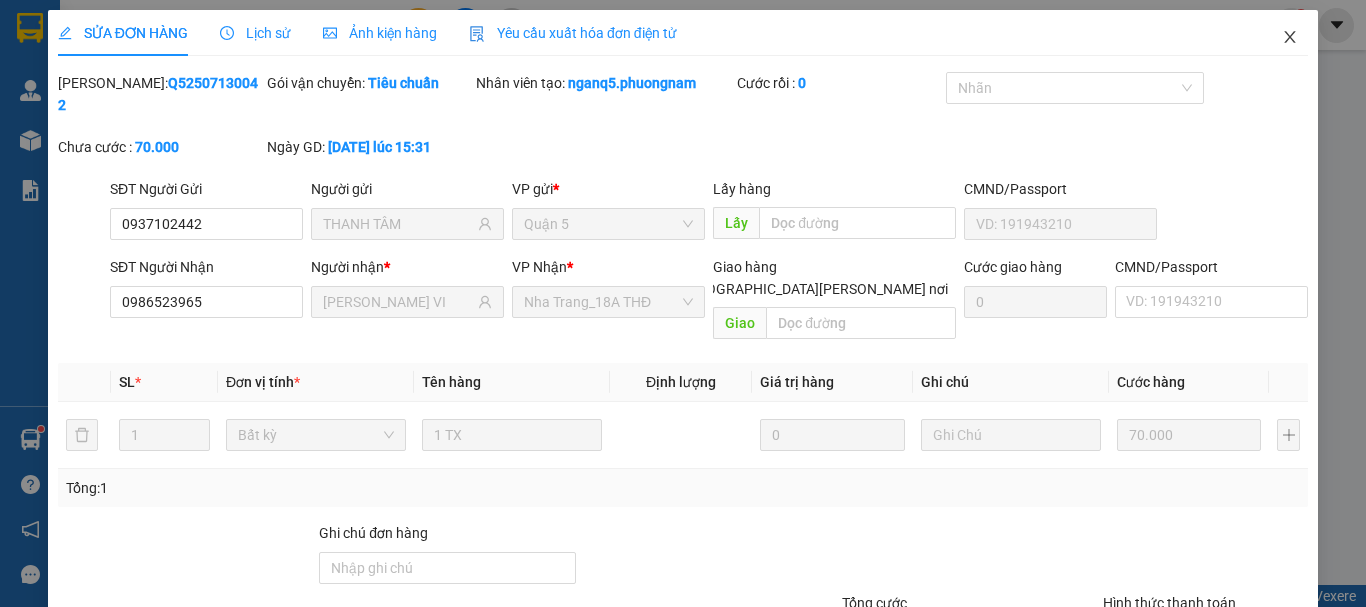 drag, startPoint x: 1269, startPoint y: 24, endPoint x: 1160, endPoint y: 36, distance: 109.65856 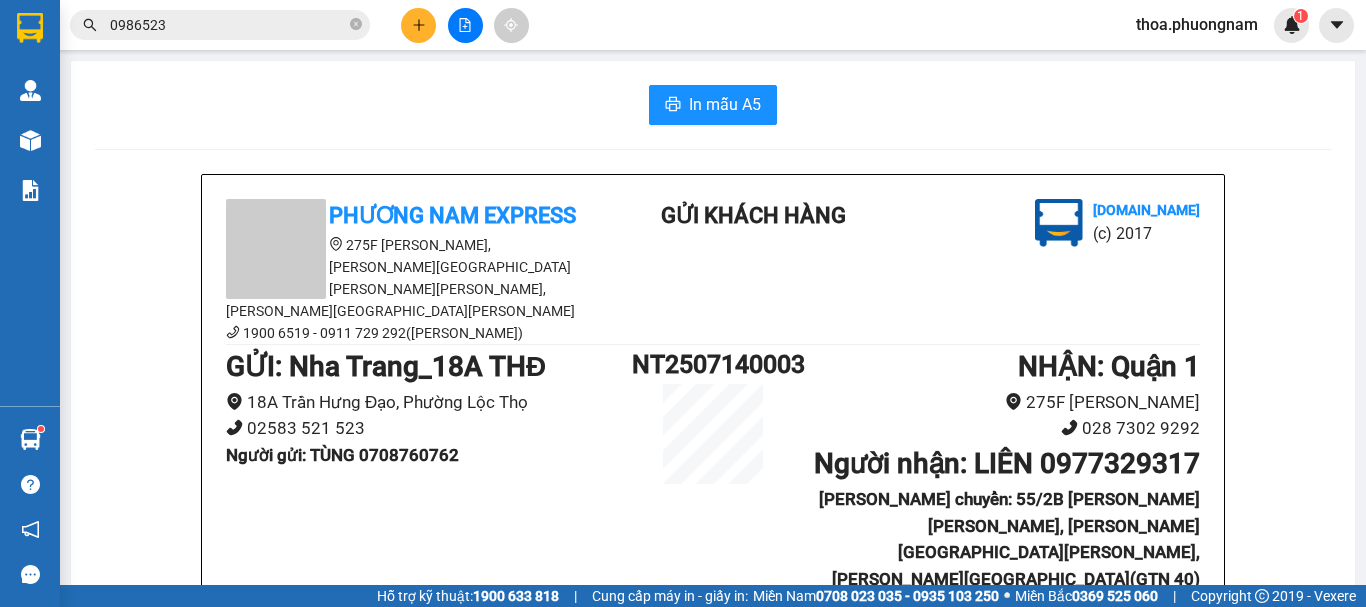 click on "0986523" at bounding box center [228, 25] 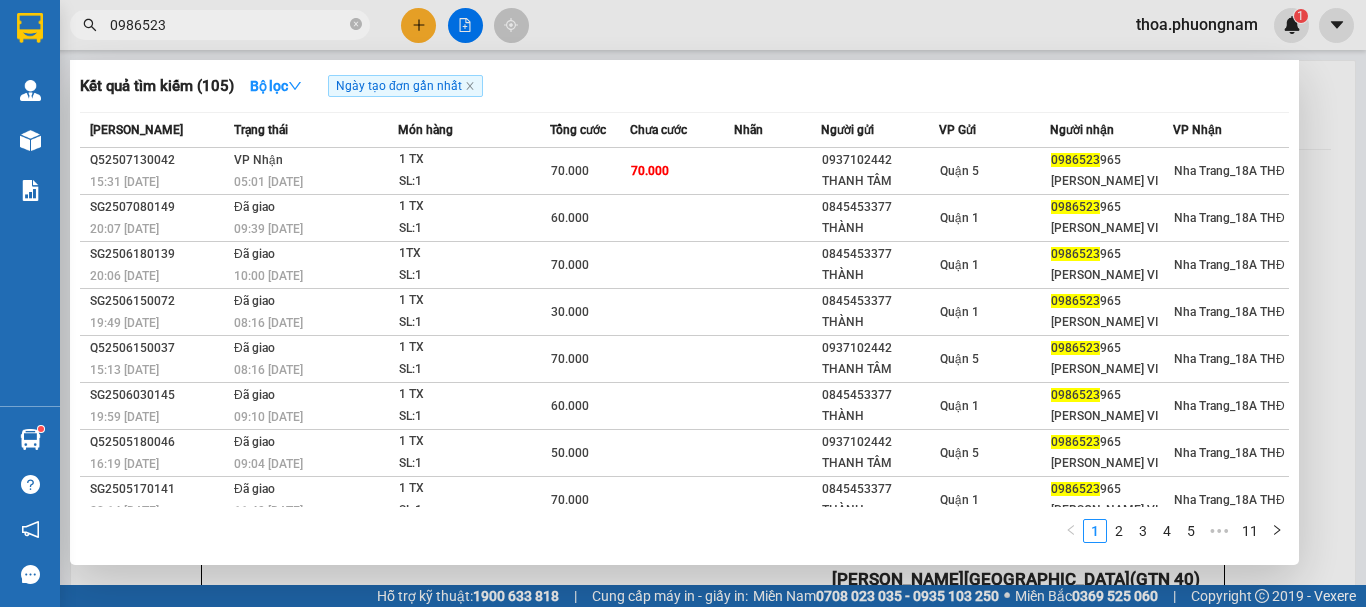 drag, startPoint x: 264, startPoint y: 17, endPoint x: 0, endPoint y: 38, distance: 264.83392 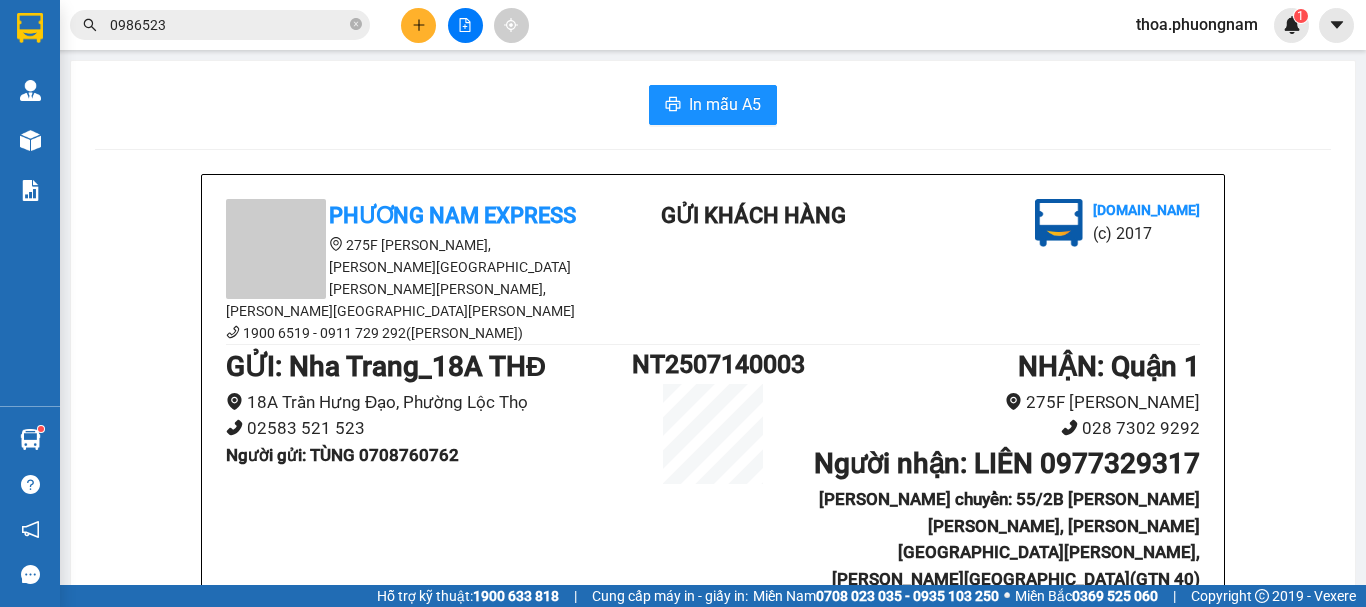 click on "Kết quả tìm kiếm ( 105 )  Bộ lọc  Ngày tạo đơn gần nhất Mã ĐH Trạng thái Món hàng Tổng cước Chưa cước Nhãn Người gửi VP Gửi Người nhận VP Nhận Q52507130042 15:31 - 13/07 VP Nhận   05:01 - 14/07 1 TX SL:  1 70.000 70.000 0937102442 THANH TÂM Quận 5 0986523 965 TƯỜNG VI Nha Trang_18A THĐ SG2507080149 20:07 - 08/07 Đã giao   09:39 - 09/07 1 TX SL:  1 60.000 0845453377 THÀNH Quận 1 0986523 965 TƯỜNG VI Nha Trang_18A THĐ SG2506180139 20:06 - 18/06 Đã giao   10:00 - 19/06 1TX SL:  1 70.000 0845453377 THÀNH Quận 1 0986523 965 TƯỜNG VI Nha Trang_18A THĐ SG2506150072 19:49 - 15/06 Đã giao   08:16 - 16/06 1 TX SL:  1 30.000 0845453377 THÀNH Quận 1 0986523 965 TƯỜNG VI Nha Trang_18A THĐ Q52506150037 15:13 - 15/06 Đã giao   08:16 - 16/06 1 TX SL:  1 70.000 0937102442 THANH TÂM Quận 5 0986523 965 TƯỜNG VI Nha Trang_18A THĐ SG2506030145 19:59 - 03/06 Đã giao   09:10 - 04/06 1 TX SL:  1 60.000 0845453377 THÀNH Quận 1 0986523" at bounding box center [195, 25] 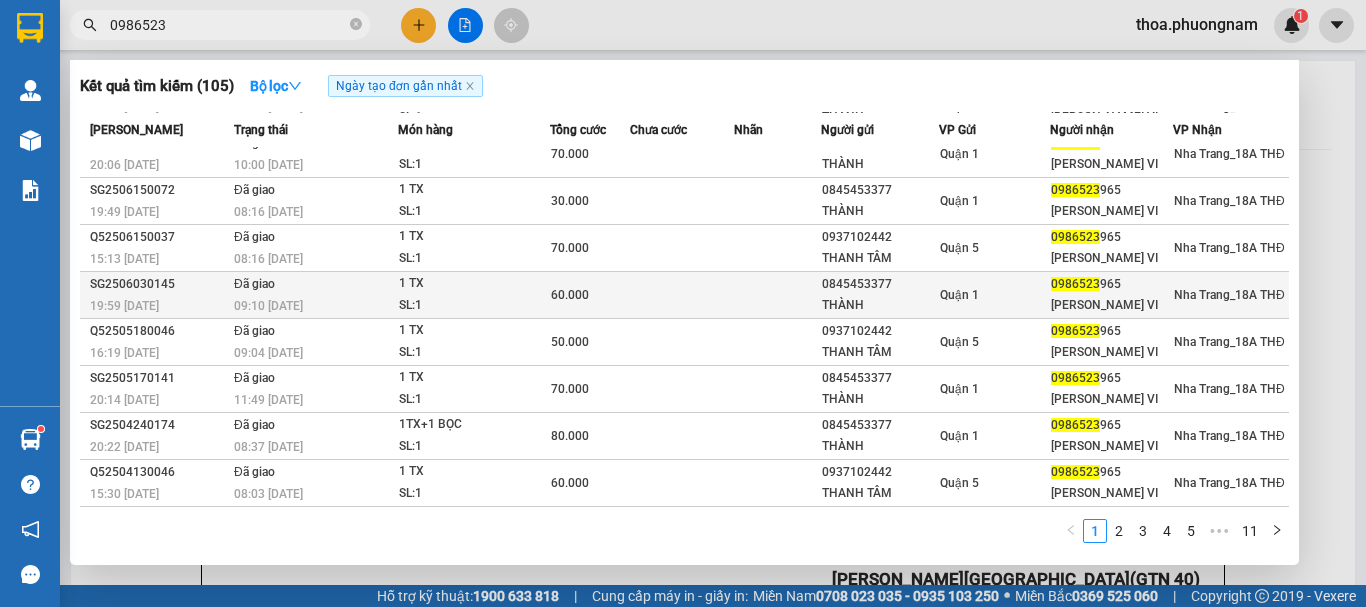 scroll, scrollTop: 0, scrollLeft: 0, axis: both 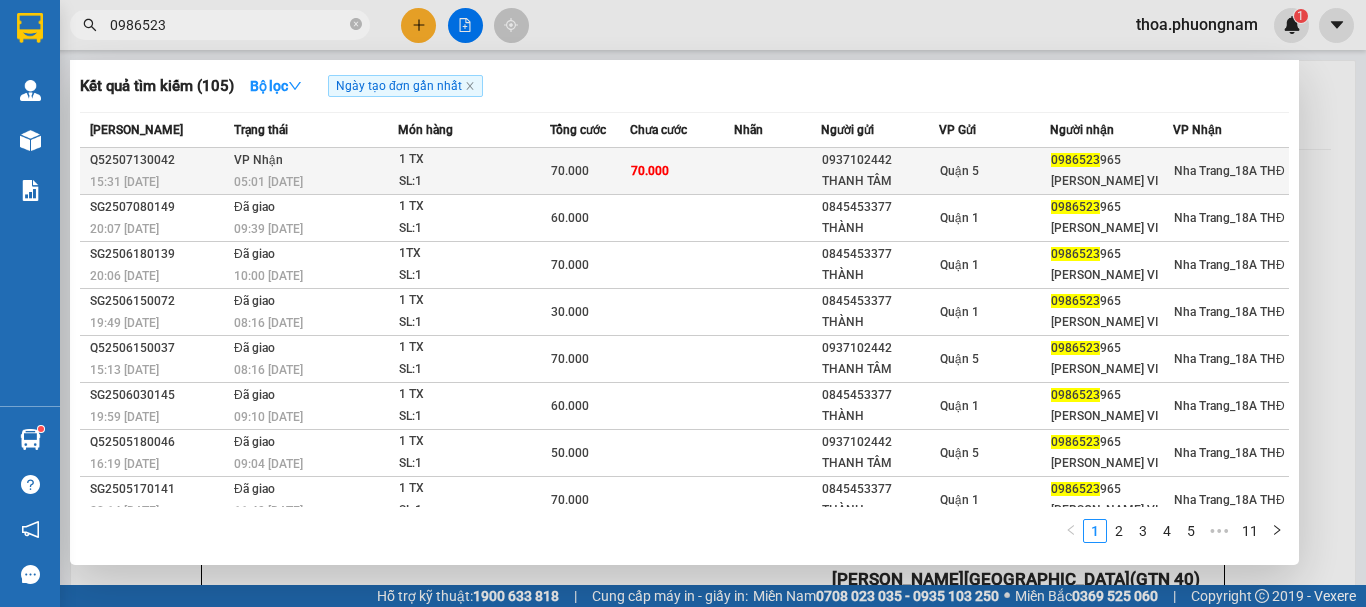 click on "0937102442" at bounding box center (880, 160) 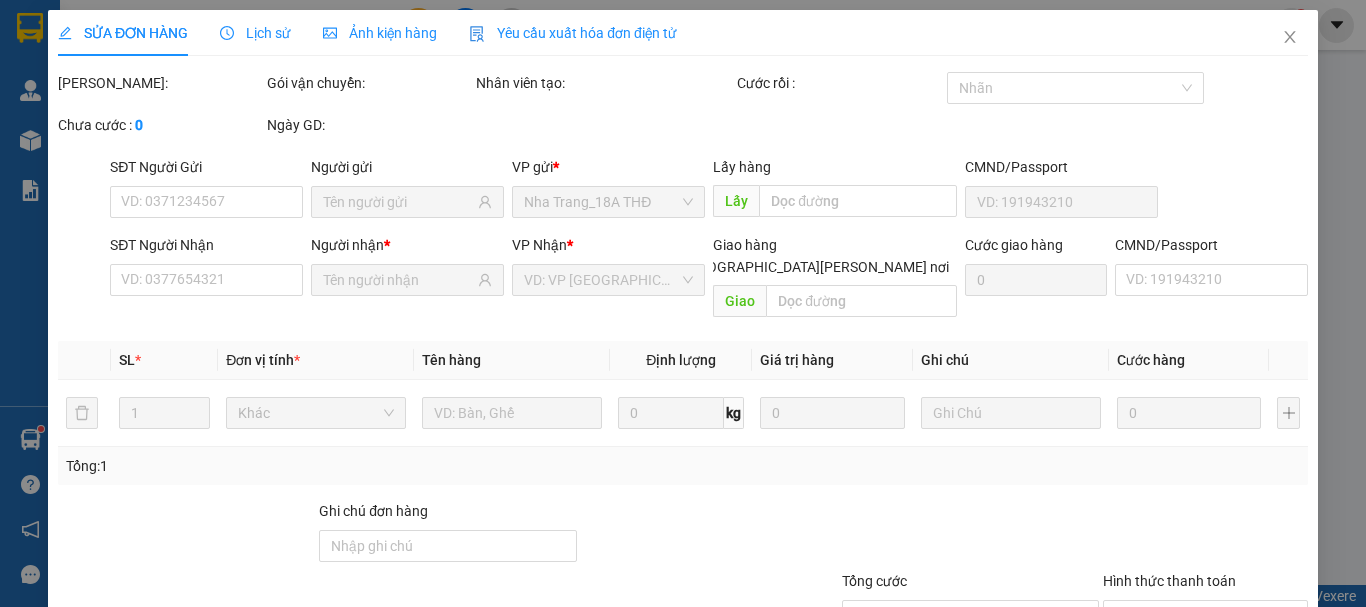 type on "0937102442" 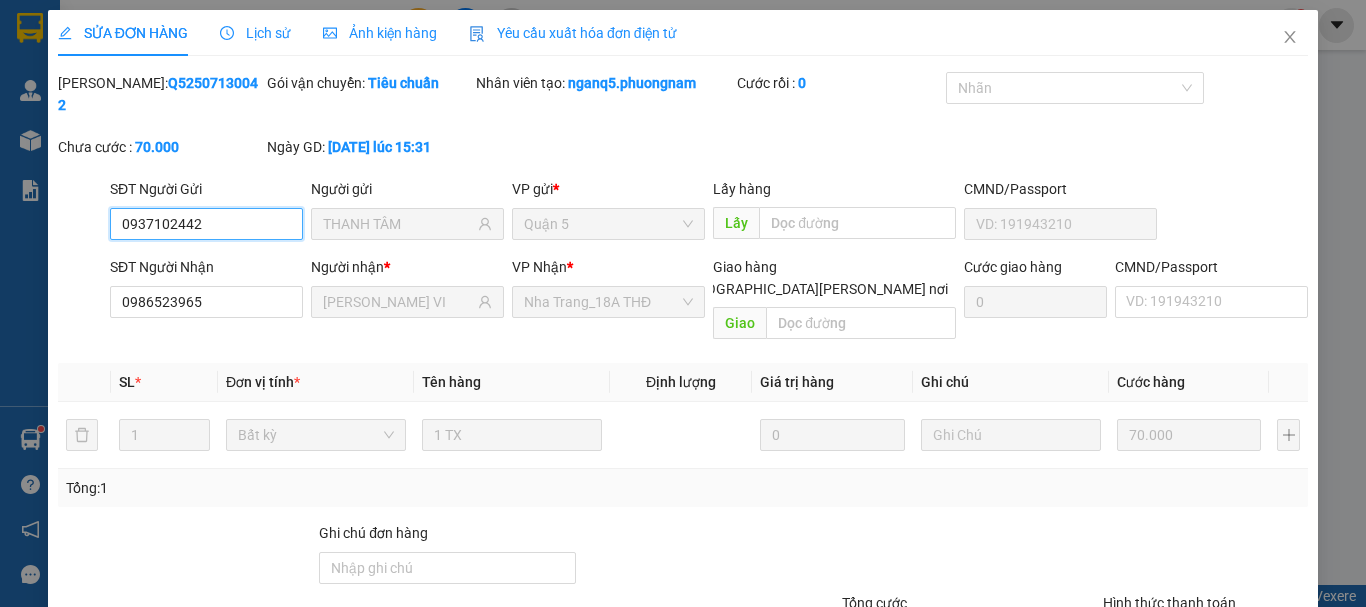 scroll, scrollTop: 134, scrollLeft: 0, axis: vertical 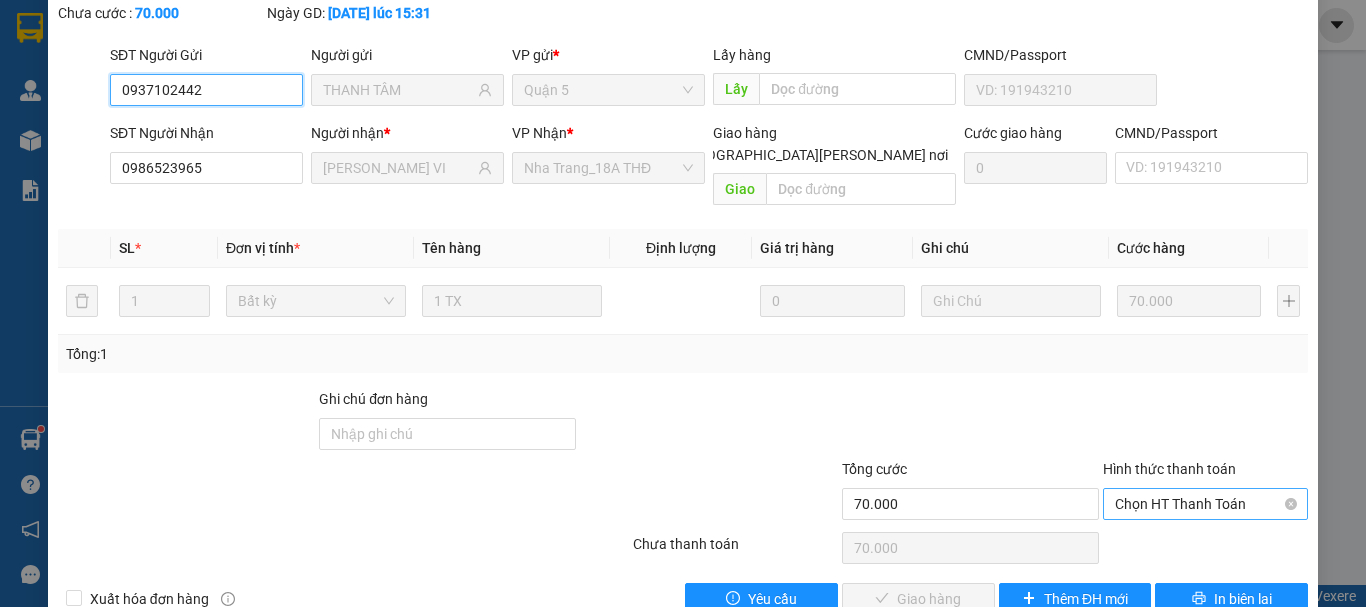 drag, startPoint x: 1149, startPoint y: 451, endPoint x: 1141, endPoint y: 473, distance: 23.409399 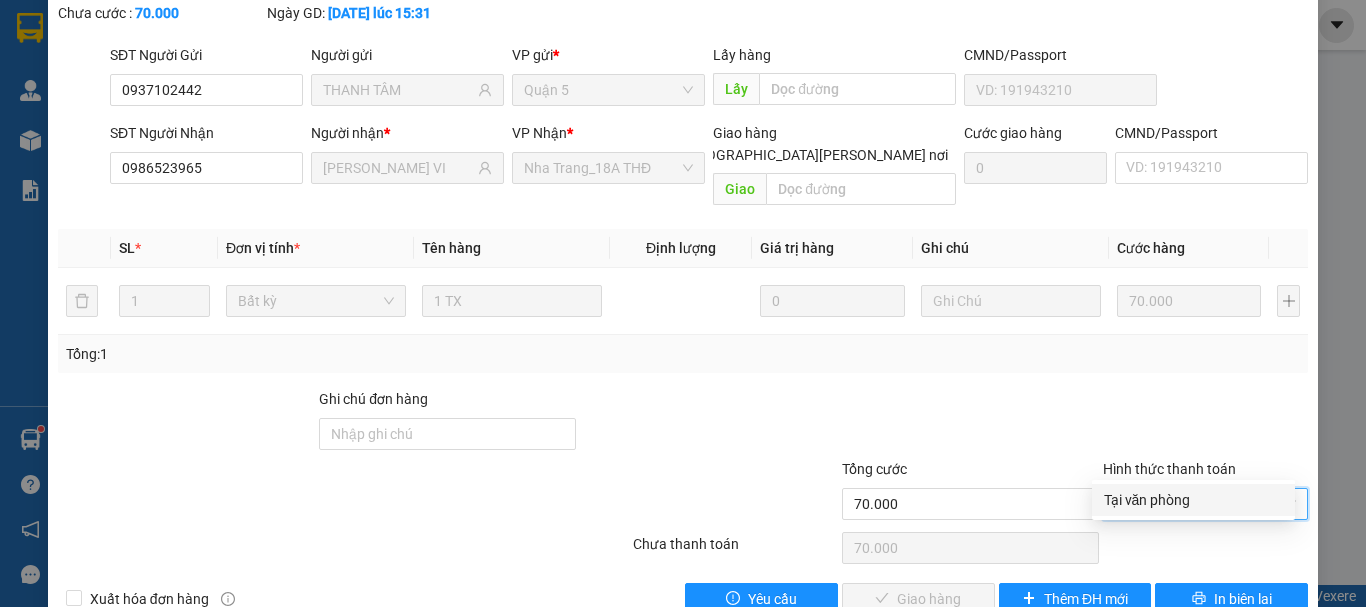 drag, startPoint x: 1127, startPoint y: 498, endPoint x: 1030, endPoint y: 524, distance: 100.4241 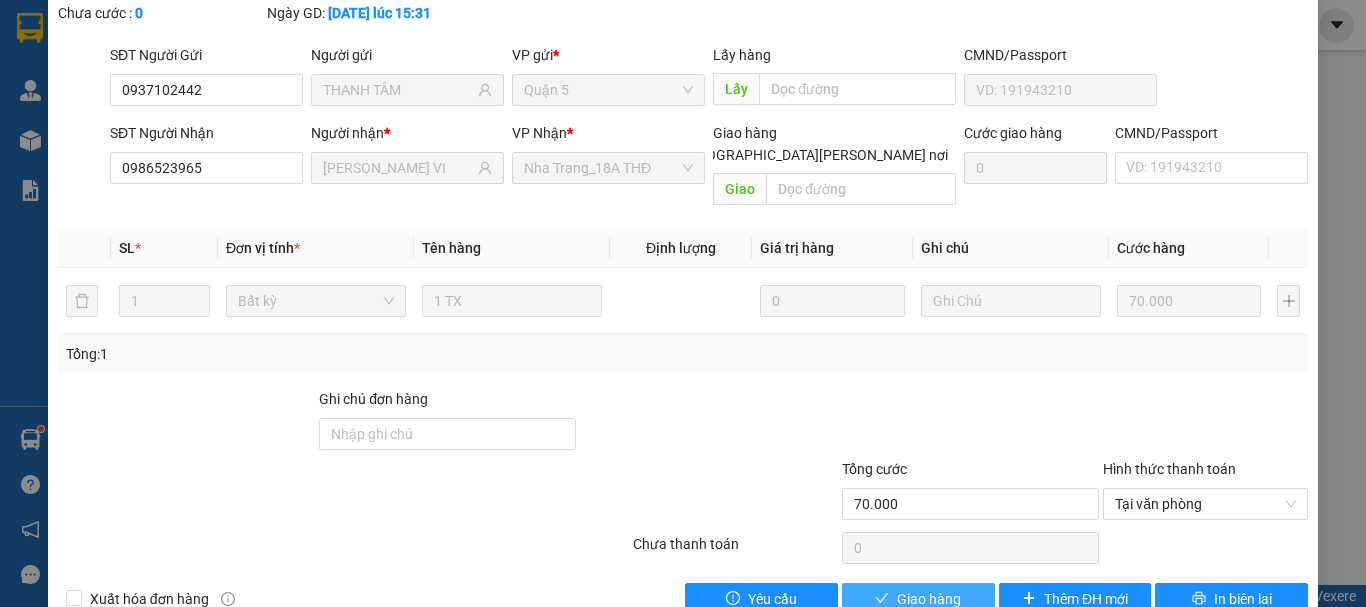 drag, startPoint x: 962, startPoint y: 552, endPoint x: 362, endPoint y: 477, distance: 604.6693 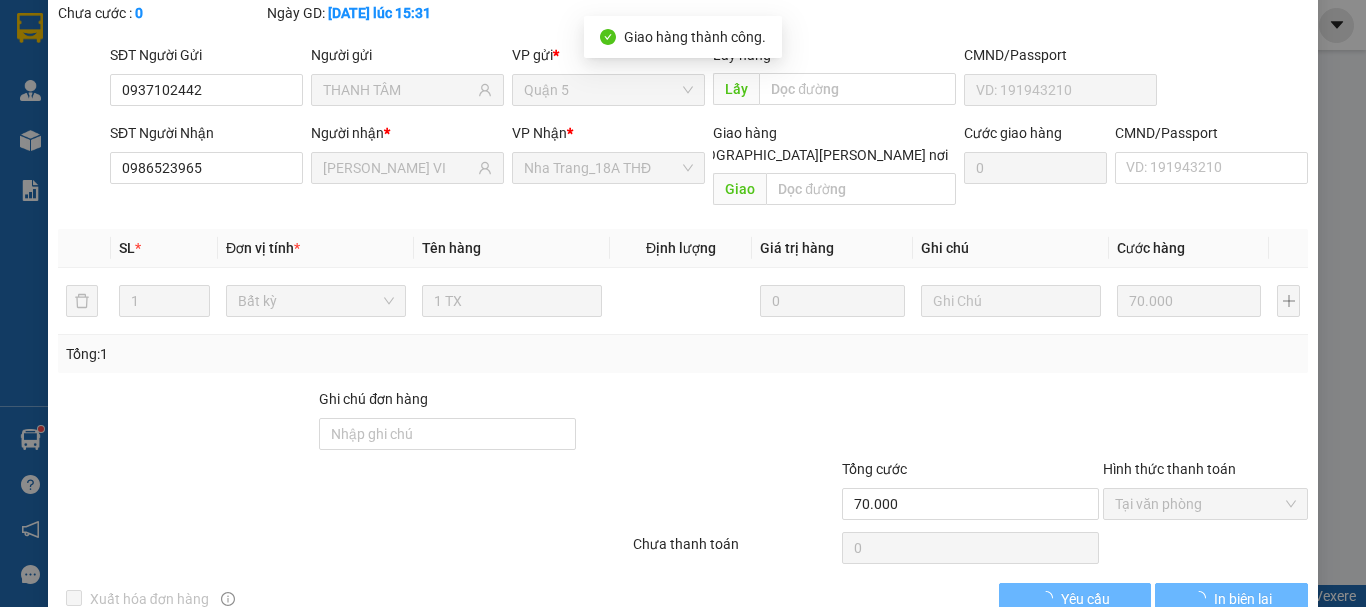 scroll, scrollTop: 0, scrollLeft: 0, axis: both 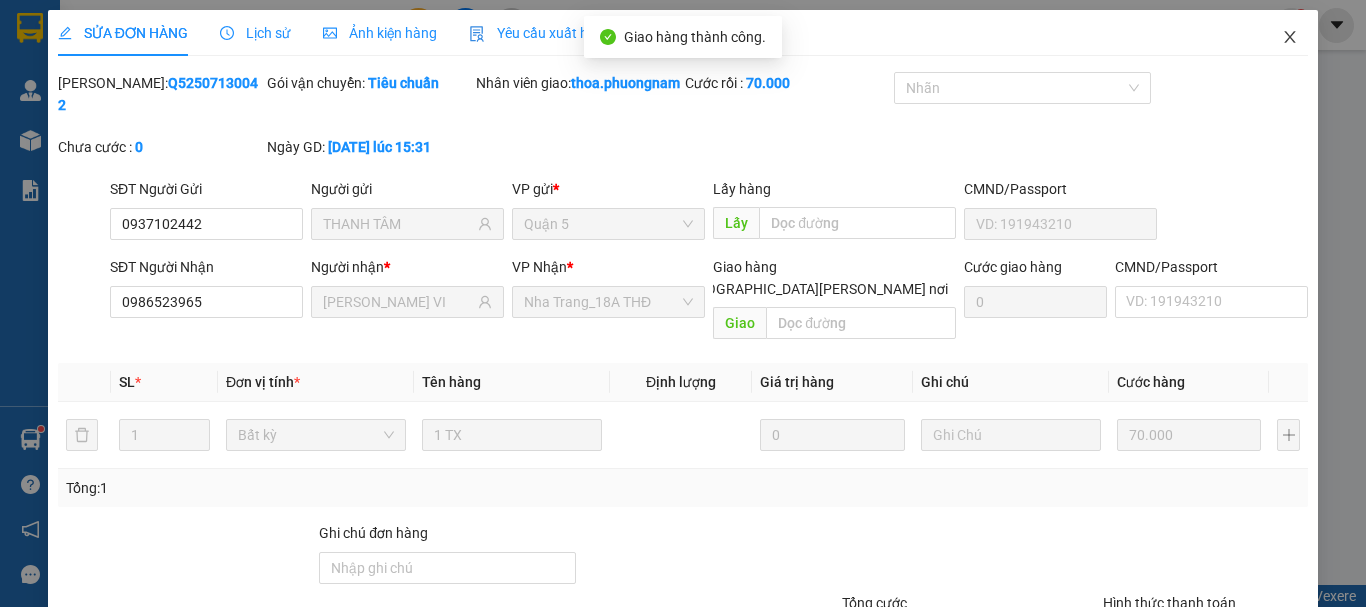 drag, startPoint x: 1268, startPoint y: 18, endPoint x: 1222, endPoint y: 19, distance: 46.010868 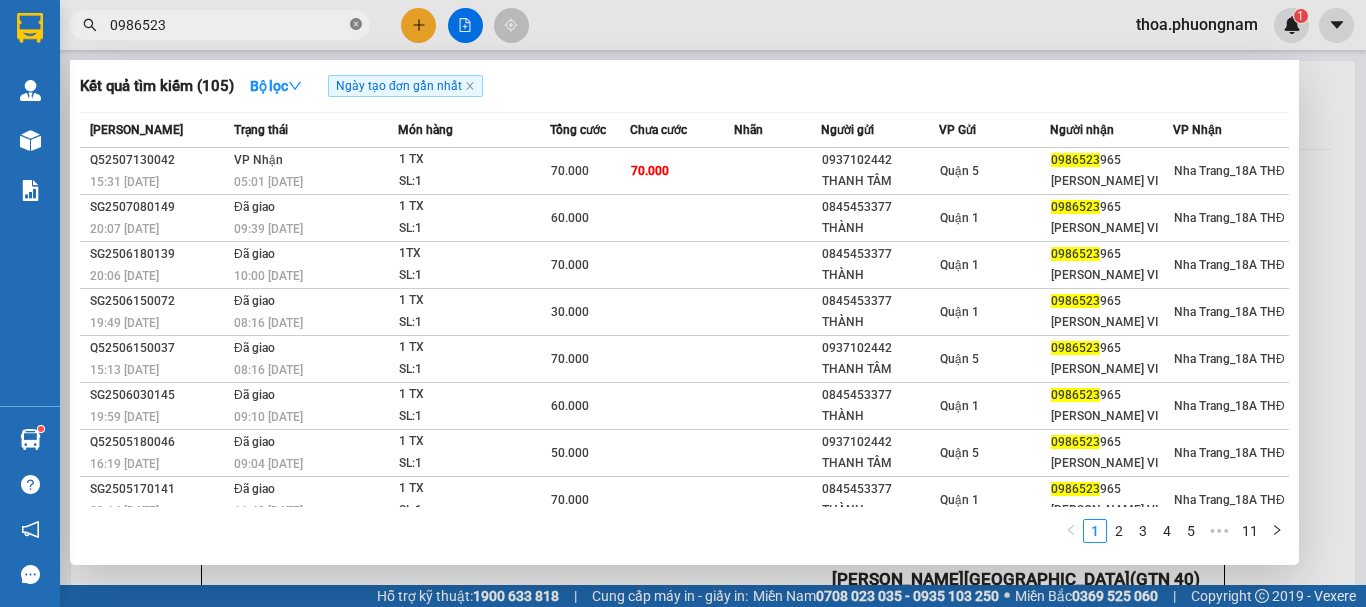 drag, startPoint x: 357, startPoint y: 22, endPoint x: 366, endPoint y: 3, distance: 21.023796 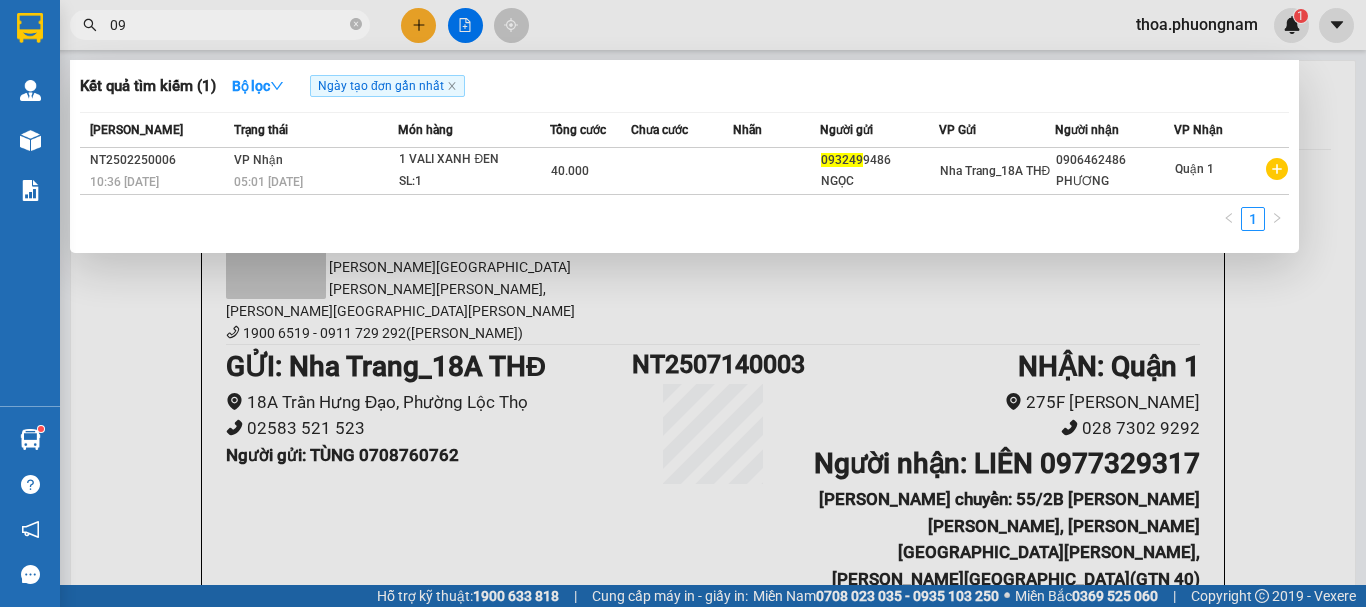 type on "0" 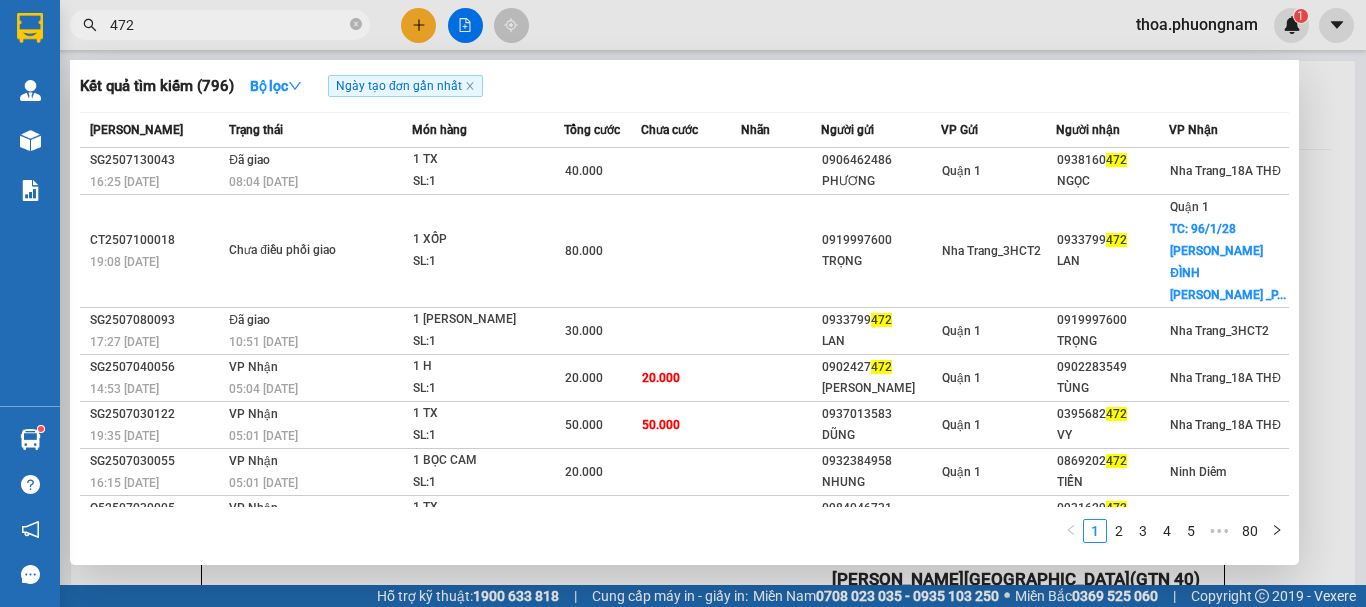 drag, startPoint x: 268, startPoint y: 18, endPoint x: 0, endPoint y: 12, distance: 268.06717 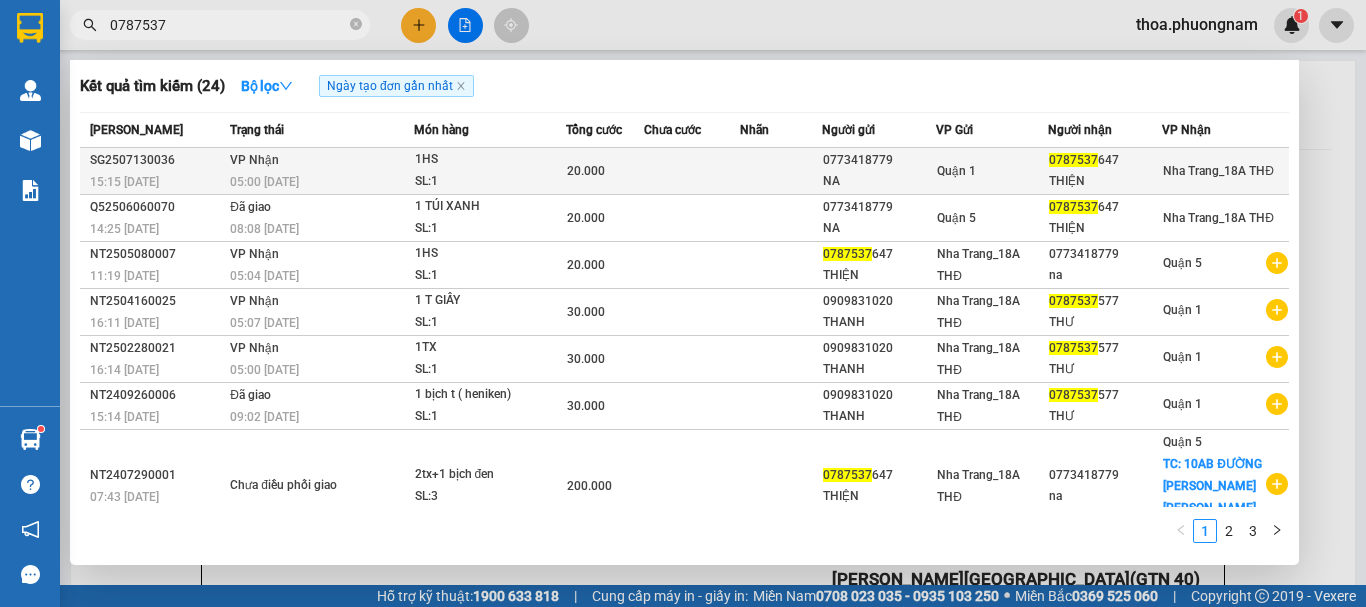 type on "0787537" 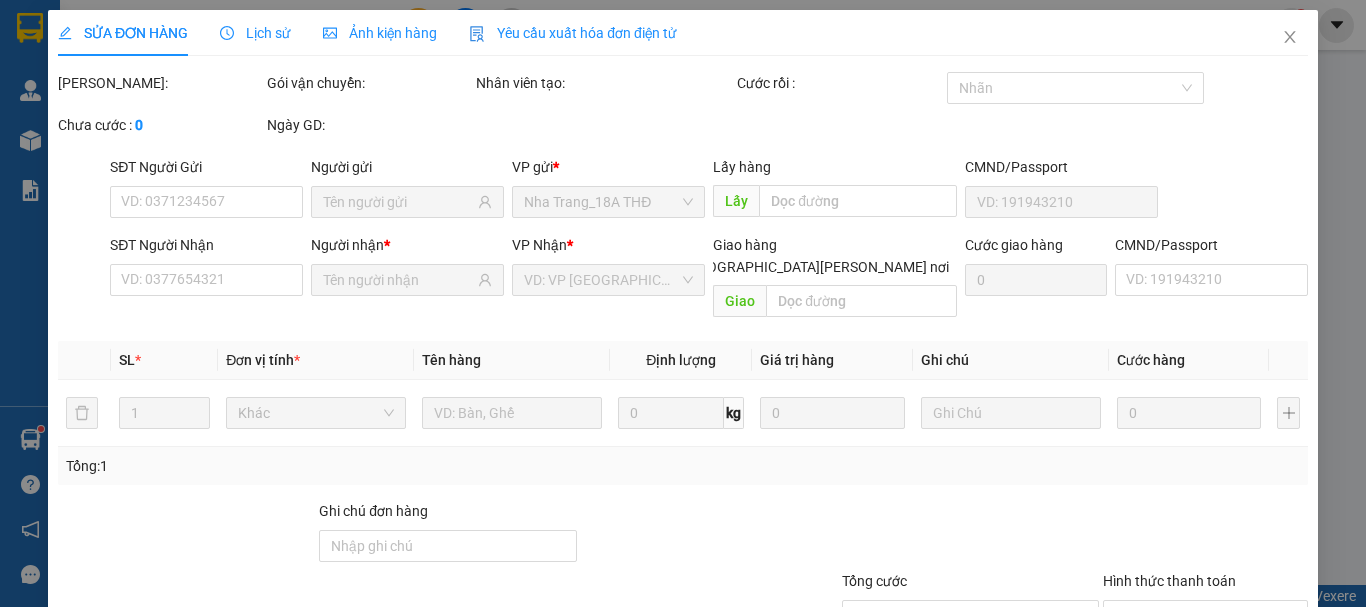 type on "0773418779" 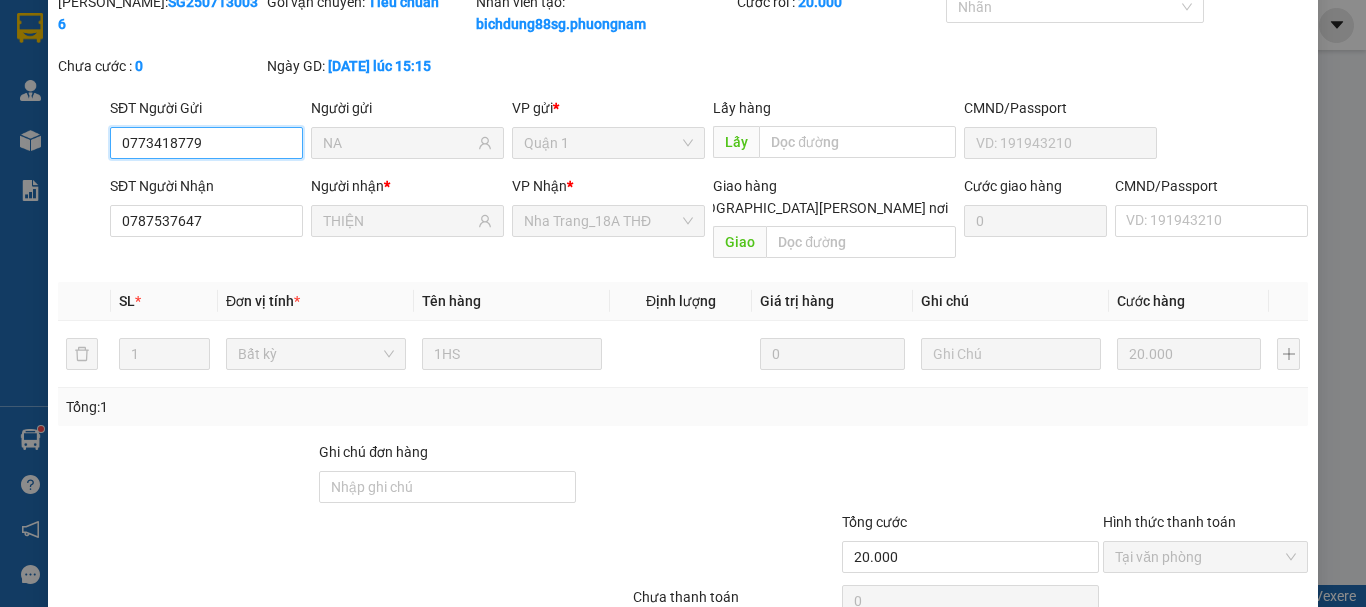 scroll, scrollTop: 159, scrollLeft: 0, axis: vertical 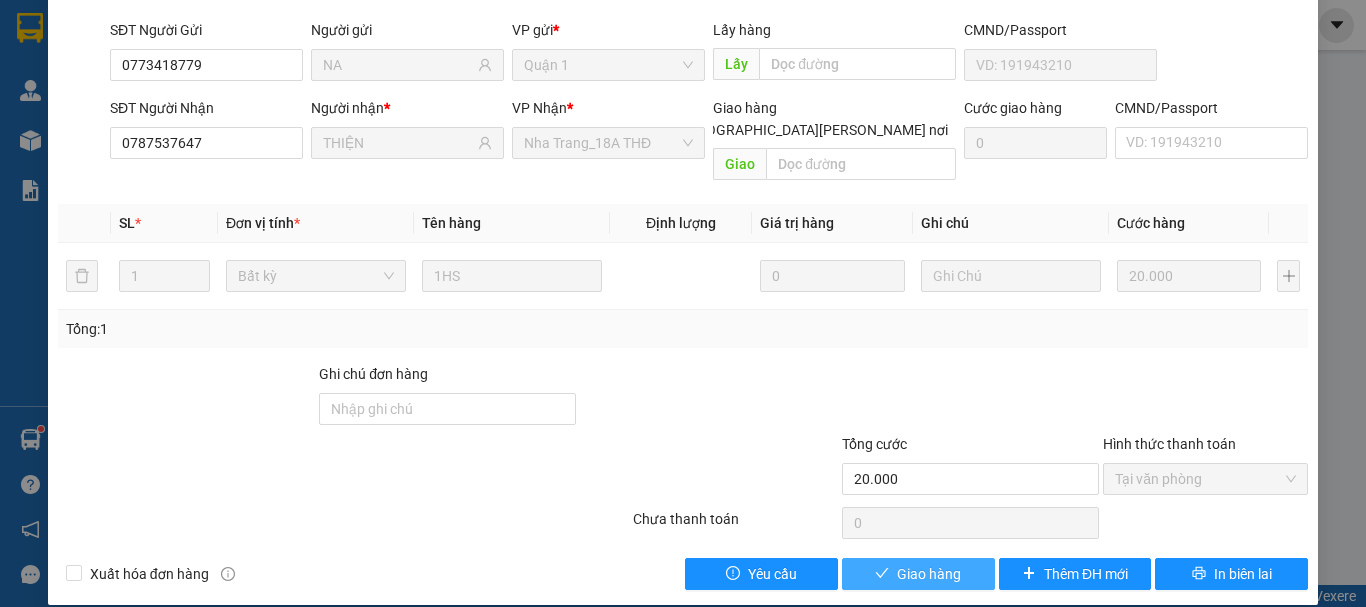 click on "Giao hàng" at bounding box center [929, 574] 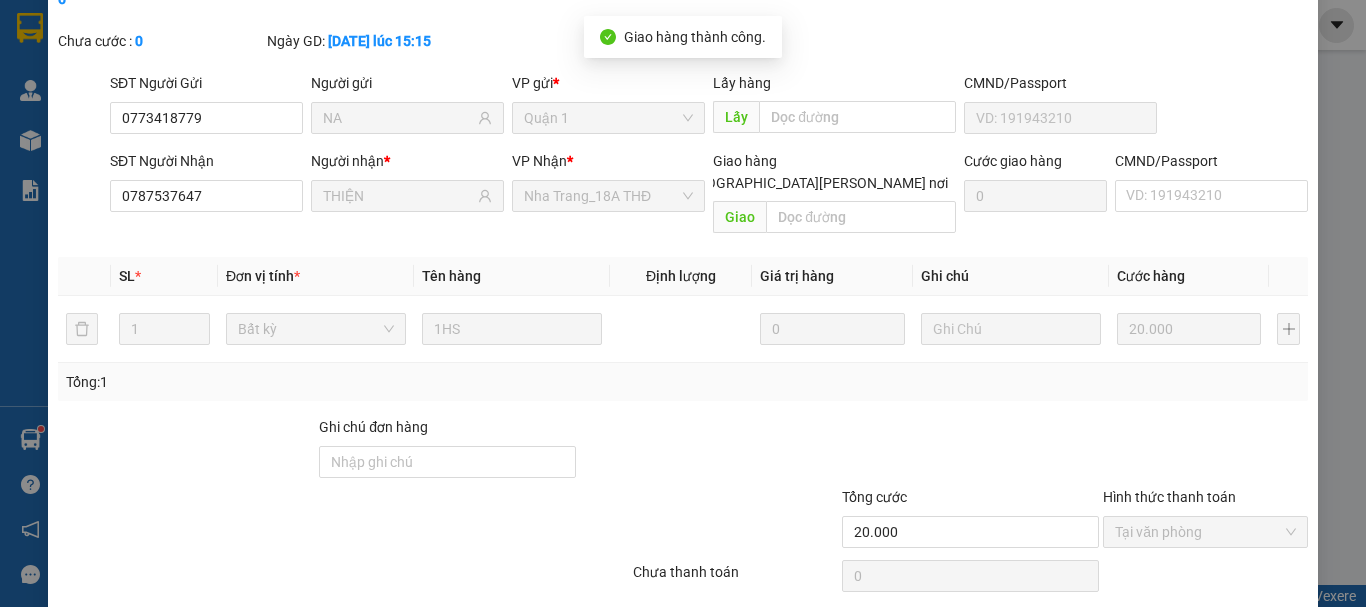 scroll, scrollTop: 0, scrollLeft: 0, axis: both 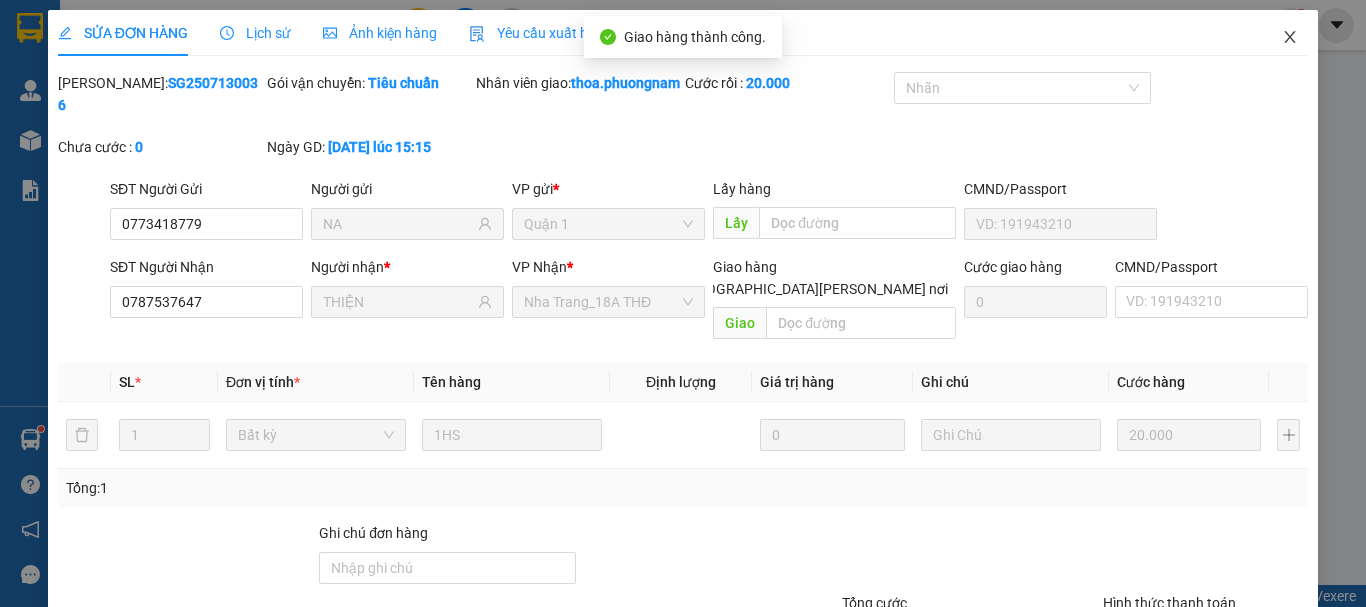 drag, startPoint x: 1278, startPoint y: 37, endPoint x: 1091, endPoint y: 7, distance: 189.39113 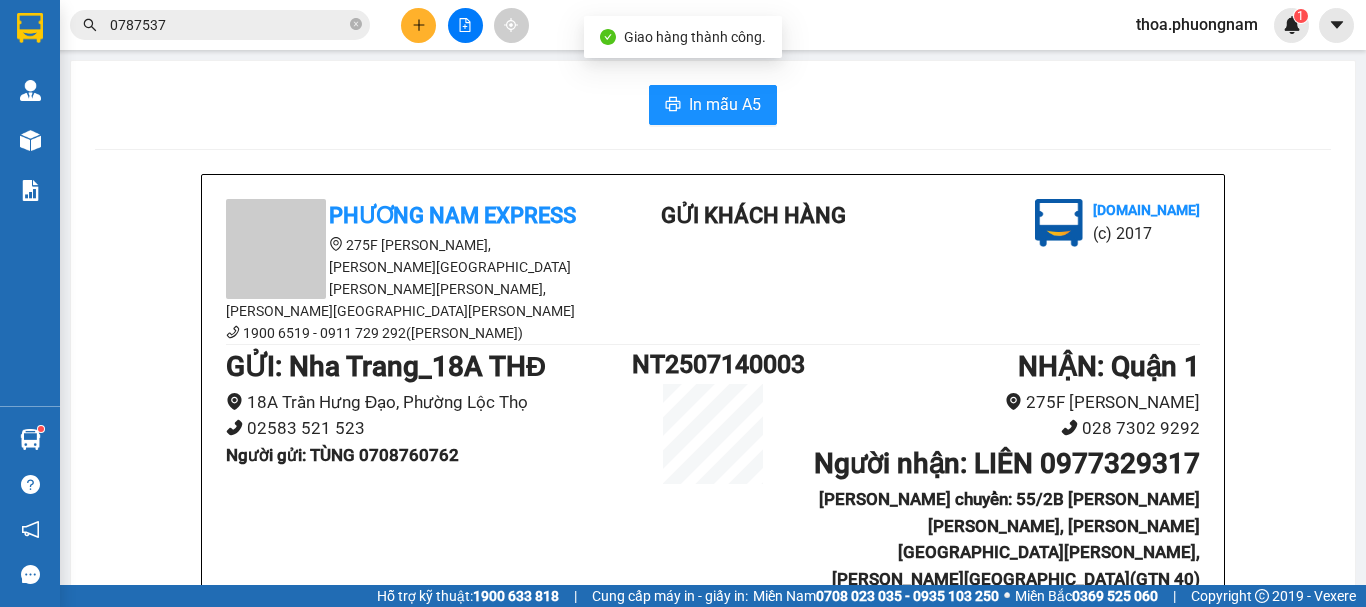 click on "0787537" at bounding box center (228, 25) 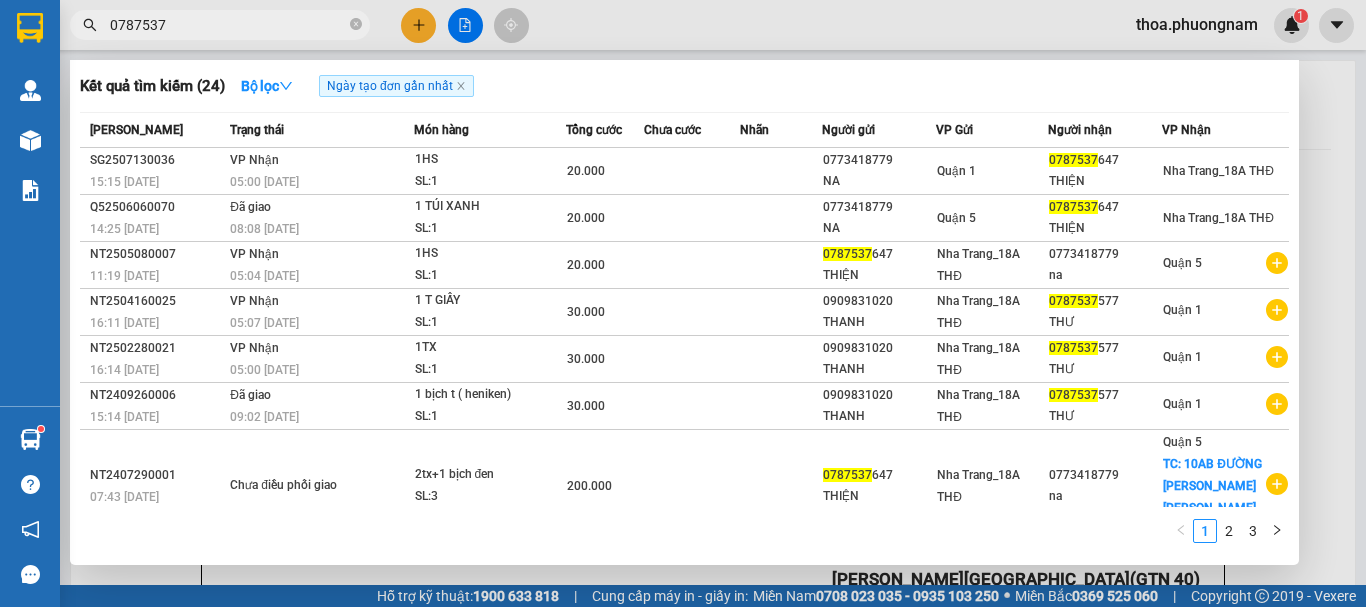 drag, startPoint x: 194, startPoint y: 5, endPoint x: 0, endPoint y: 5, distance: 194 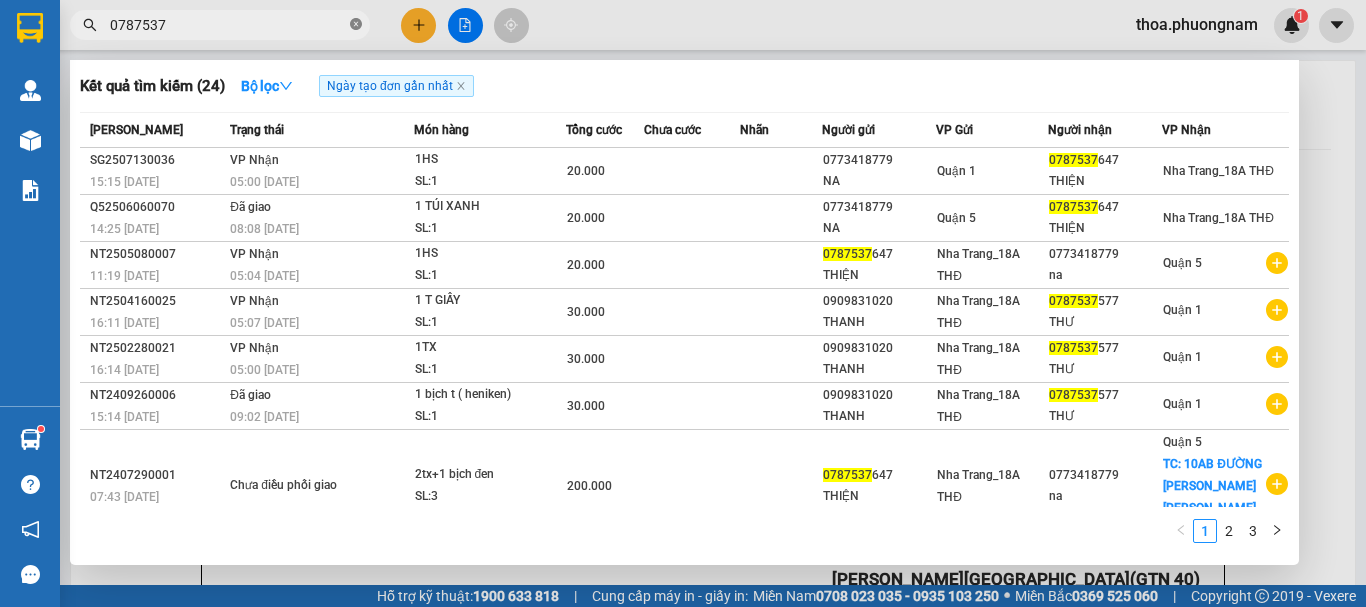 click at bounding box center (356, 25) 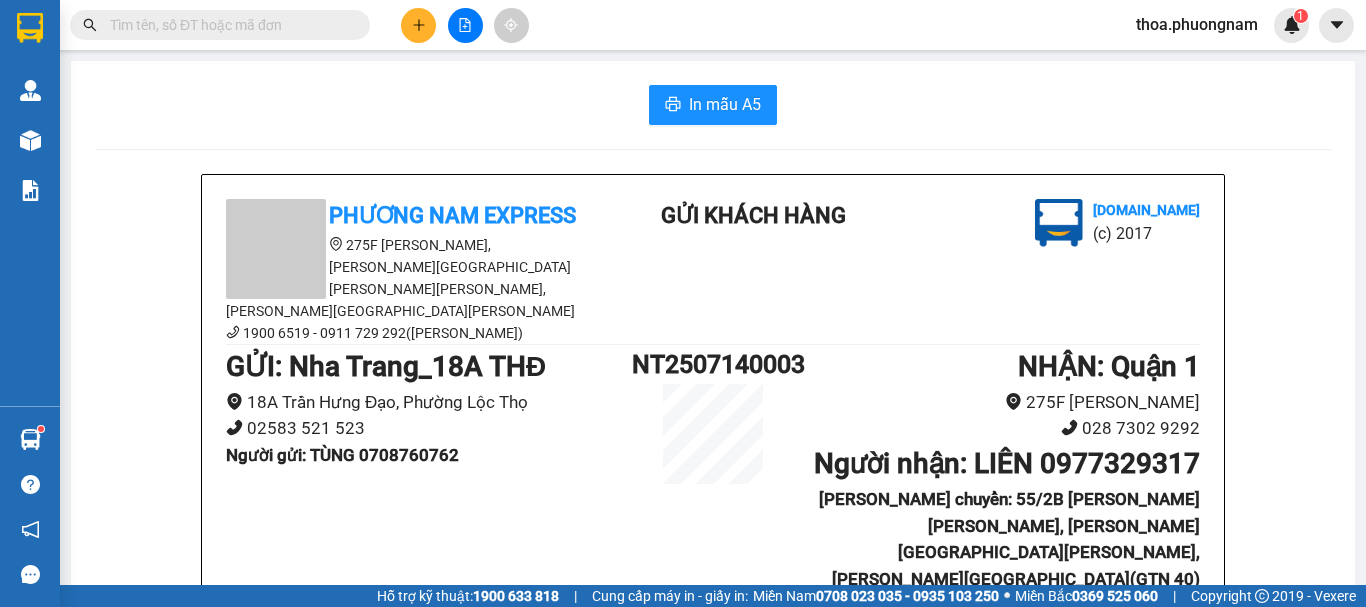 click at bounding box center [220, 25] 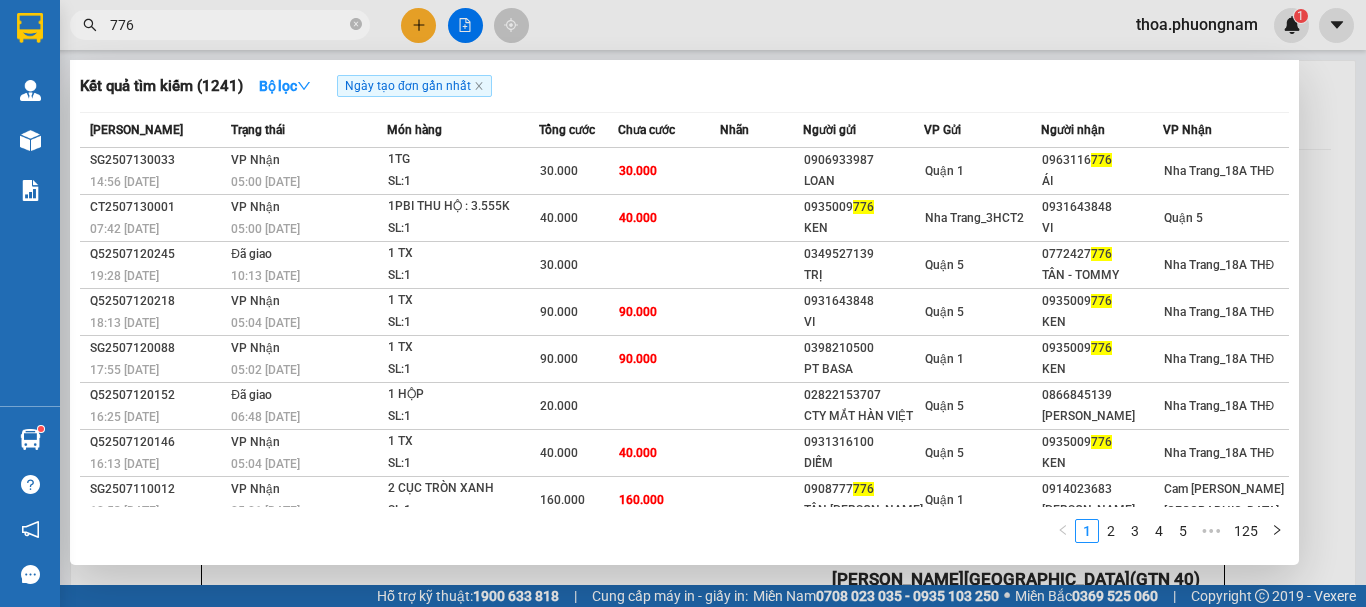 type on "776" 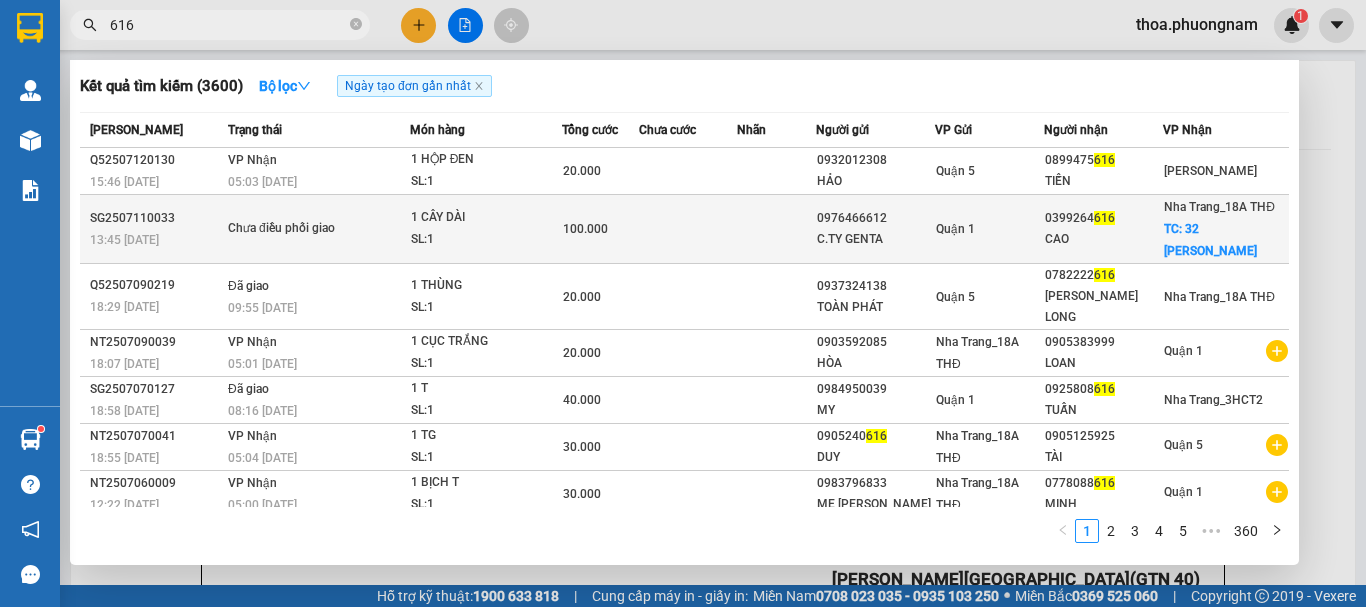 type on "616" 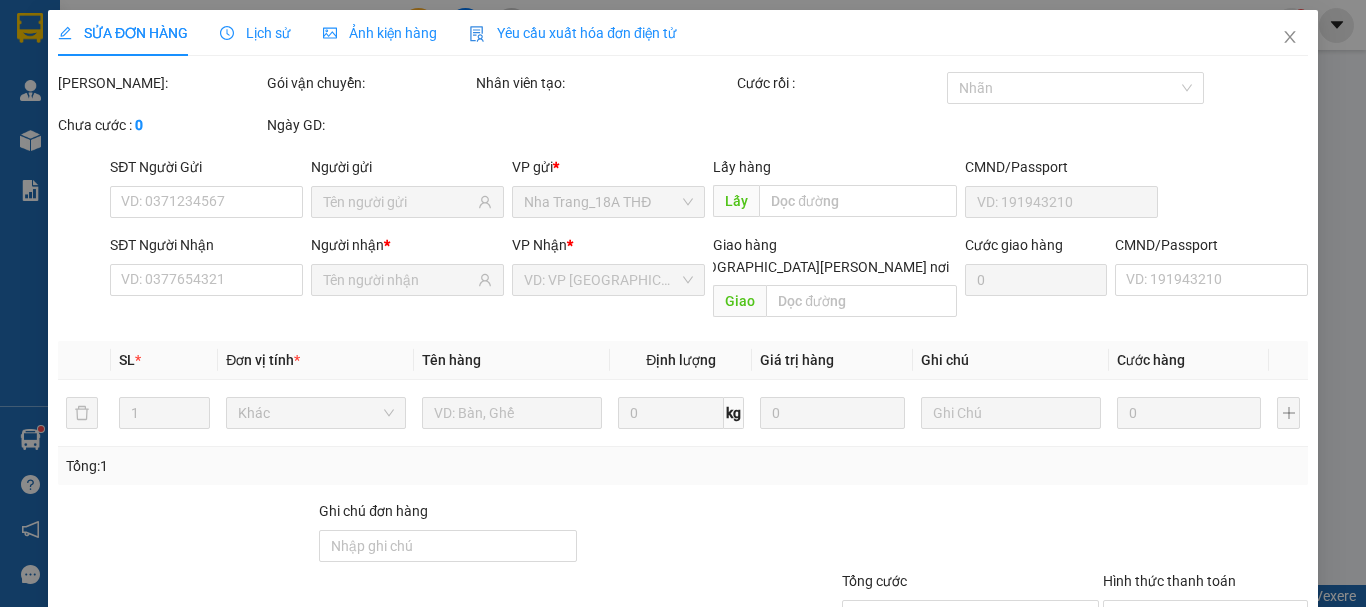 type on "0976466612" 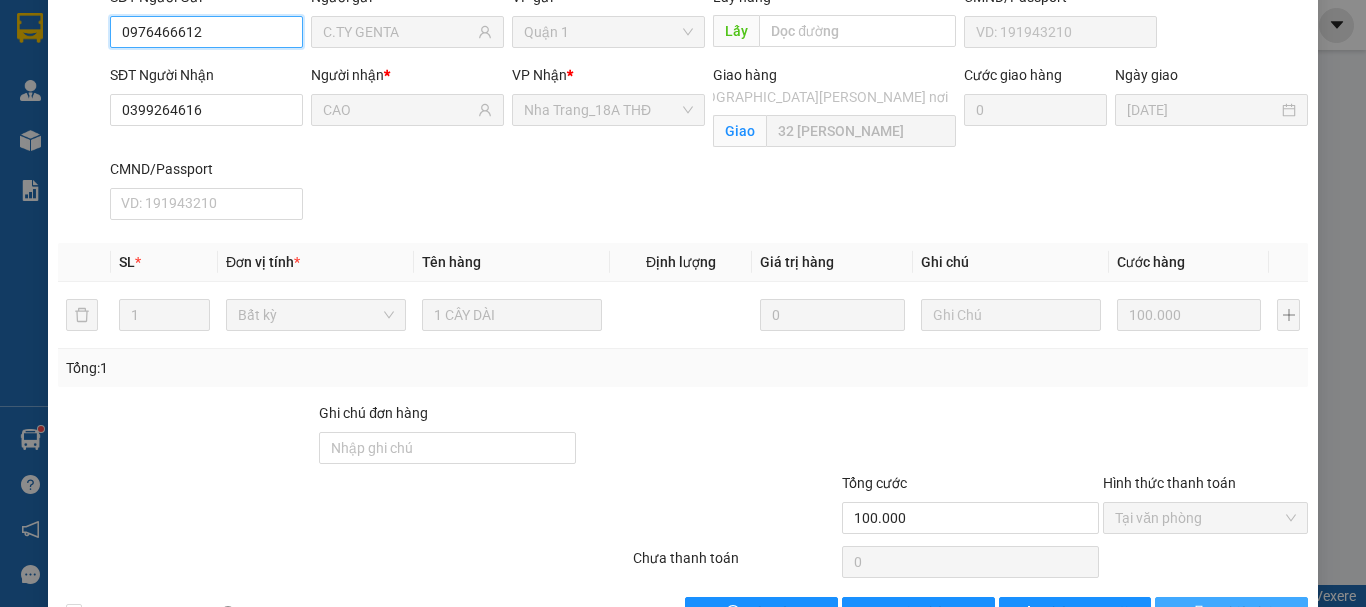 scroll, scrollTop: 253, scrollLeft: 0, axis: vertical 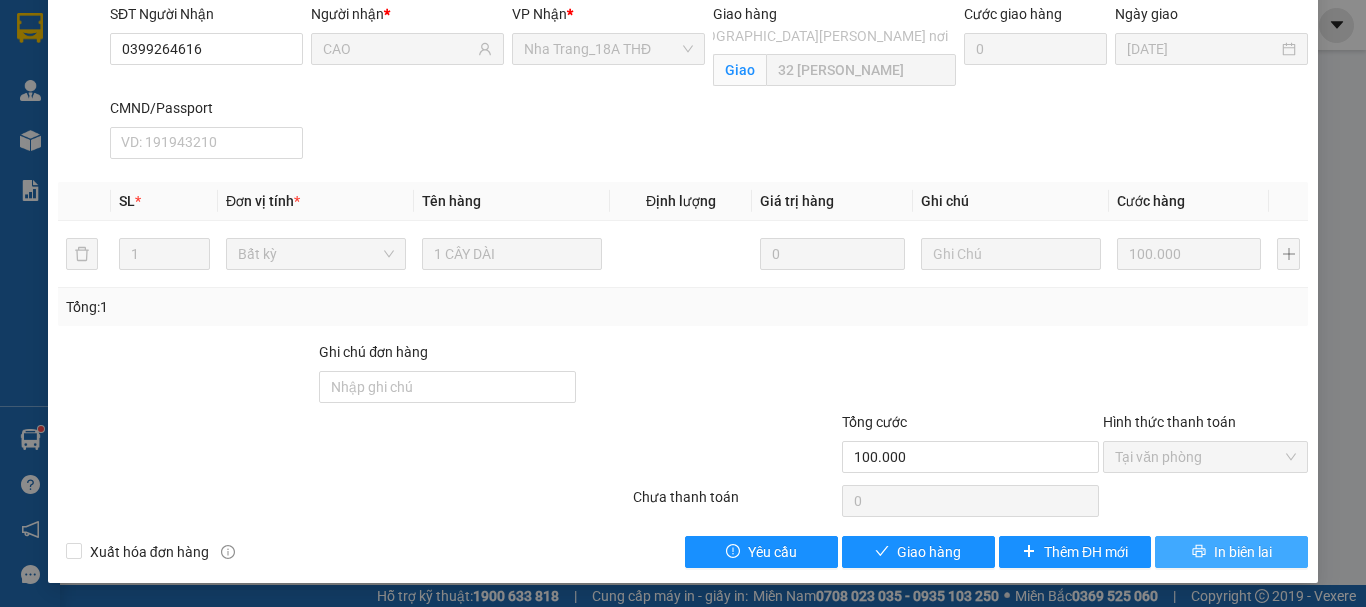 click on "In biên lai" at bounding box center (1243, 552) 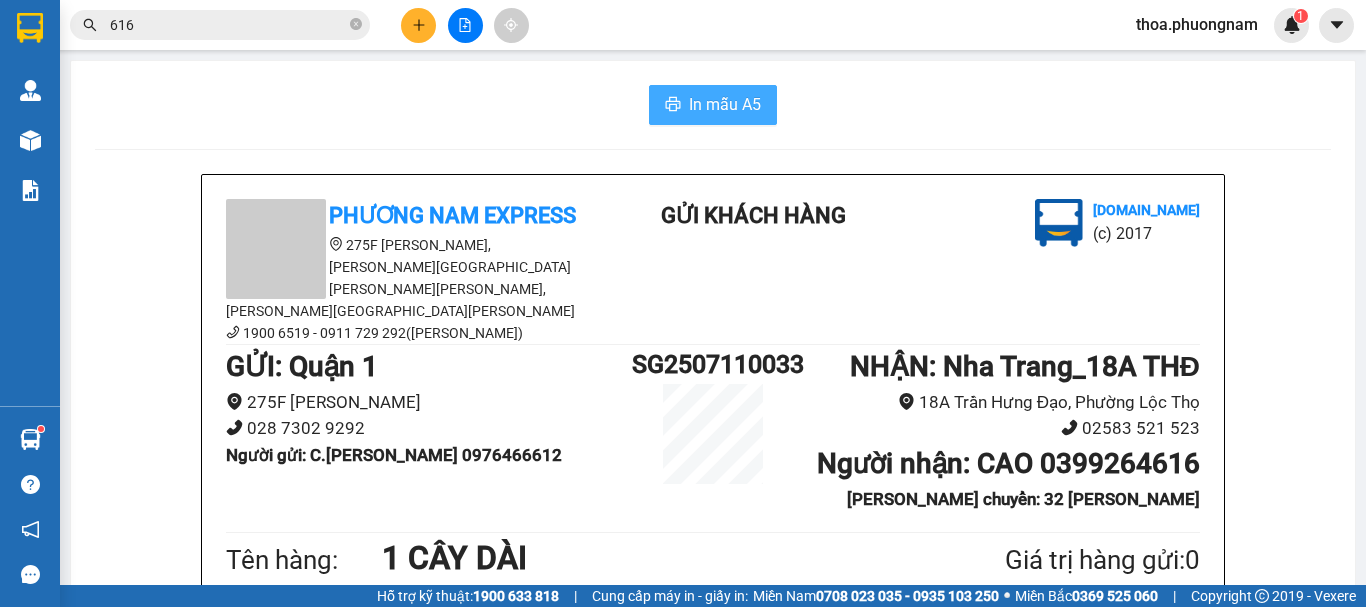 drag, startPoint x: 695, startPoint y: 89, endPoint x: 692, endPoint y: 101, distance: 12.369317 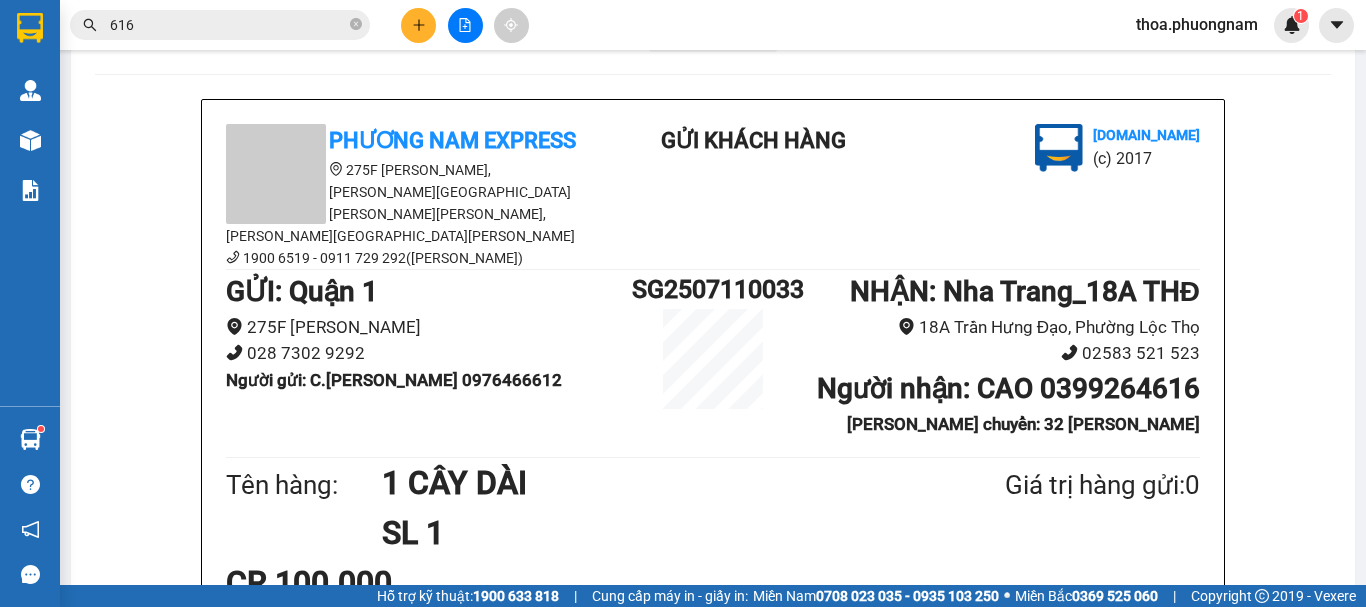scroll, scrollTop: 0, scrollLeft: 0, axis: both 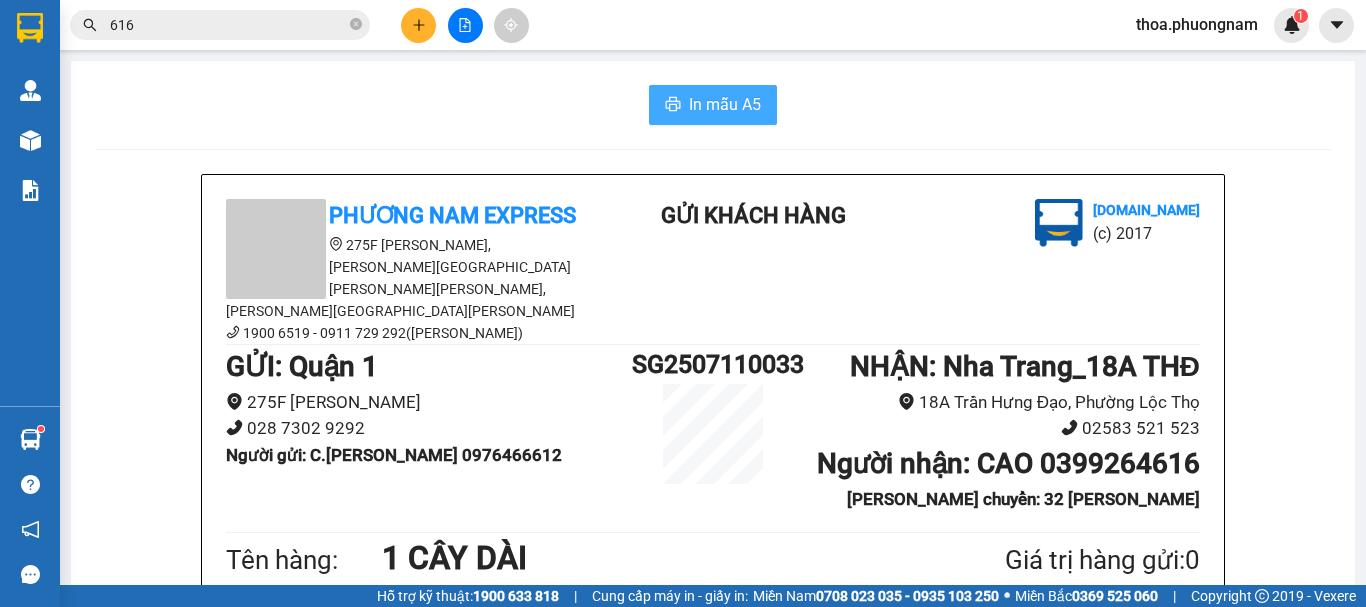 click on "In mẫu A5" at bounding box center [725, 104] 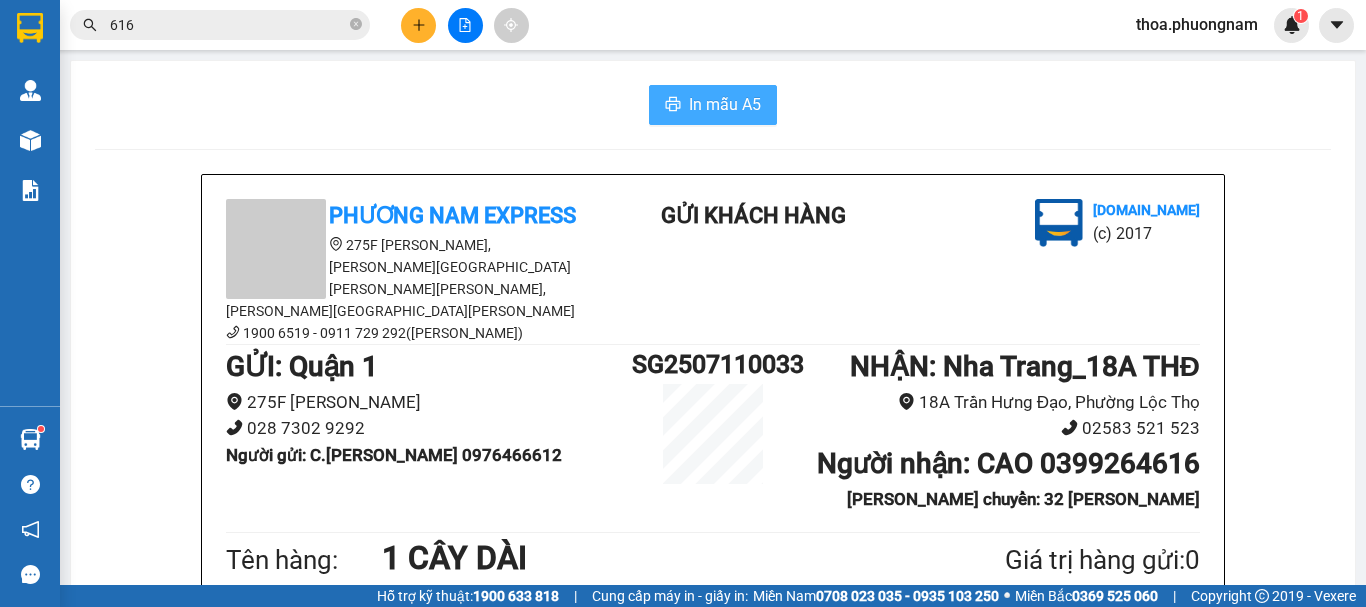 scroll, scrollTop: 0, scrollLeft: 0, axis: both 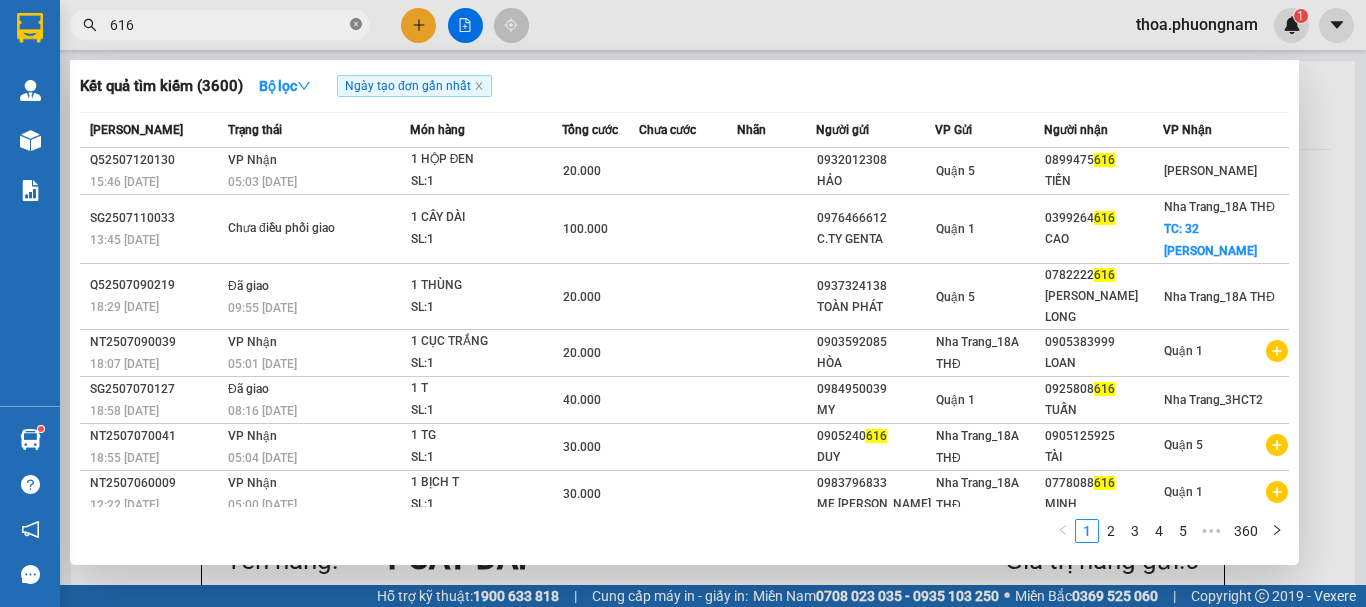 click 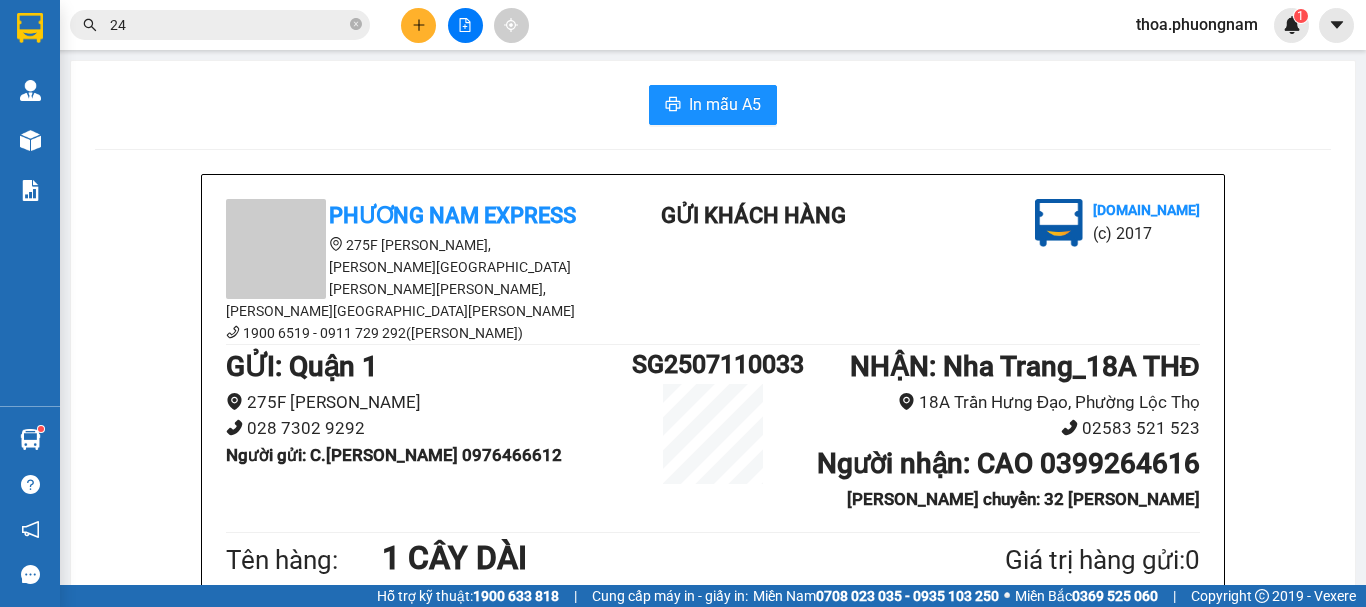 type on "244" 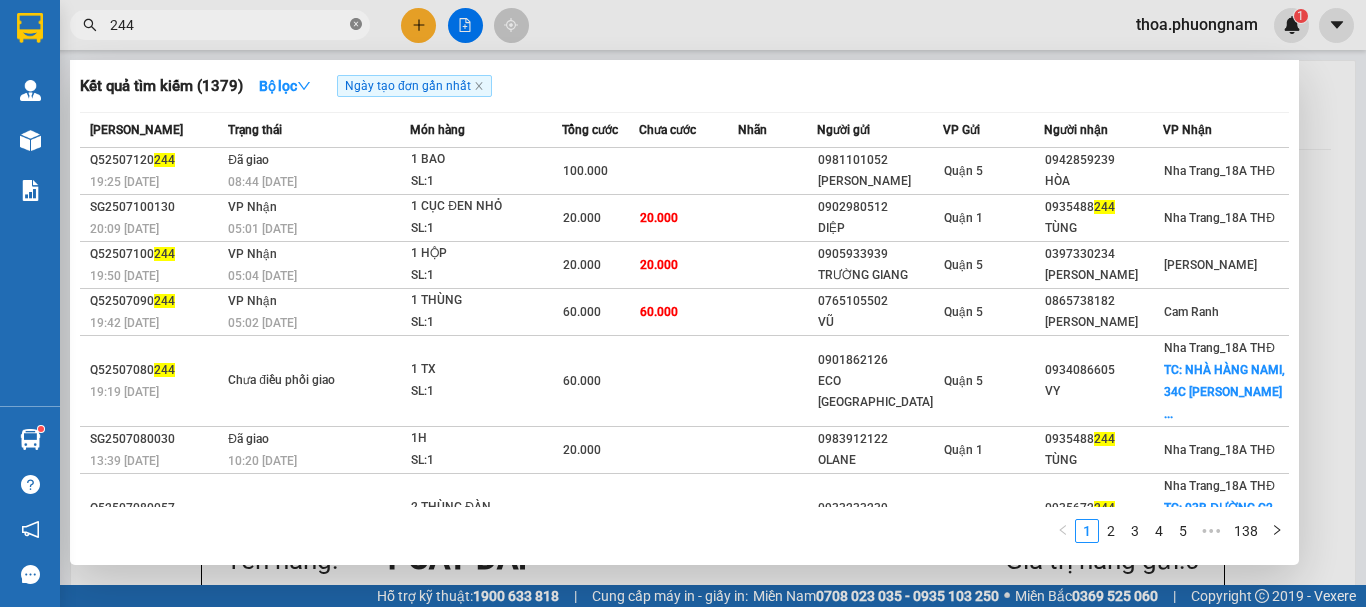 click 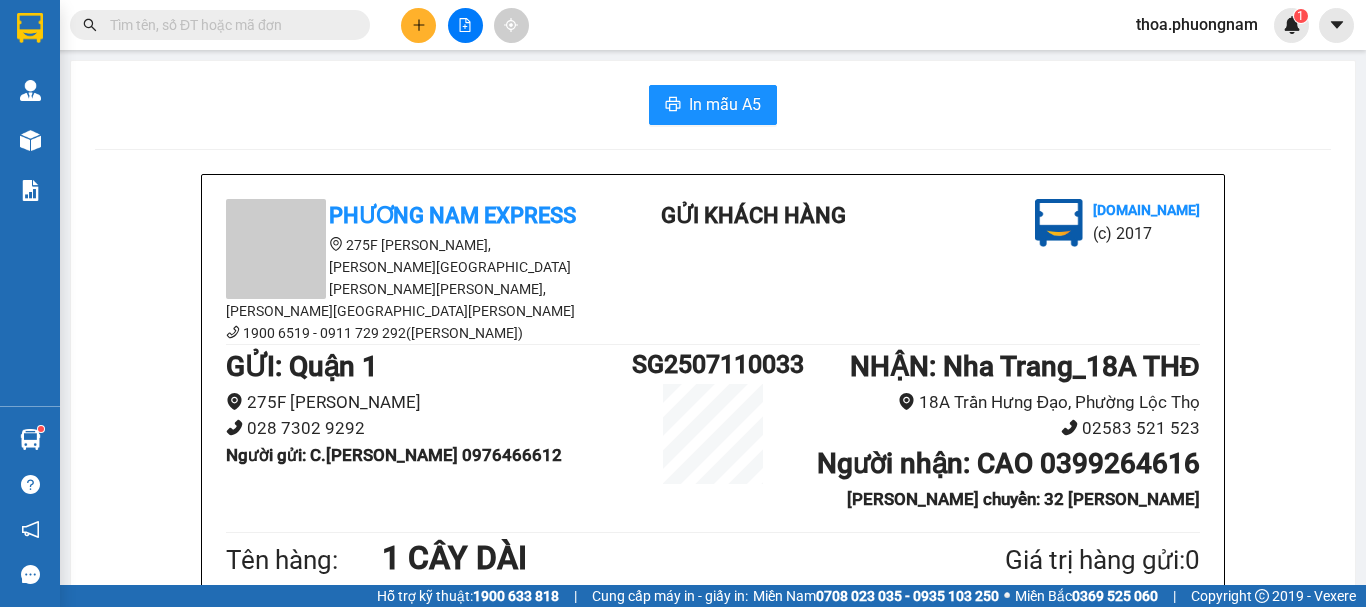type on "0" 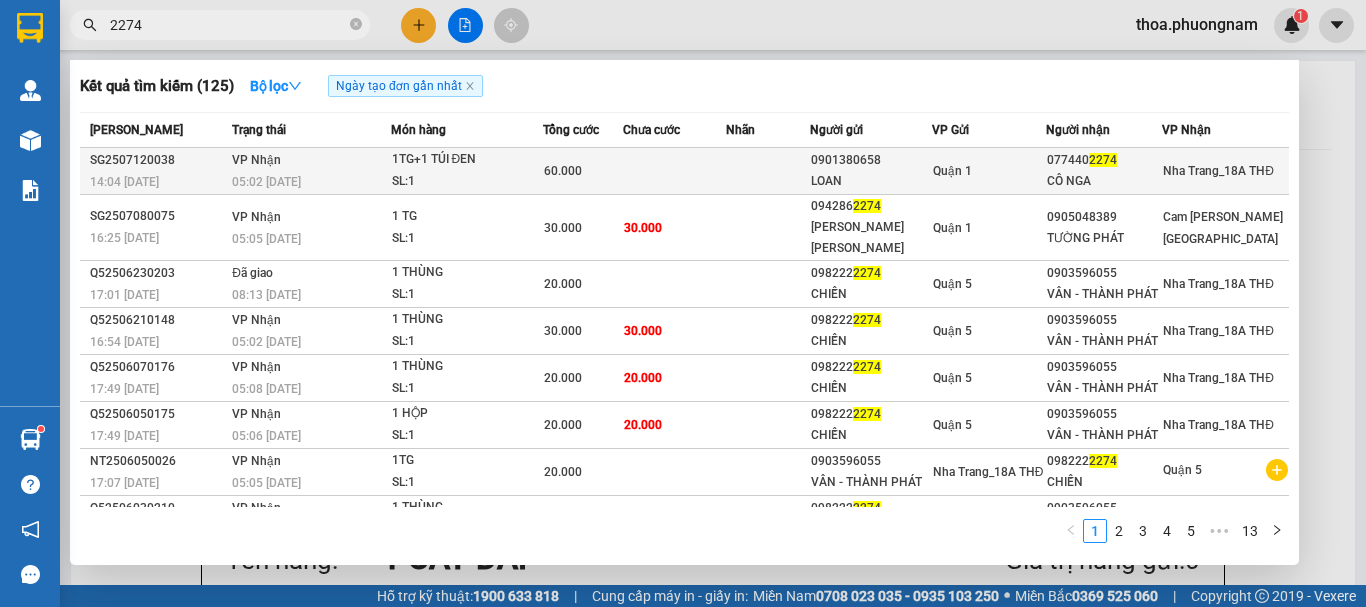 type on "2274" 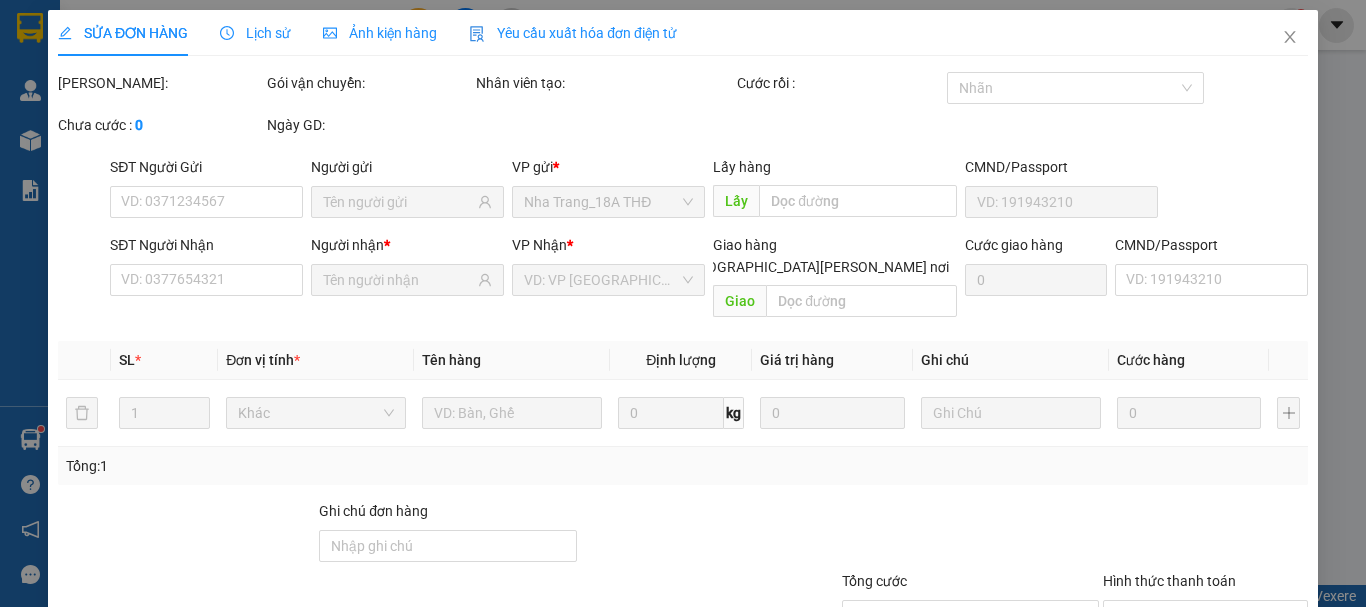 type on "0901380658" 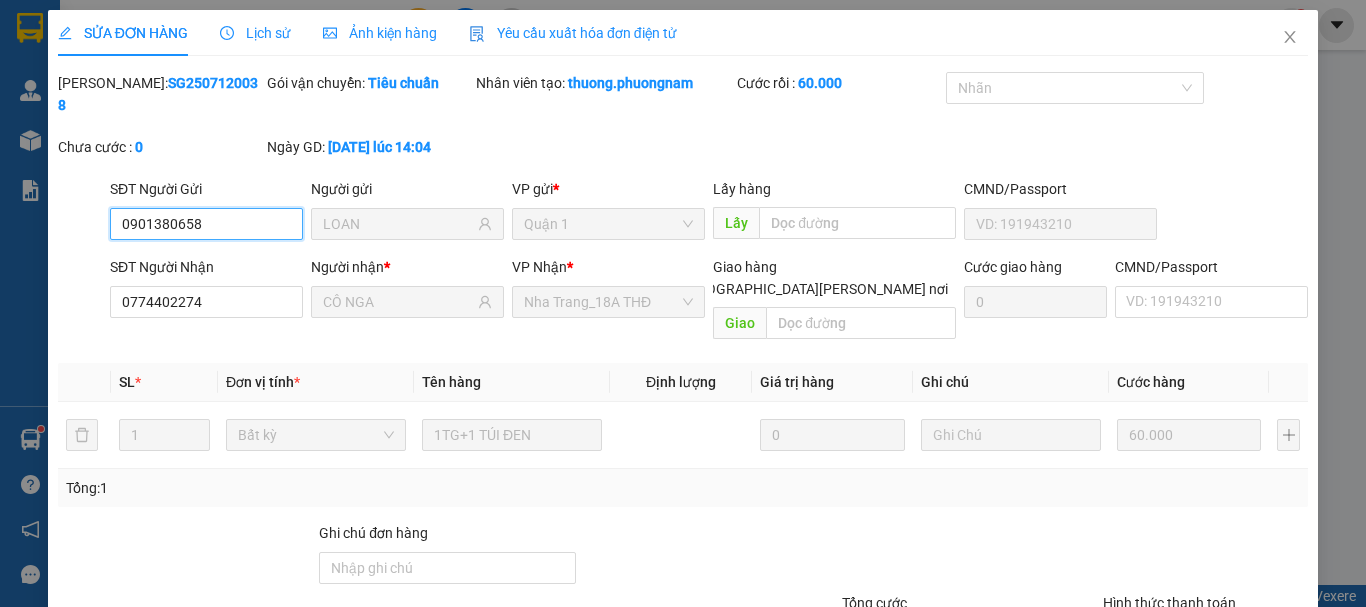 scroll, scrollTop: 137, scrollLeft: 0, axis: vertical 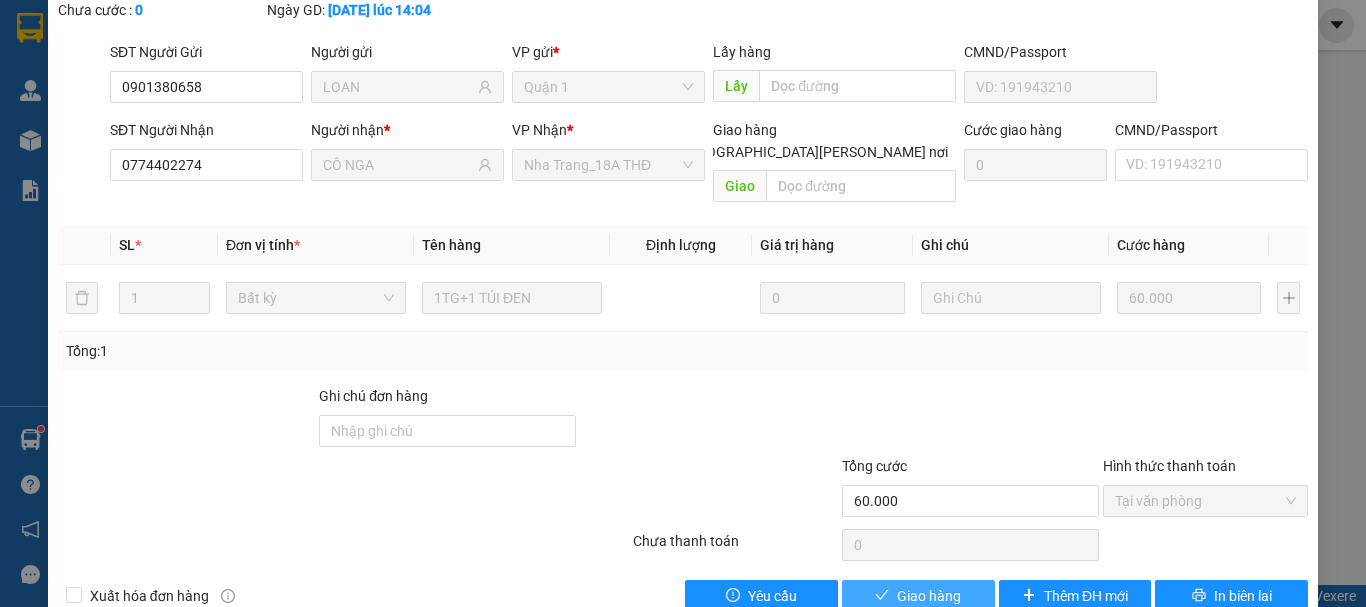 drag, startPoint x: 905, startPoint y: 544, endPoint x: 598, endPoint y: 583, distance: 309.4673 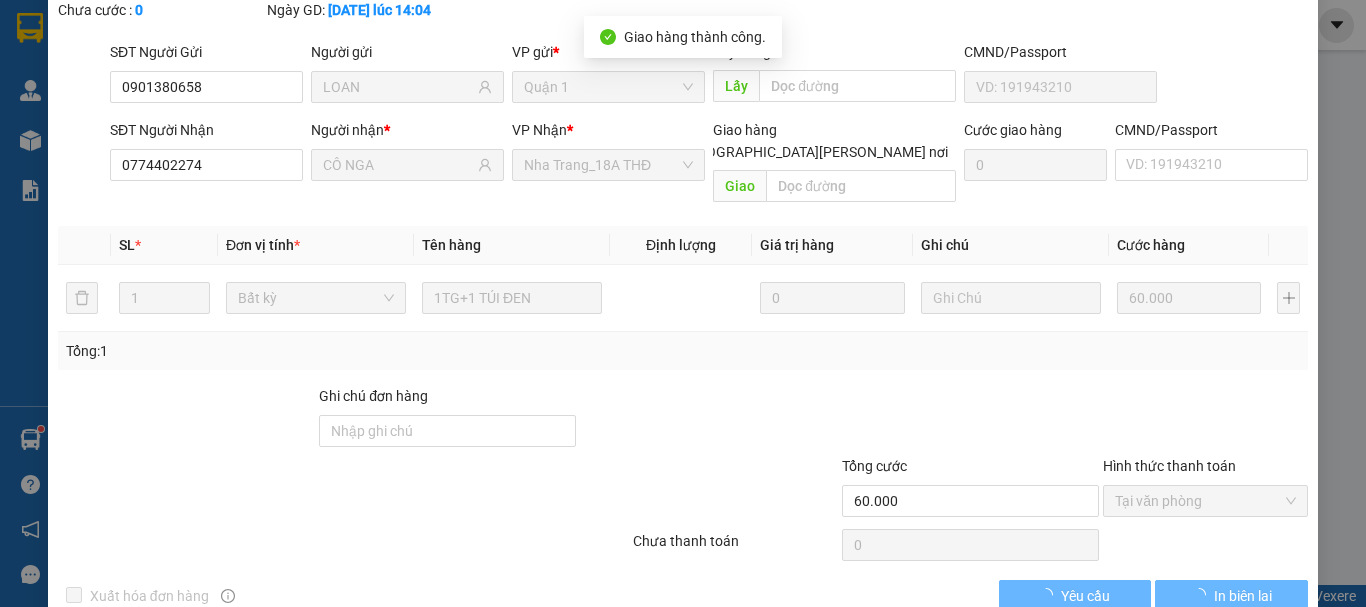 scroll, scrollTop: 22, scrollLeft: 0, axis: vertical 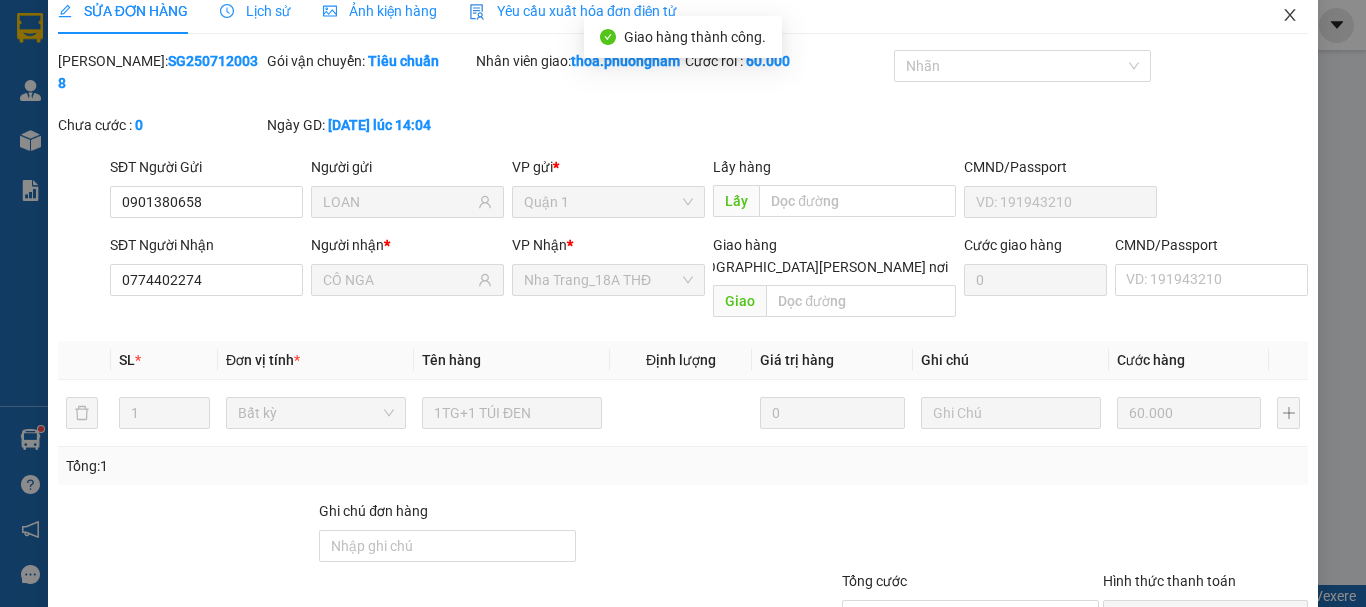 drag, startPoint x: 1288, startPoint y: 10, endPoint x: 1130, endPoint y: 30, distance: 159.26079 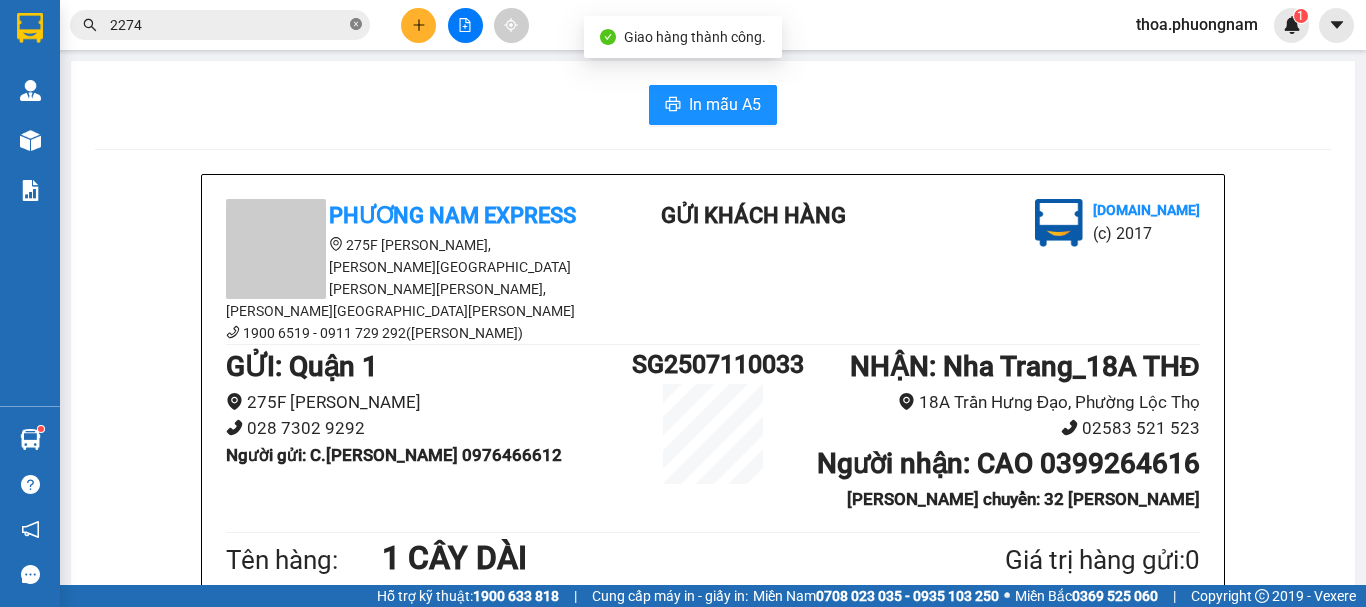 click 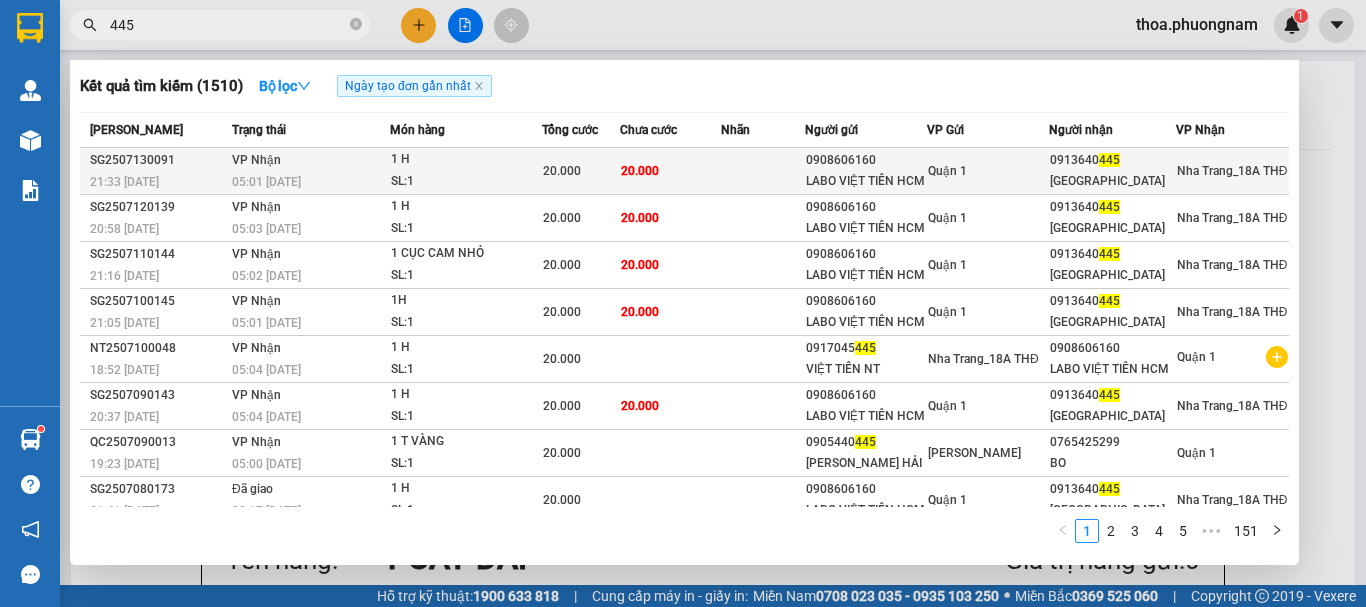 type on "445" 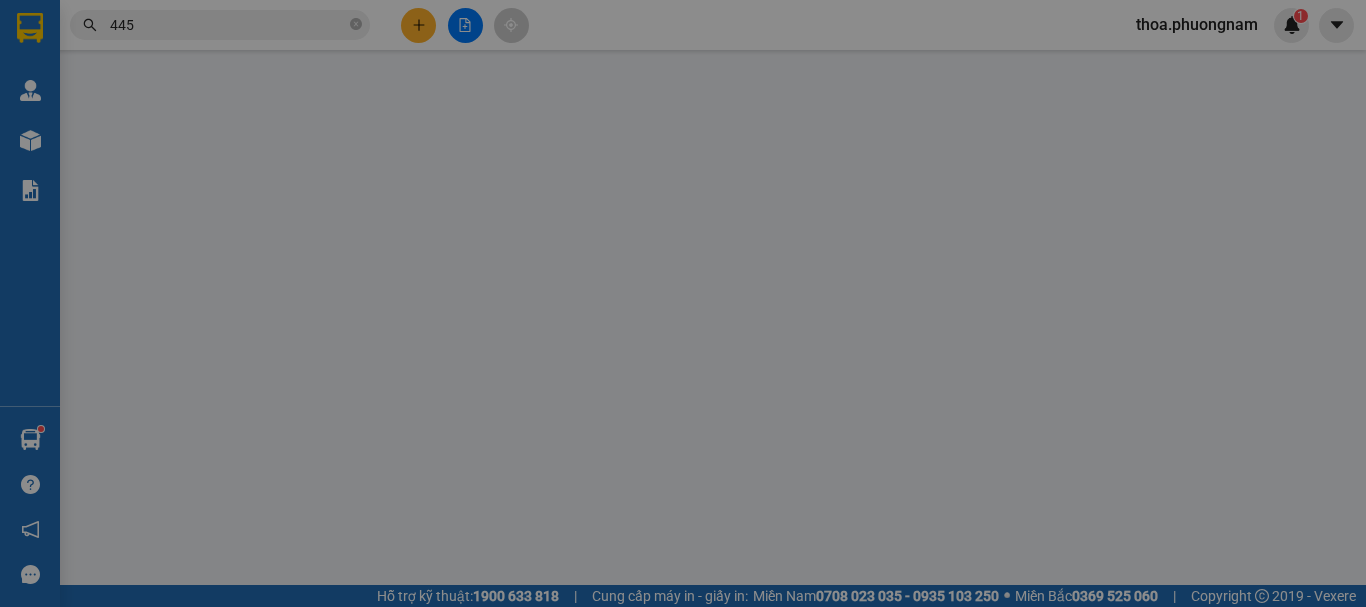 type on "0908606160" 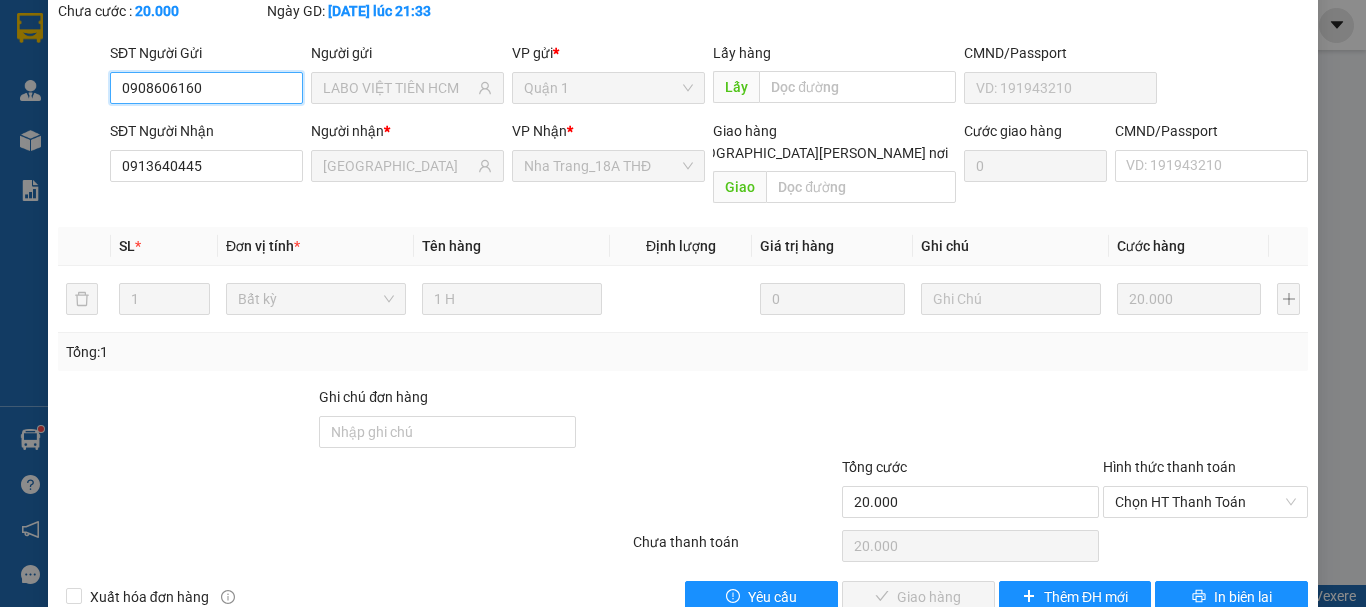 scroll, scrollTop: 137, scrollLeft: 0, axis: vertical 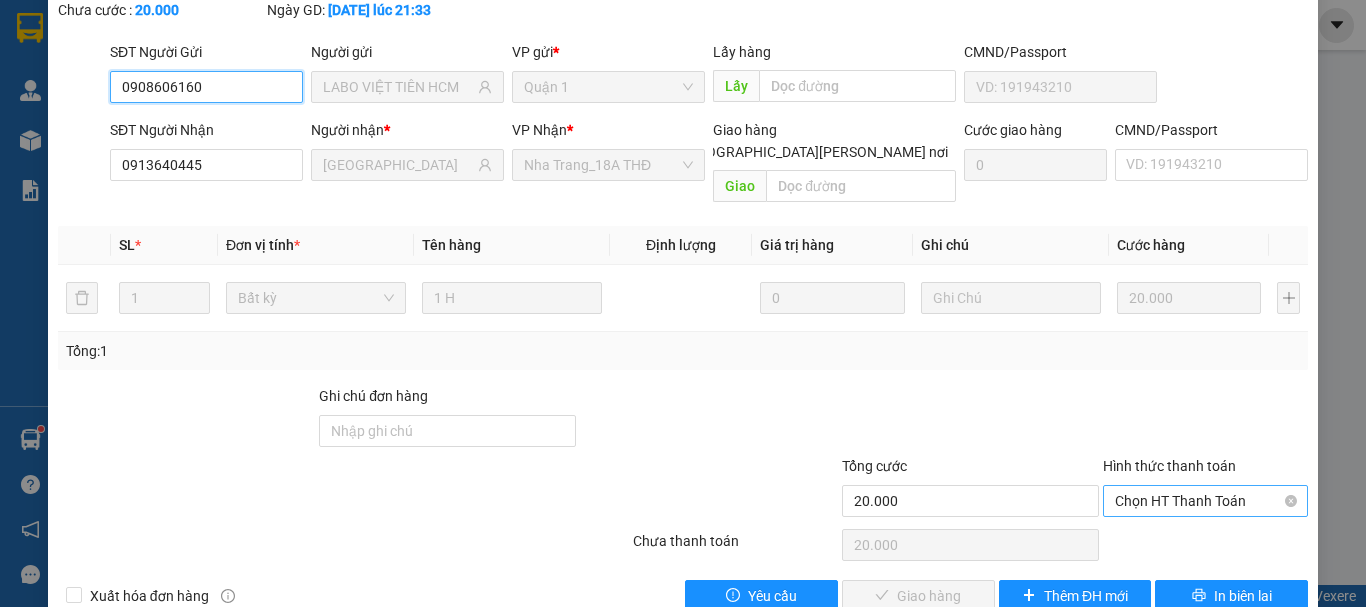 click on "Chọn HT Thanh Toán" at bounding box center (1205, 501) 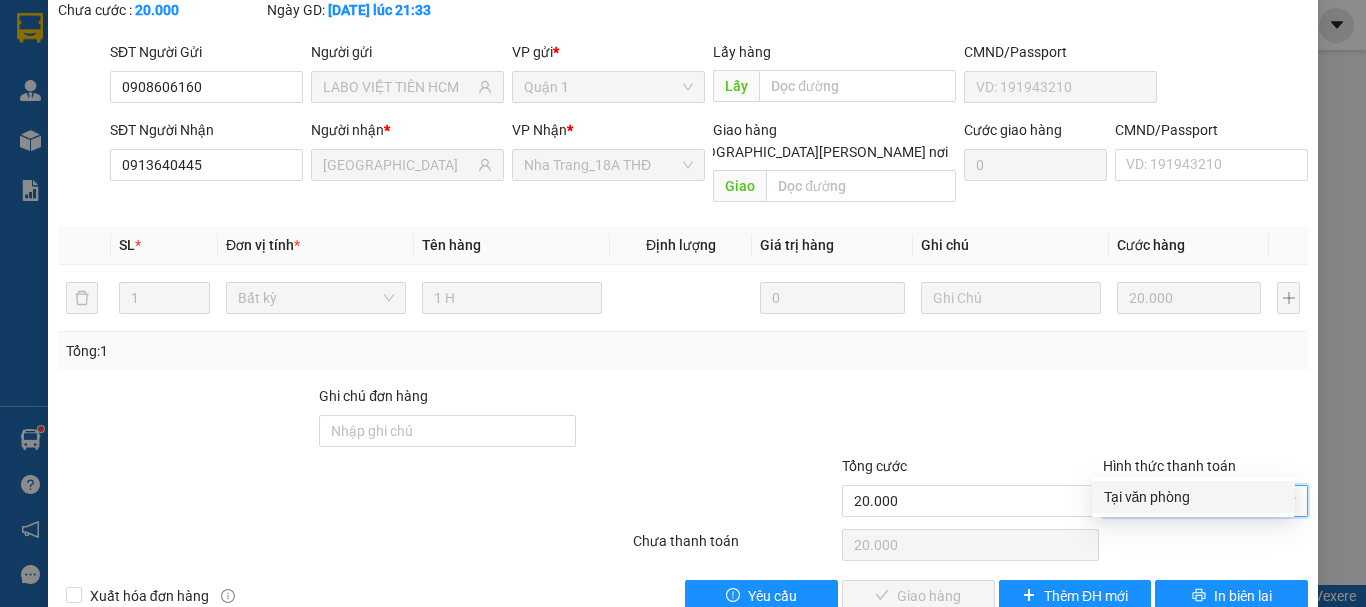 click on "Tại văn phòng" at bounding box center [1193, 497] 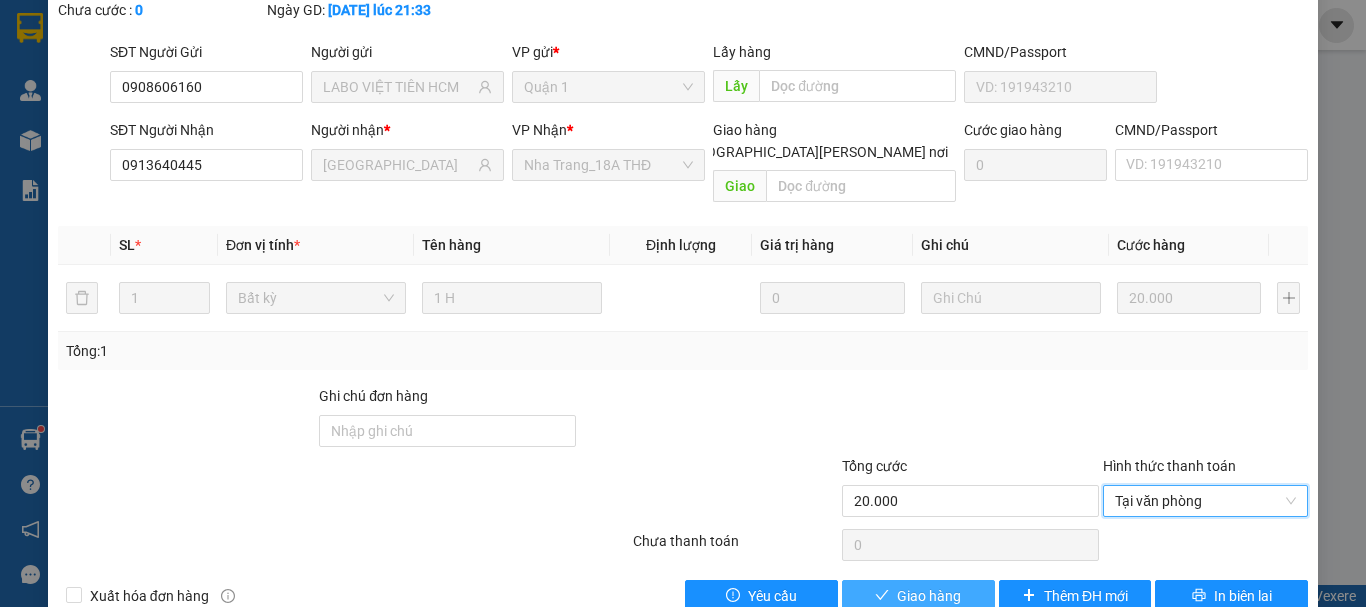 click on "Giao hàng" at bounding box center [929, 596] 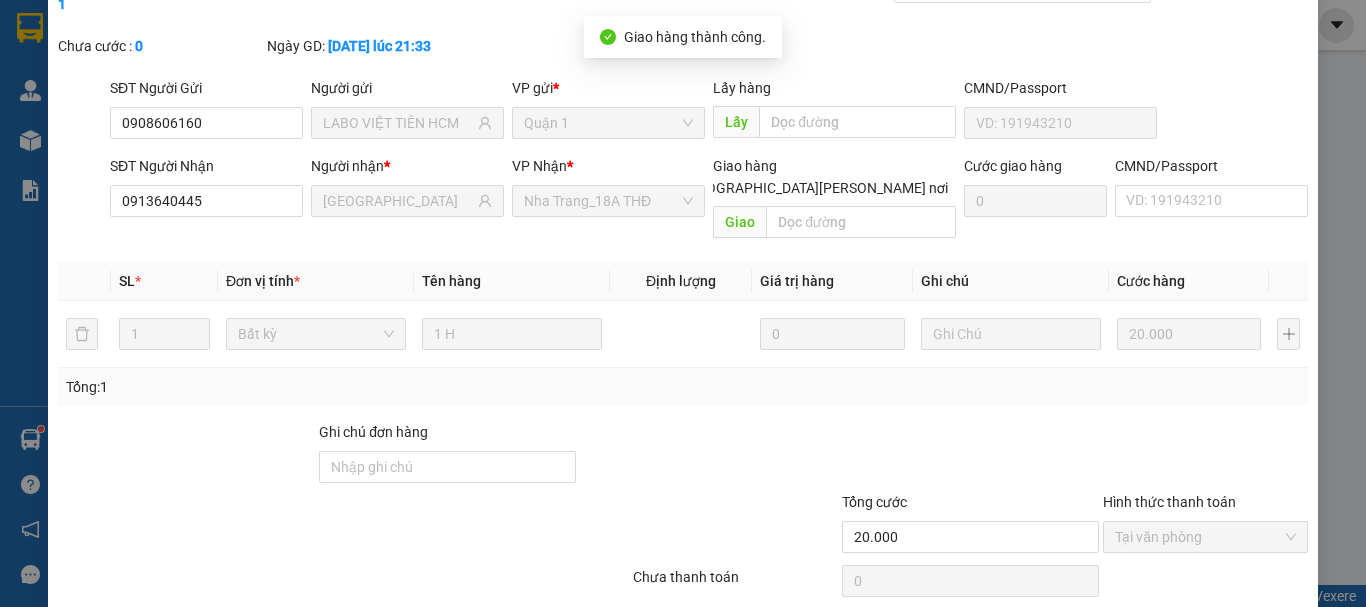 scroll, scrollTop: 0, scrollLeft: 0, axis: both 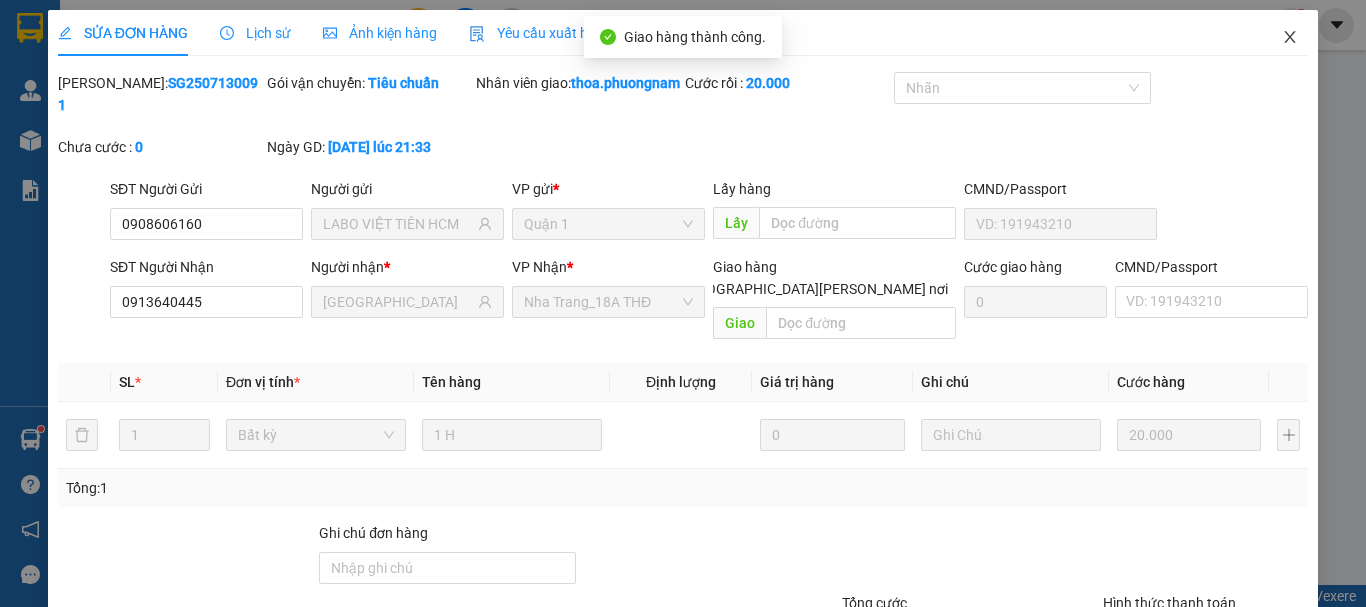 click at bounding box center [1290, 38] 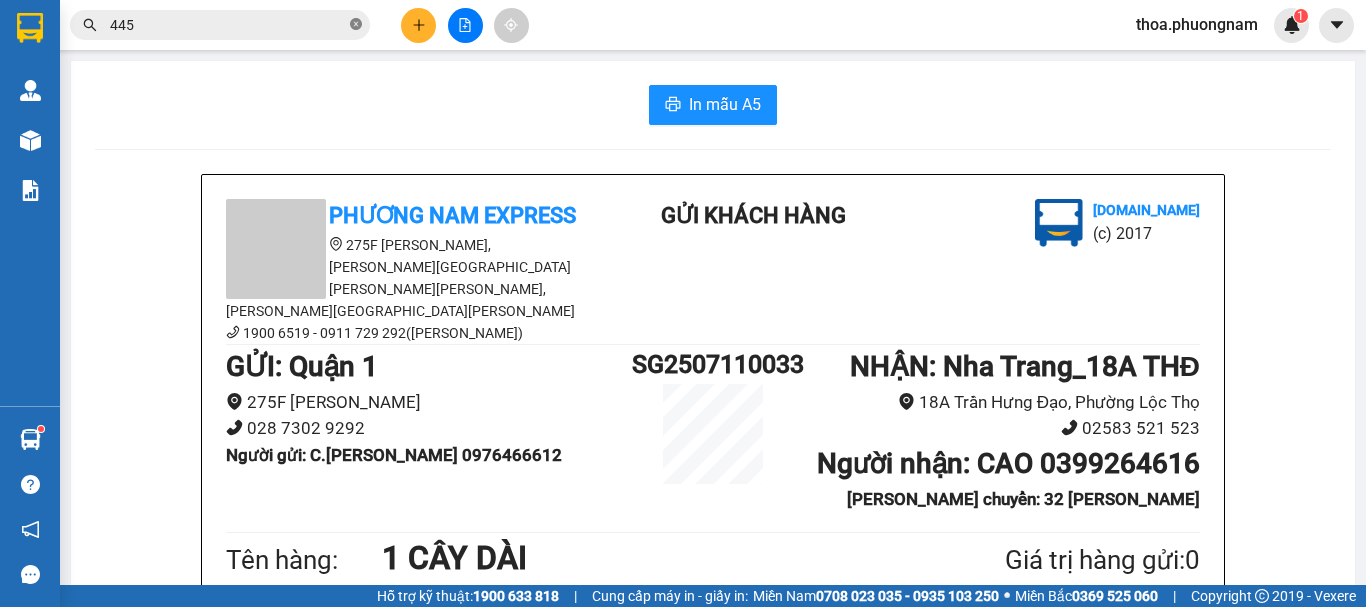 click at bounding box center [356, 25] 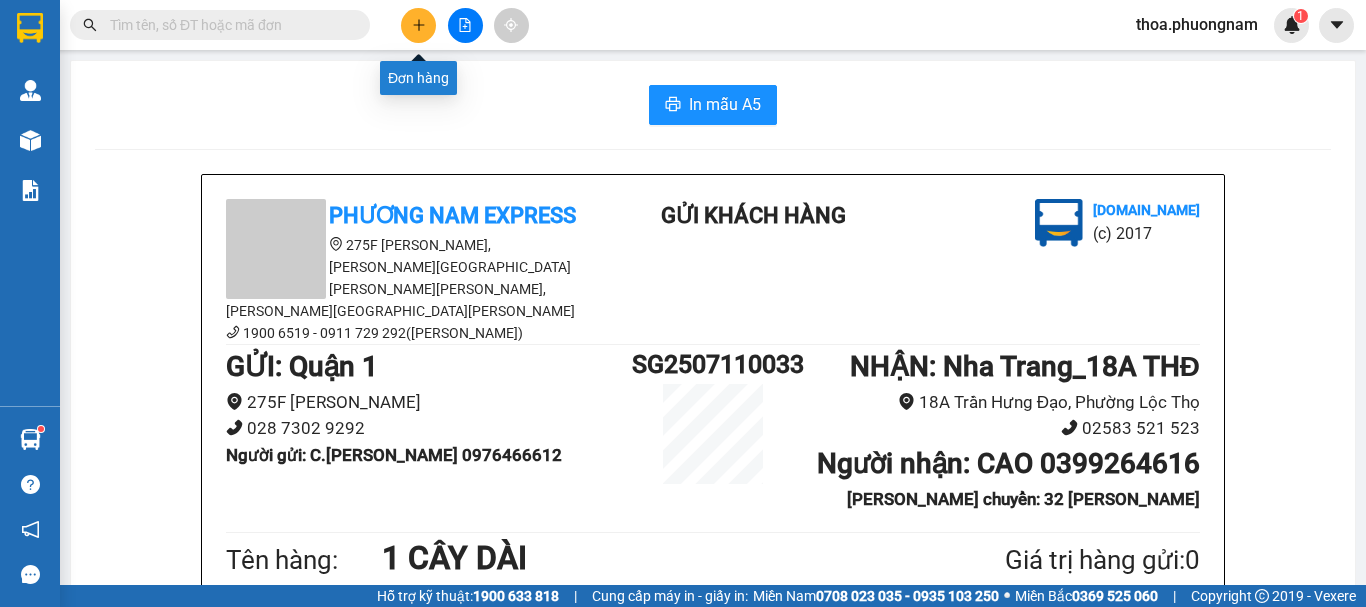 click at bounding box center (418, 25) 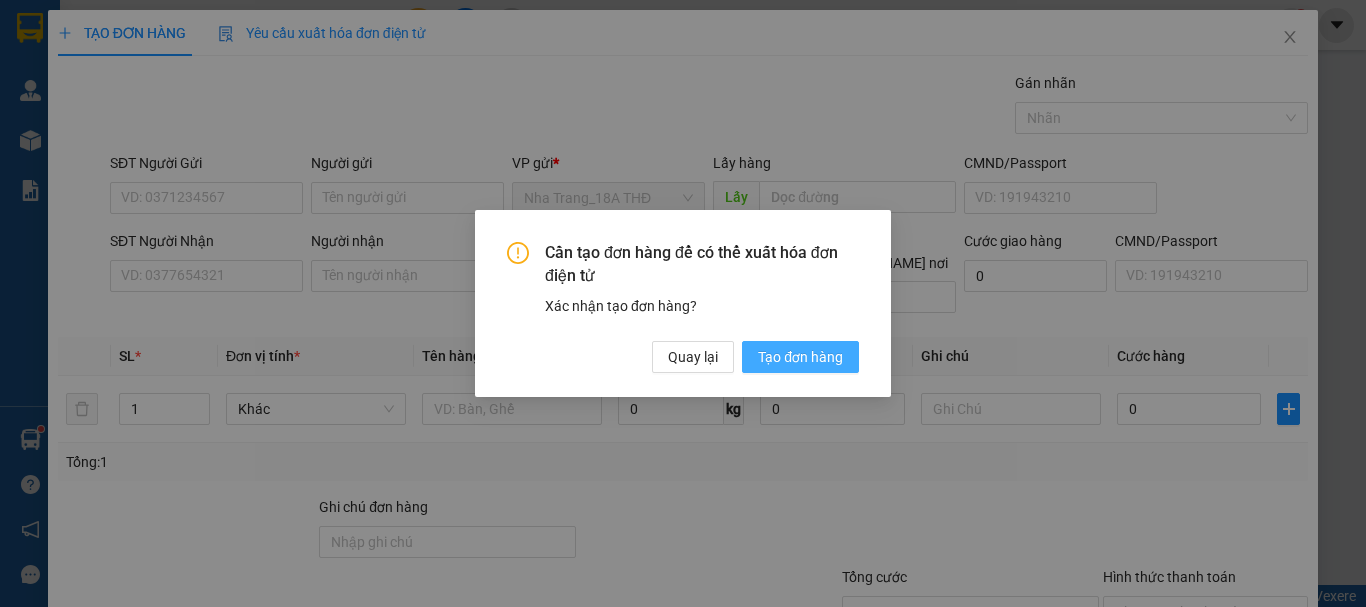 click on "Tạo đơn hàng" at bounding box center (800, 357) 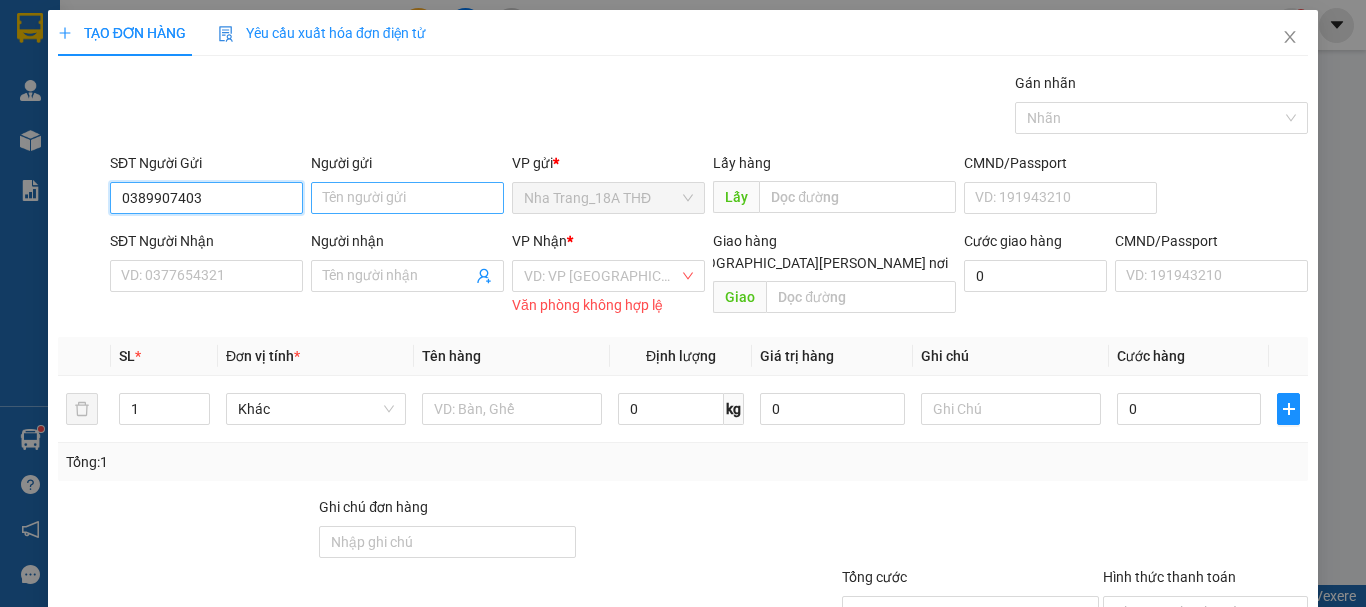 type 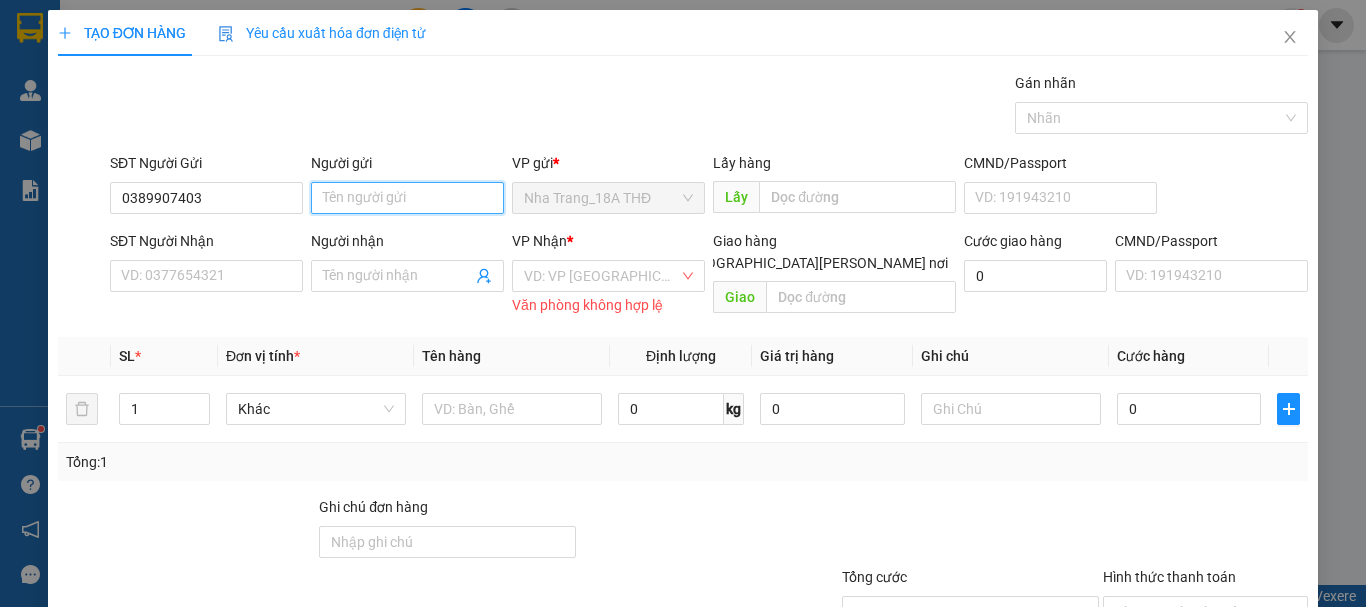 click on "Người gửi" at bounding box center [407, 198] 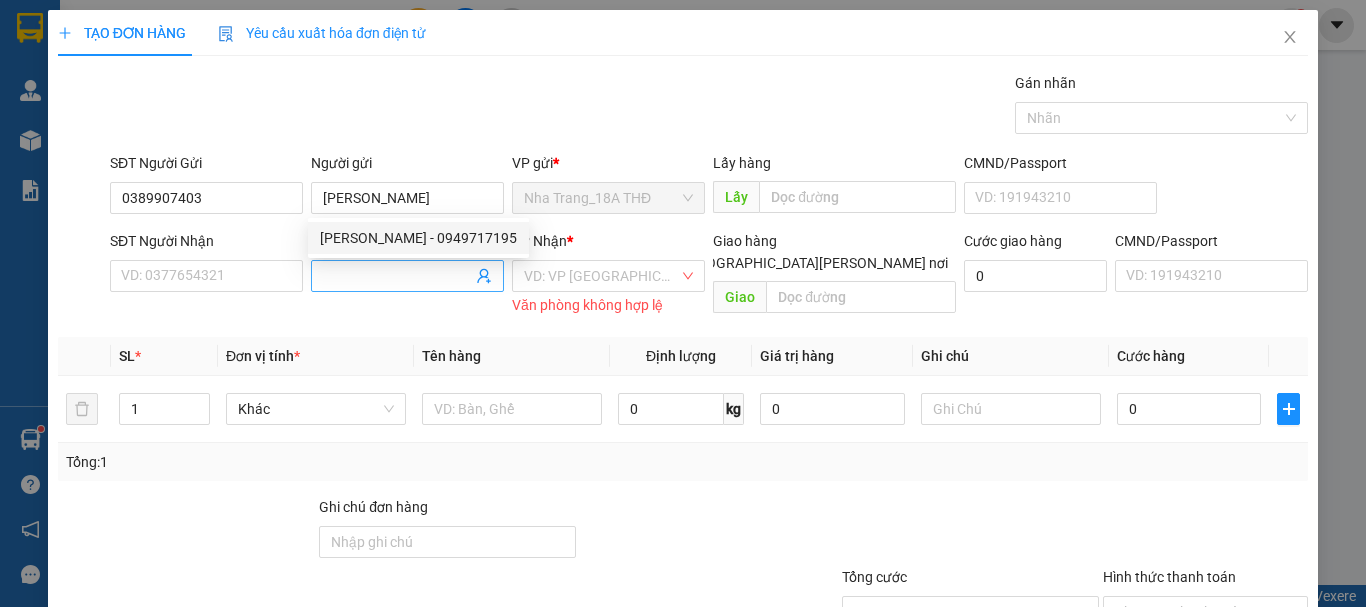 click on "Người nhận" at bounding box center (397, 276) 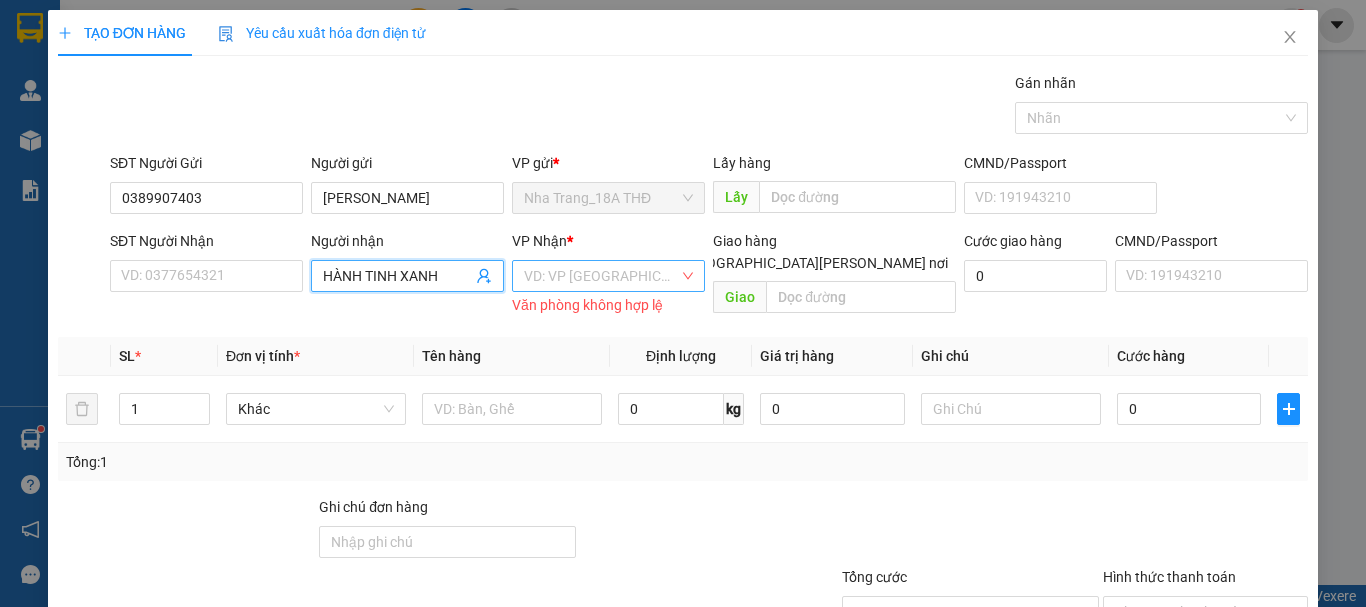click at bounding box center [601, 276] 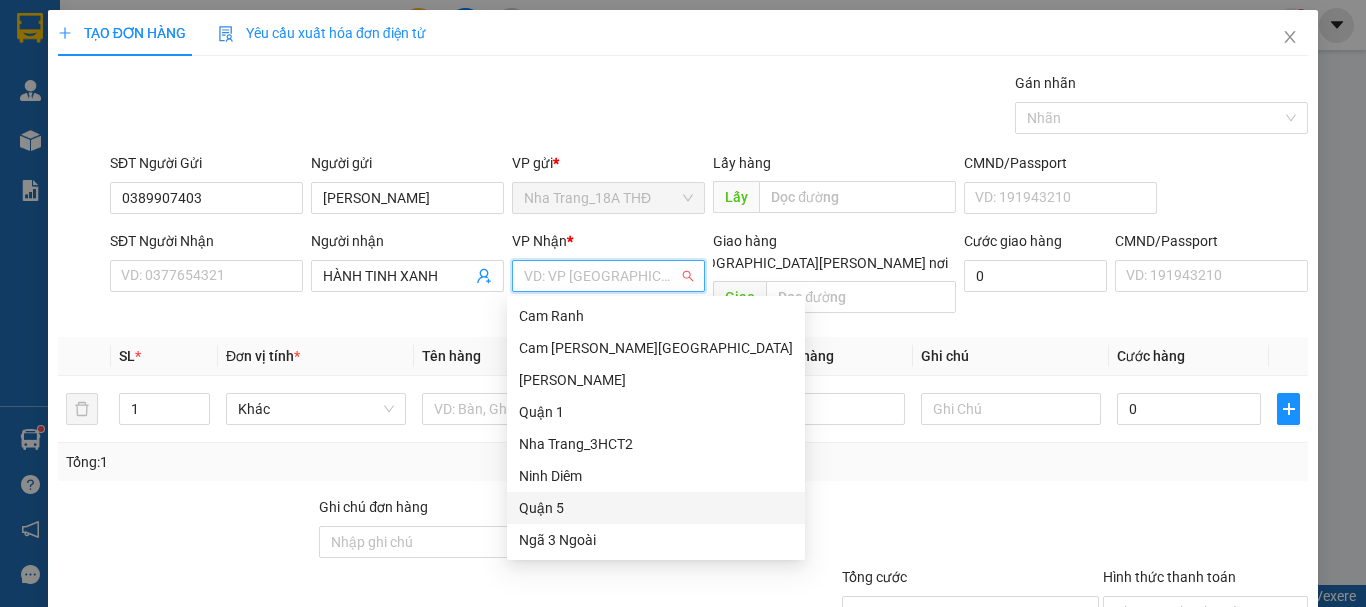 click on "Quận 5" at bounding box center [656, 508] 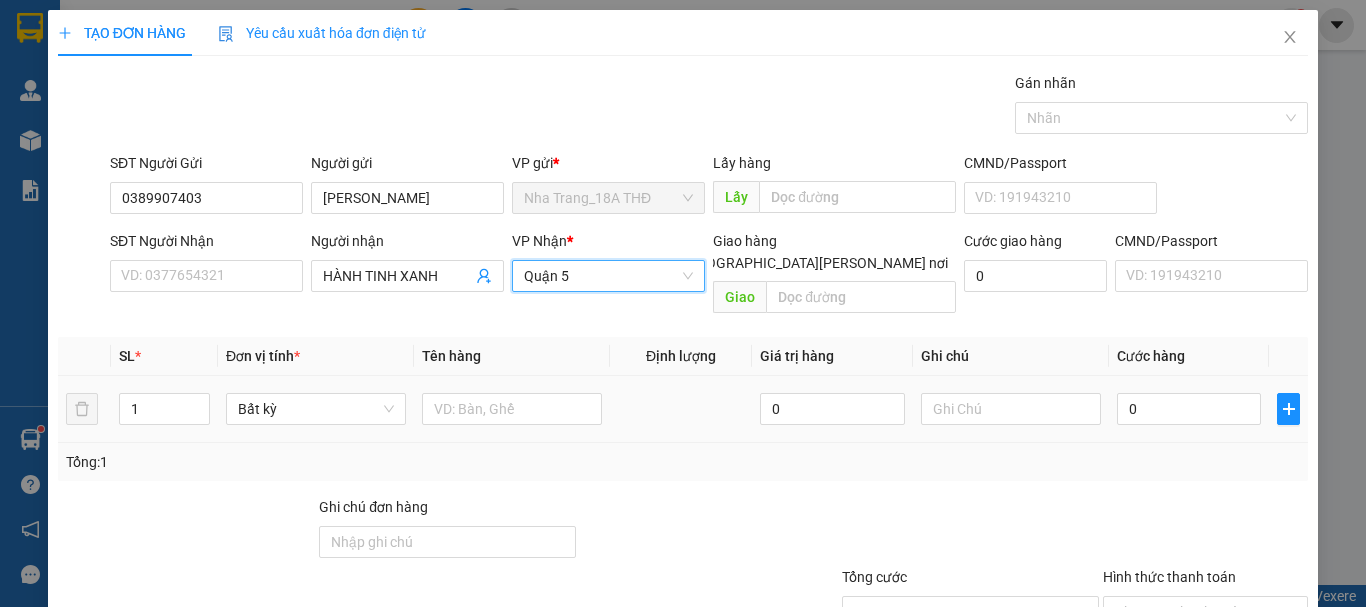 click on "Bất kỳ" at bounding box center (316, 409) 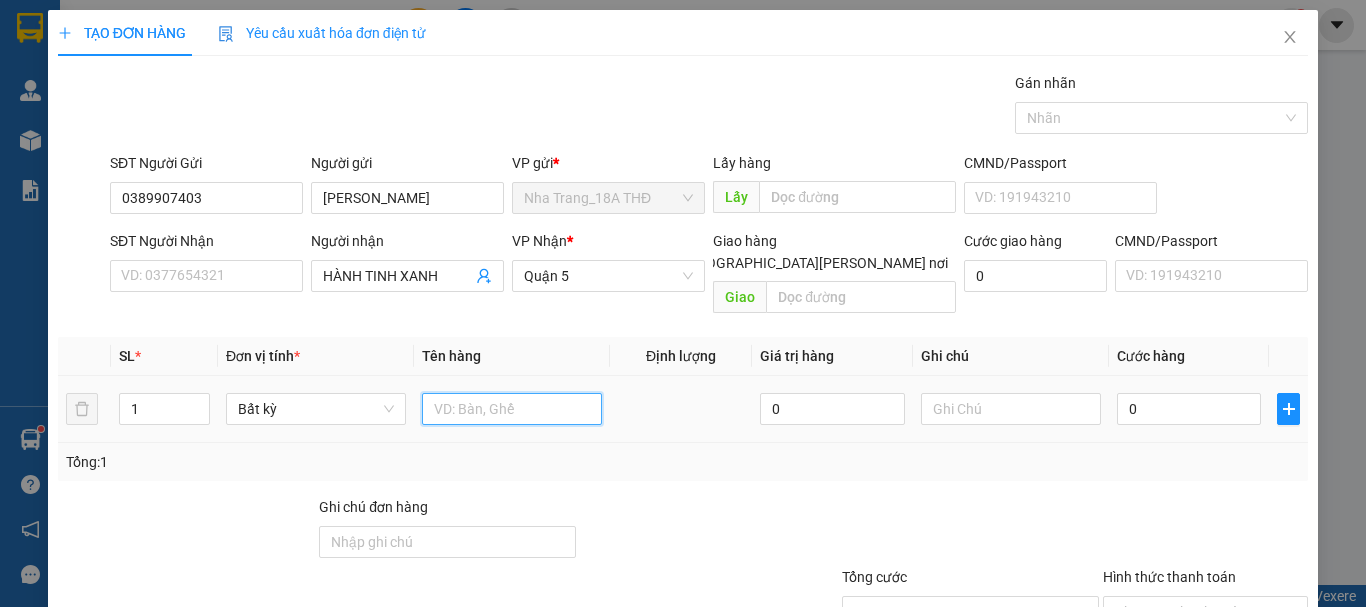 click at bounding box center [512, 409] 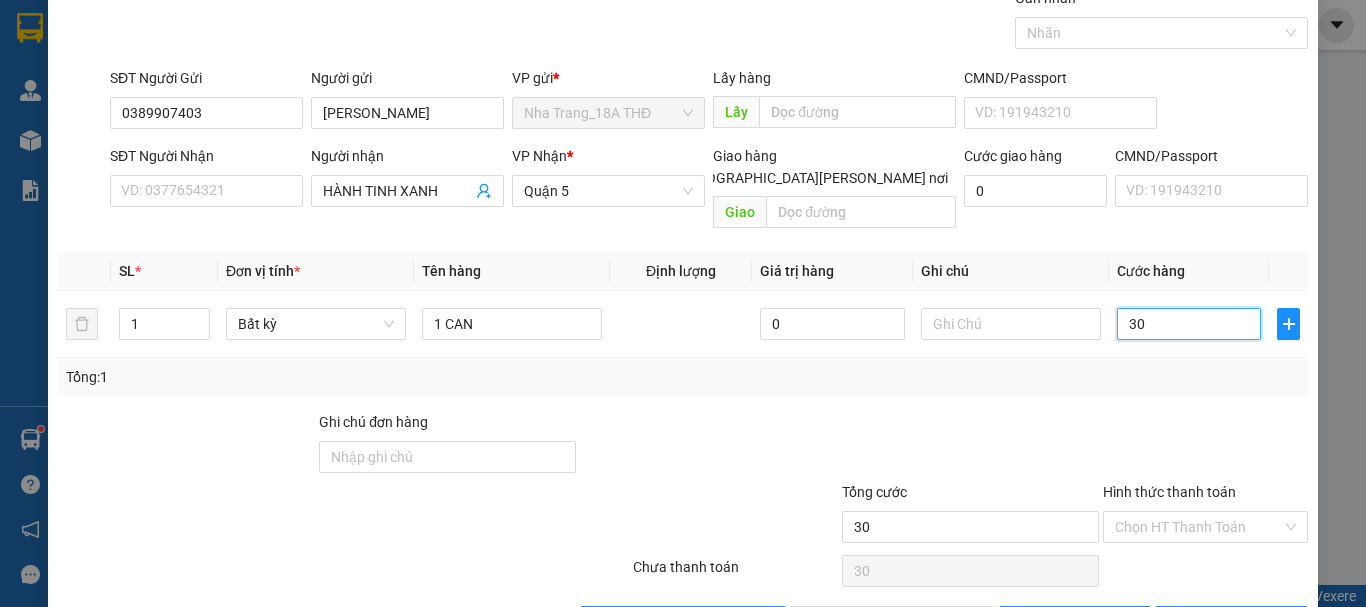 scroll, scrollTop: 133, scrollLeft: 0, axis: vertical 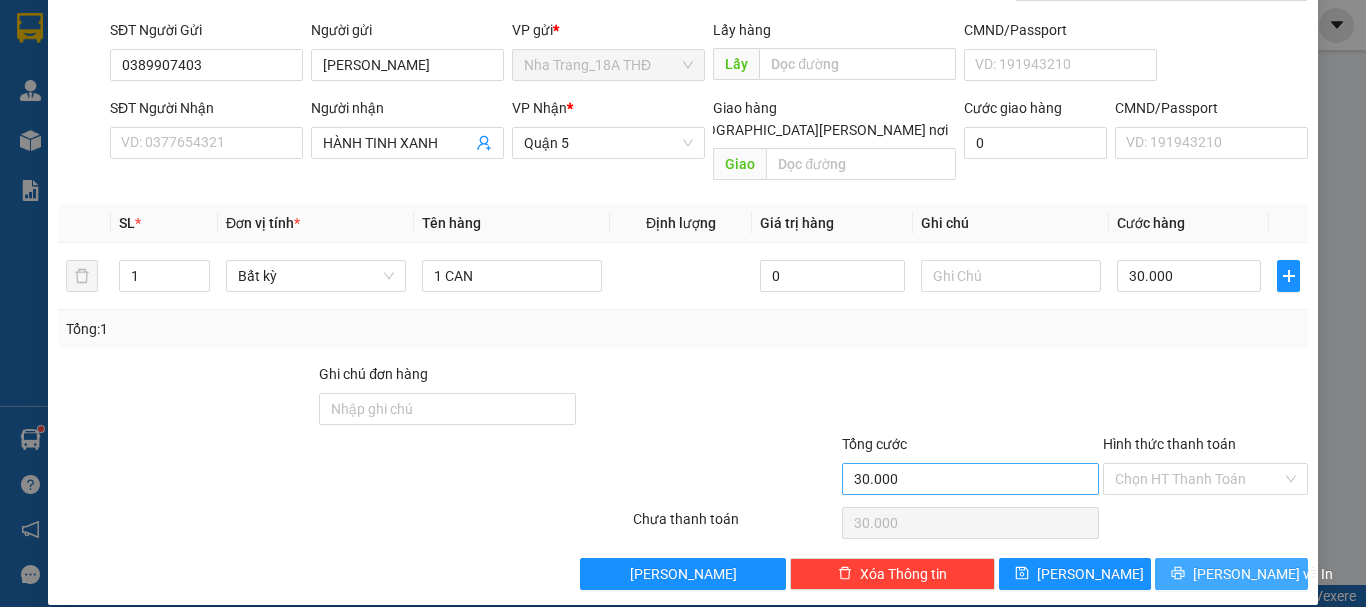 drag, startPoint x: 1219, startPoint y: 553, endPoint x: 1066, endPoint y: 460, distance: 179.04749 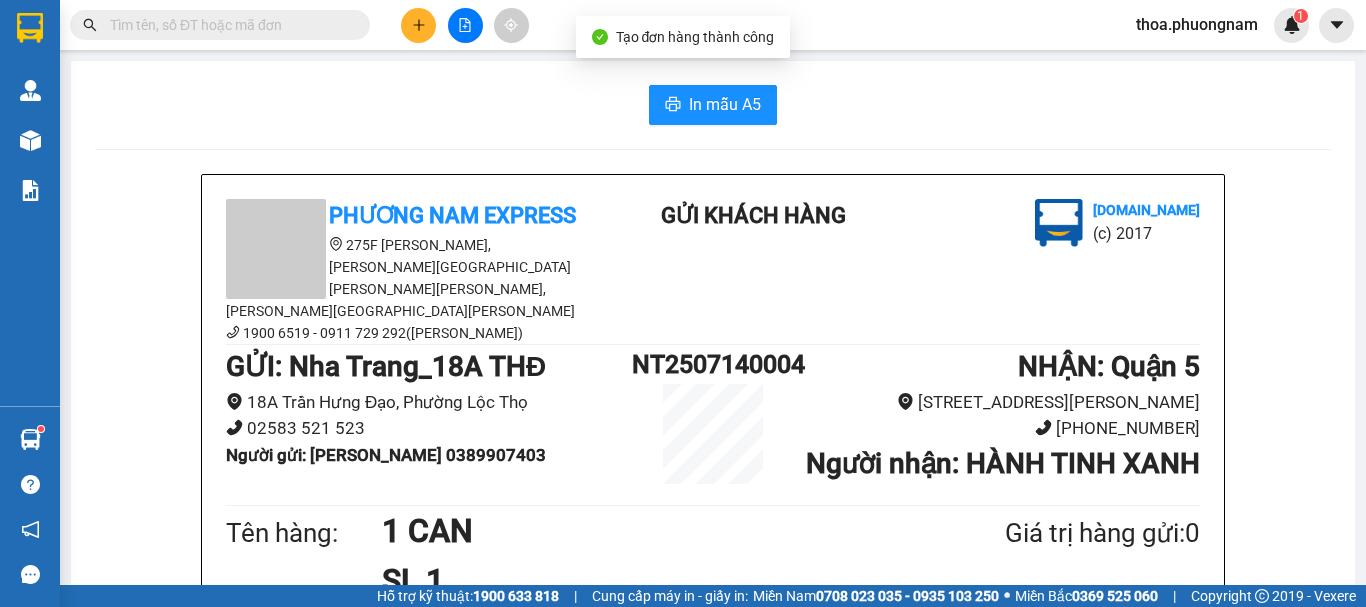 click on "In mẫu A5
Phương Nam Express   275F Phạm Ngũ Lão, Phường Phạm Ngũ Lão, Quận 1, TP Hồ Chí Minh   1900 6519 - 0911 729 292(Ninh Hòa) Gửi khách hàng Vexere.com (c) 2017 GỬI :   Nha Trang_18A THĐ   18A Trần Hưng Đạo, Phường Lộc Thọ   02583 521 523 Người gửi :   CHỊ KHÁNH 0389907403 NT2507140004 NHẬN :   Quận 5   230 Lê Hồng Phong, Phường 4   (028) 38321086 Người nhận :   HÀNH TINH XANH   Tên hàng: 1 CAN SL 1 Giá trị hàng gửi:  0 CC   30.000 Tổng phải thu:   30.000 09:39, ngày 14 tháng 07 năm 2025 NV nhận hàng Đỗ Thị Thoa Quy định nhận/gửi hàng : 1. Quý khách phải báo mã số “Phiếu Gửi Hàng” khi nhận hàng, phải trình CMND hoặc giấy giới thiệu đối với hàng gửi bảo đảm, hàng có giá trị. 2. Hàng gửi phải được nhận trong vòng 02 ngày kể từ ngày gửi. Quá thời hạn trên, Công ty không chịu trách nhiệm. Phương Nam Express vexere.com" at bounding box center [713, 920] 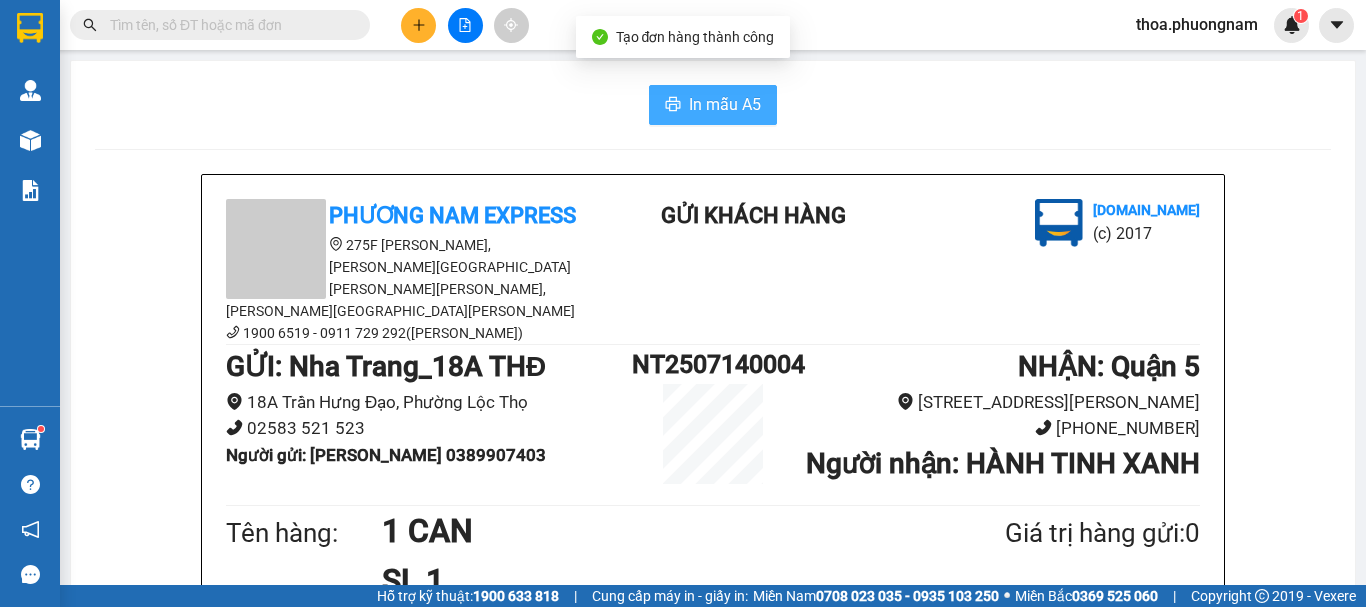 click on "In mẫu A5" at bounding box center (725, 104) 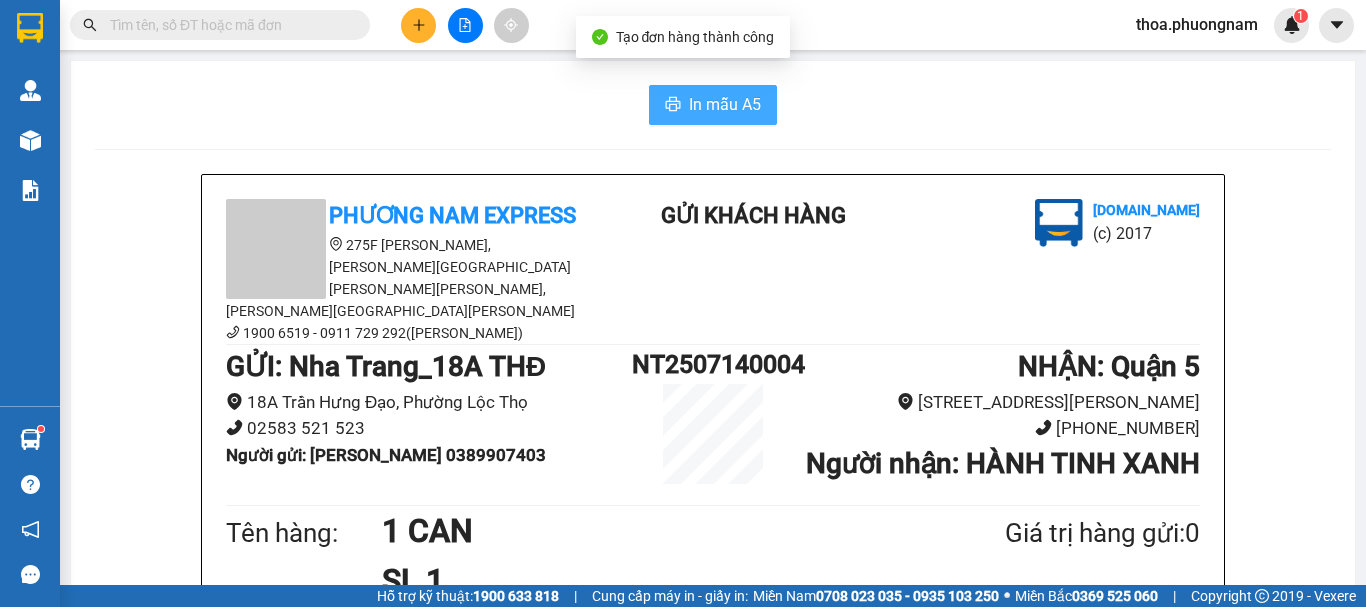 scroll, scrollTop: 0, scrollLeft: 0, axis: both 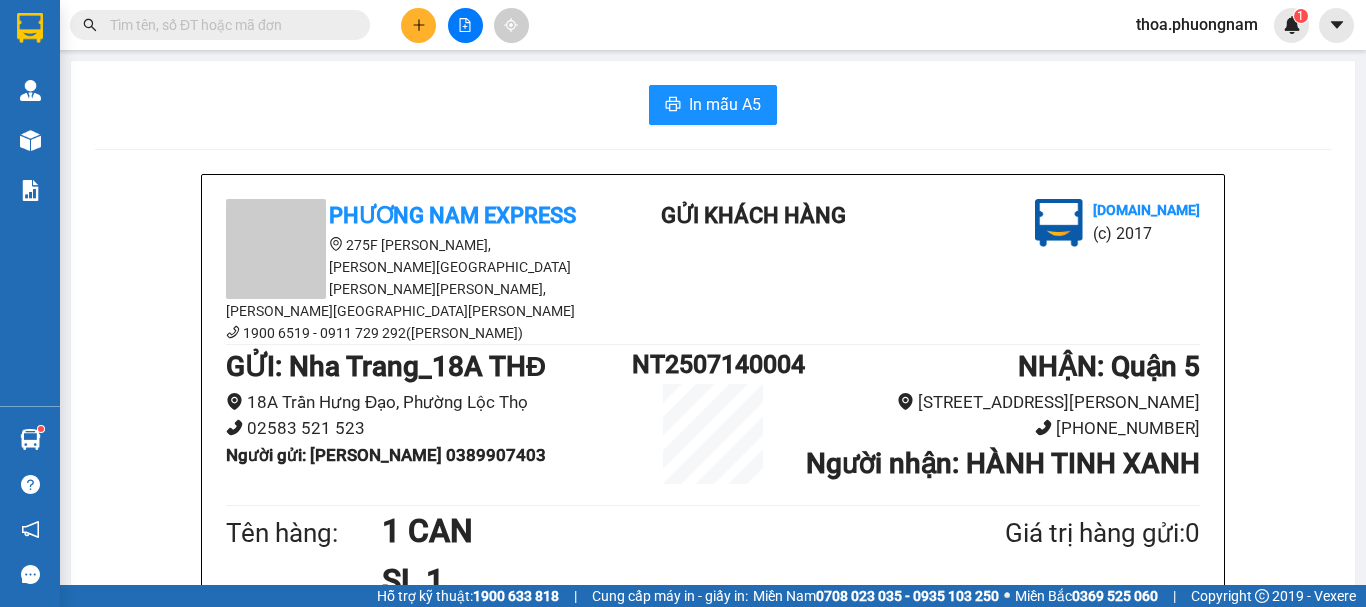 click at bounding box center (220, 25) 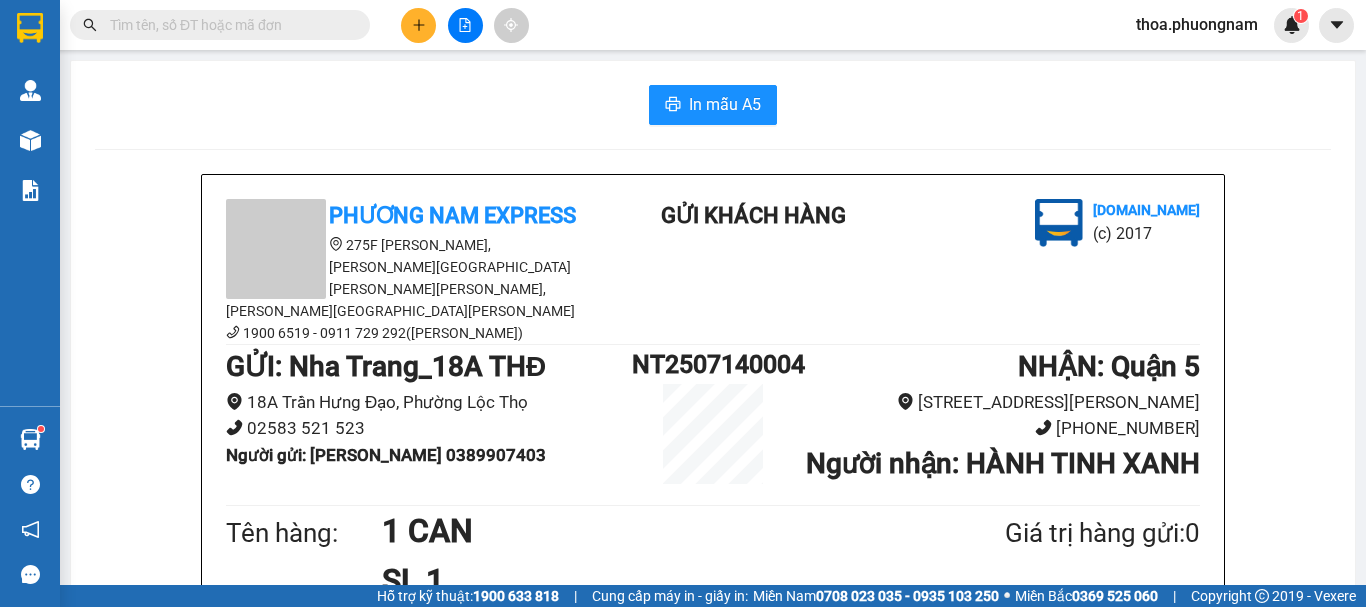 click at bounding box center (228, 25) 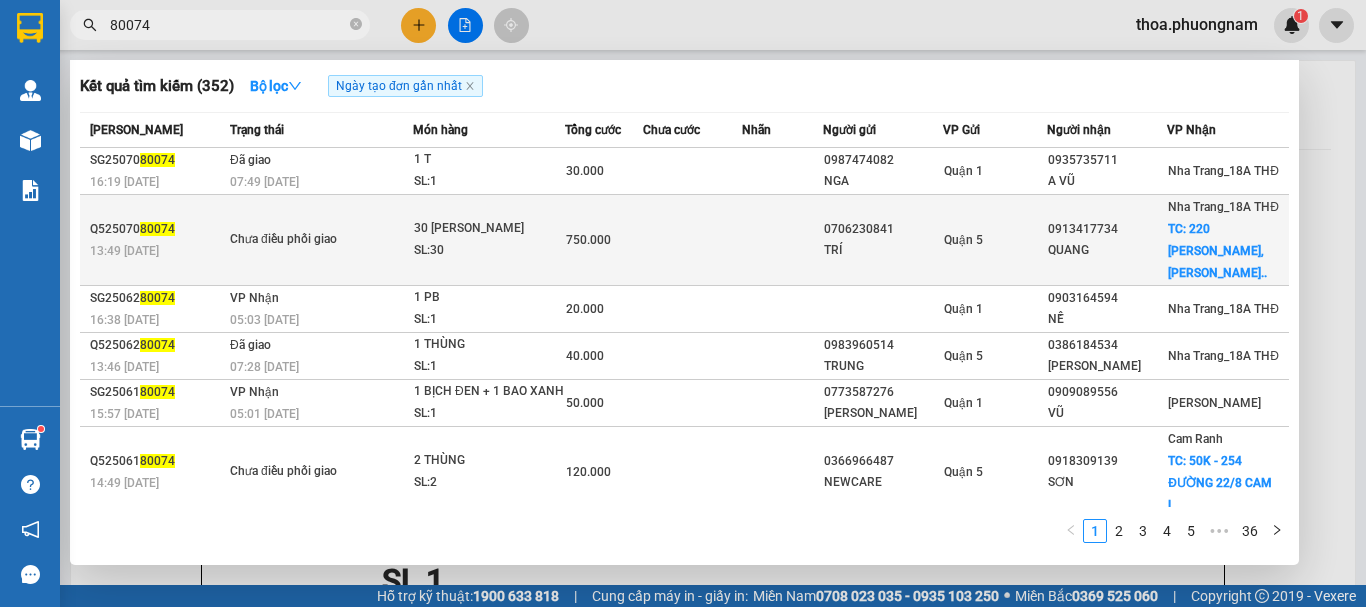 click at bounding box center [692, 240] 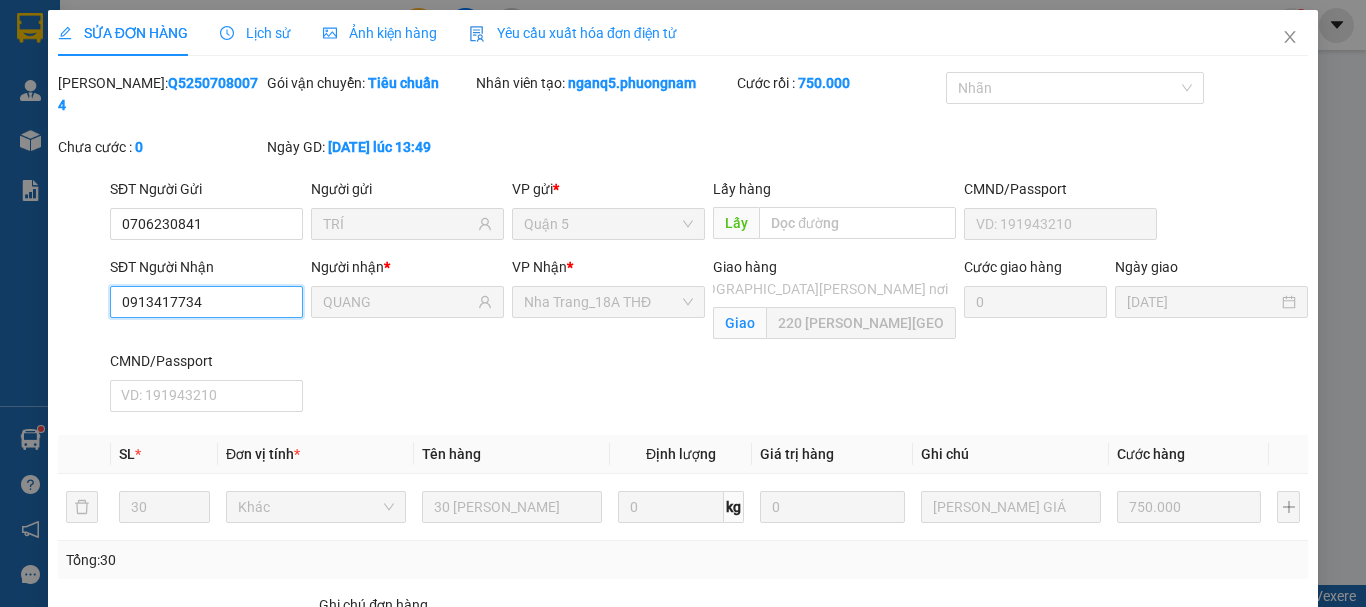 drag, startPoint x: 228, startPoint y: 283, endPoint x: 0, endPoint y: 292, distance: 228.17757 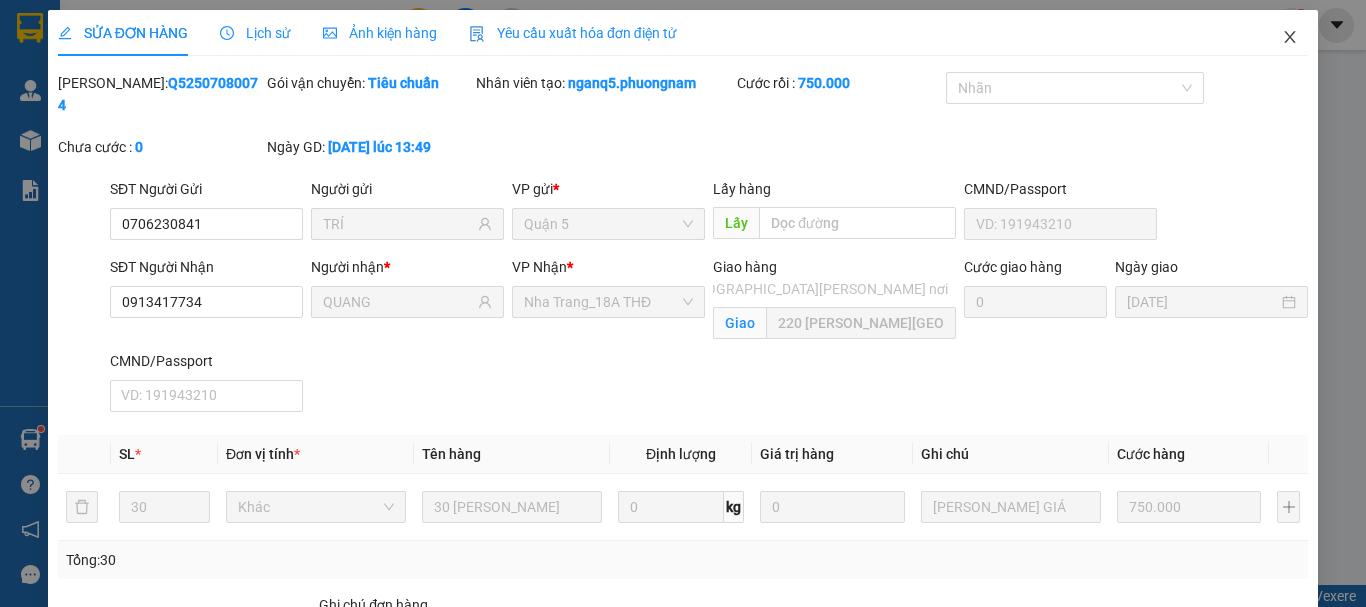 click at bounding box center (1290, 38) 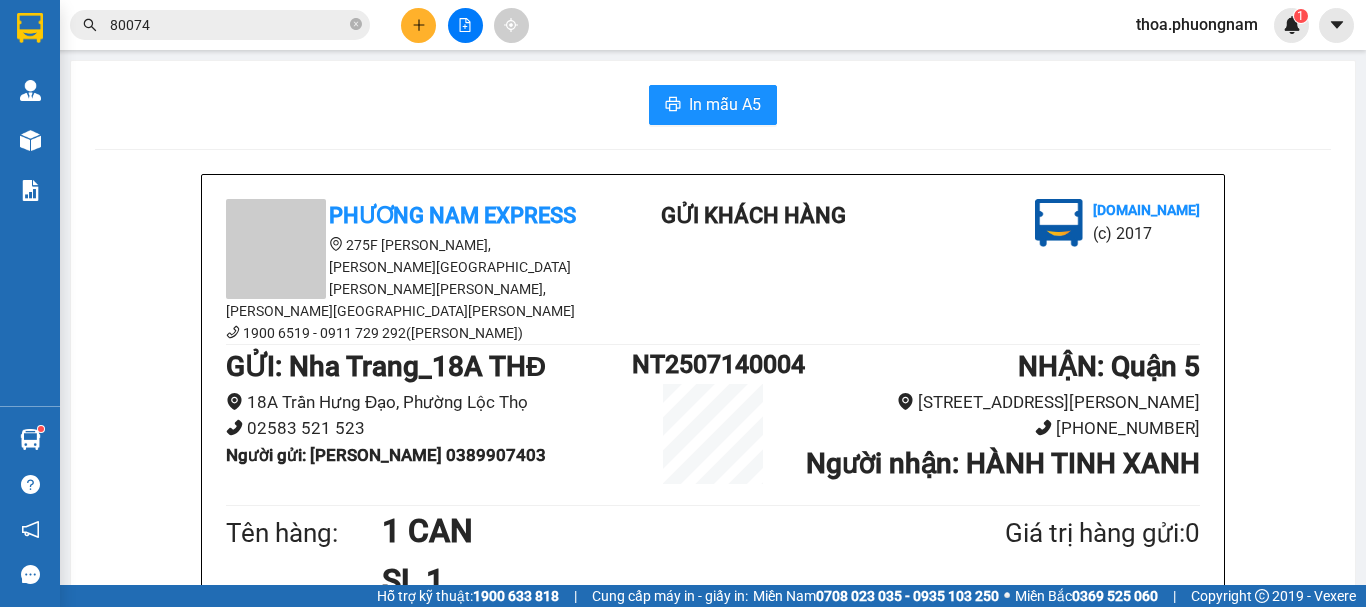 click on "80074" at bounding box center (228, 25) 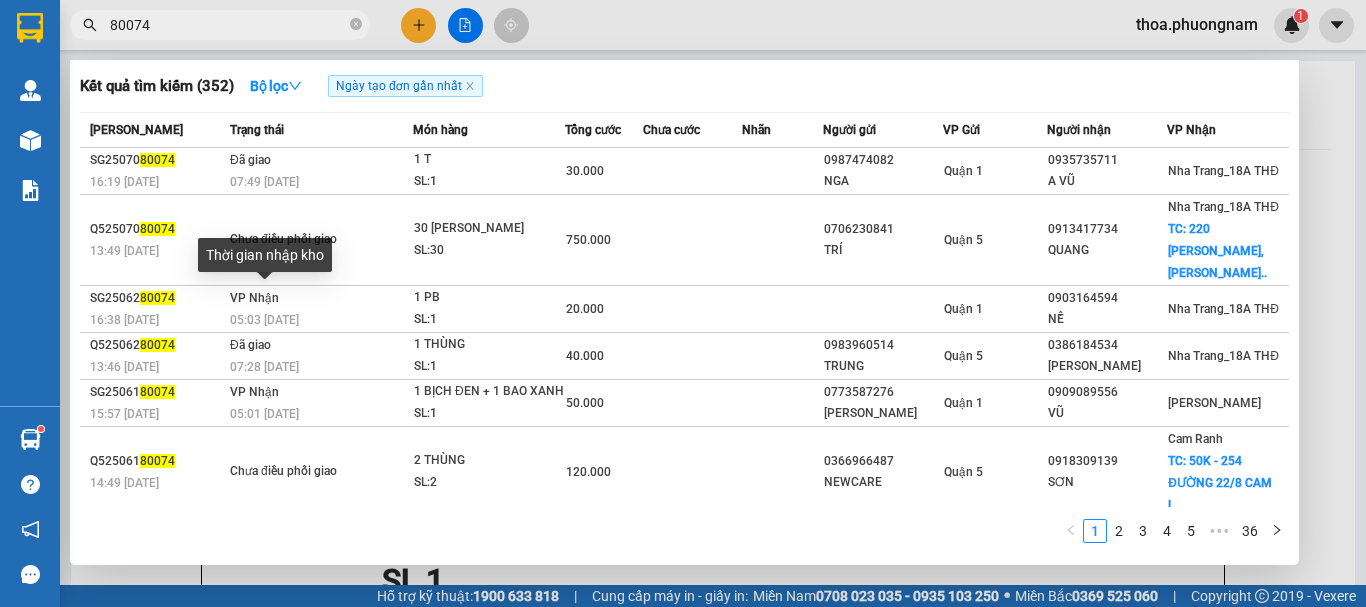 click on "Thời gian nhập kho" at bounding box center [265, 255] 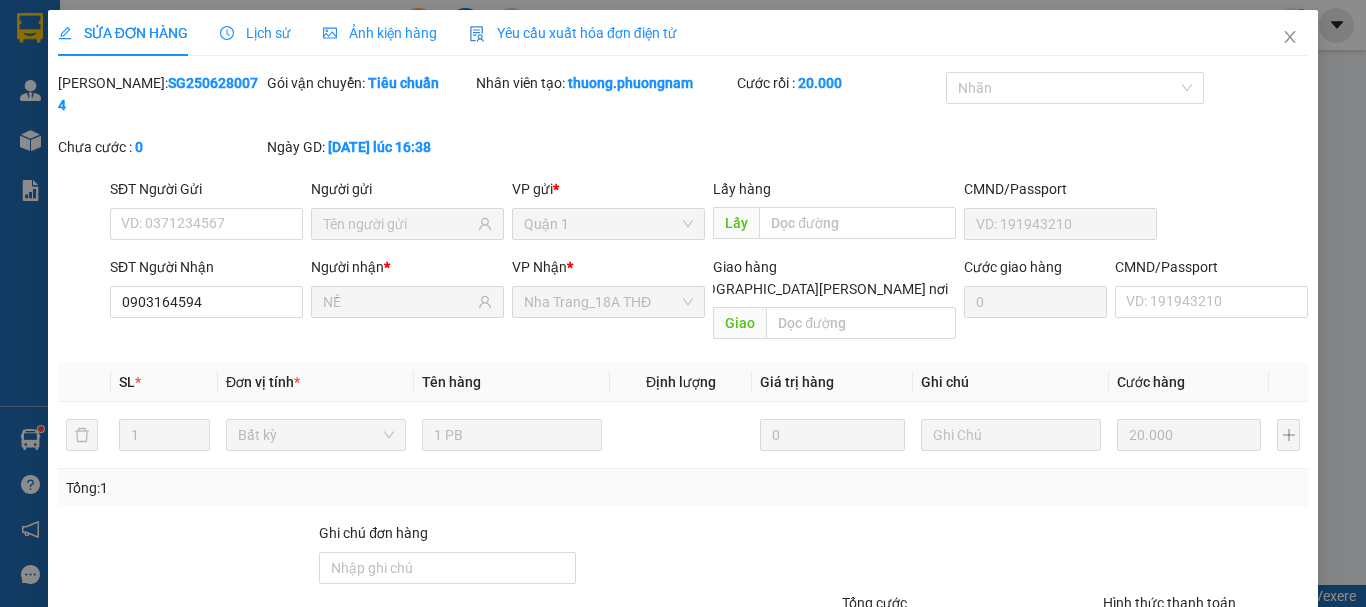 click on "Lịch sử" at bounding box center [255, 33] 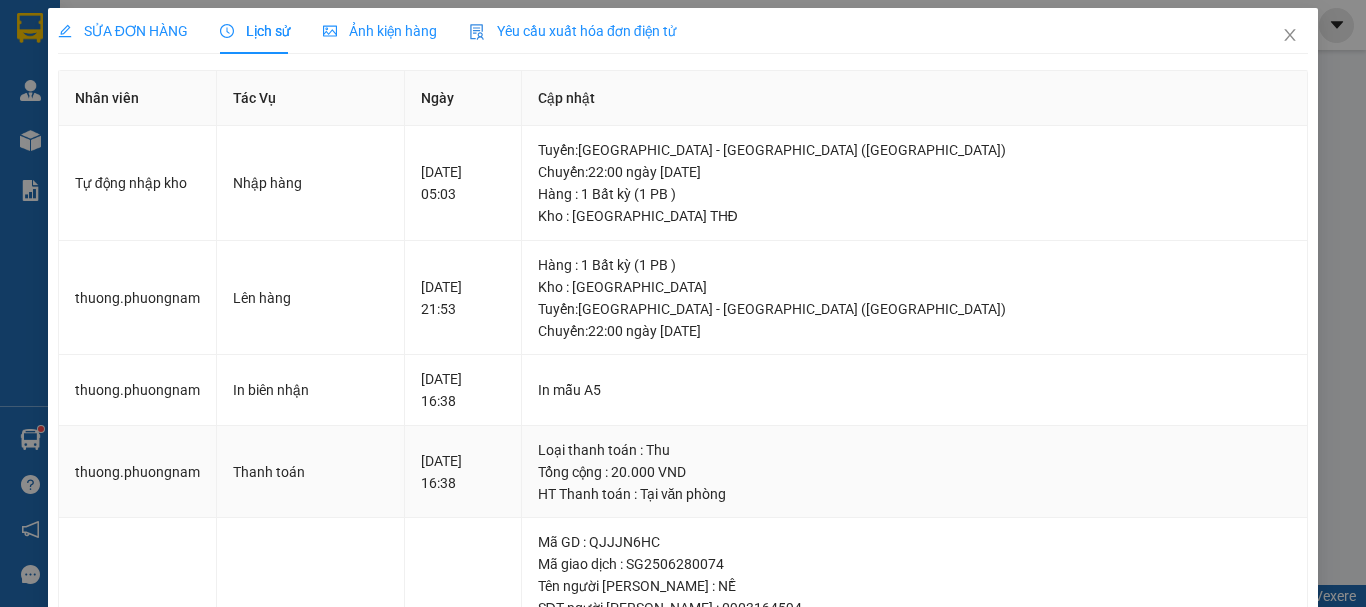 scroll, scrollTop: 0, scrollLeft: 0, axis: both 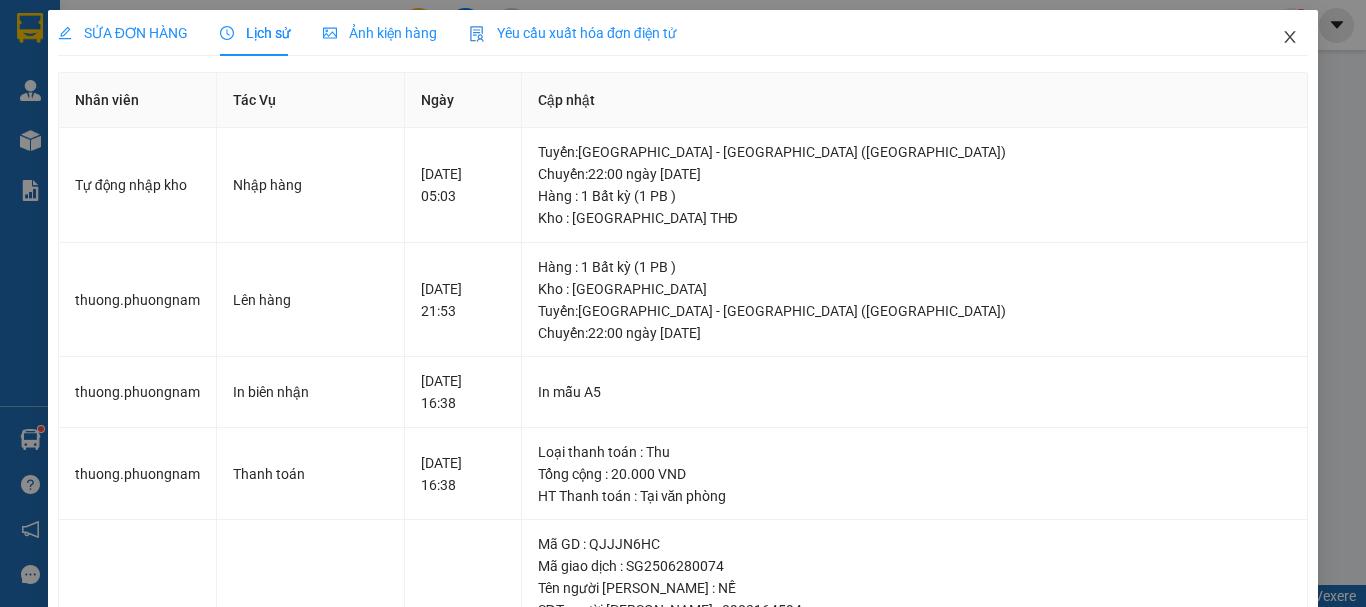 click 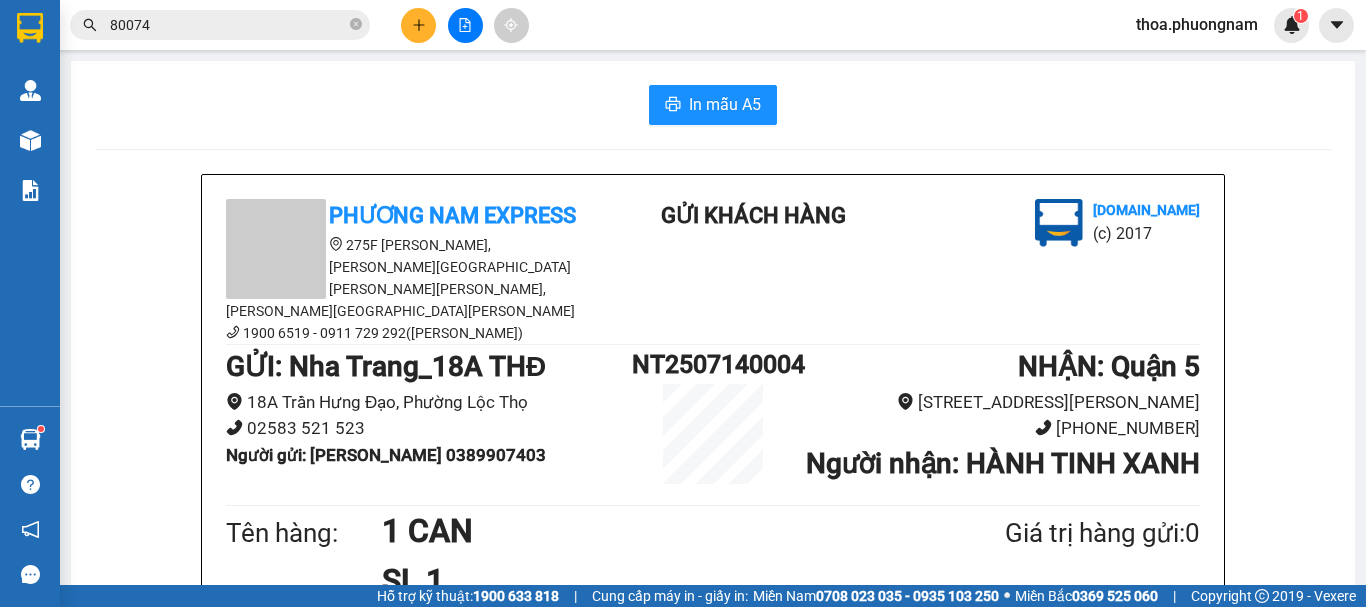 click on "80074" at bounding box center [220, 25] 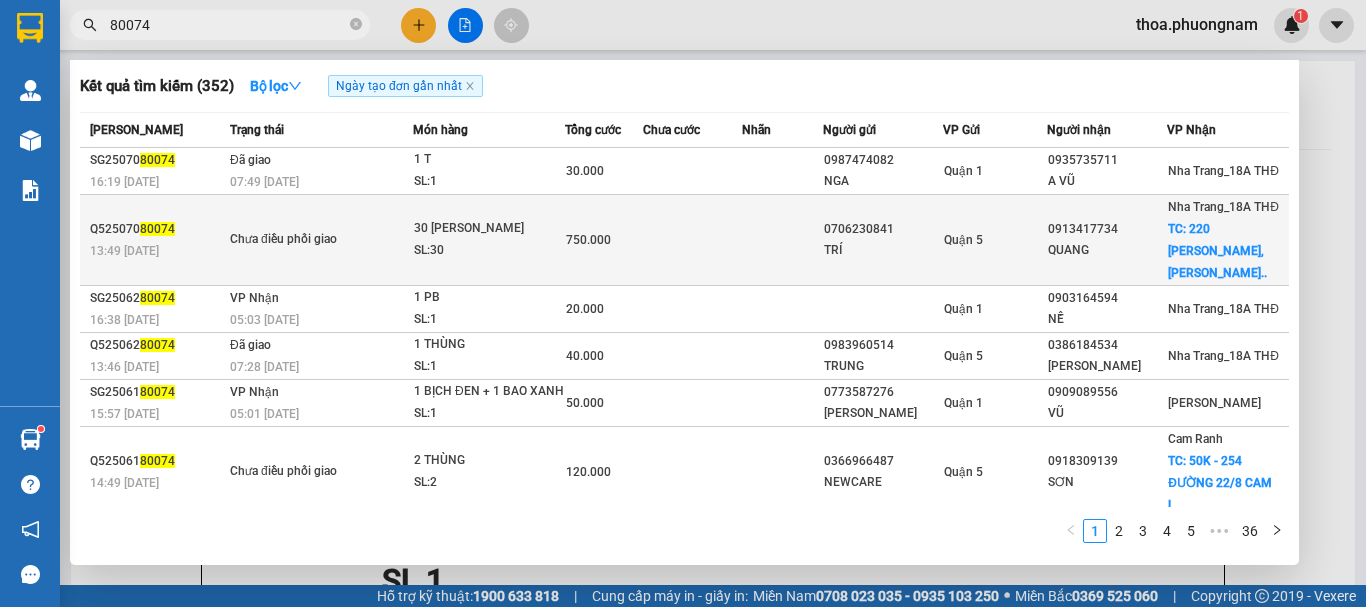 click on "Chưa điều phối giao" at bounding box center (305, 240) 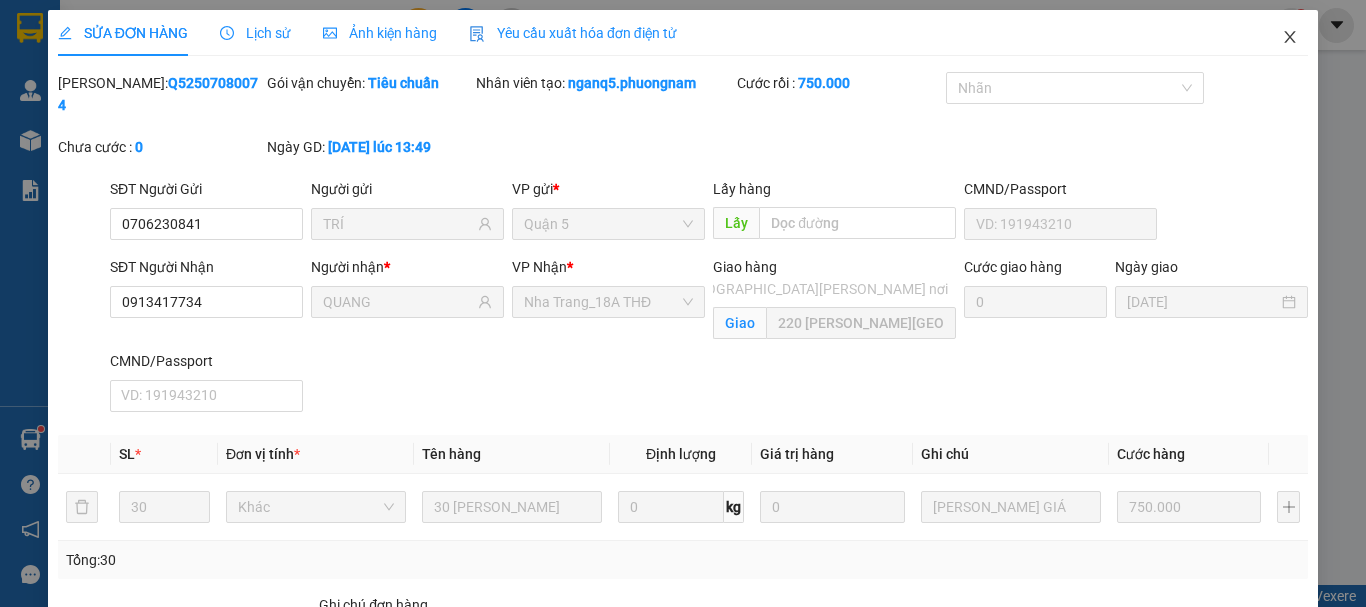 drag, startPoint x: 1271, startPoint y: 37, endPoint x: 1199, endPoint y: 41, distance: 72.11102 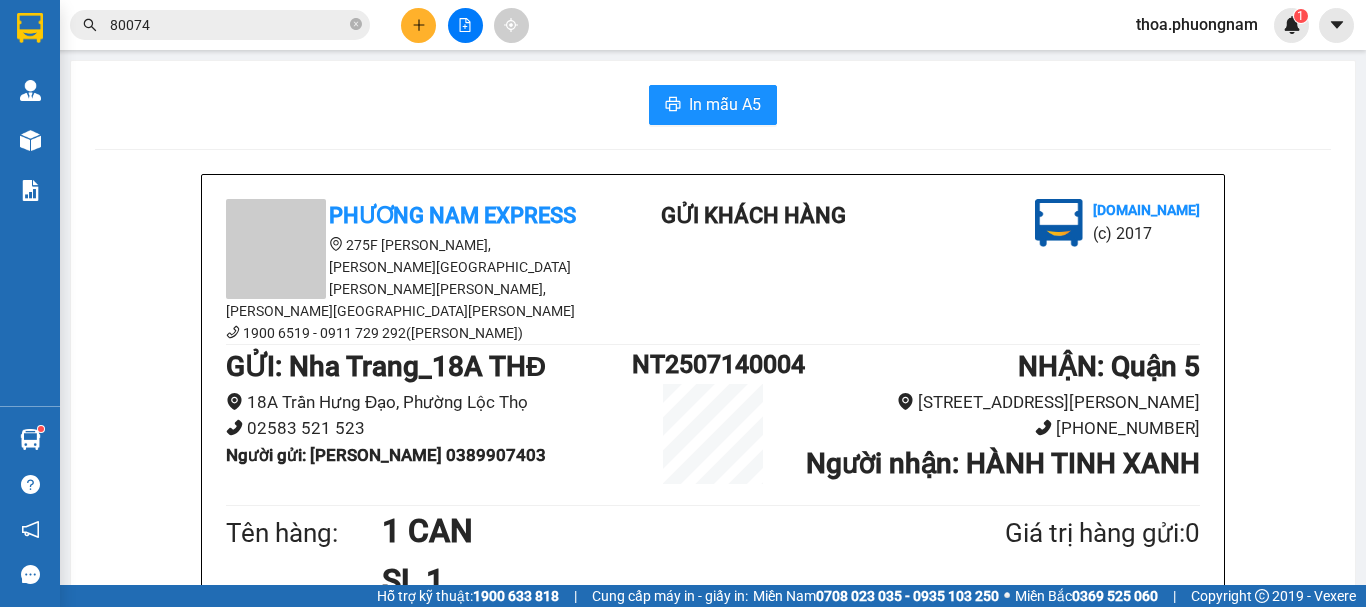 click on "80074" at bounding box center (220, 25) 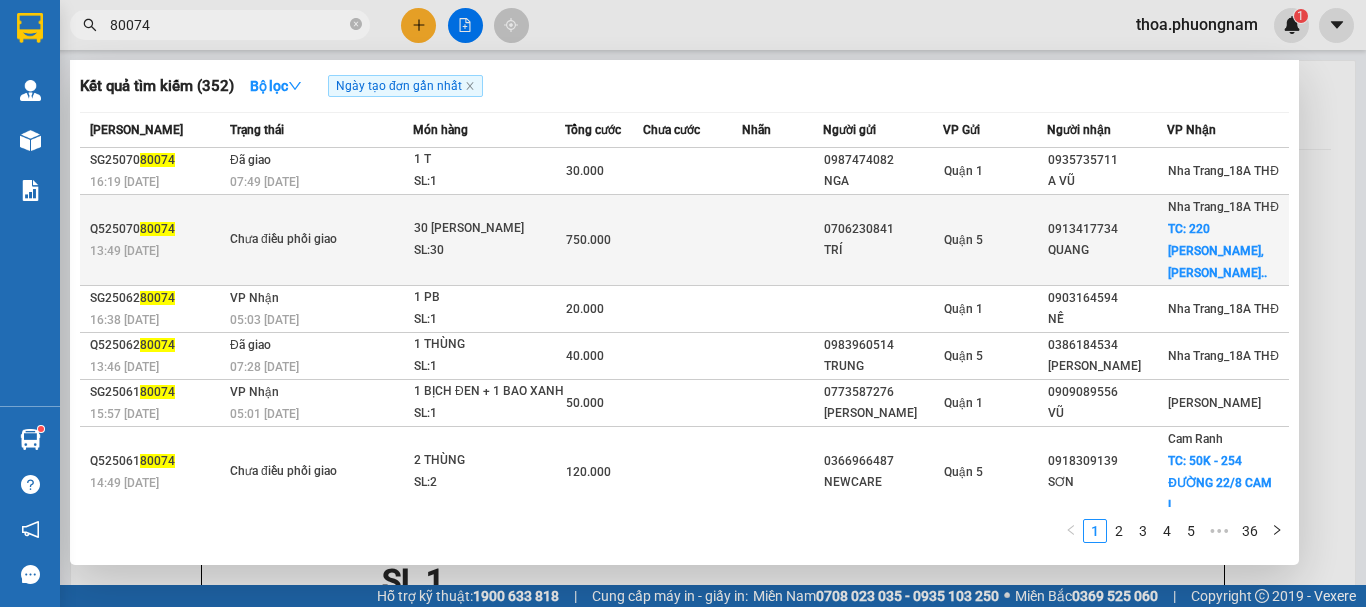 click at bounding box center [692, 240] 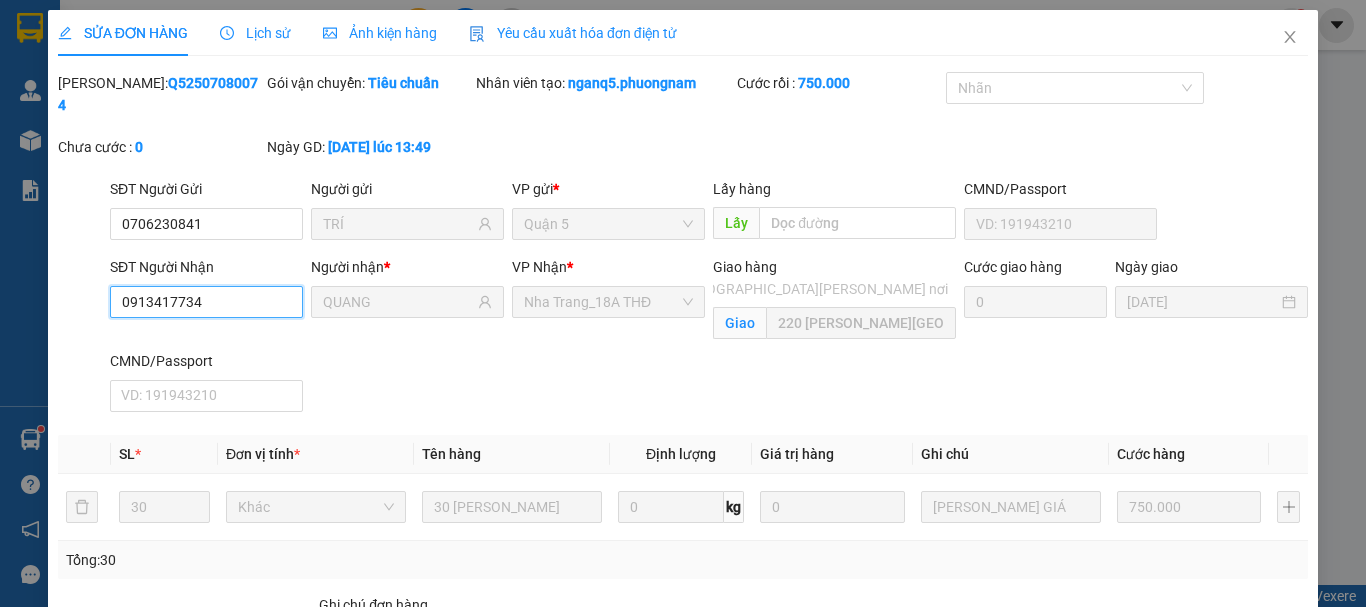drag, startPoint x: 252, startPoint y: 279, endPoint x: 35, endPoint y: 285, distance: 217.08293 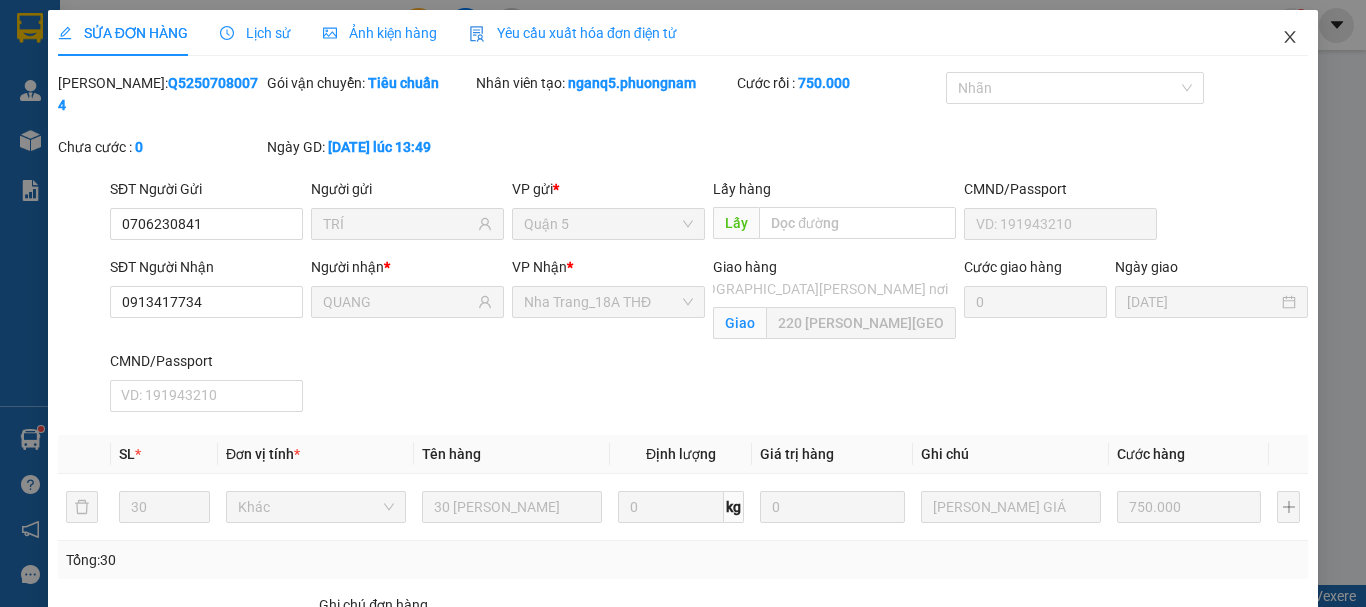 drag, startPoint x: 1289, startPoint y: 39, endPoint x: 1240, endPoint y: 52, distance: 50.695168 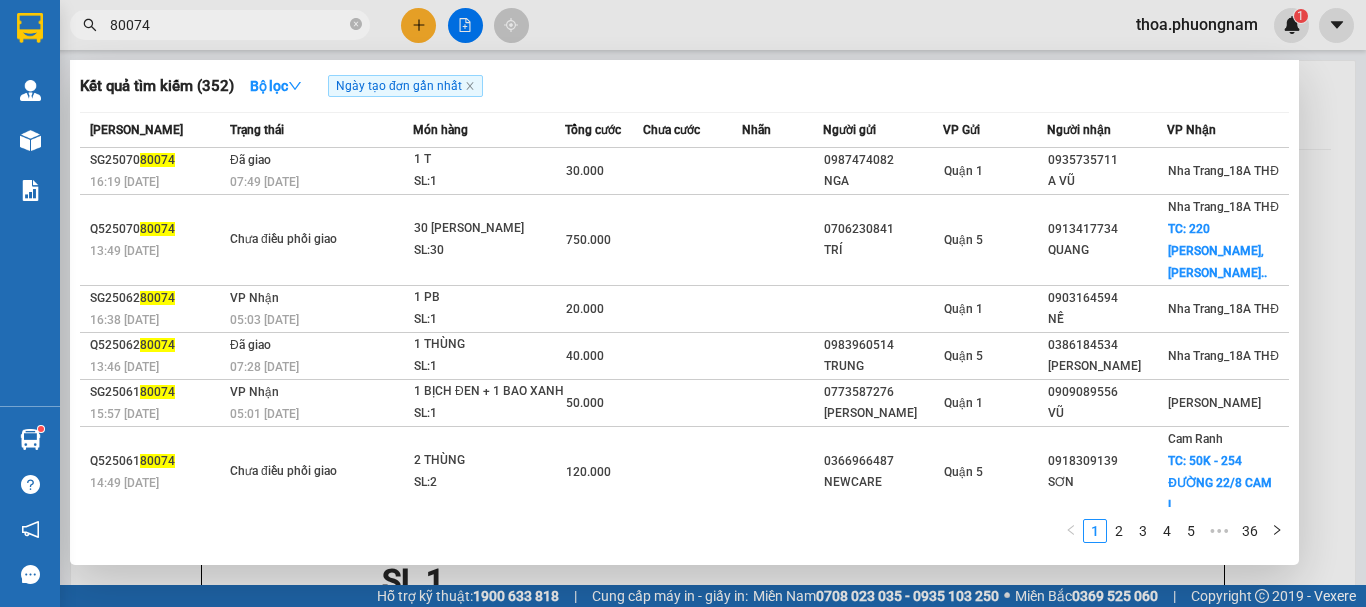 drag, startPoint x: 235, startPoint y: 22, endPoint x: 58, endPoint y: 56, distance: 180.23596 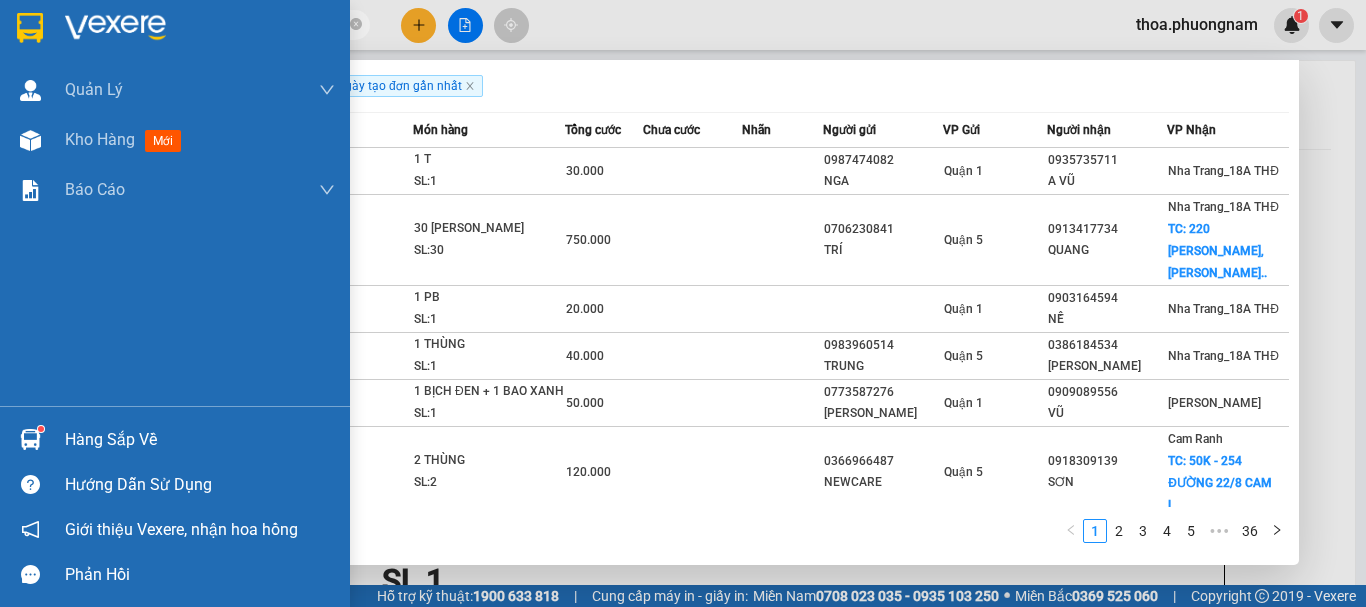 paste on "80074" 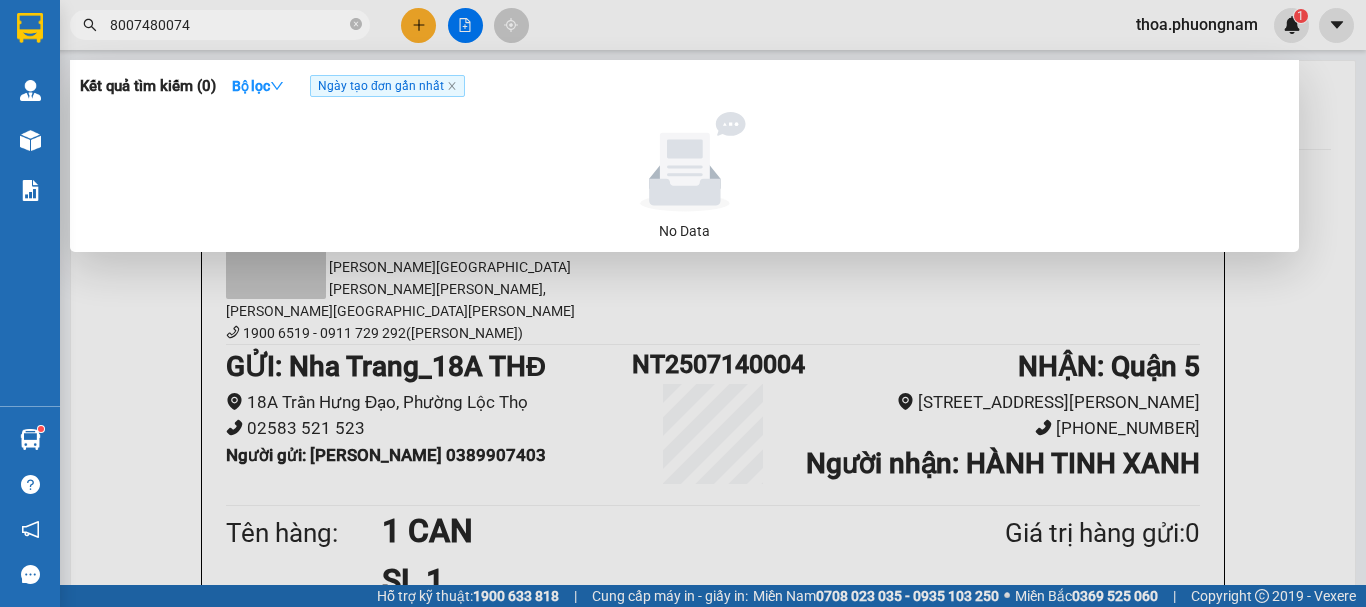 click on "8007480074" at bounding box center [228, 25] 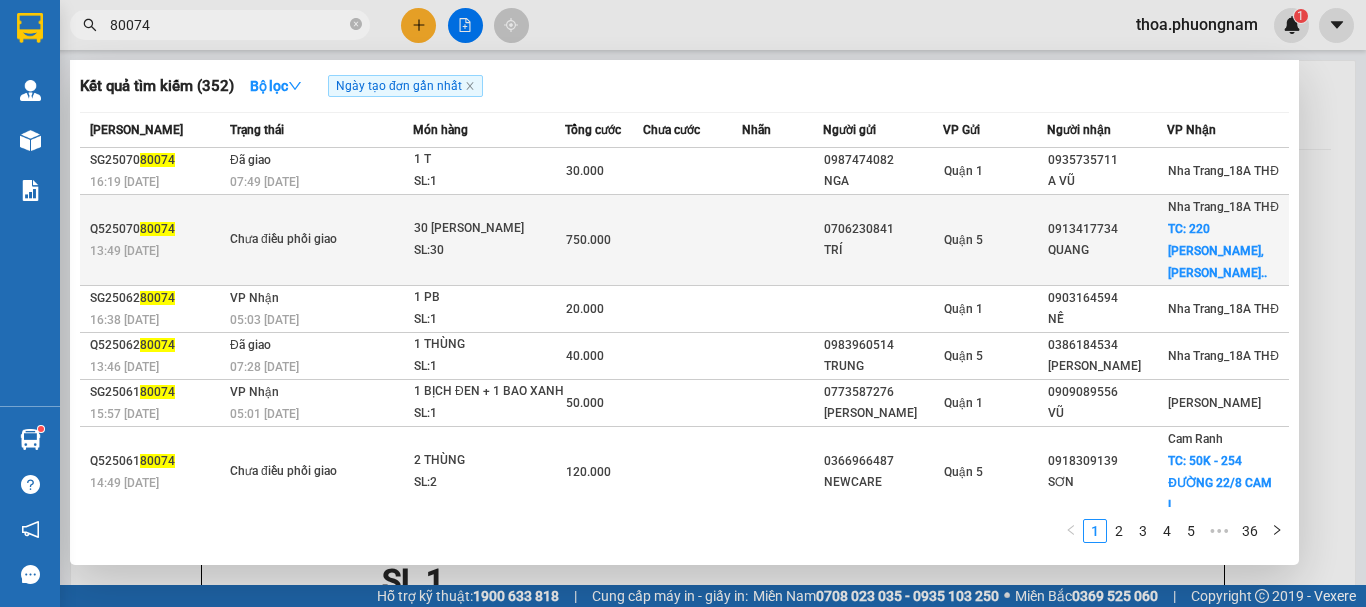 click on "750.000" at bounding box center [604, 240] 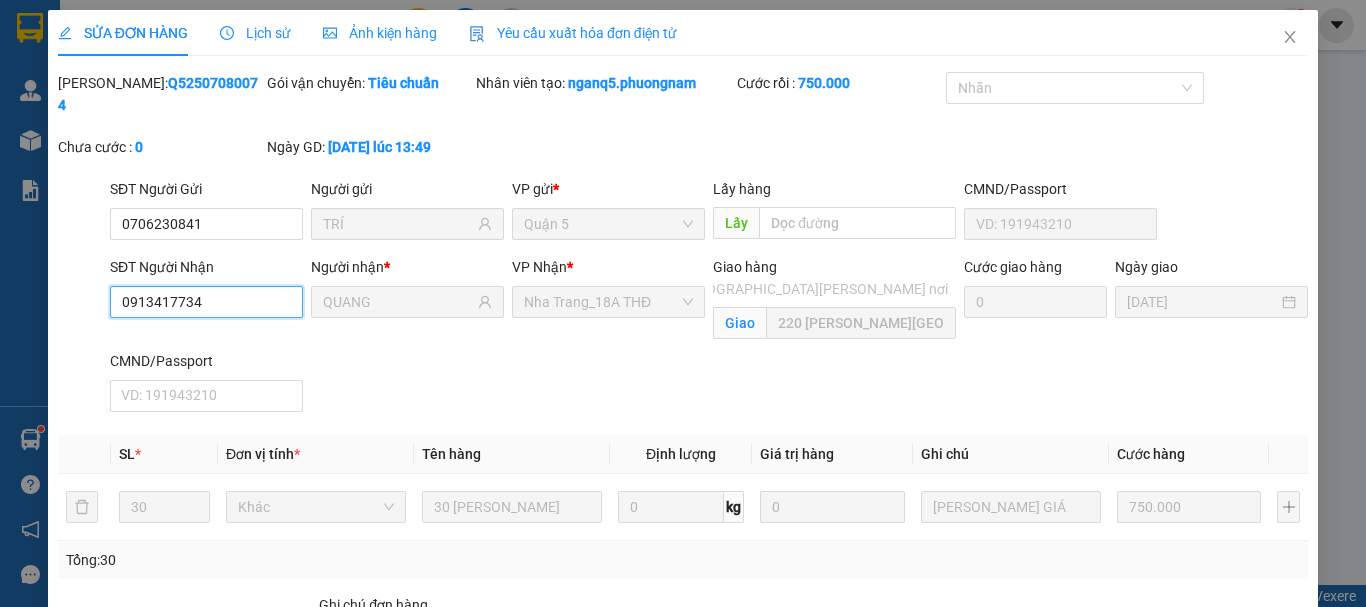 drag, startPoint x: 248, startPoint y: 278, endPoint x: 28, endPoint y: 308, distance: 222.03603 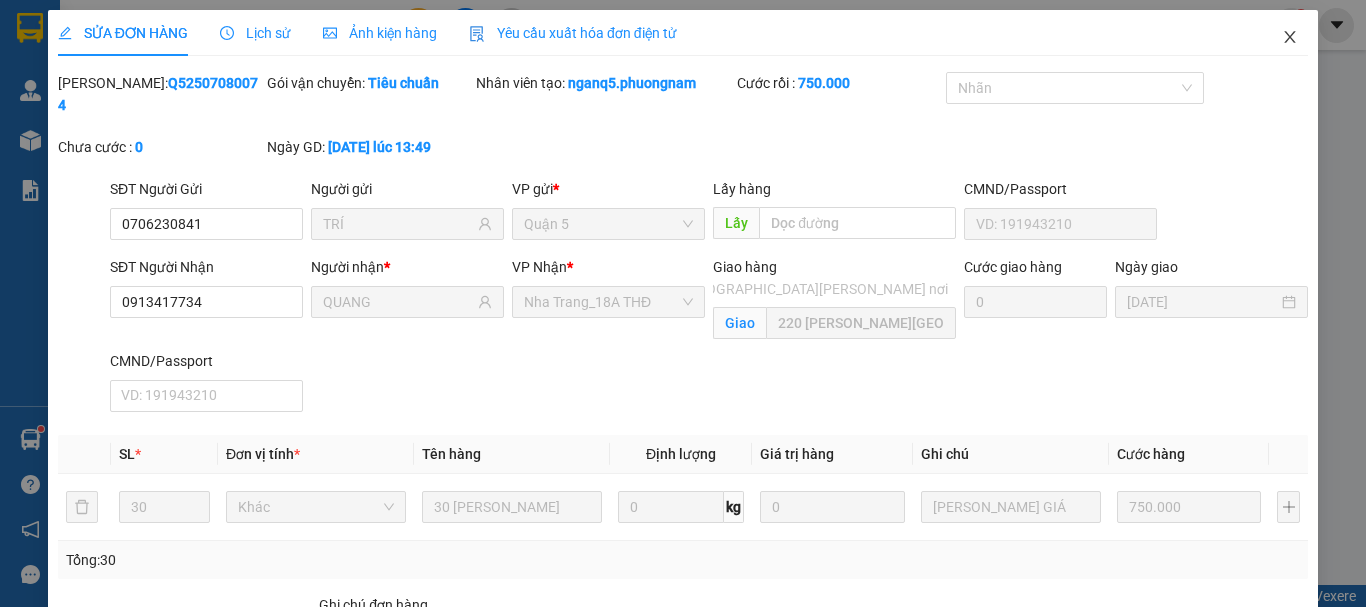 click at bounding box center (1290, 38) 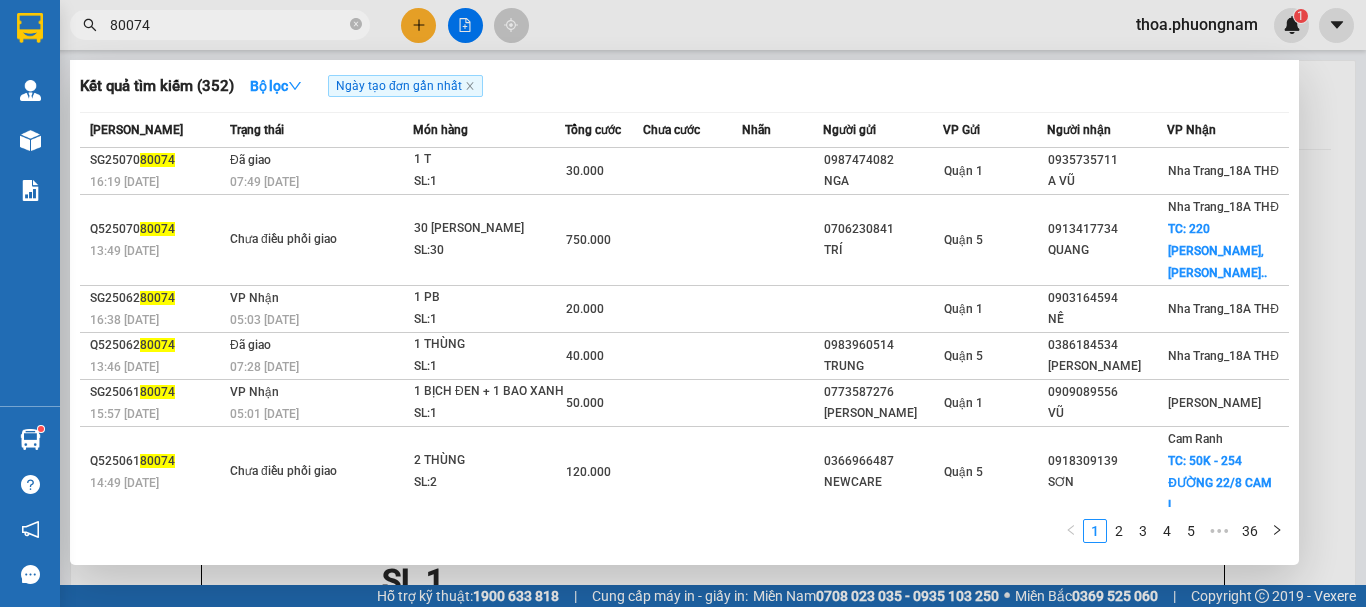 drag, startPoint x: 245, startPoint y: 21, endPoint x: 0, endPoint y: 75, distance: 250.88045 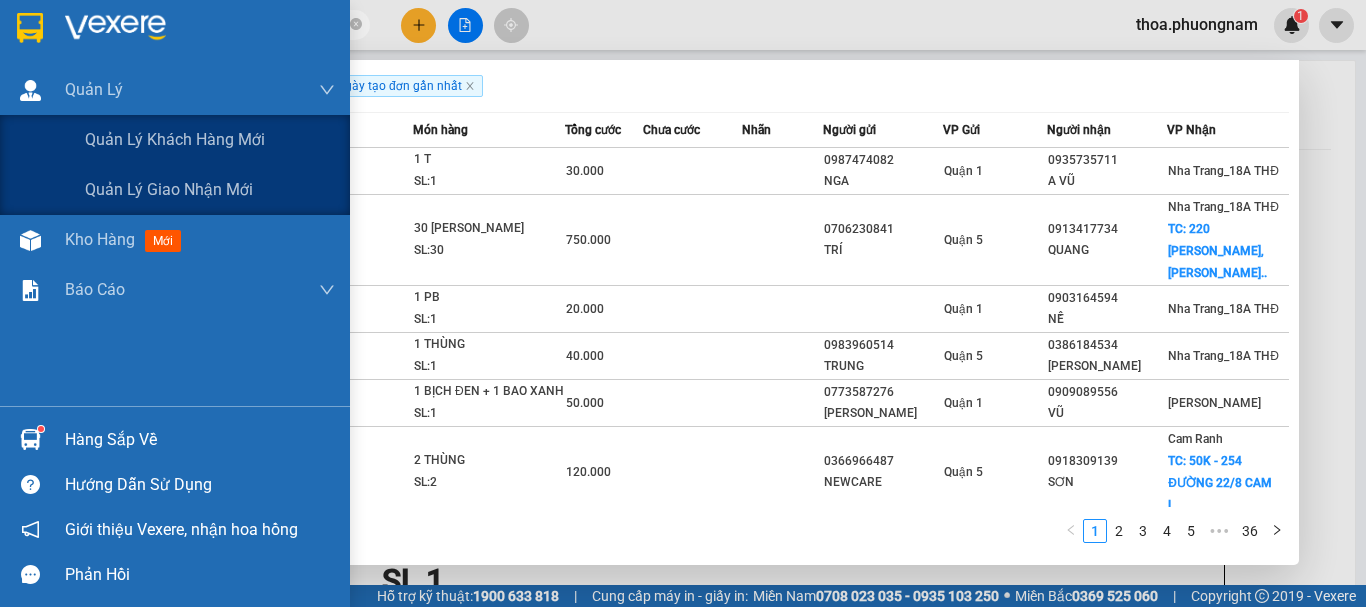 paste on "091341773" 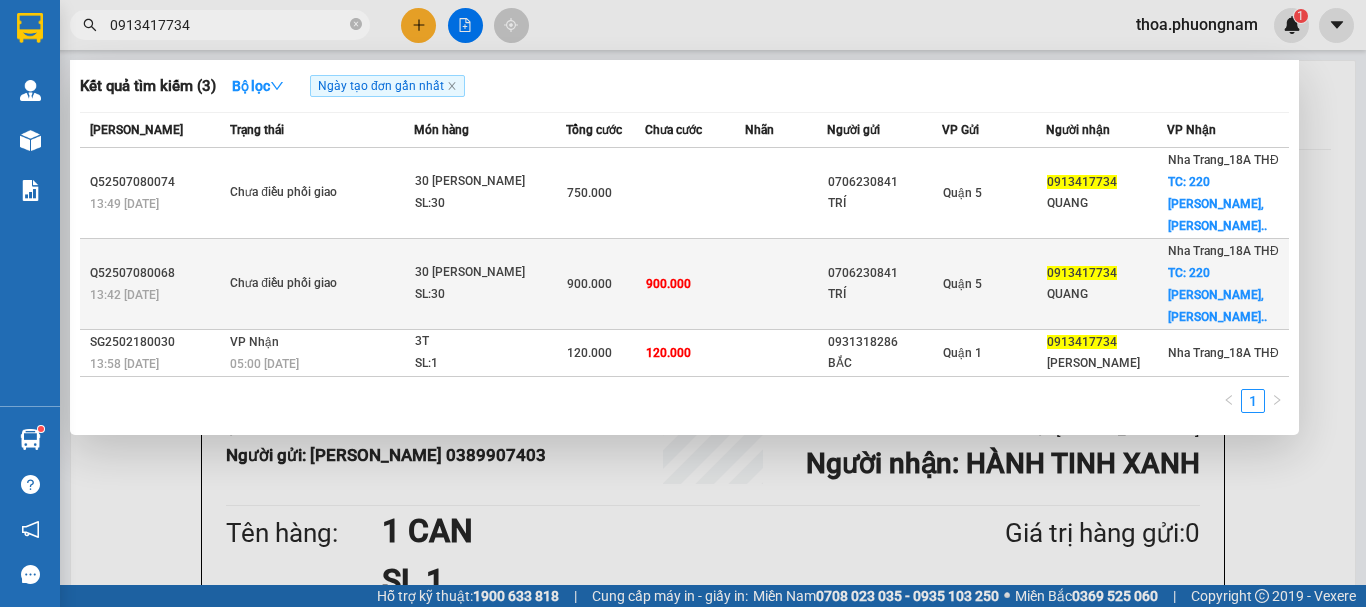 click on "Quận 5" at bounding box center [994, 284] 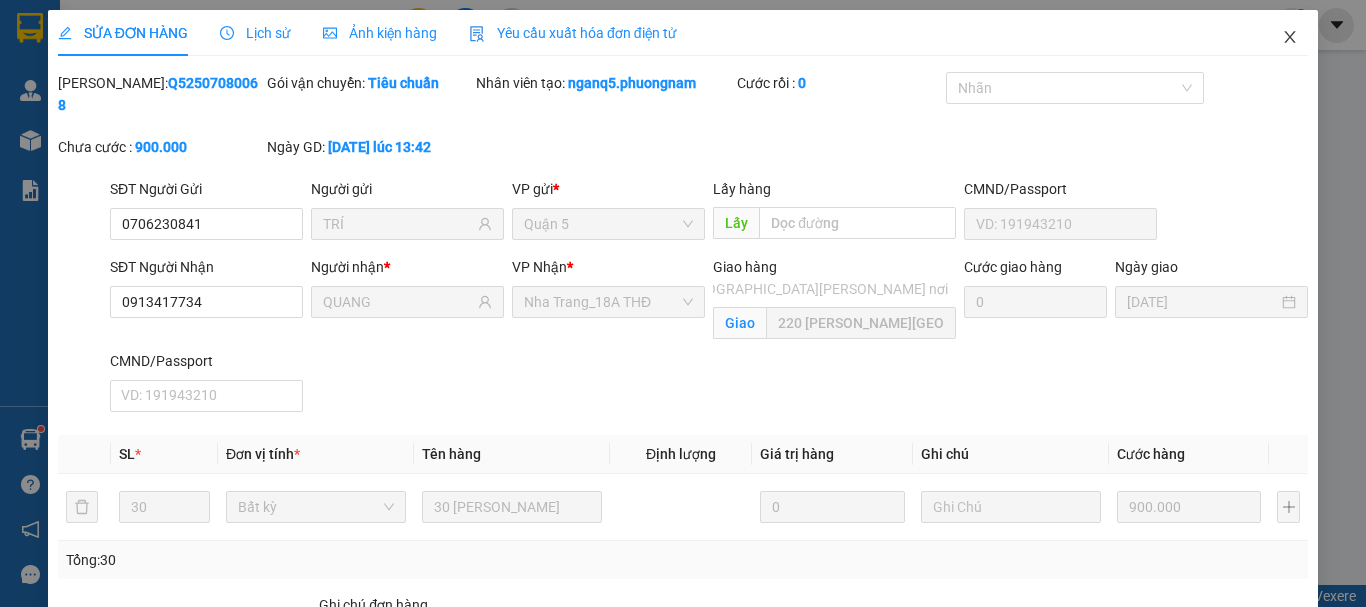 click at bounding box center [1290, 38] 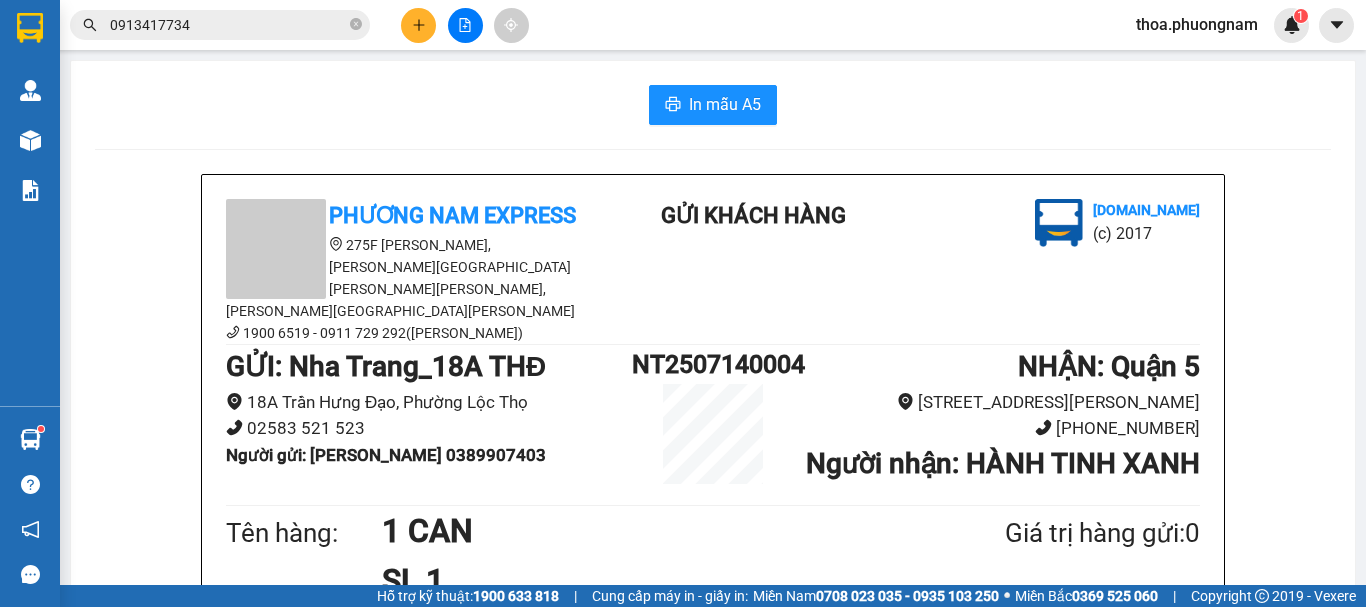 click on "0913417734" at bounding box center (228, 25) 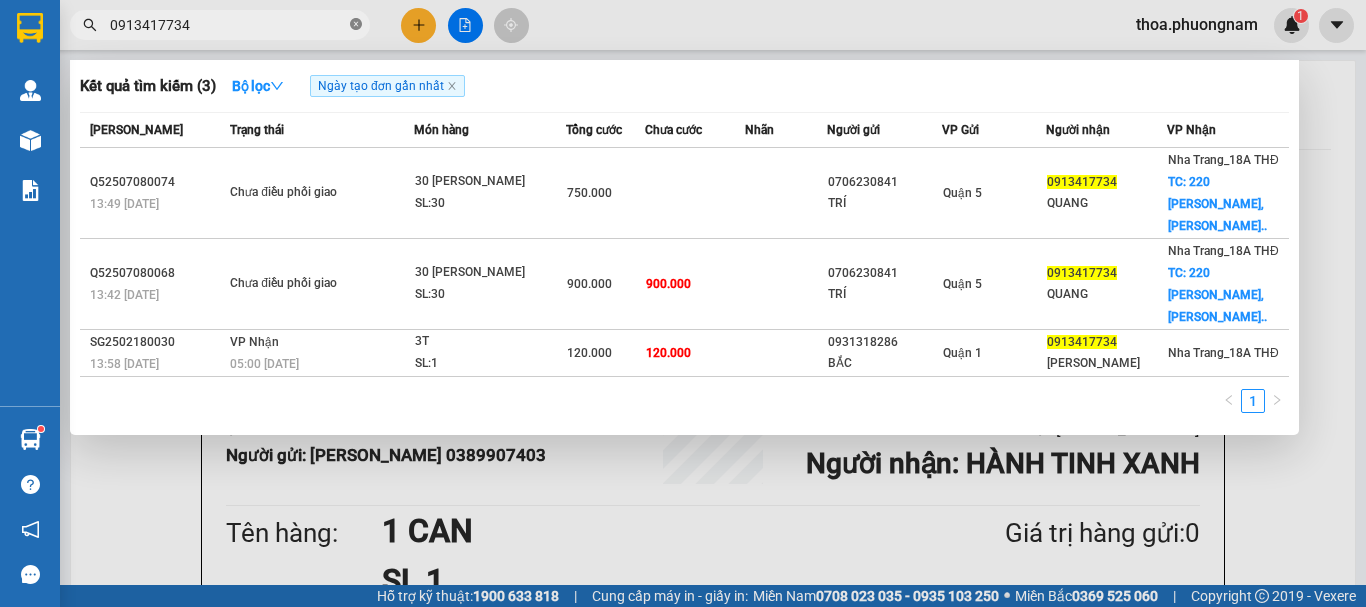 click 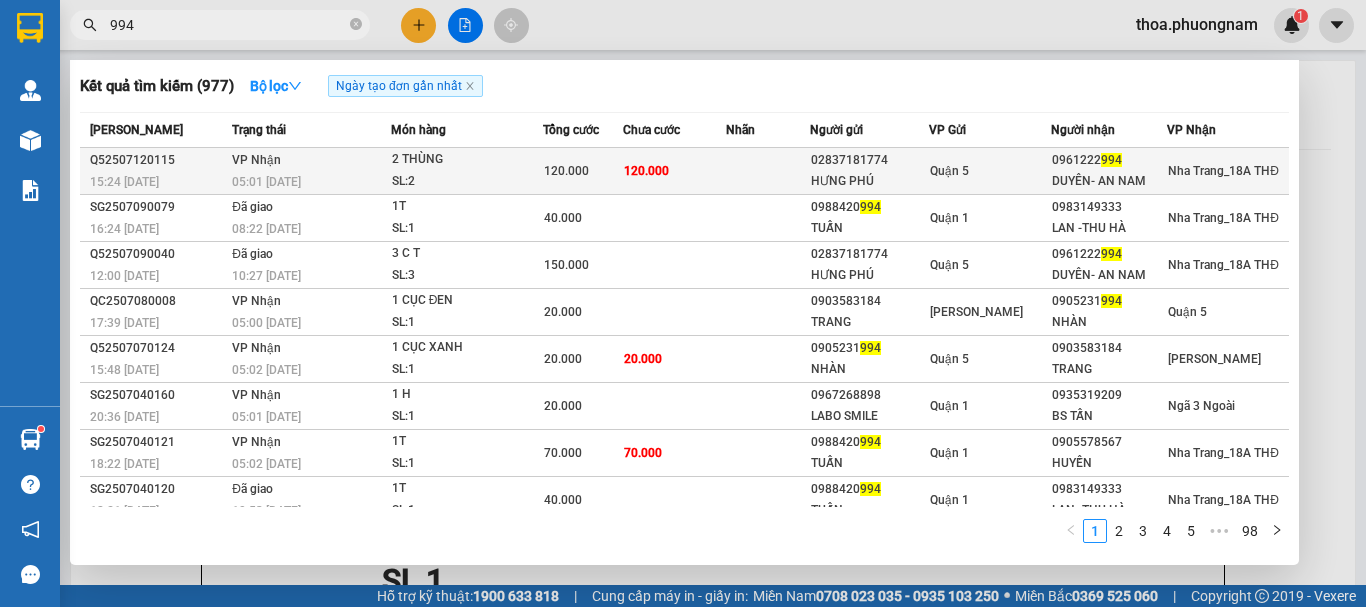 click on "2 THÙNG" at bounding box center (467, 160) 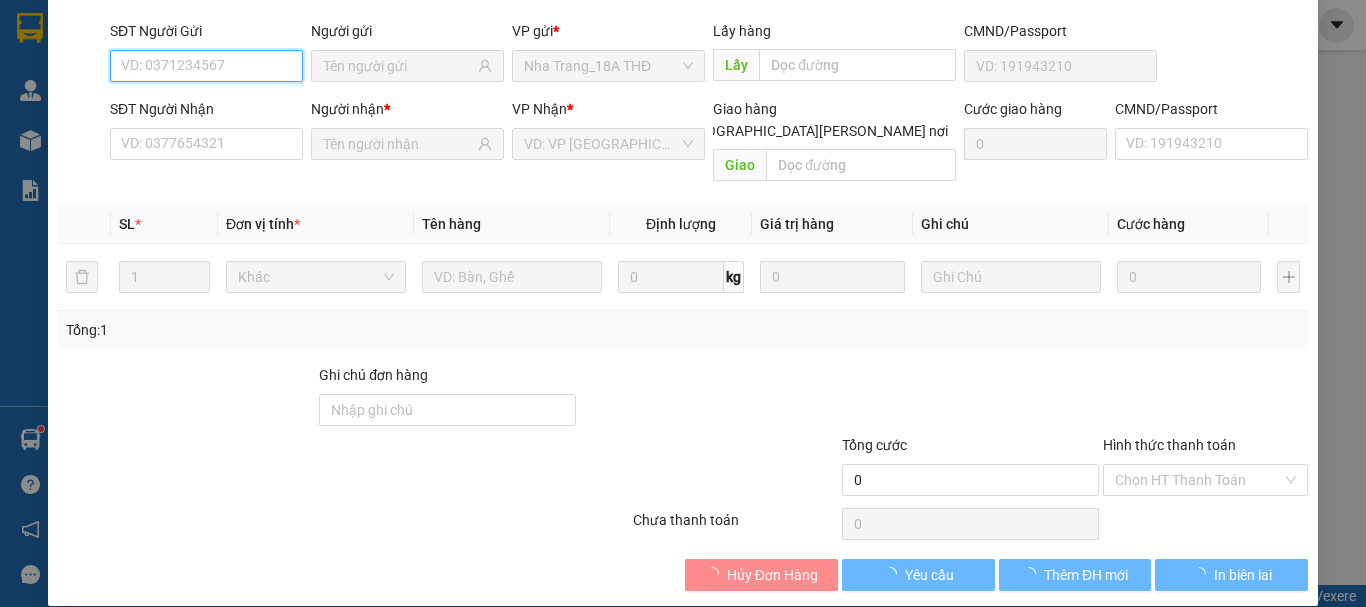 scroll, scrollTop: 137, scrollLeft: 0, axis: vertical 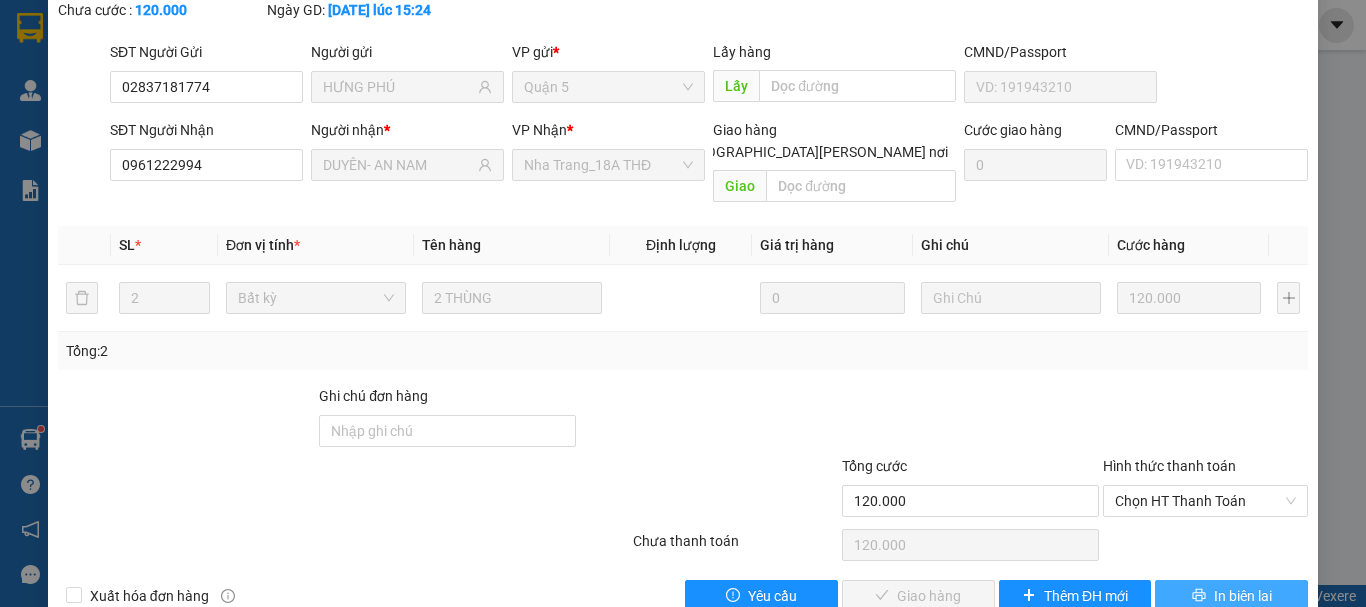 click on "In biên lai" at bounding box center [1243, 596] 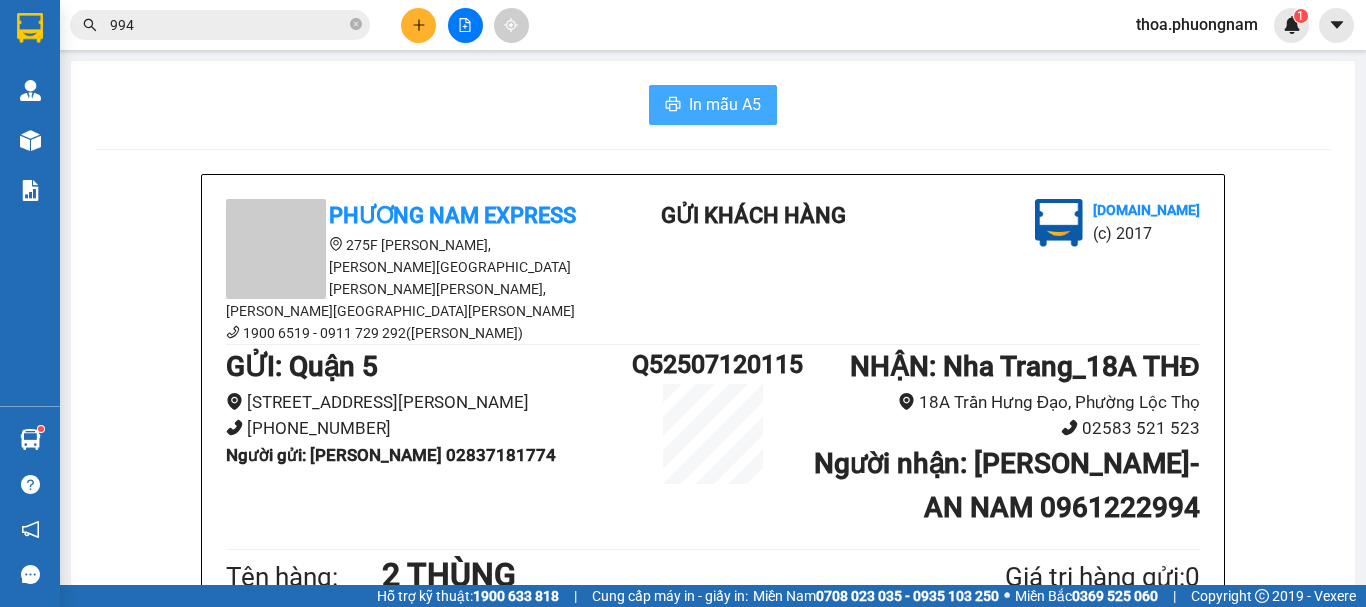 click on "In mẫu A5" at bounding box center [725, 104] 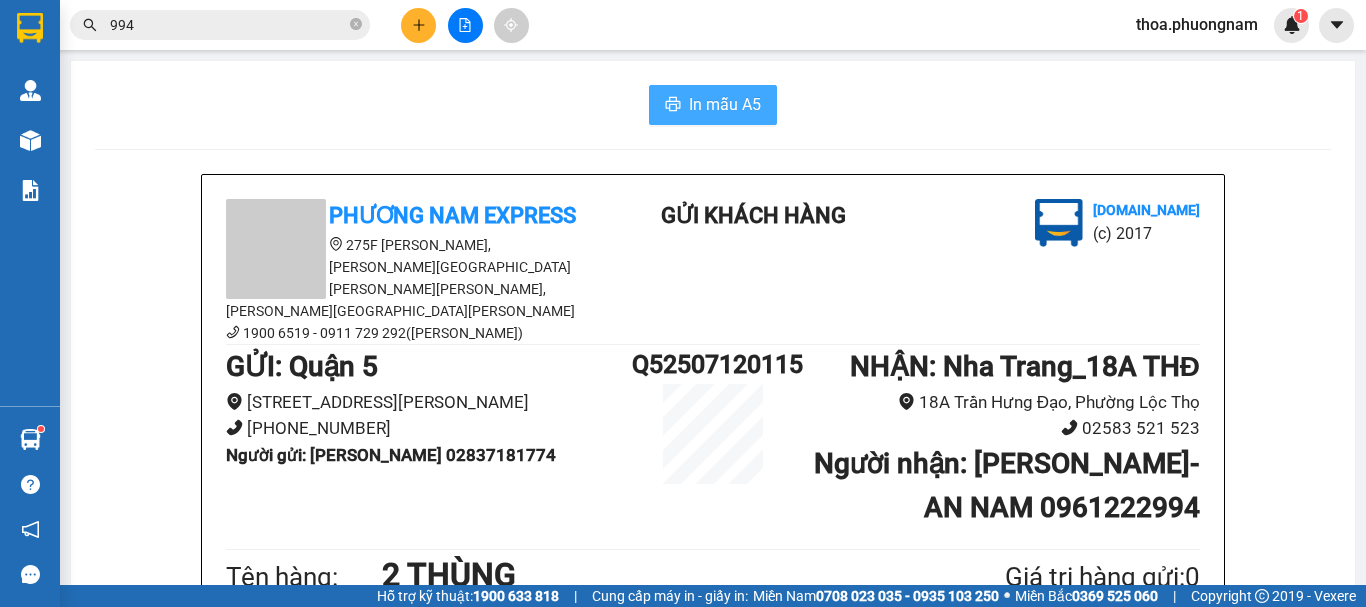 scroll, scrollTop: 400, scrollLeft: 0, axis: vertical 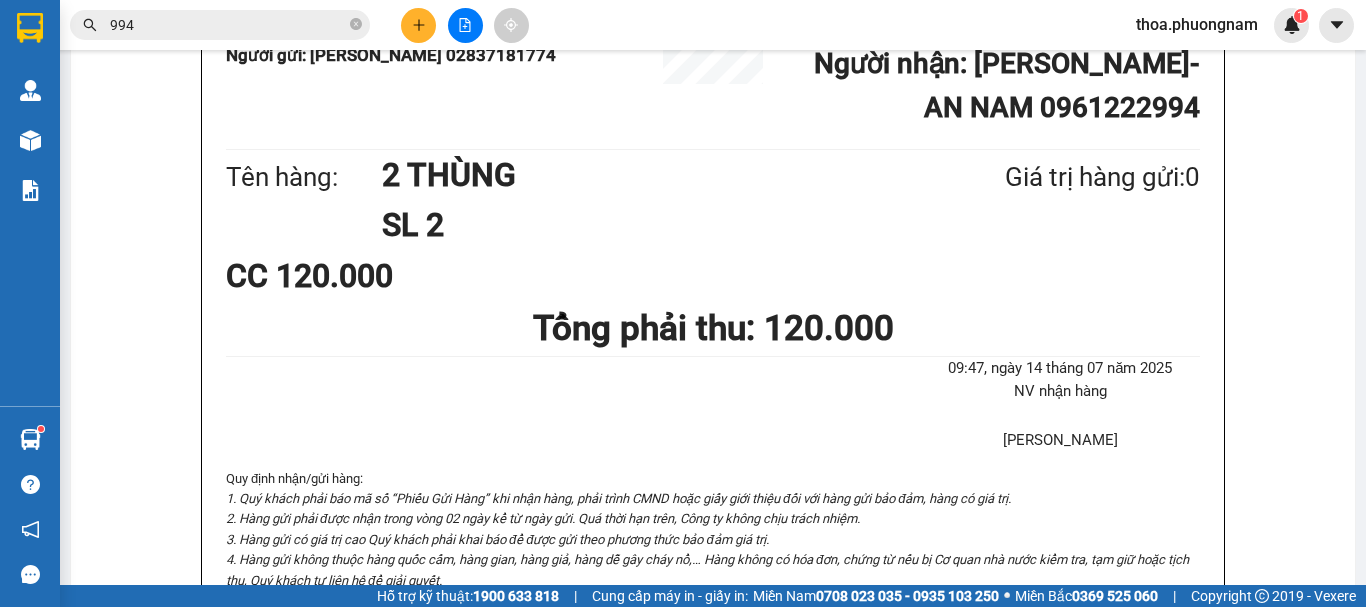 click on "994" at bounding box center [228, 25] 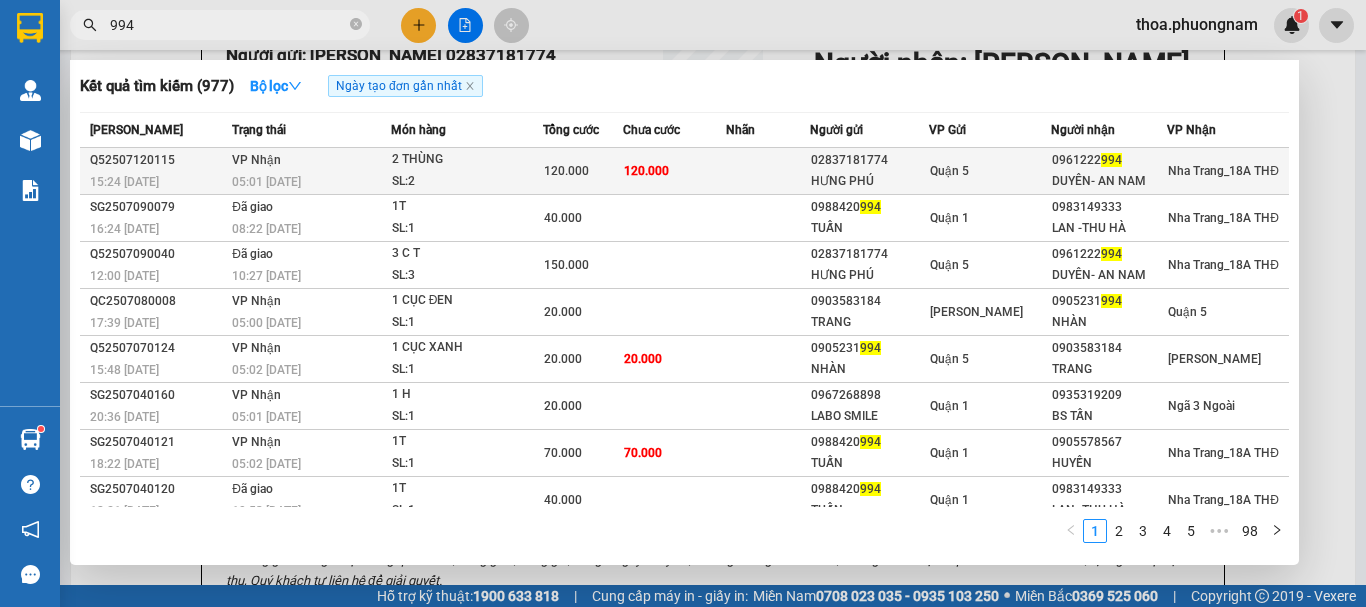 click on "02837181774" at bounding box center [869, 160] 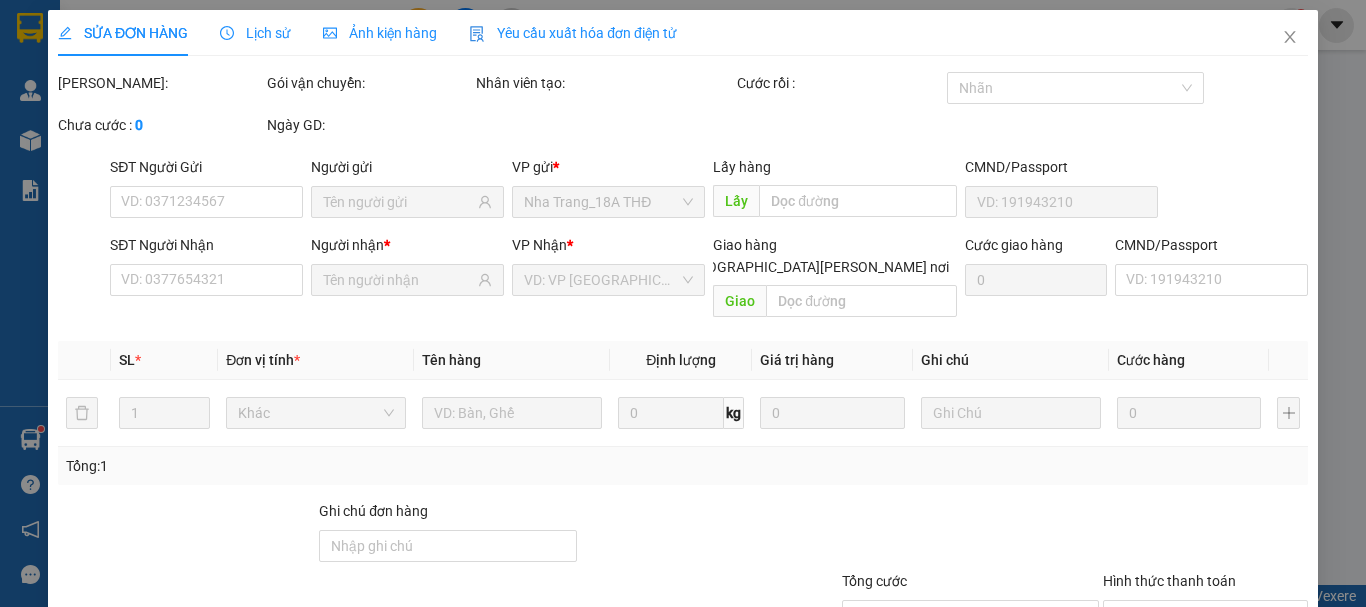 scroll, scrollTop: 0, scrollLeft: 0, axis: both 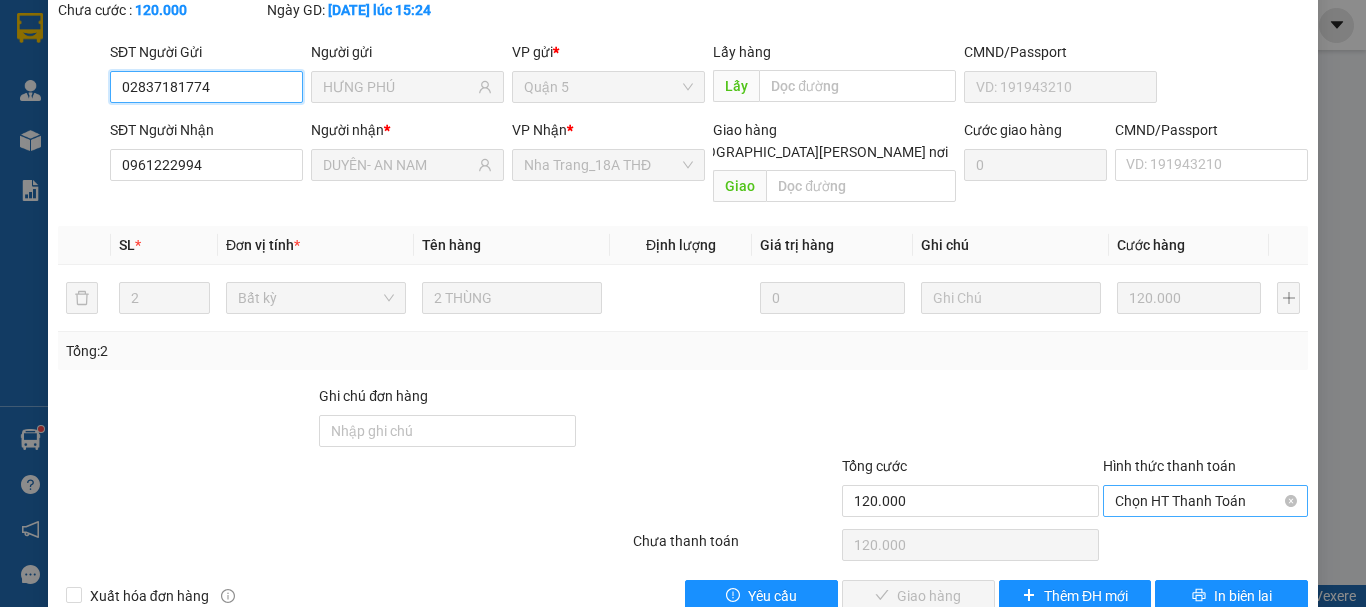 click on "Chọn HT Thanh Toán" at bounding box center [1205, 501] 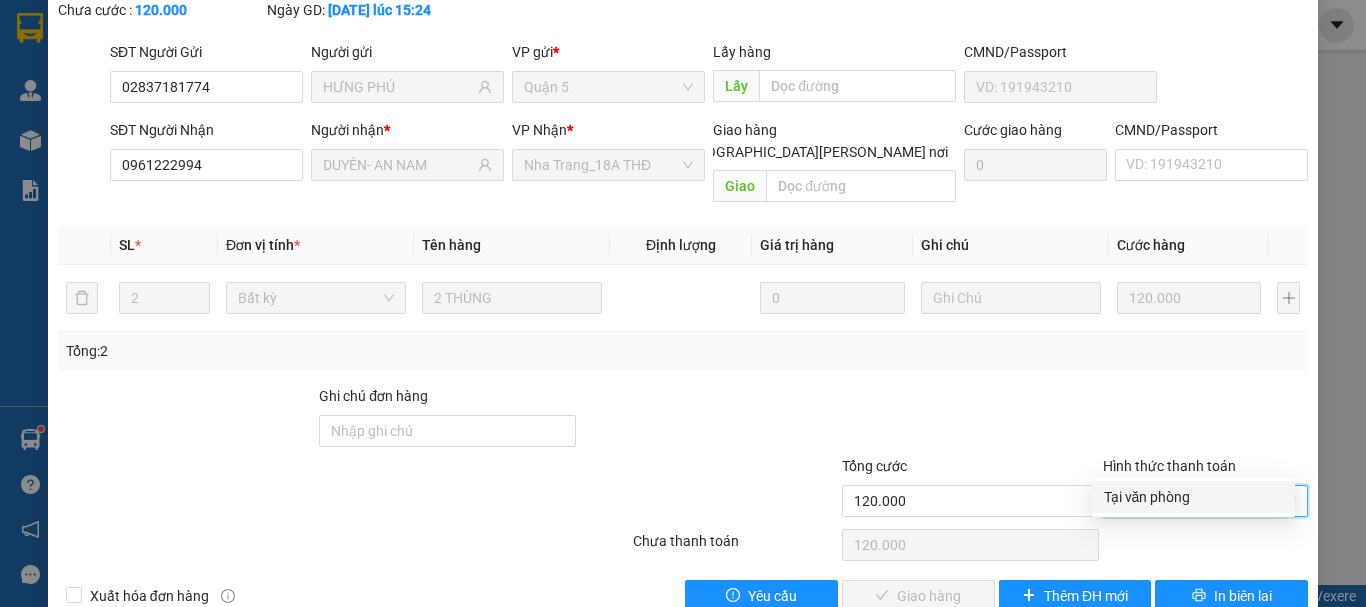 drag, startPoint x: 1131, startPoint y: 496, endPoint x: 1061, endPoint y: 506, distance: 70.71068 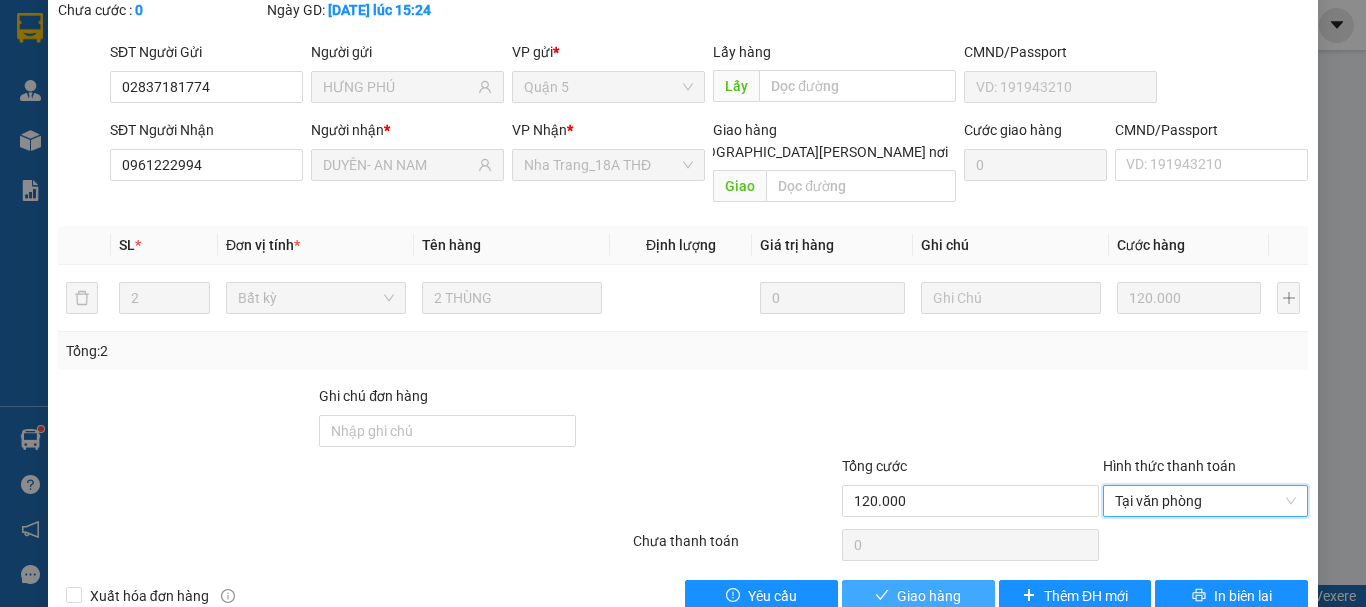 click on "Giao hàng" at bounding box center (929, 596) 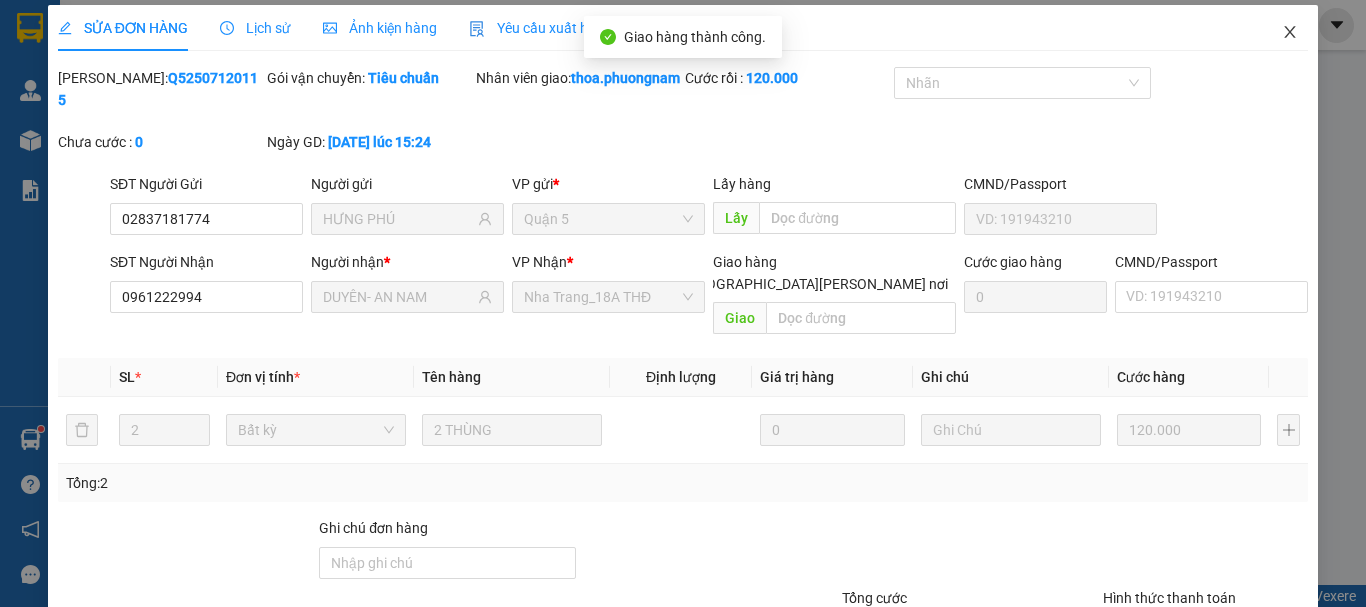 scroll, scrollTop: 0, scrollLeft: 0, axis: both 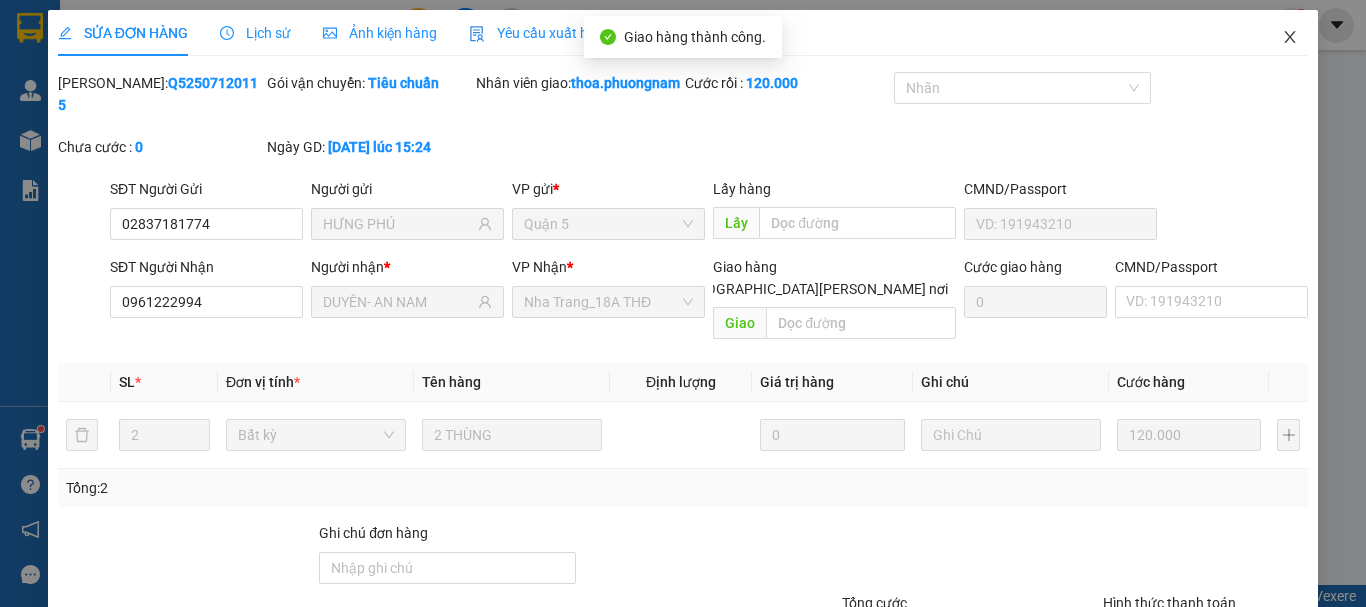 drag, startPoint x: 1285, startPoint y: 34, endPoint x: 1267, endPoint y: 41, distance: 19.313208 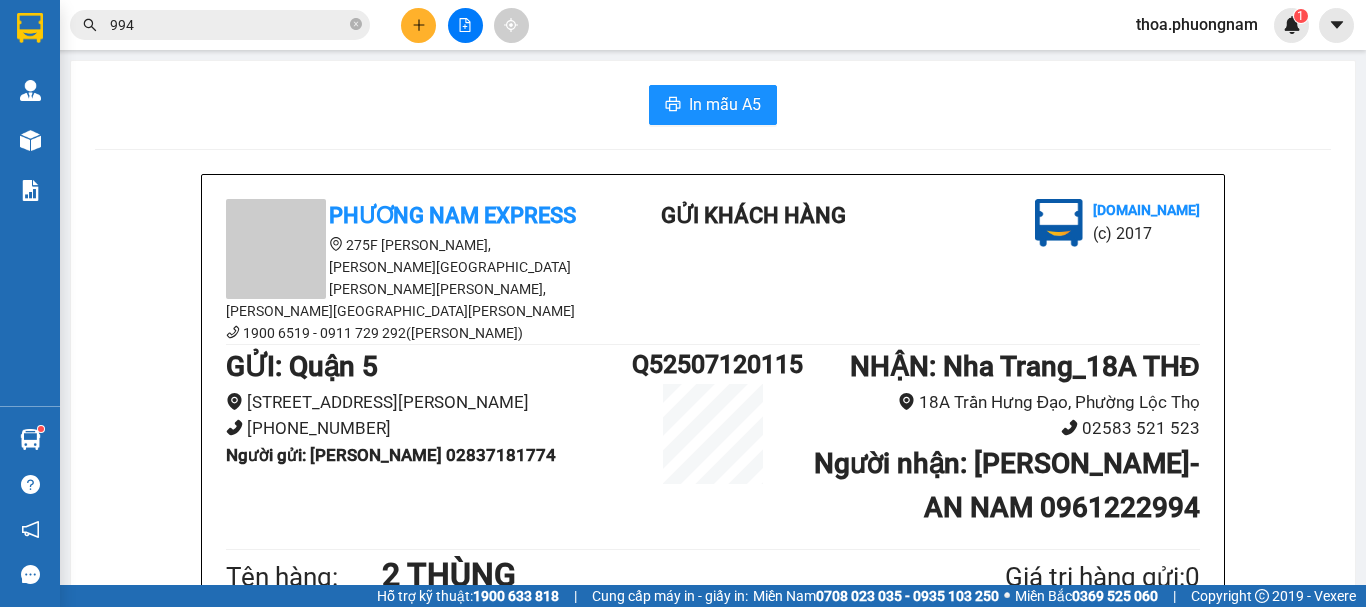 click on "994" at bounding box center [228, 25] 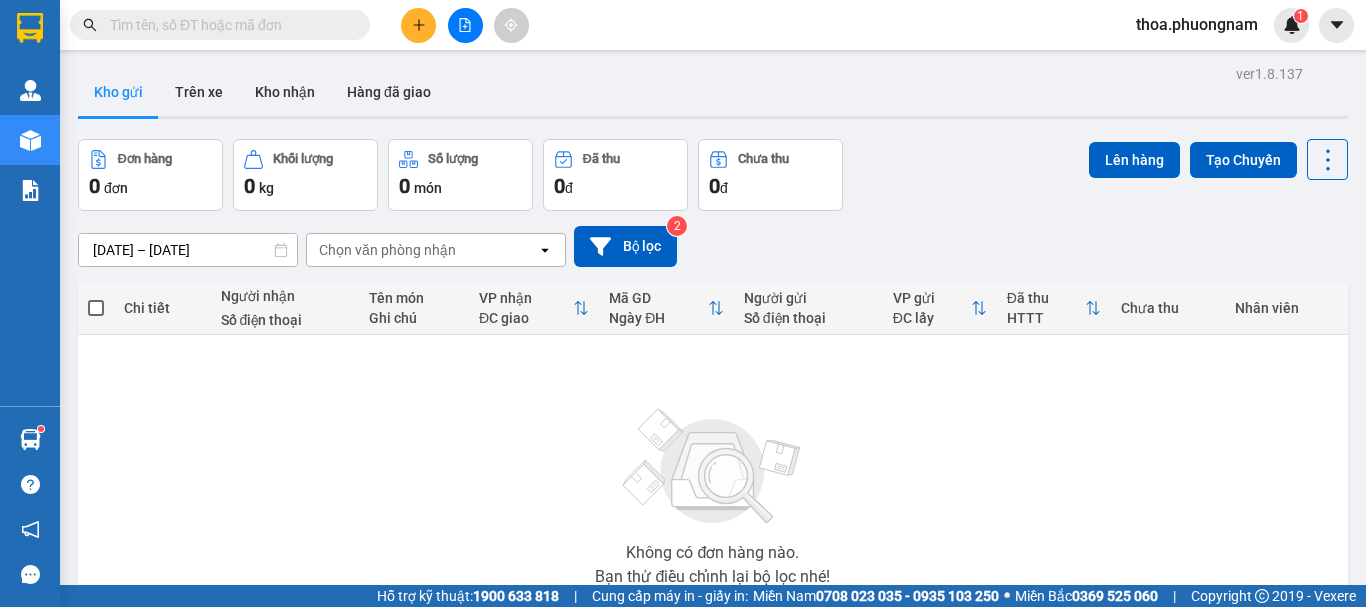scroll, scrollTop: 0, scrollLeft: 0, axis: both 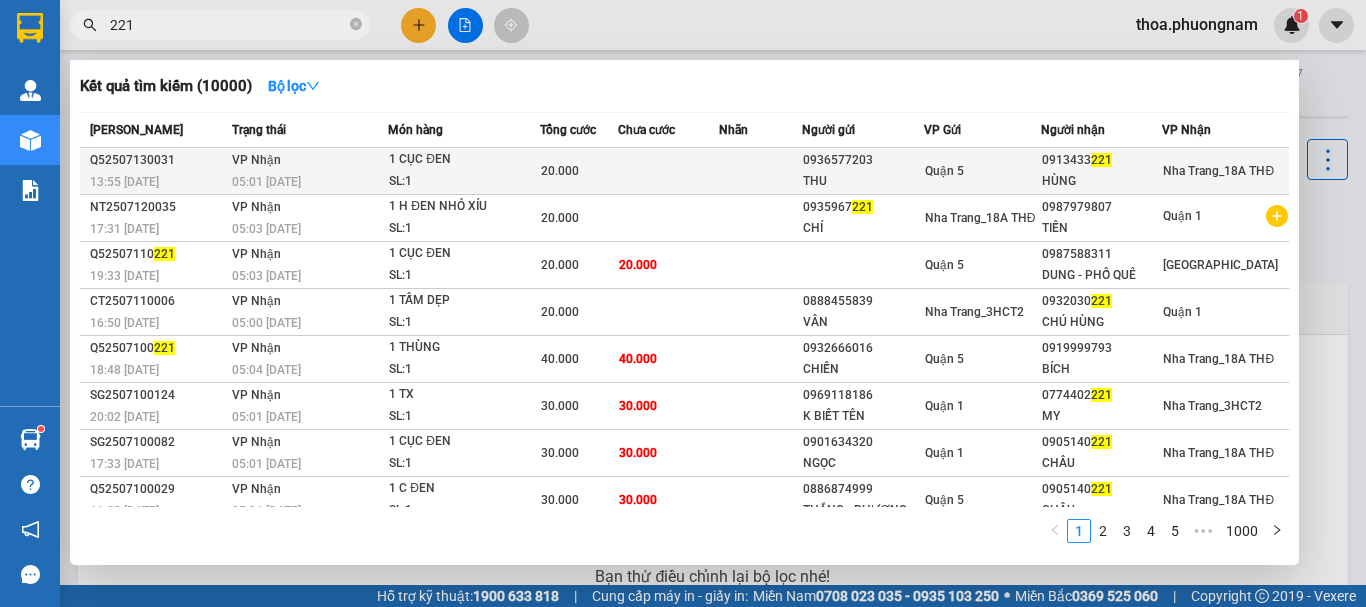 type on "221" 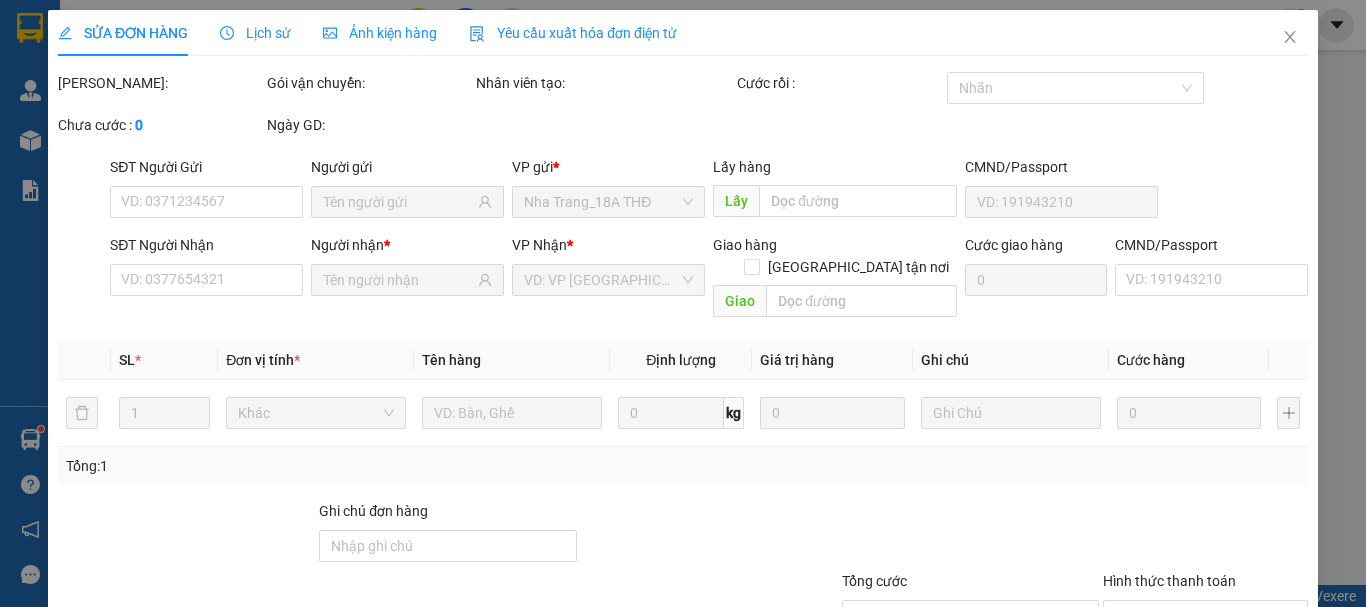 type on "0936577203" 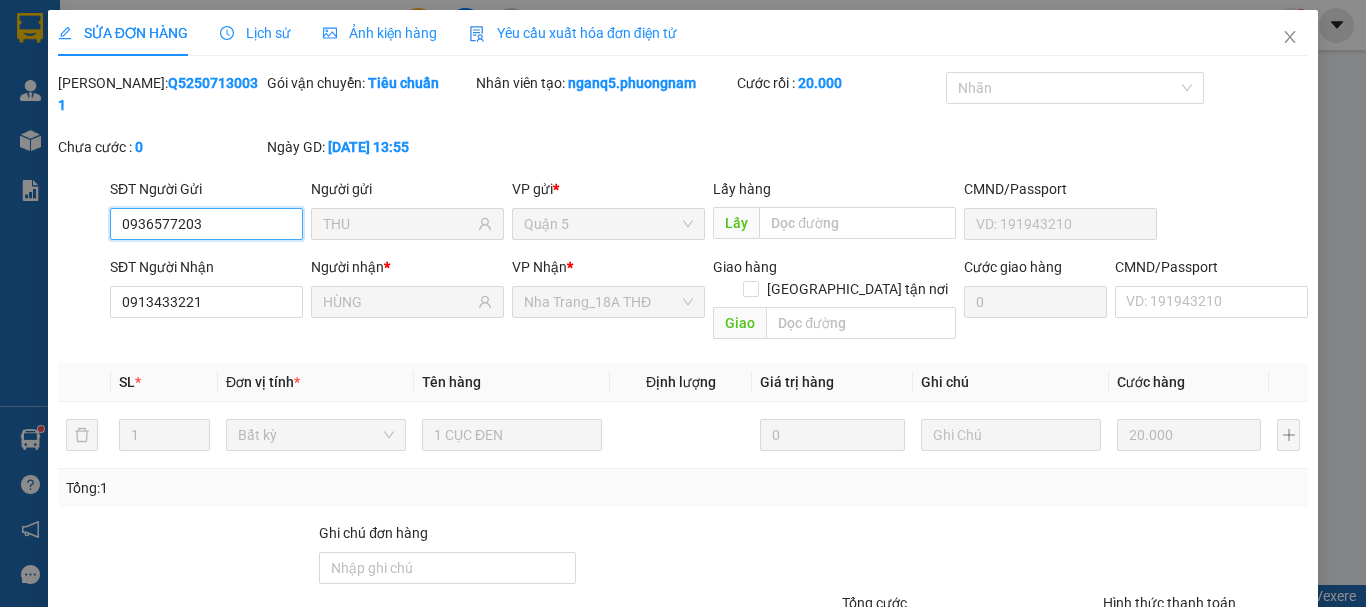 scroll, scrollTop: 135, scrollLeft: 0, axis: vertical 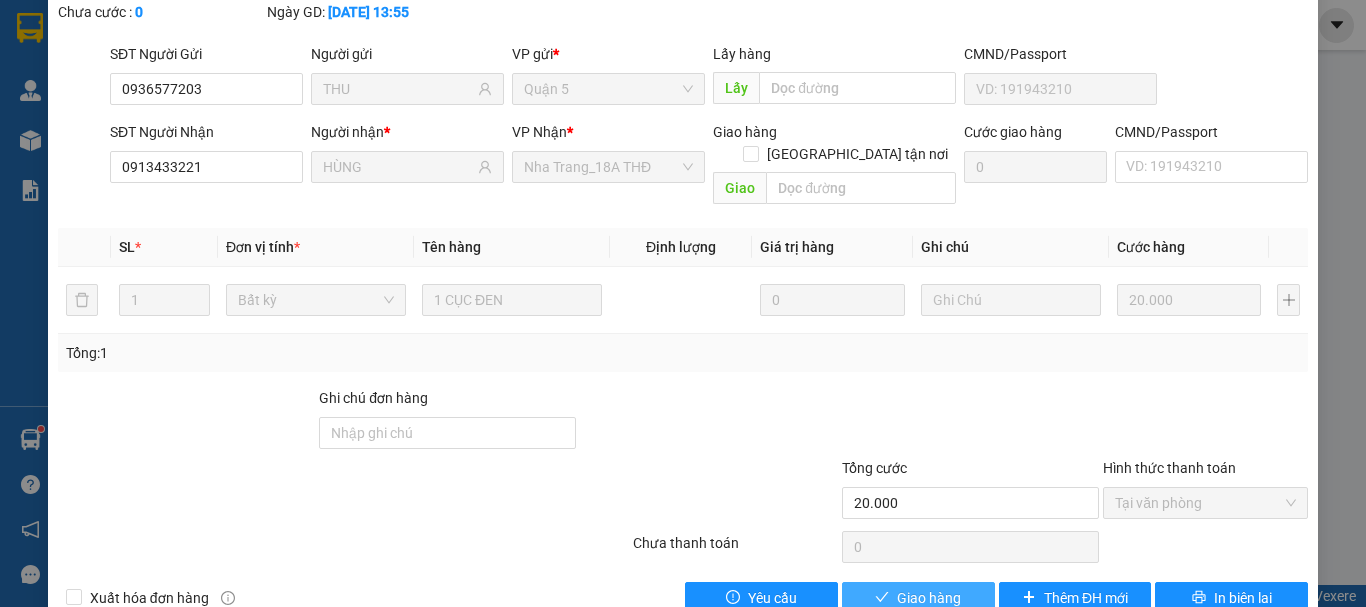 drag, startPoint x: 921, startPoint y: 551, endPoint x: 602, endPoint y: 518, distance: 320.70236 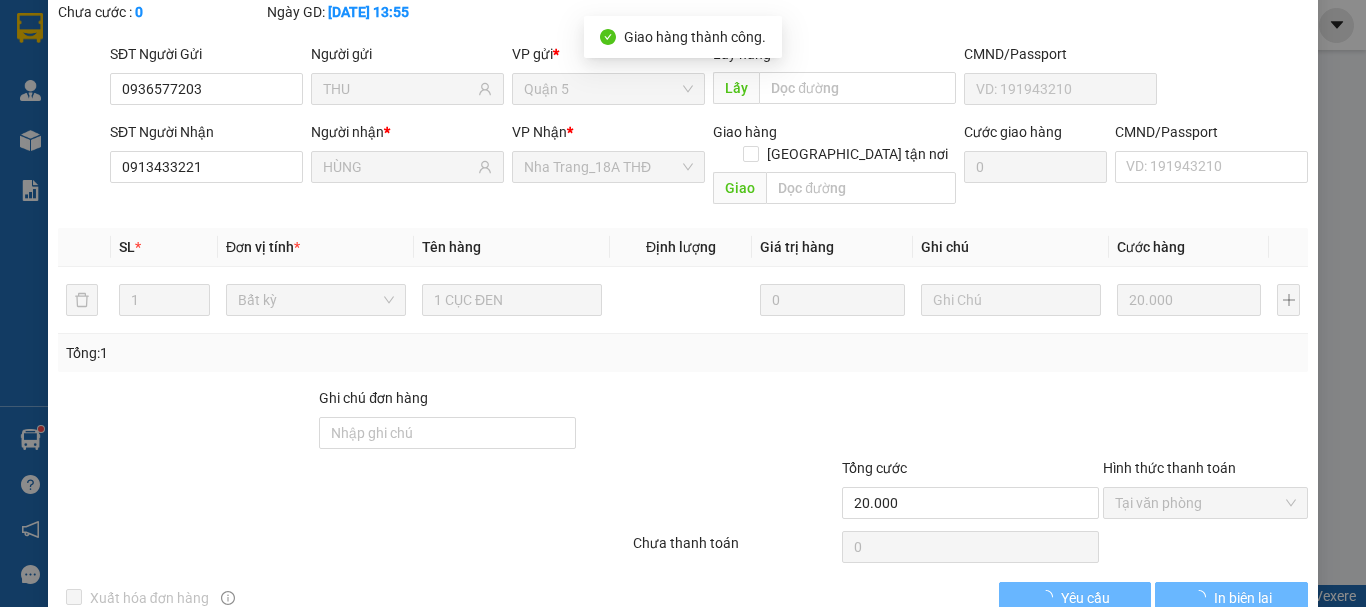scroll, scrollTop: 22, scrollLeft: 0, axis: vertical 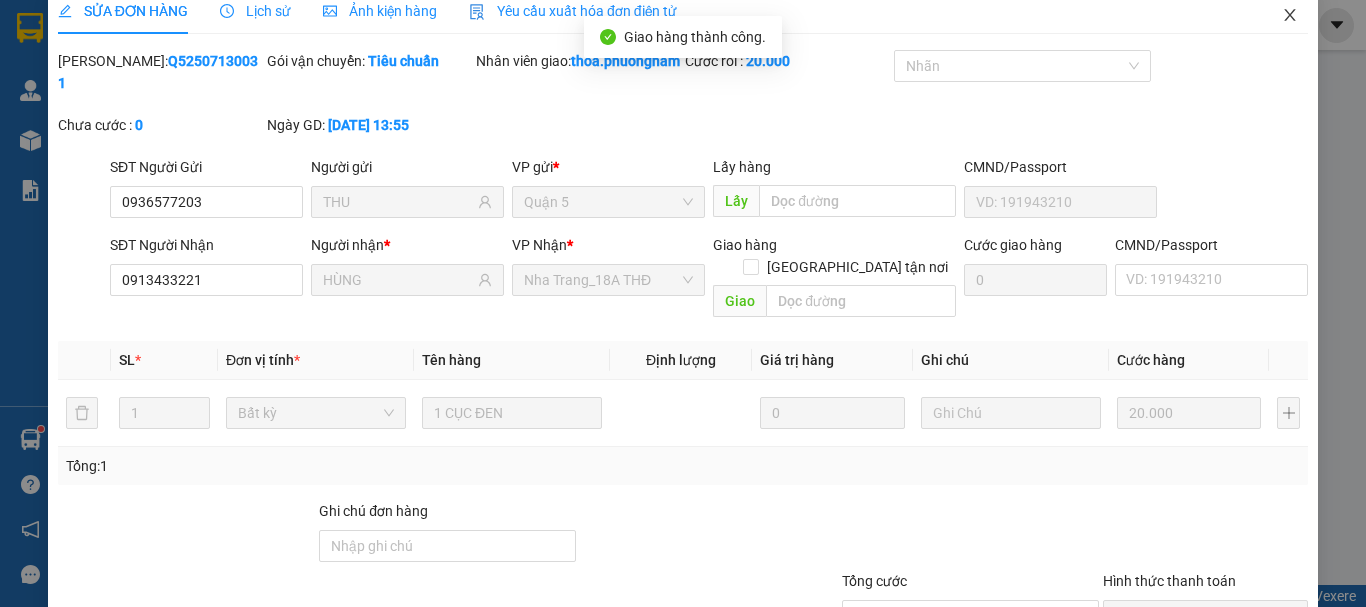 click 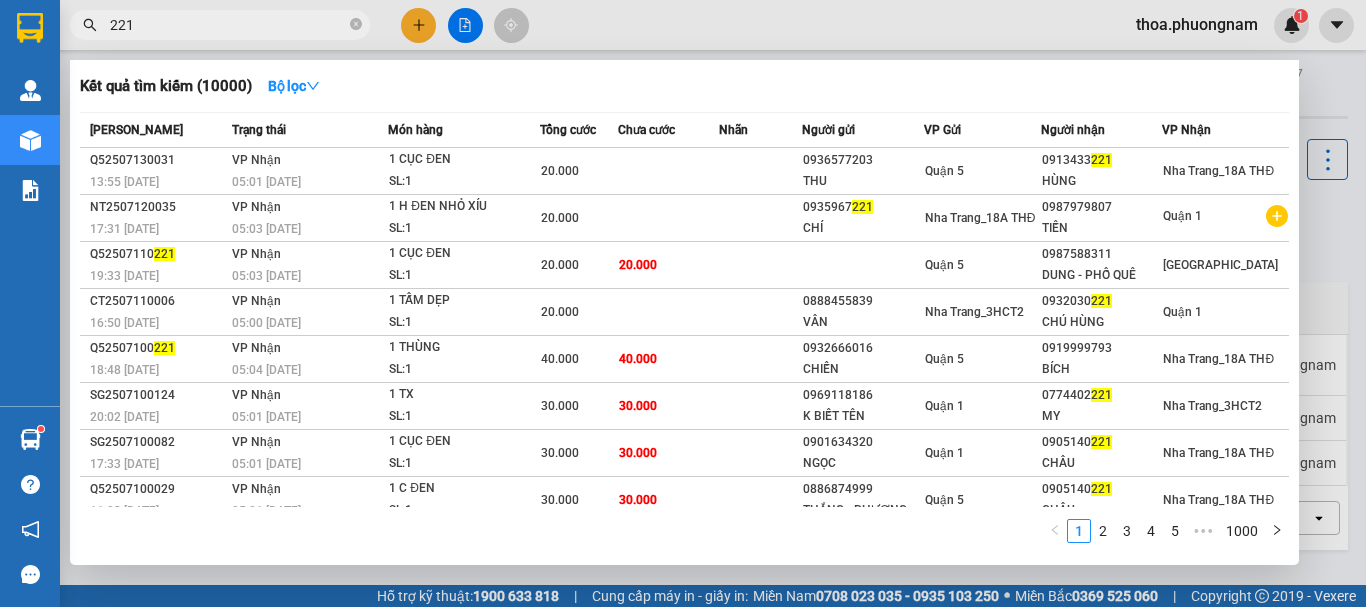 click on "221" at bounding box center [228, 25] 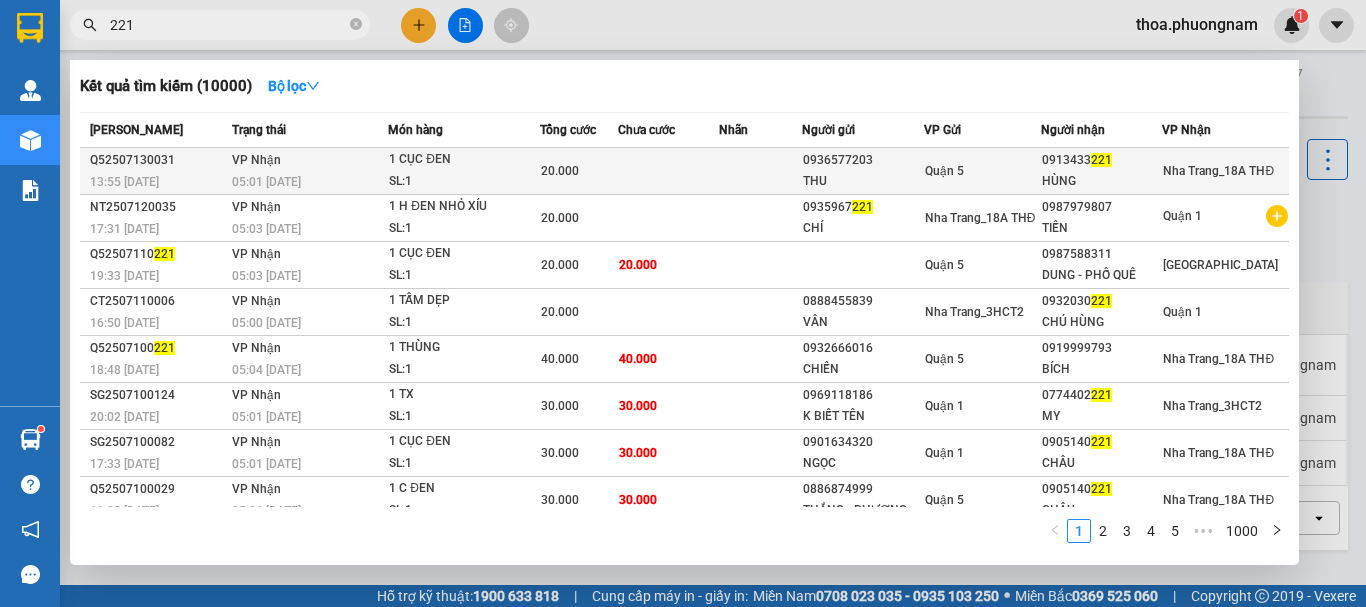 click on "SL:  1" at bounding box center (464, 182) 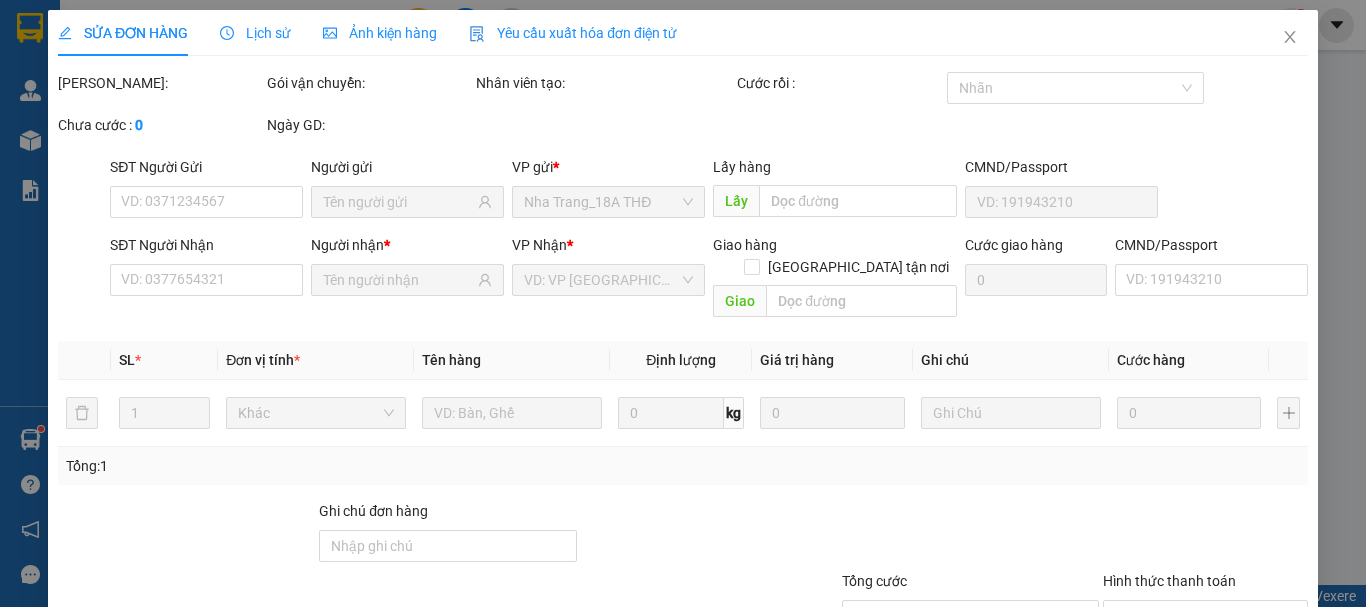 type on "0936577203" 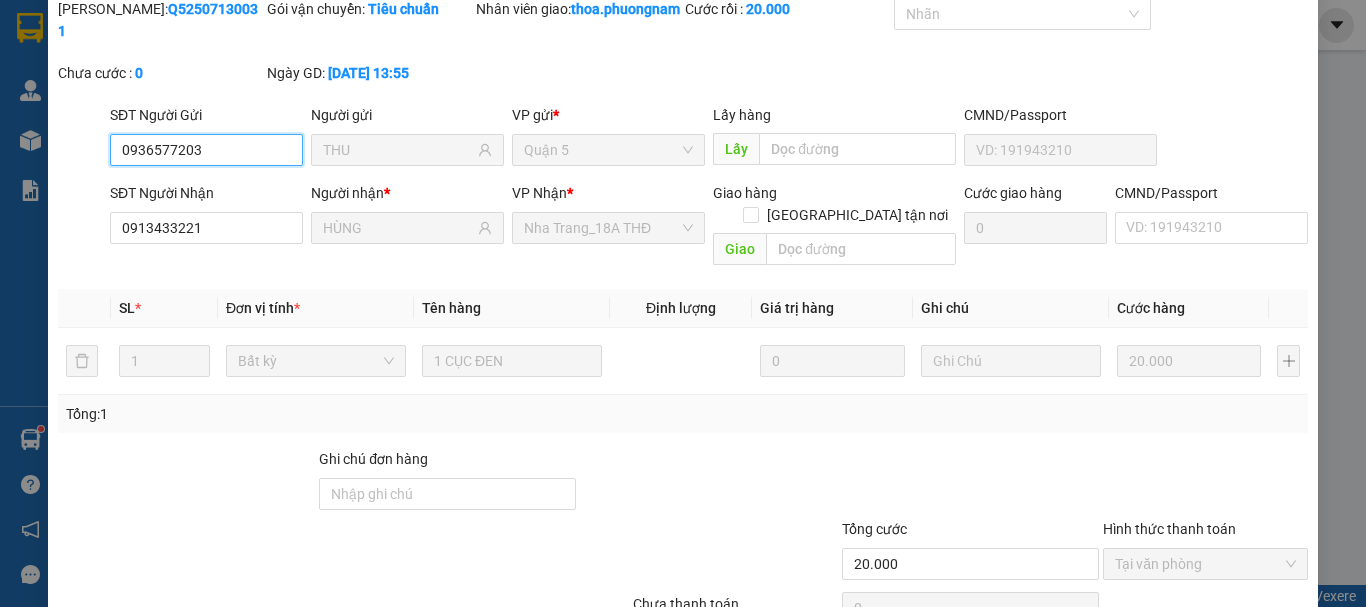 scroll, scrollTop: 0, scrollLeft: 0, axis: both 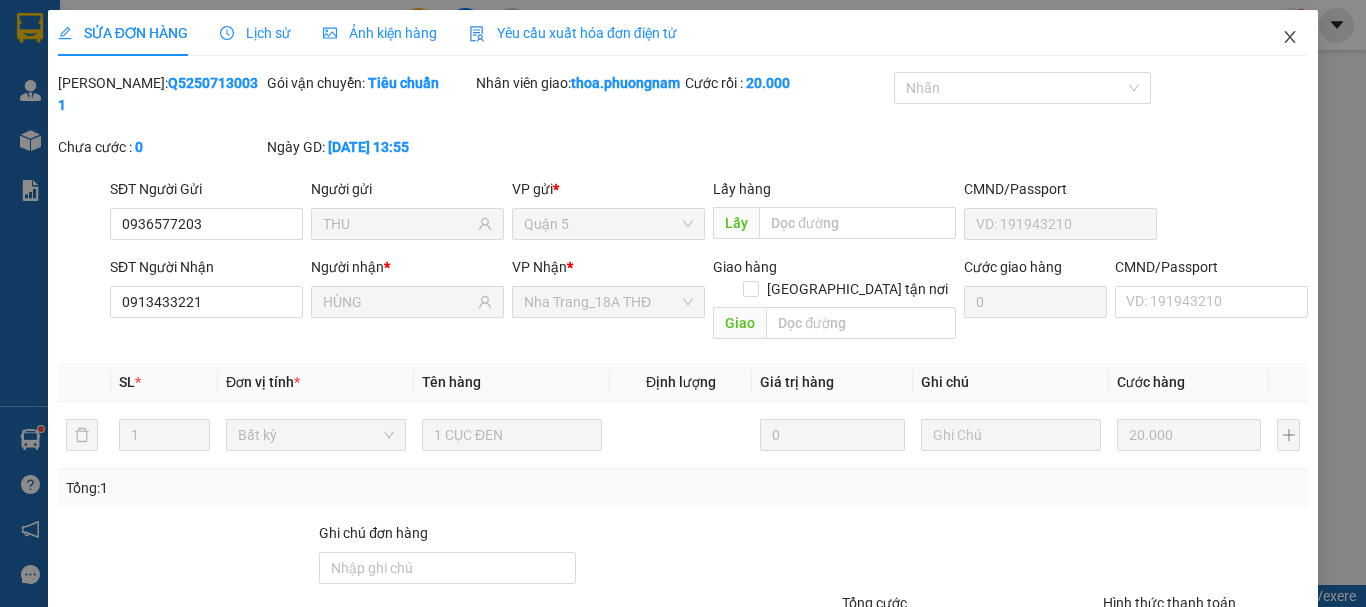 click 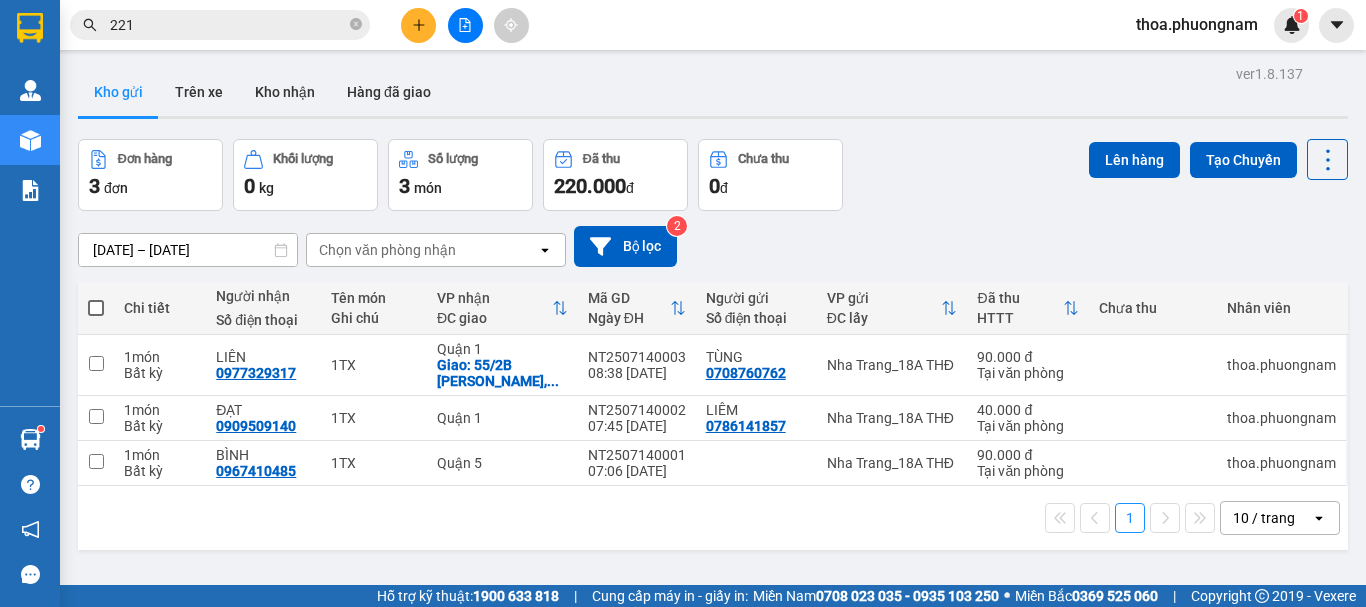 click on "13/07/2025 – 14/07/2025 Press the down arrow key to interact with the calendar and select a date. Press the escape button to close the calendar. Selected date range is from 13/07/2025 to 14/07/2025. Chọn văn phòng nhận open Bộ lọc 2" at bounding box center (713, 246) 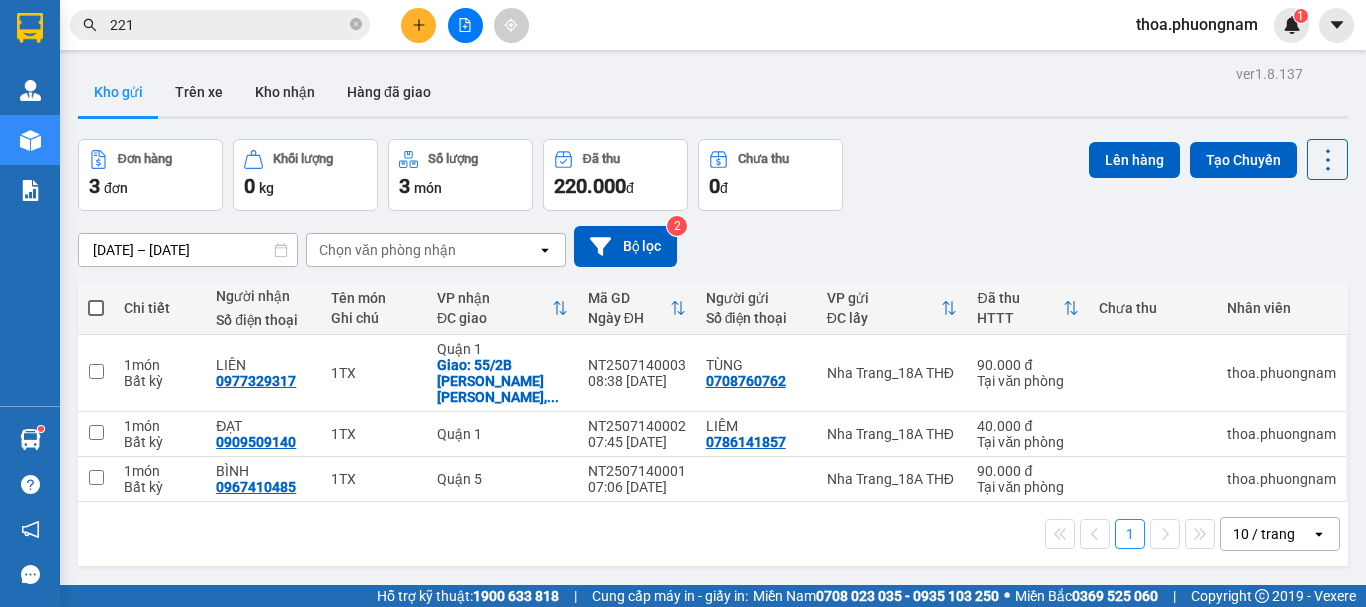 scroll, scrollTop: 0, scrollLeft: 0, axis: both 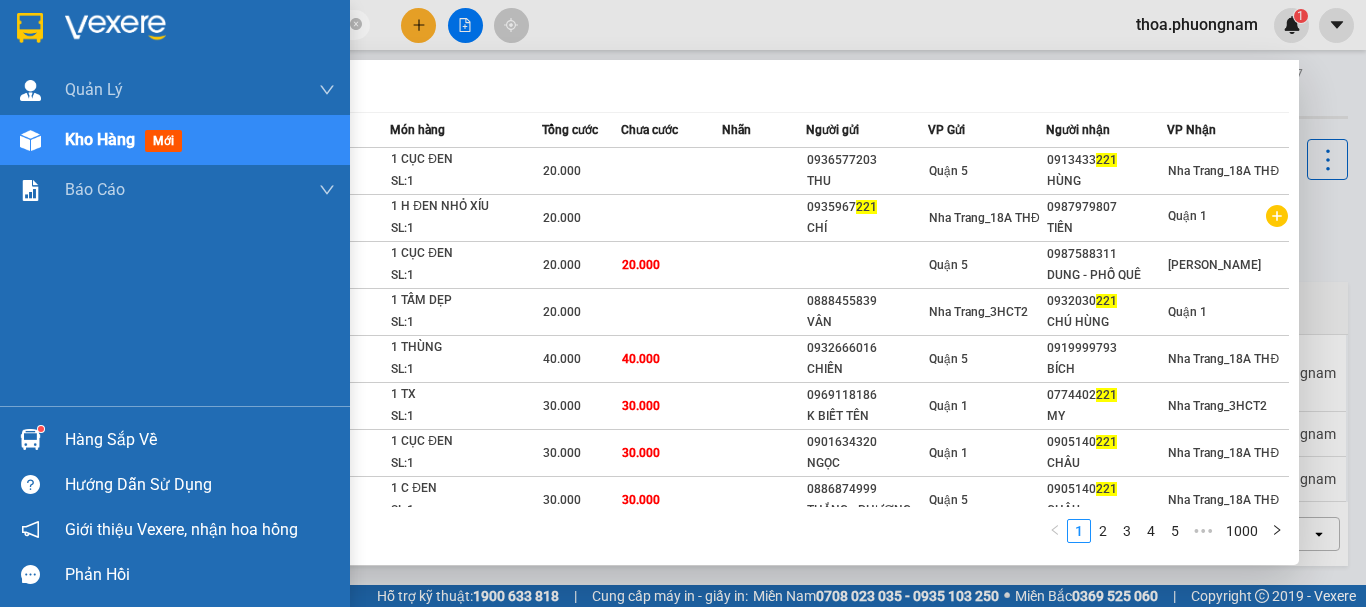 drag, startPoint x: 49, startPoint y: 58, endPoint x: 74, endPoint y: 55, distance: 25.179358 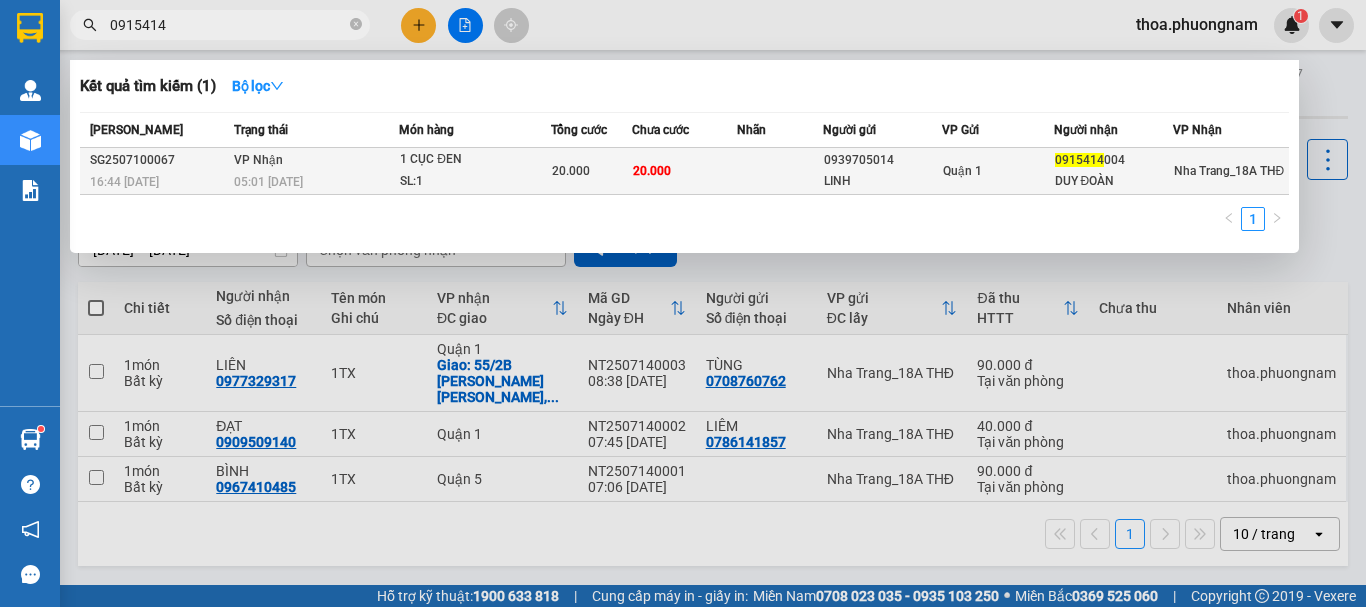 type on "0915414" 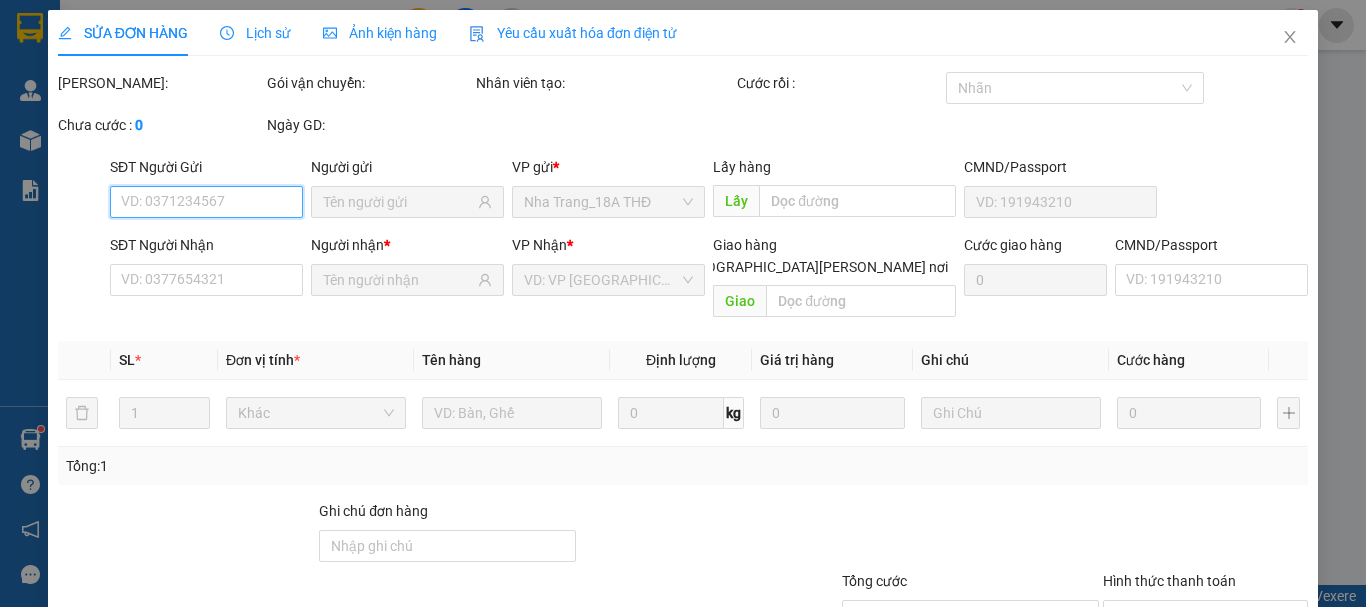 type on "0939705014" 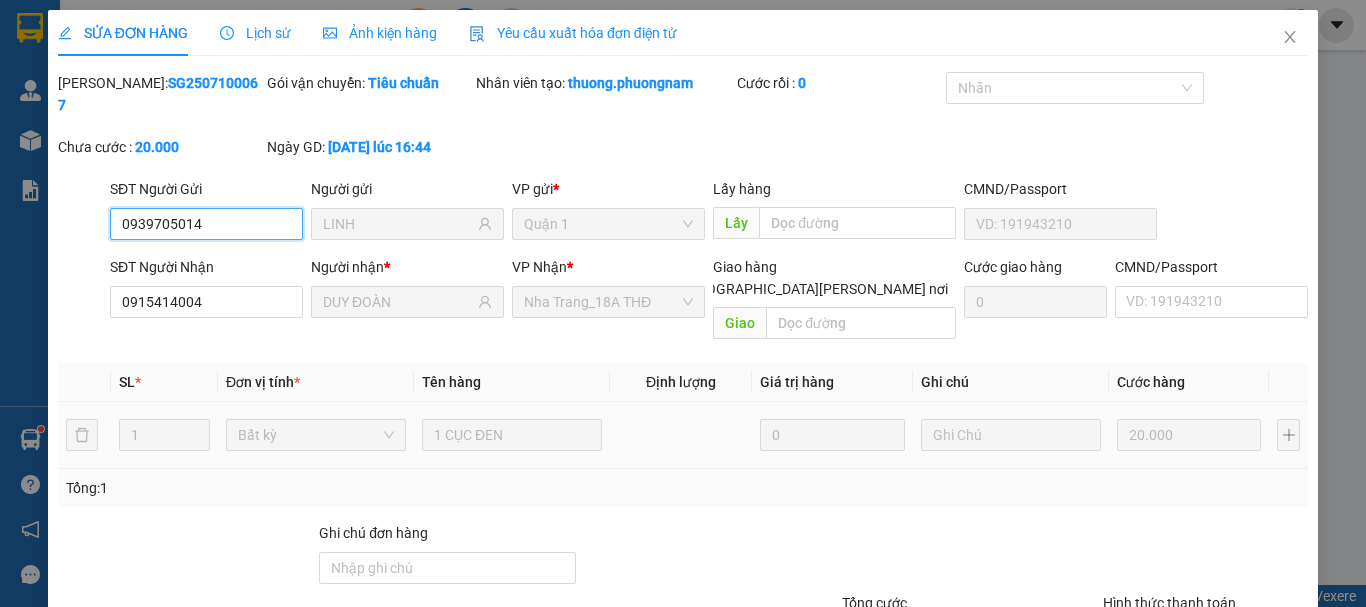 scroll, scrollTop: 137, scrollLeft: 0, axis: vertical 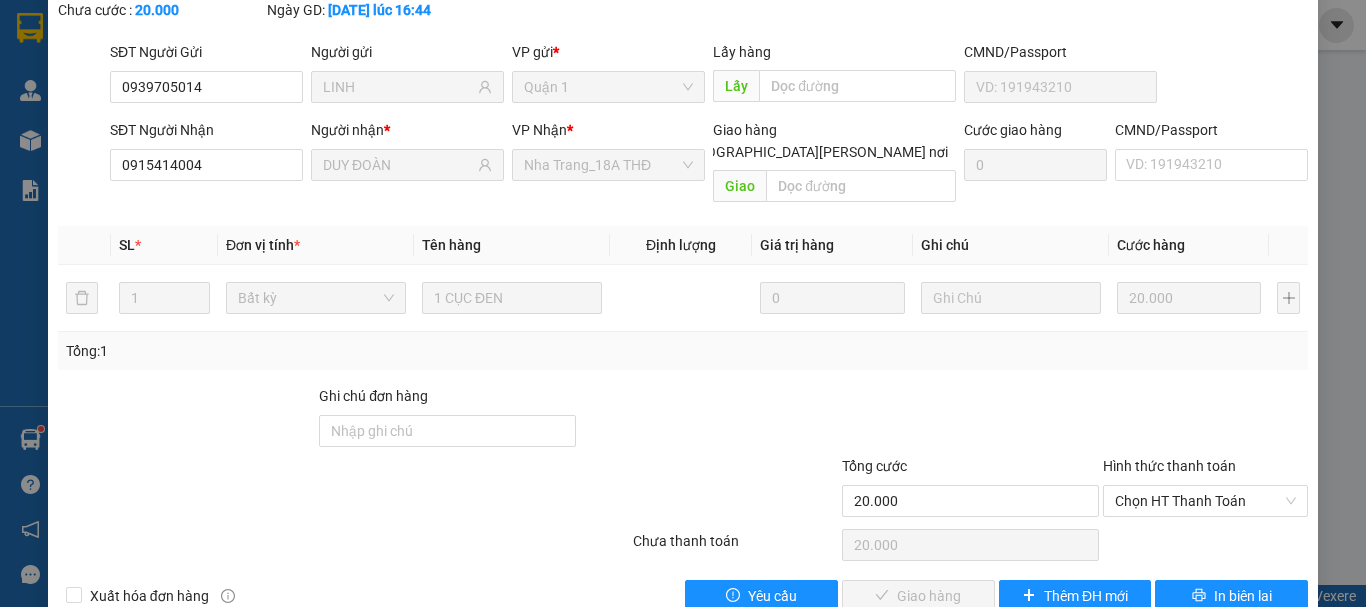click on "Hình thức thanh toán Chọn HT Thanh Toán" at bounding box center [1205, 490] 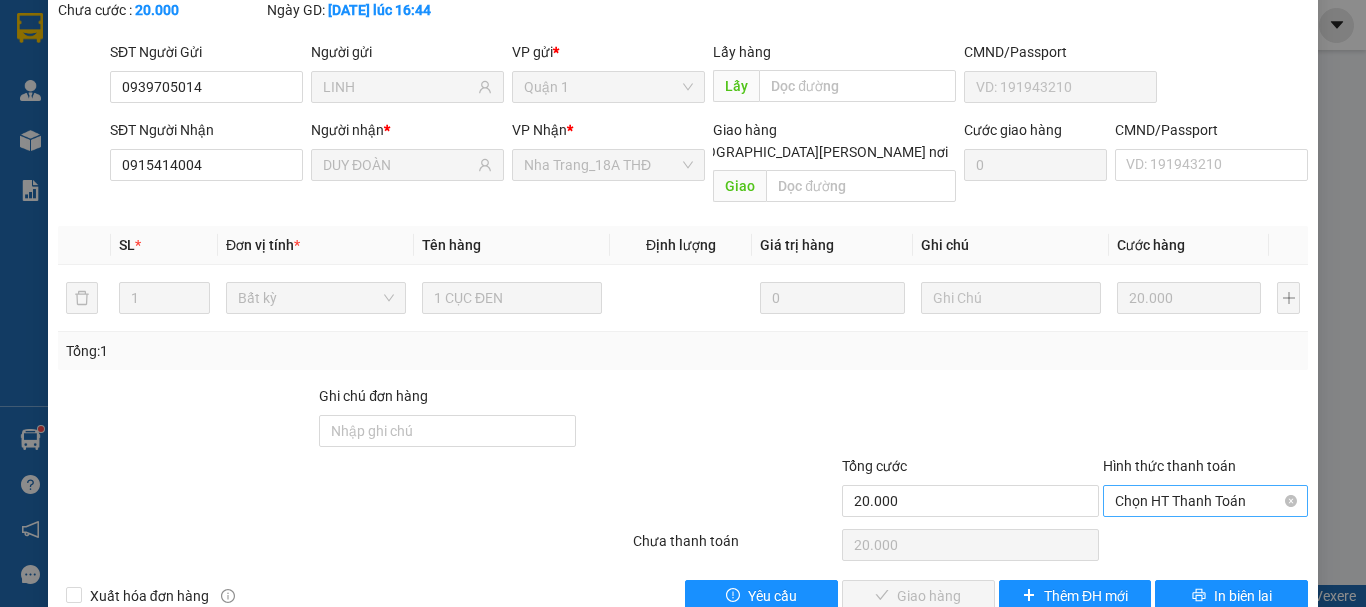 click on "Chọn HT Thanh Toán" at bounding box center (1205, 501) 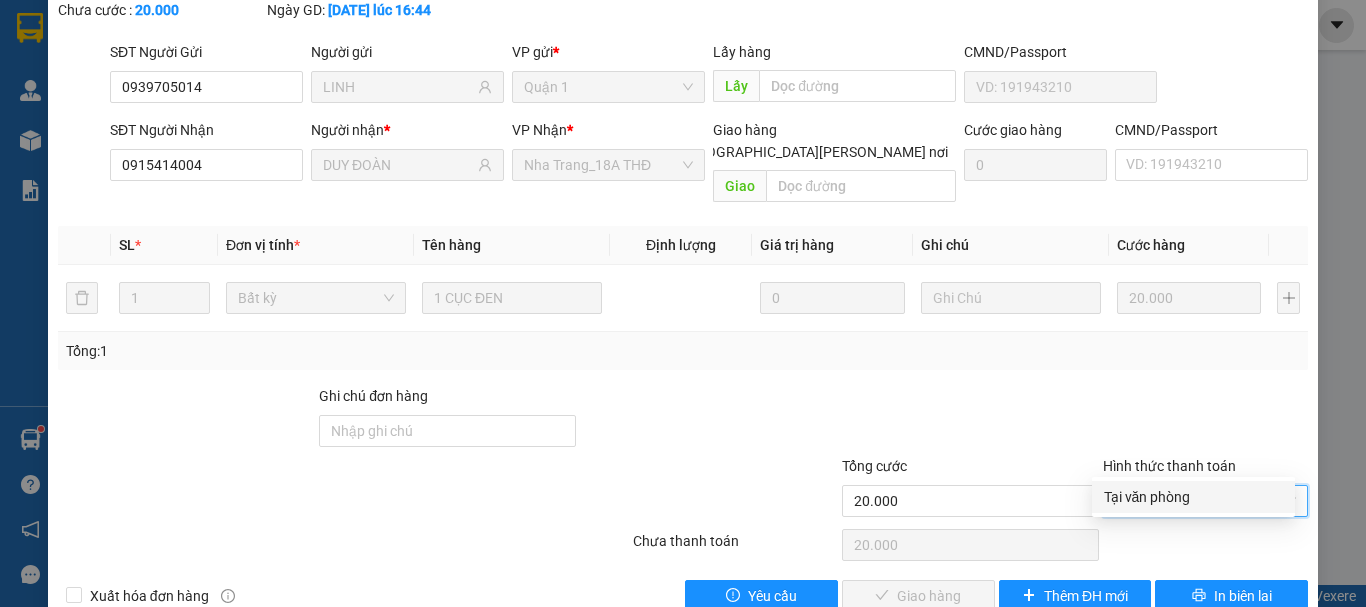 drag, startPoint x: 1132, startPoint y: 479, endPoint x: 962, endPoint y: 501, distance: 171.41762 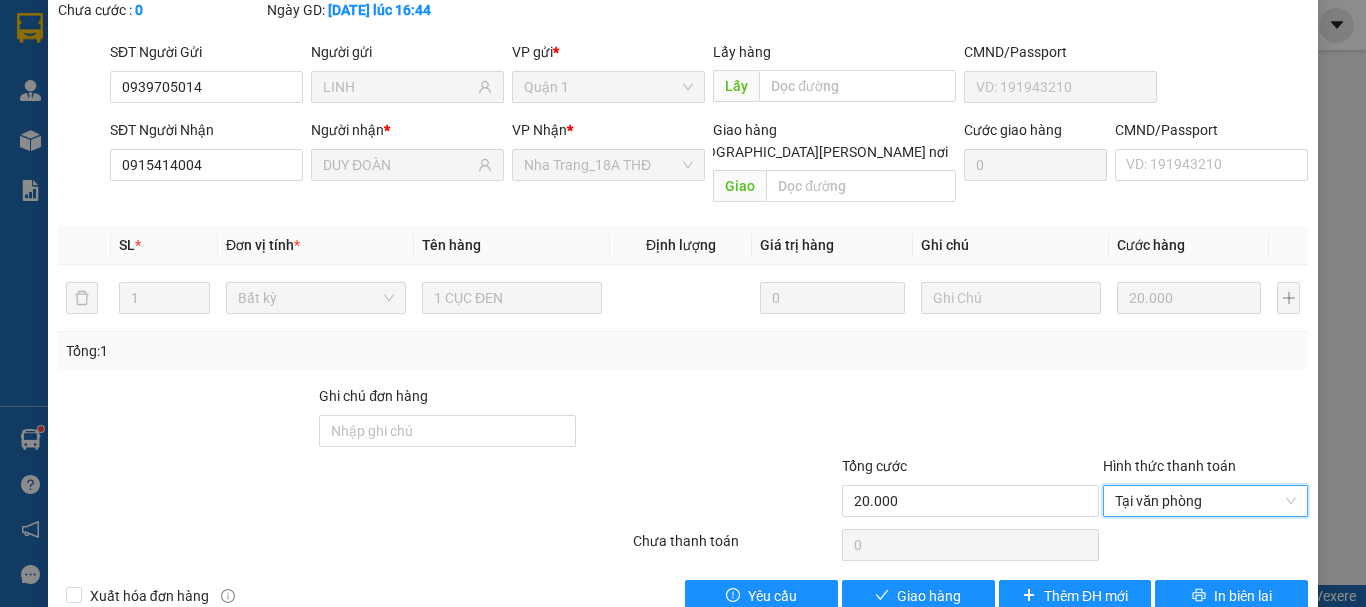 click on "SỬA ĐƠN HÀNG Lịch sử Ảnh kiện hàng Yêu cầu xuất hóa đơn điện tử Total Paid Fee 0 Total UnPaid Fee 20.000 Cash Collection Total Fee Mã ĐH:  SG2507100067 Gói vận chuyển:   Tiêu chuẩn Nhân viên tạo:   thuong.phuongnam Cước rồi :   0   Nhãn Chưa cước :   0 Ngày GD:   10-07-2025 lúc 16:44 SĐT Người Gửi 0939705014 Người gửi LINH VP gửi  * Quận 1 Lấy hàng Lấy CMND/Passport SĐT Người Nhận 0915414004 Người nhận  * DUY ĐOÀN VP Nhận  * Nha Trang_18A THĐ Giao hàng Giao tận nơi Giao Cước giao hàng 0 CMND/Passport VD: 191943210 SL  * Đơn vị tính  * Tên hàng  Định lượng Giá trị hàng Ghi chú Cước hàng                   1 Bất kỳ 1 CỤC ĐEN 0 20.000 Tổng:  1 Ghi chú đơn hàng Tổng cước 20.000 Hình thức thanh toán Tại văn phòng Tại văn phòng Số tiền thu trước 0 Tại văn phòng Chưa thanh toán 0 Xuất hóa đơn hàng Yêu cầu Giao hàng Thêm ĐH mới" at bounding box center (683, 250) 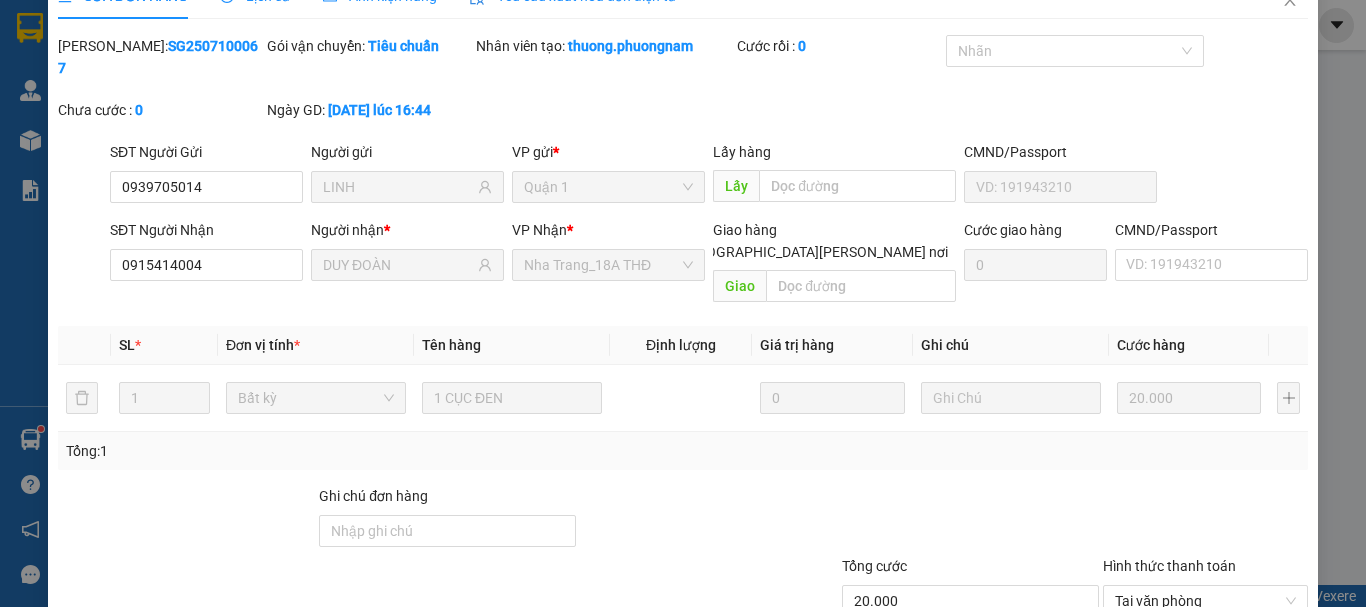 scroll, scrollTop: 137, scrollLeft: 0, axis: vertical 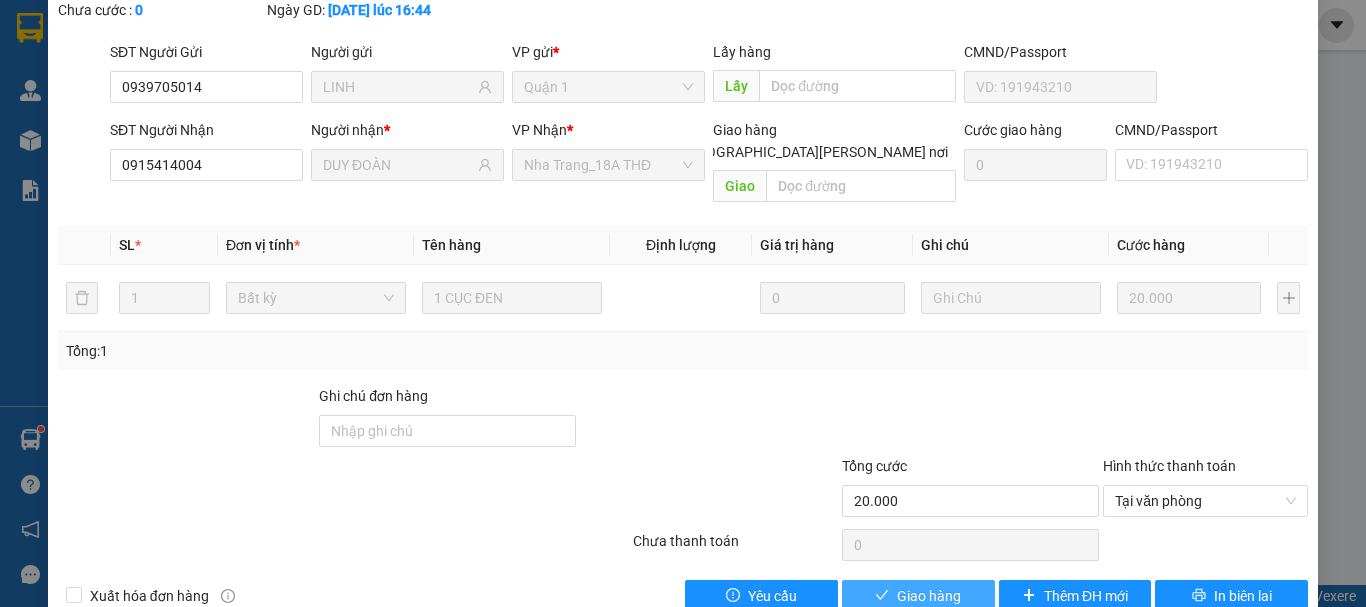 drag, startPoint x: 908, startPoint y: 541, endPoint x: 860, endPoint y: 543, distance: 48.04165 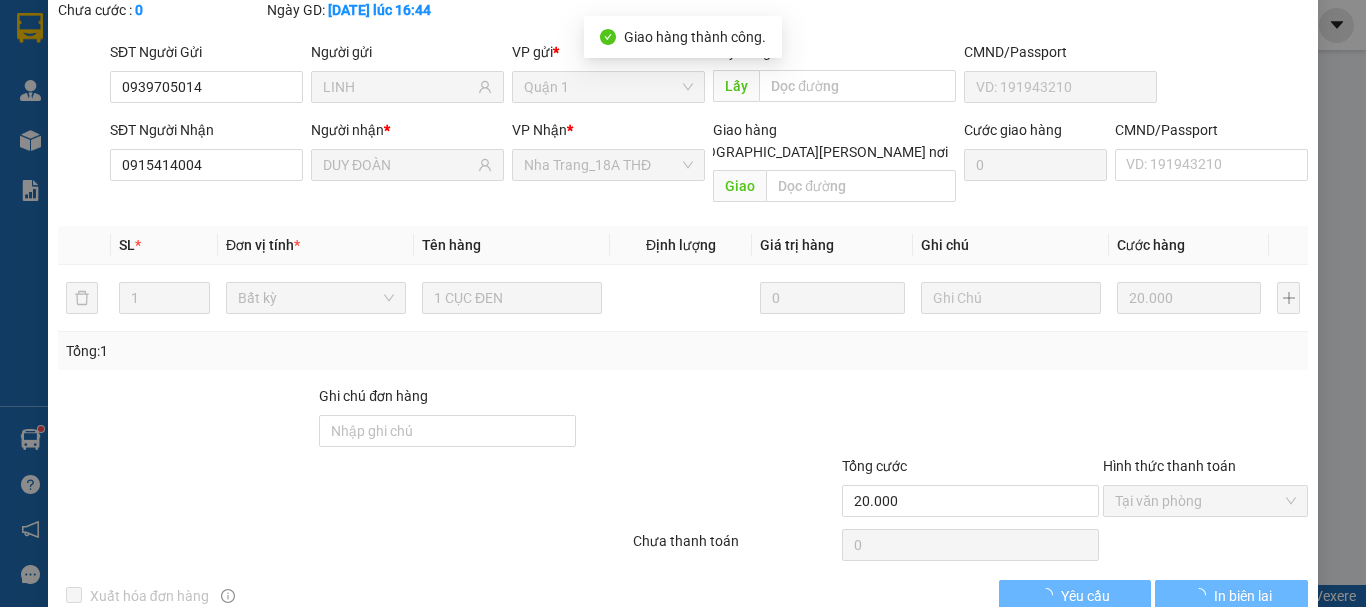 scroll, scrollTop: 0, scrollLeft: 0, axis: both 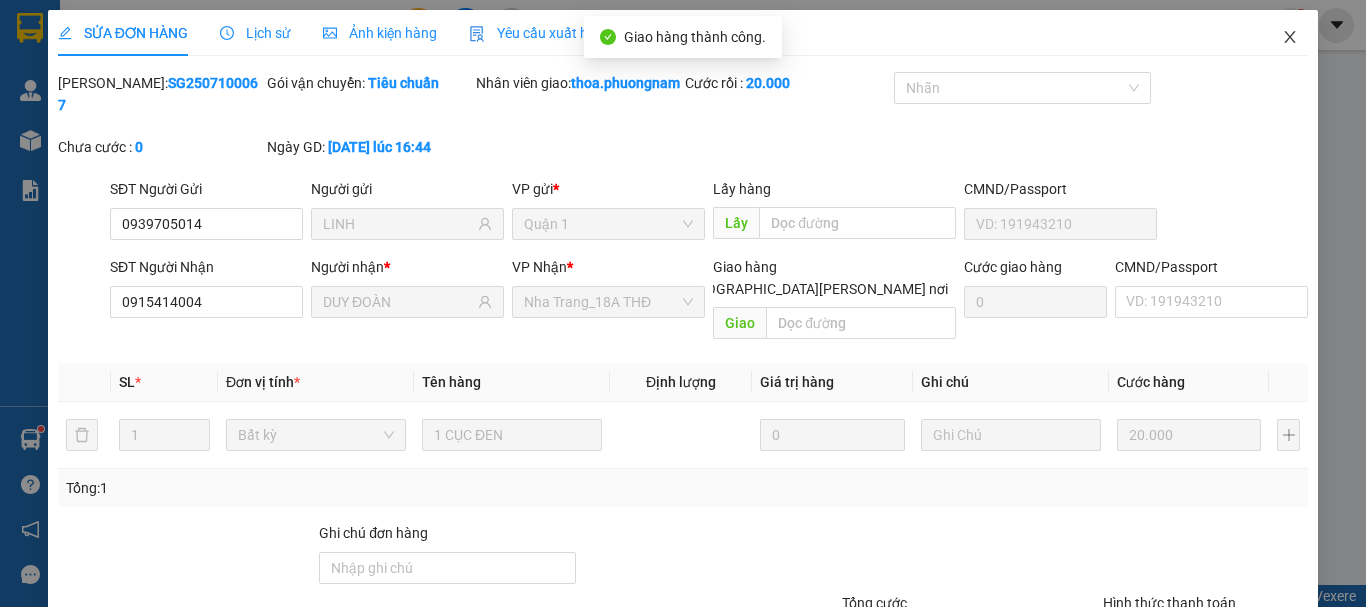 click 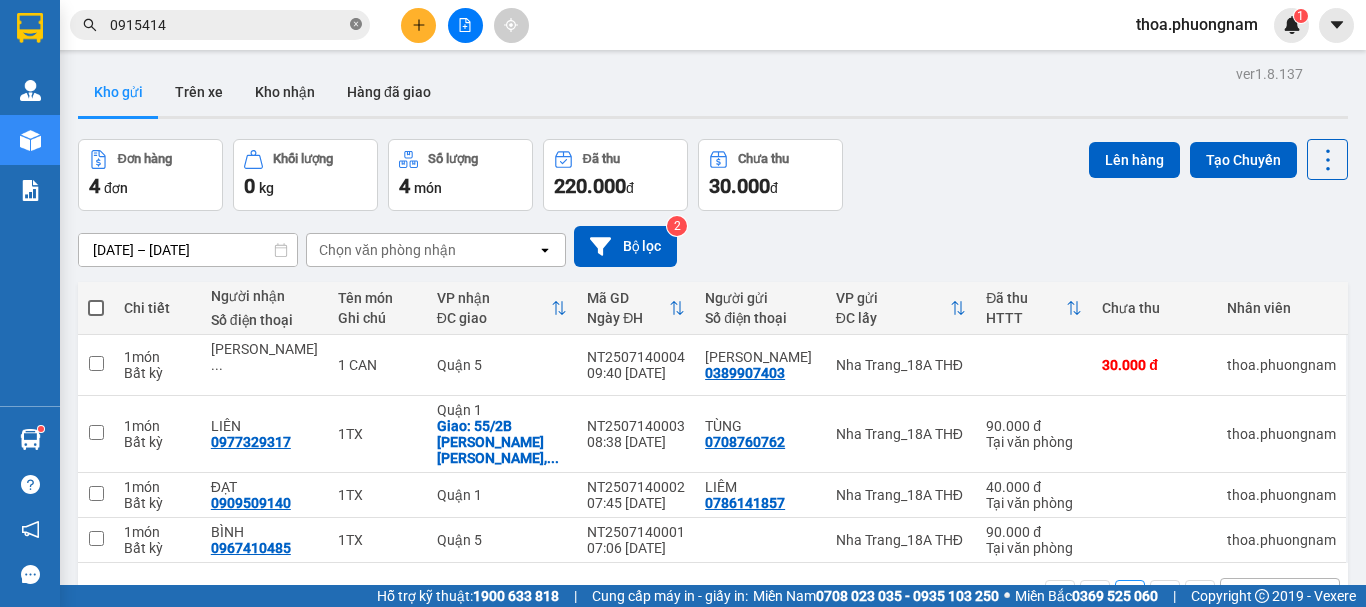 click 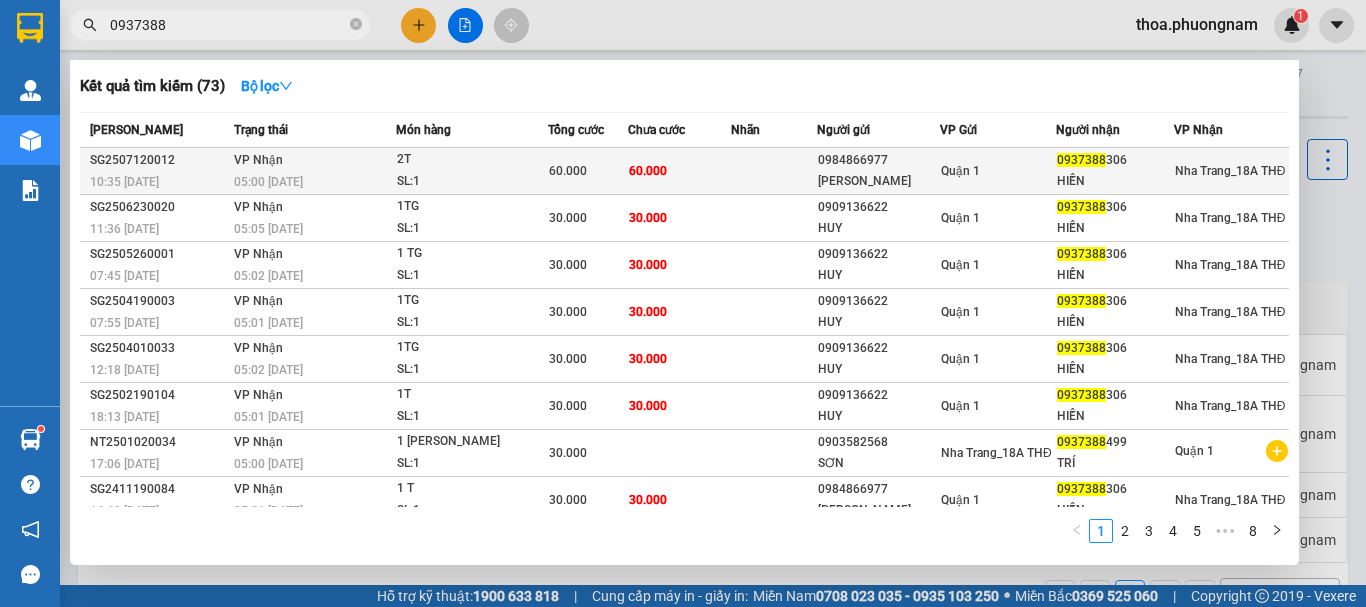type on "0937388" 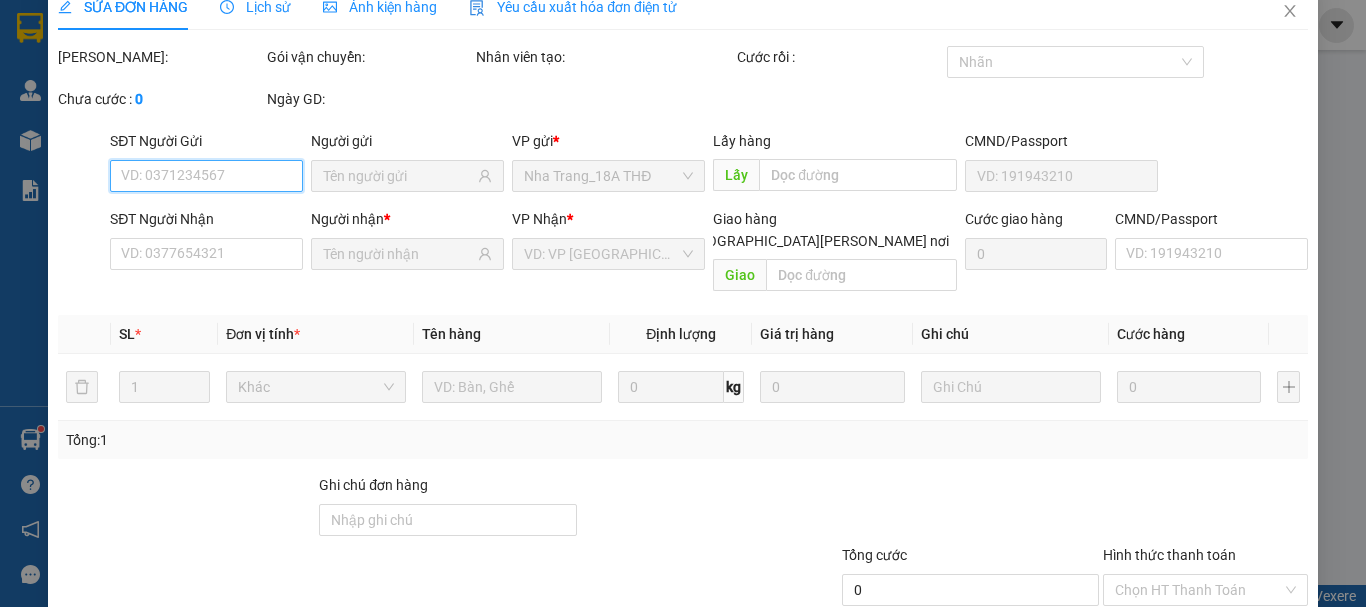 type on "0984866977" 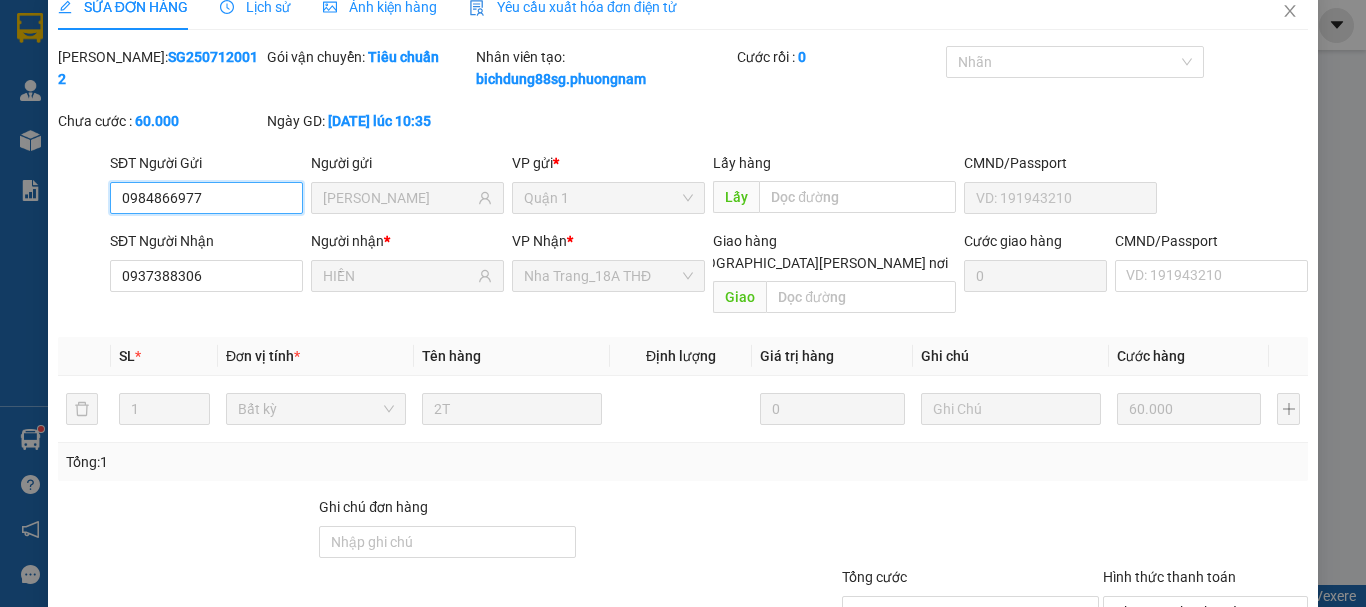 scroll, scrollTop: 137, scrollLeft: 0, axis: vertical 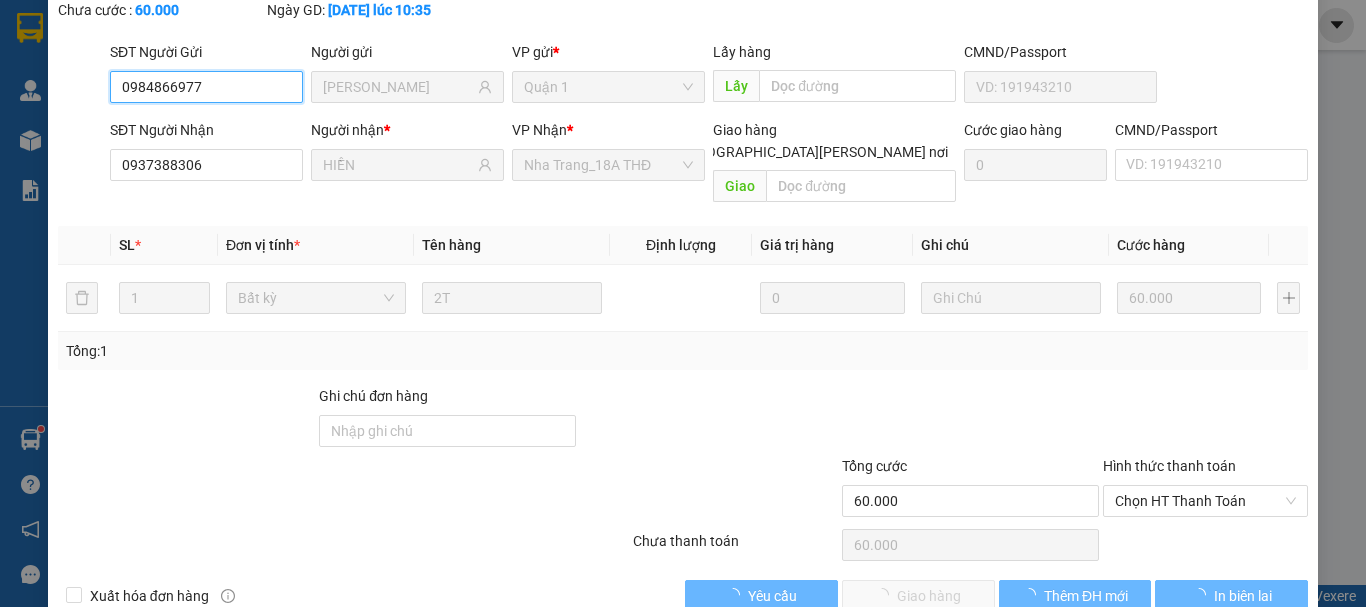drag, startPoint x: 1183, startPoint y: 475, endPoint x: 1171, endPoint y: 503, distance: 30.463093 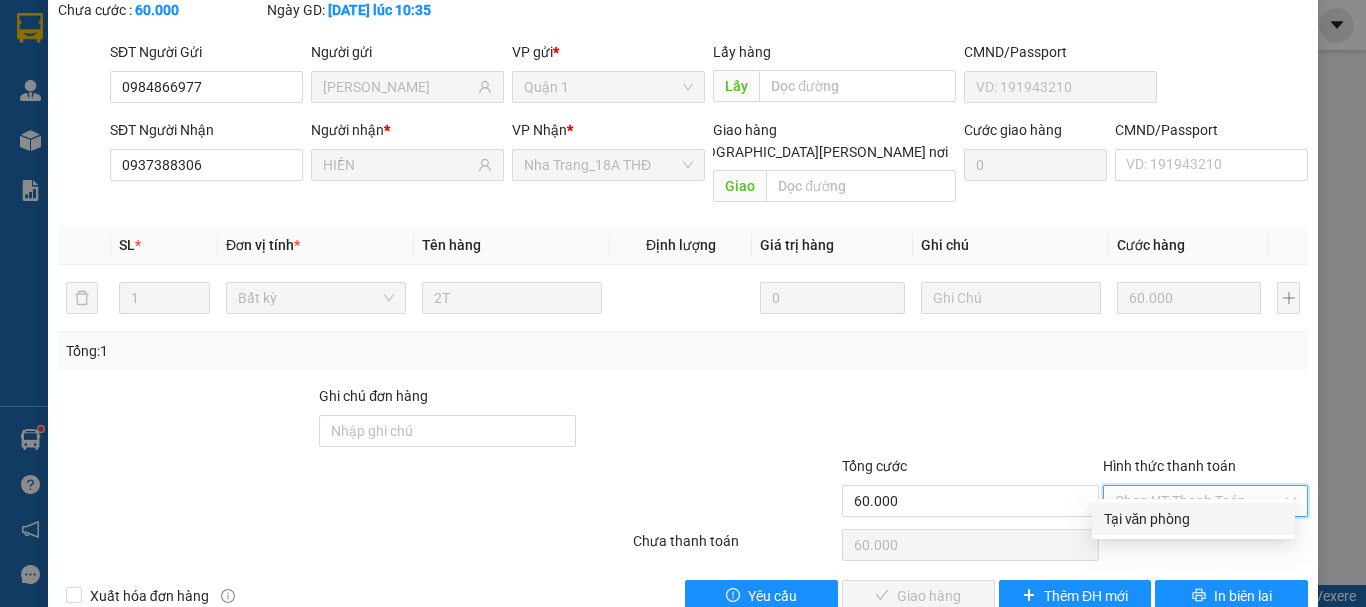 drag, startPoint x: 1160, startPoint y: 517, endPoint x: 1093, endPoint y: 521, distance: 67.11929 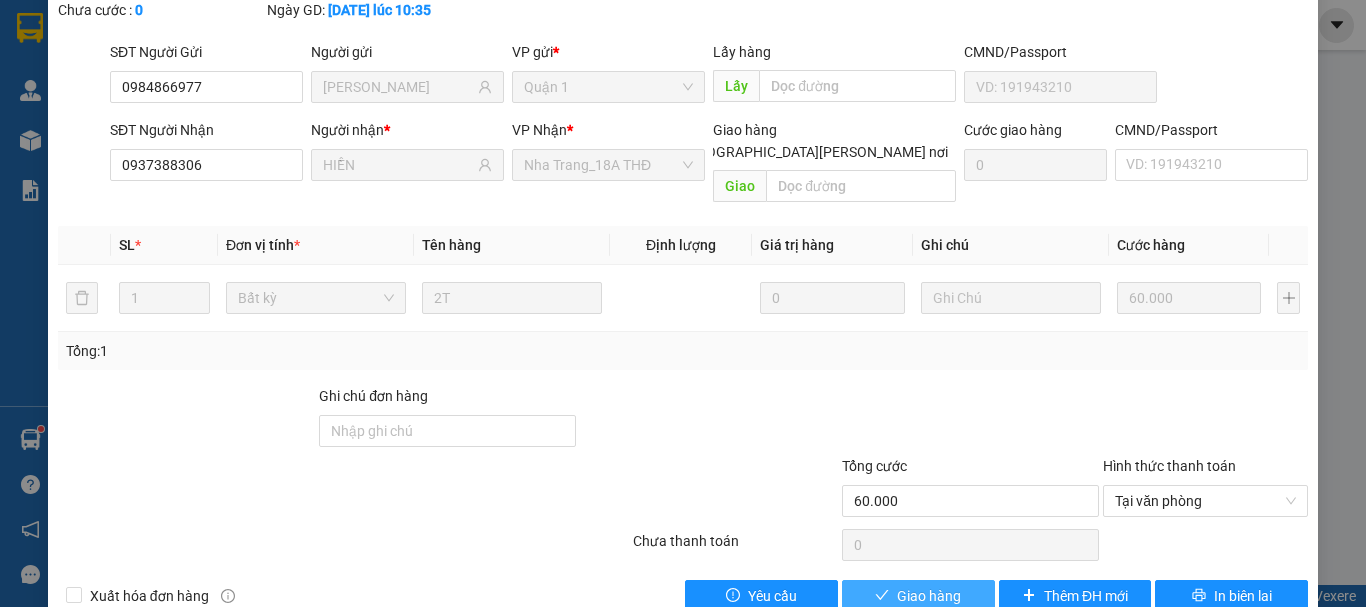 drag, startPoint x: 928, startPoint y: 563, endPoint x: 889, endPoint y: 579, distance: 42.154476 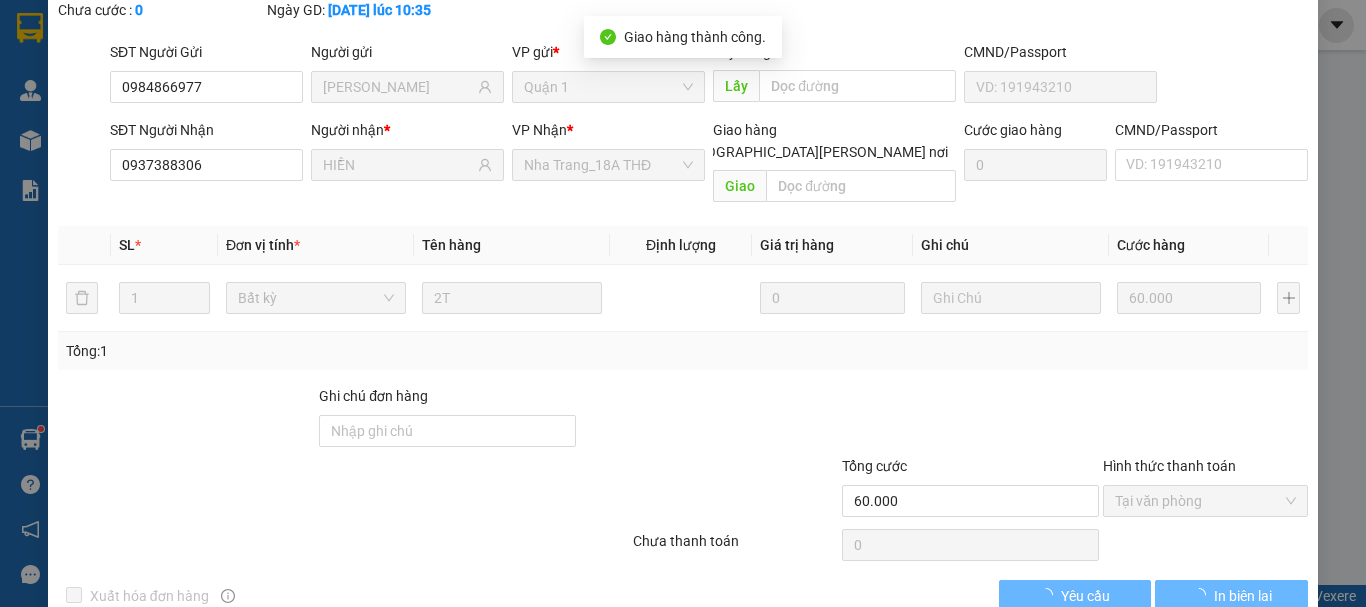 scroll, scrollTop: 0, scrollLeft: 0, axis: both 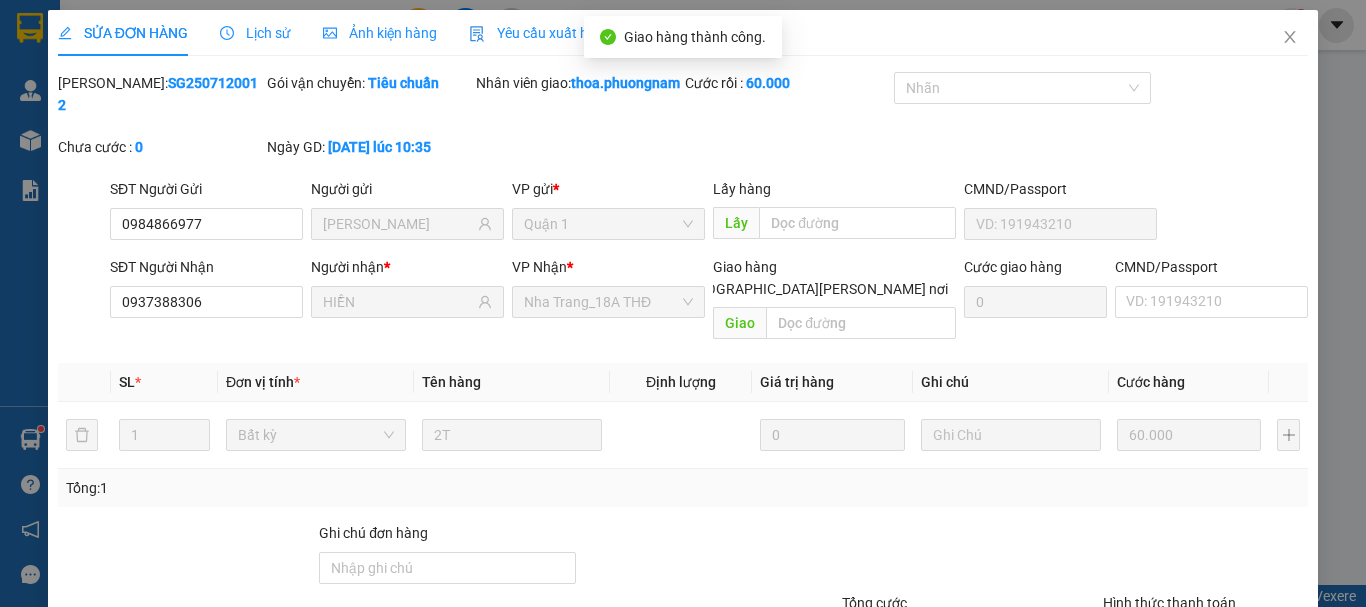 click on "SỬA ĐƠN HÀNG Lịch sử Ảnh kiện hàng Yêu cầu xuất hóa đơn điện tử" at bounding box center [683, 33] 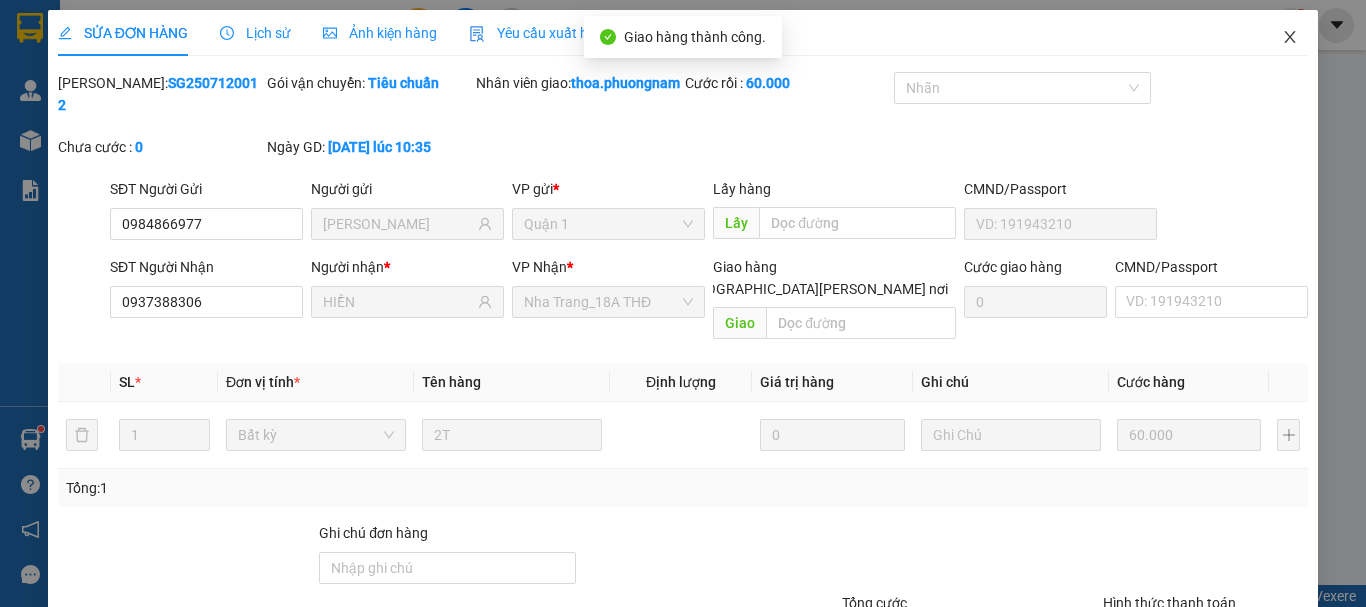 drag, startPoint x: 1292, startPoint y: 33, endPoint x: 1264, endPoint y: 26, distance: 28.86174 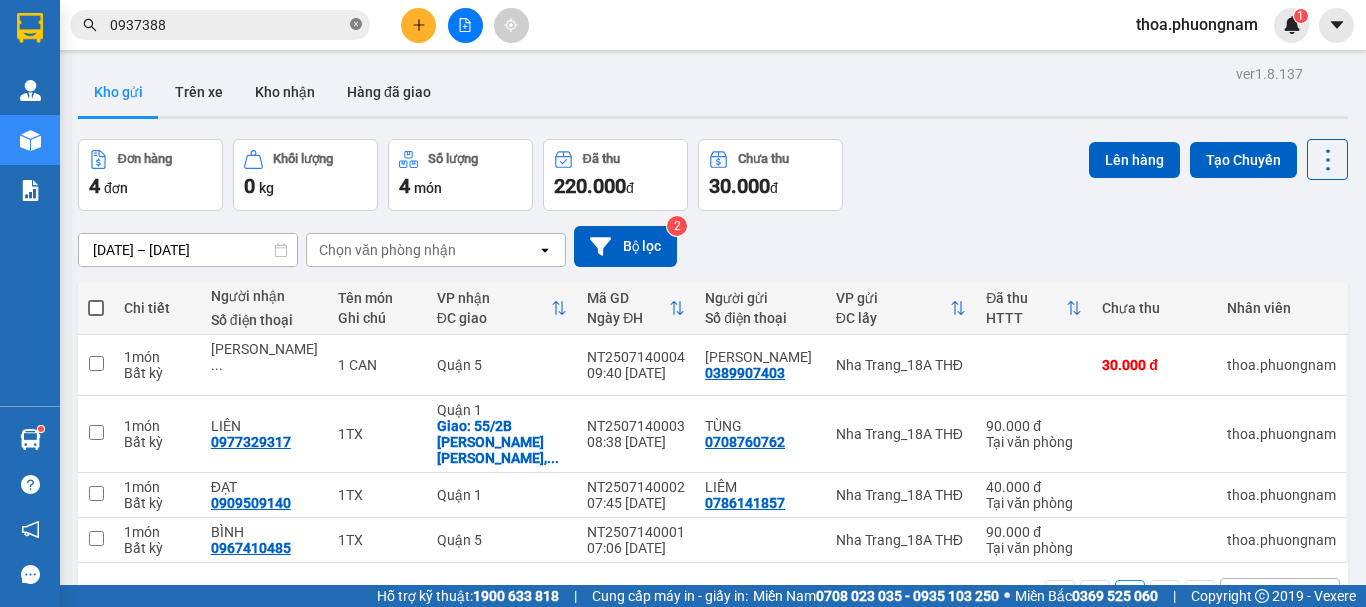 click 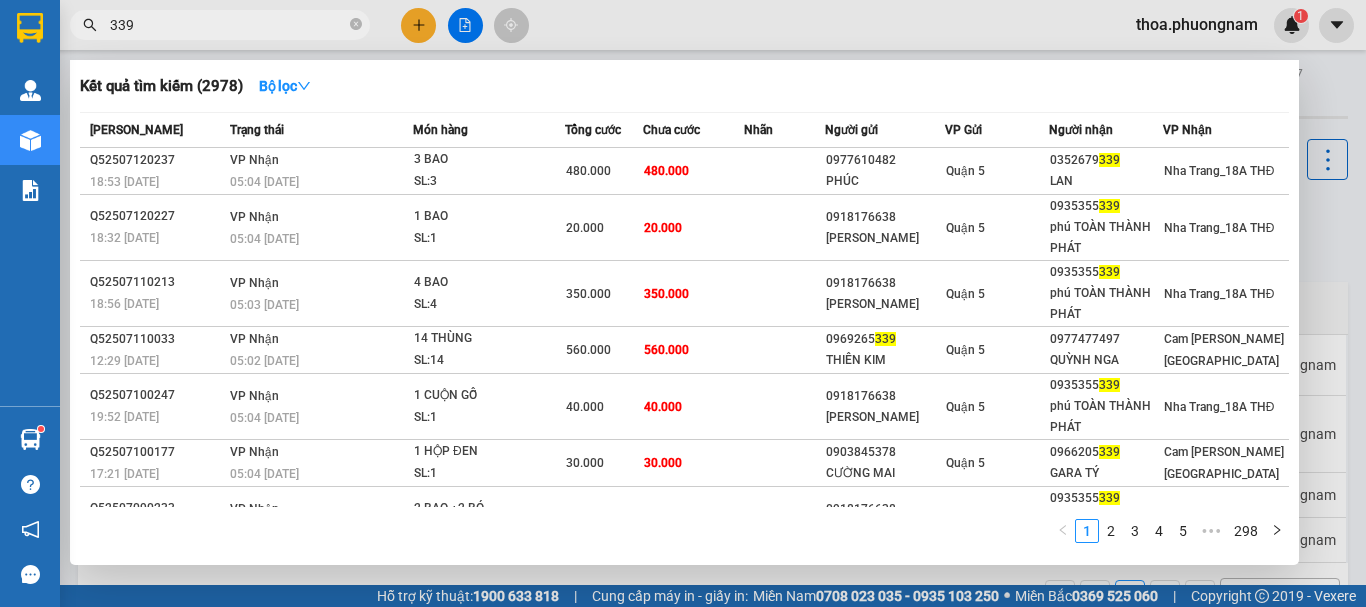 drag, startPoint x: 154, startPoint y: 18, endPoint x: 5, endPoint y: 59, distance: 154.53802 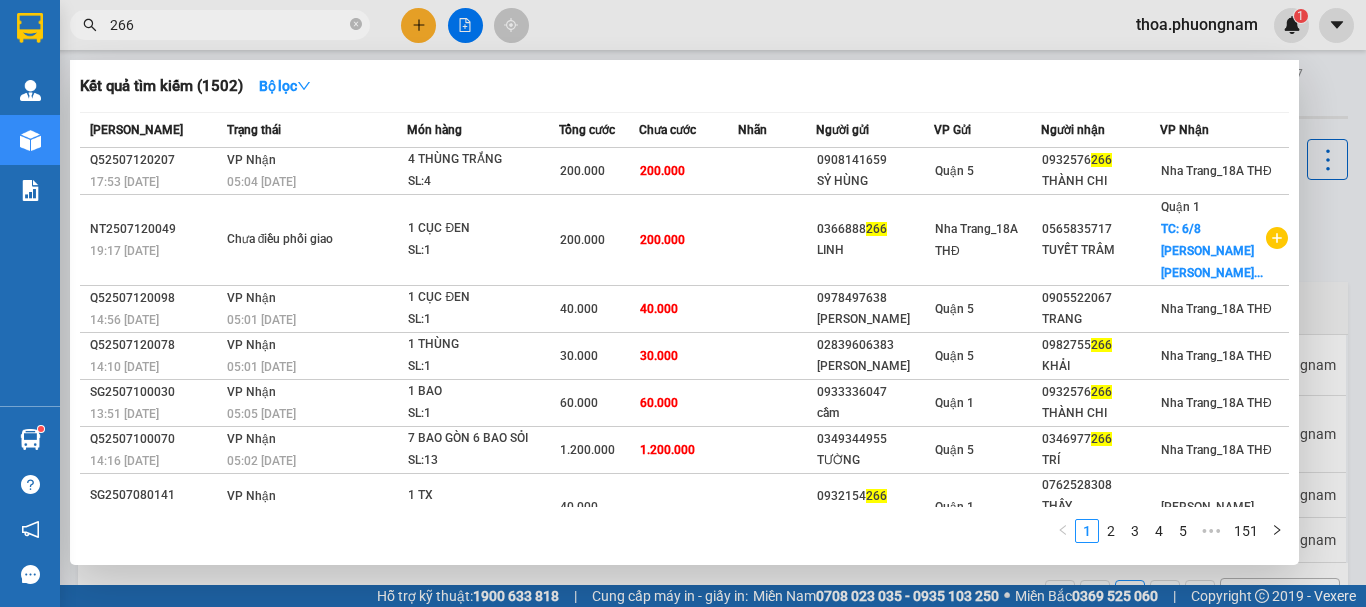 type on "266" 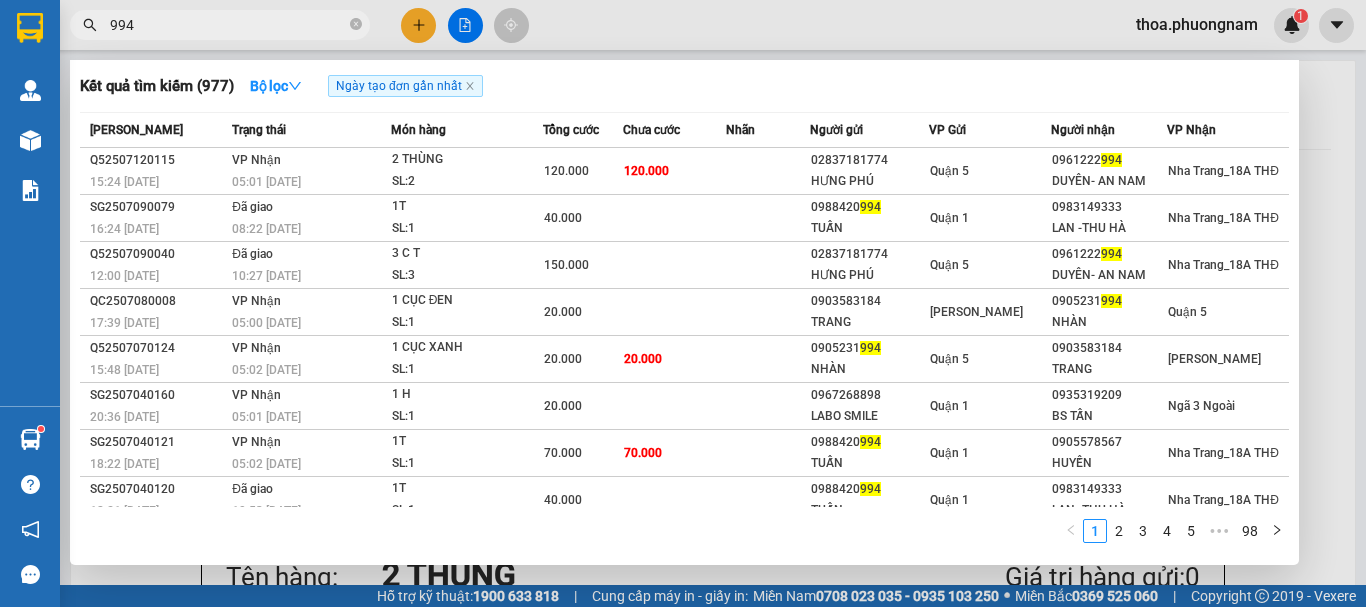 scroll, scrollTop: 0, scrollLeft: 0, axis: both 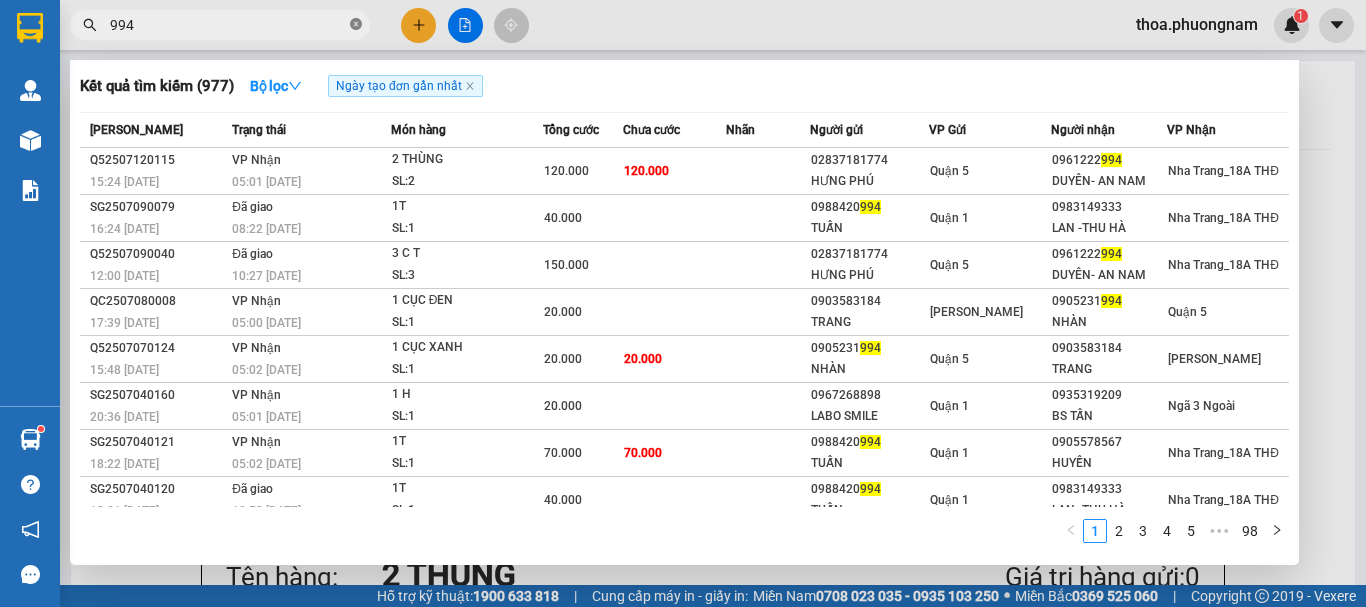 click 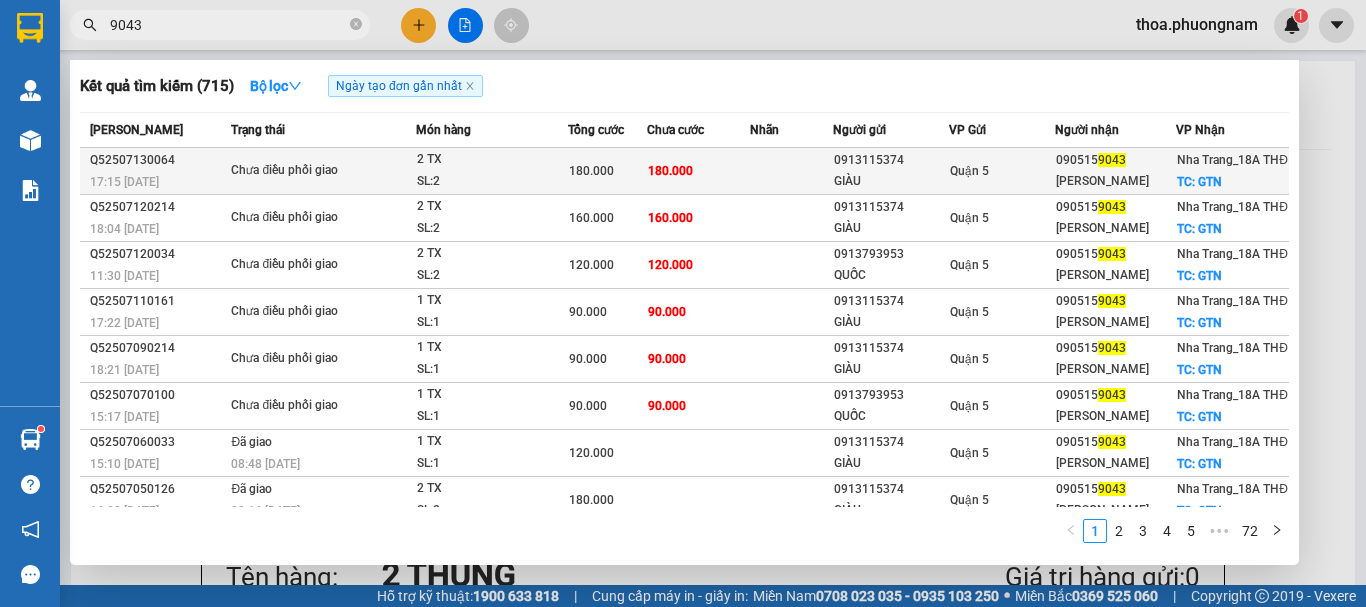 type on "9043" 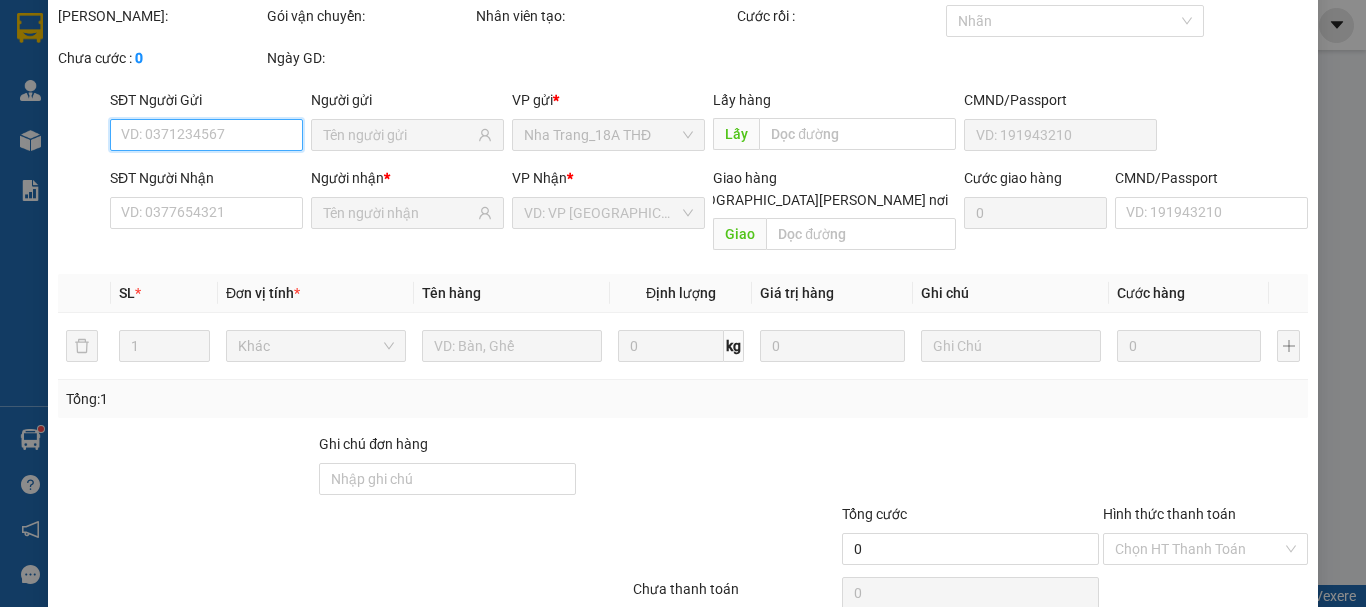 scroll, scrollTop: 137, scrollLeft: 0, axis: vertical 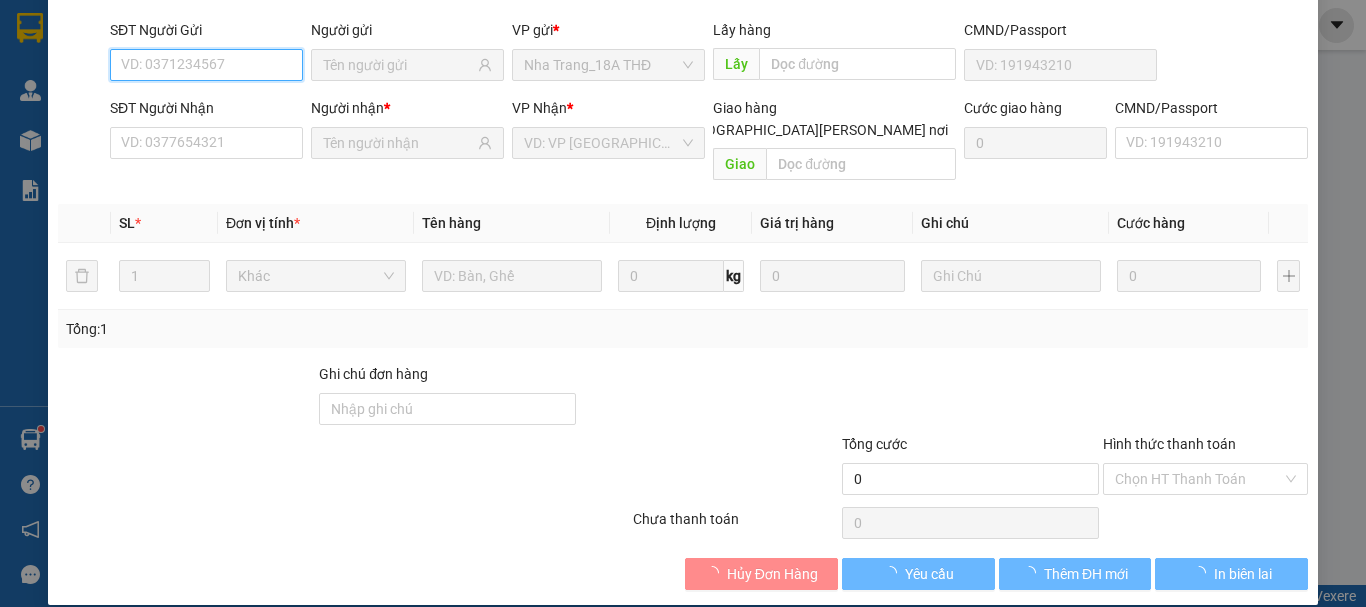 type on "0913115374" 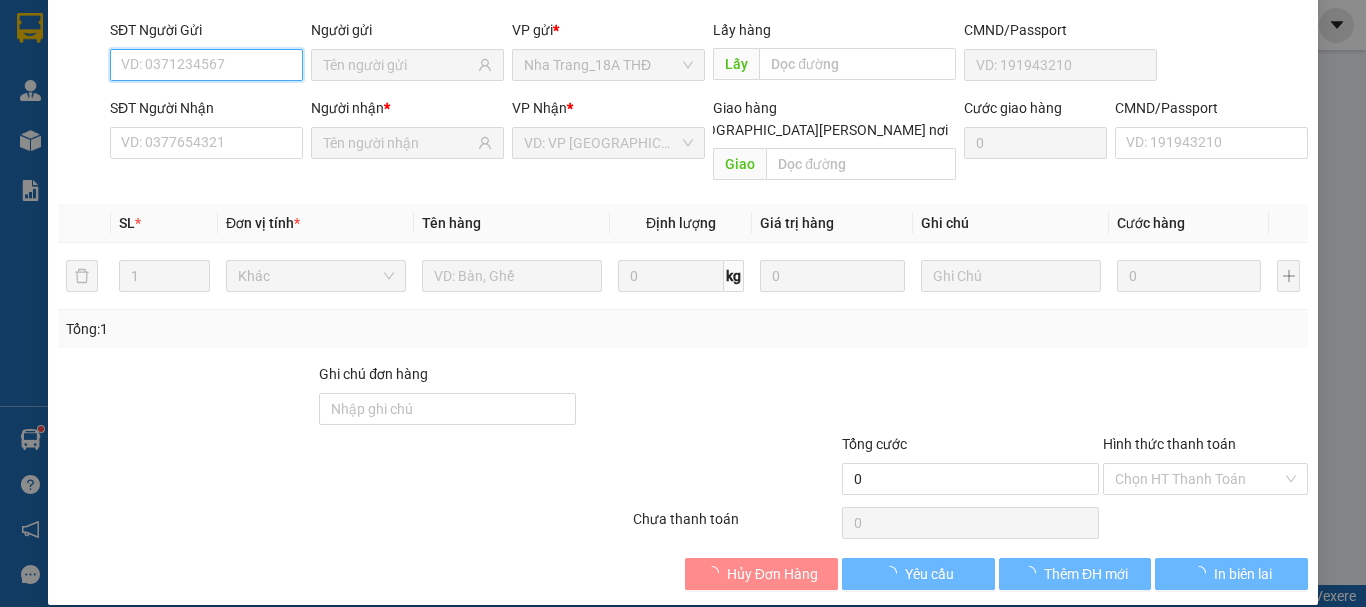 type on "GIÀU" 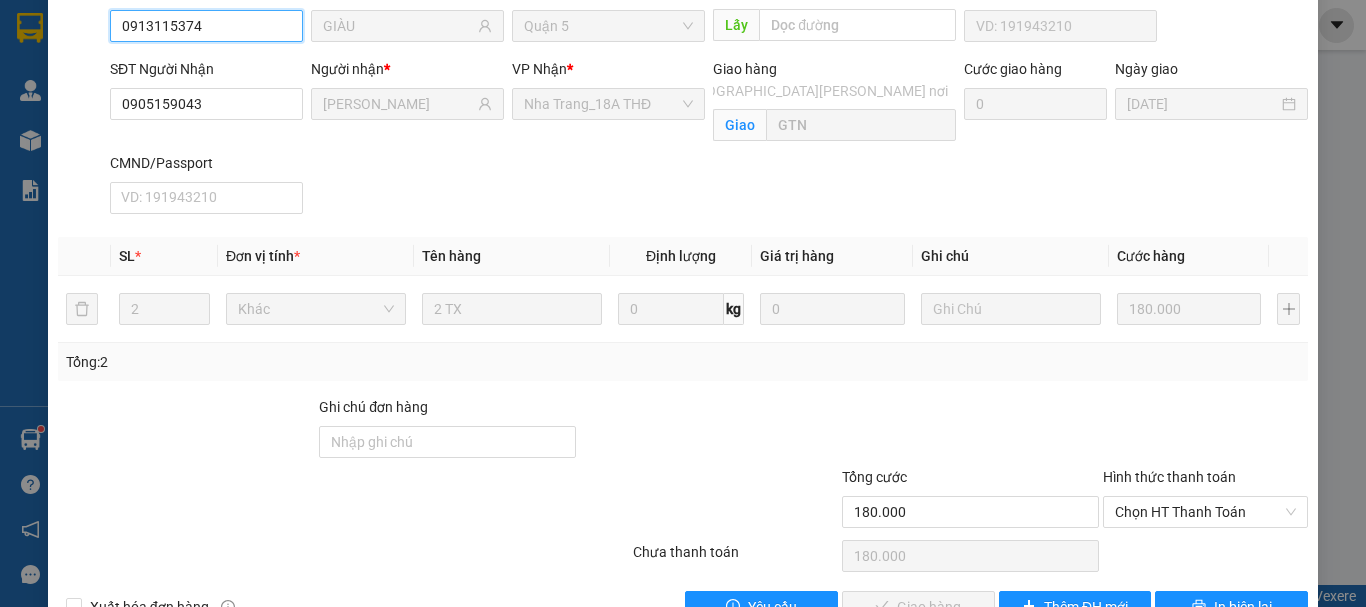 scroll, scrollTop: 231, scrollLeft: 0, axis: vertical 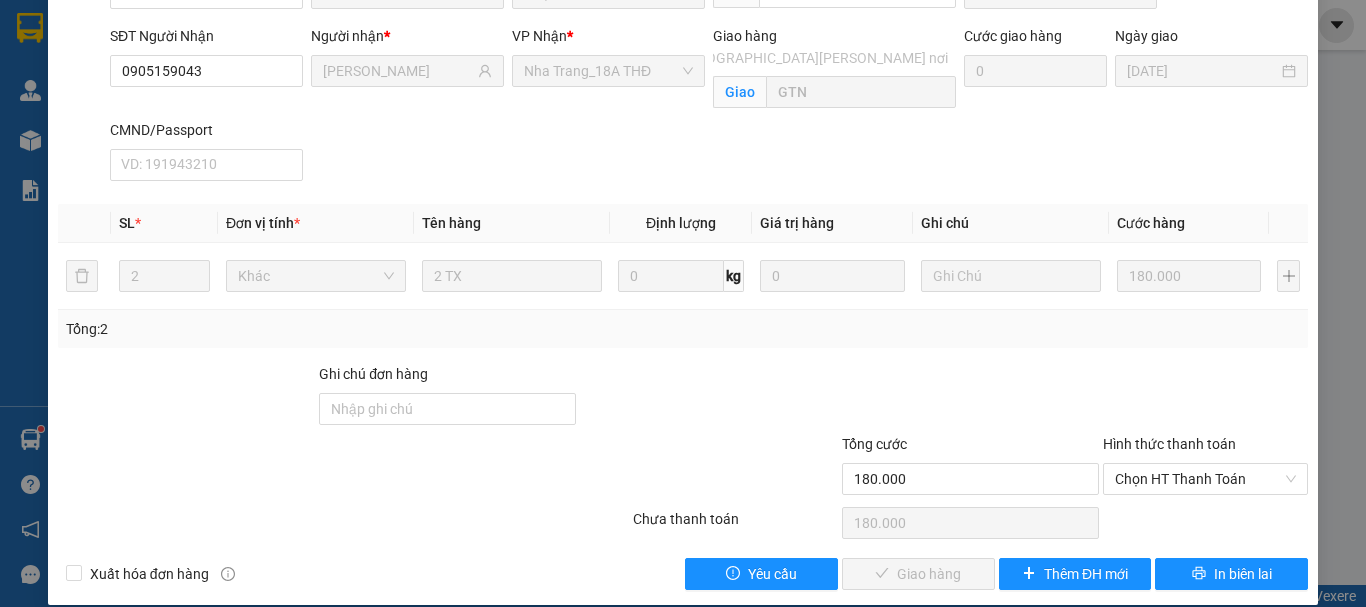click on "Hình thức thanh toán" at bounding box center (1205, 448) 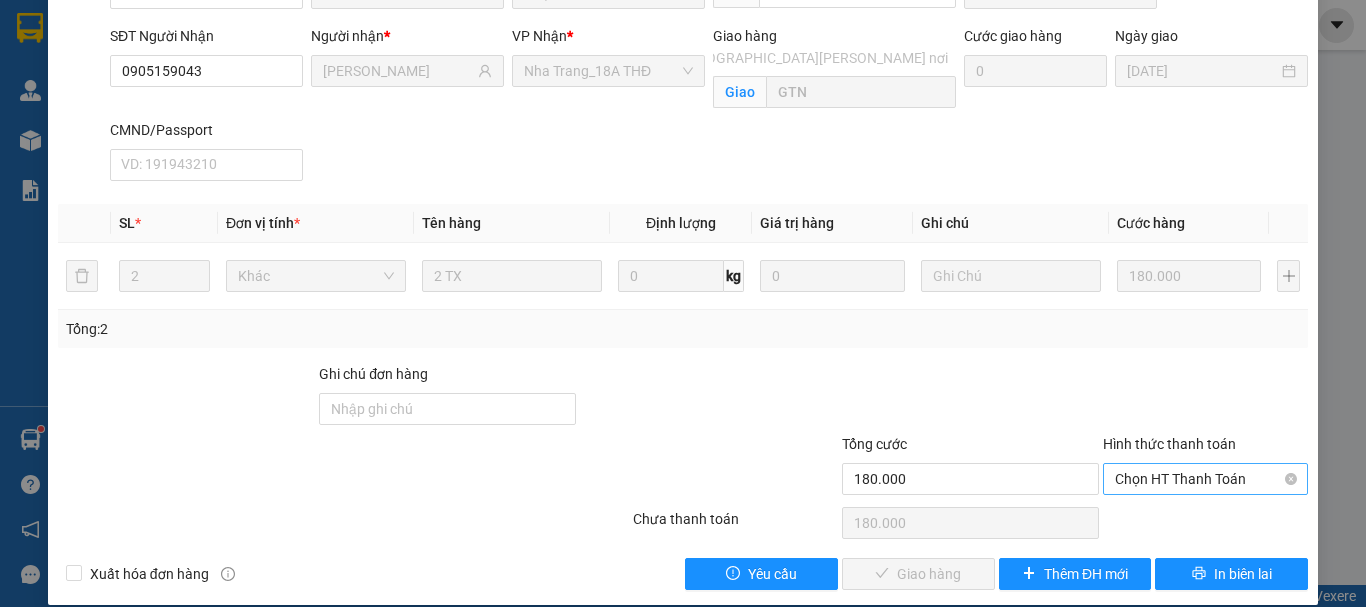 drag, startPoint x: 1157, startPoint y: 454, endPoint x: 1151, endPoint y: 471, distance: 18.027756 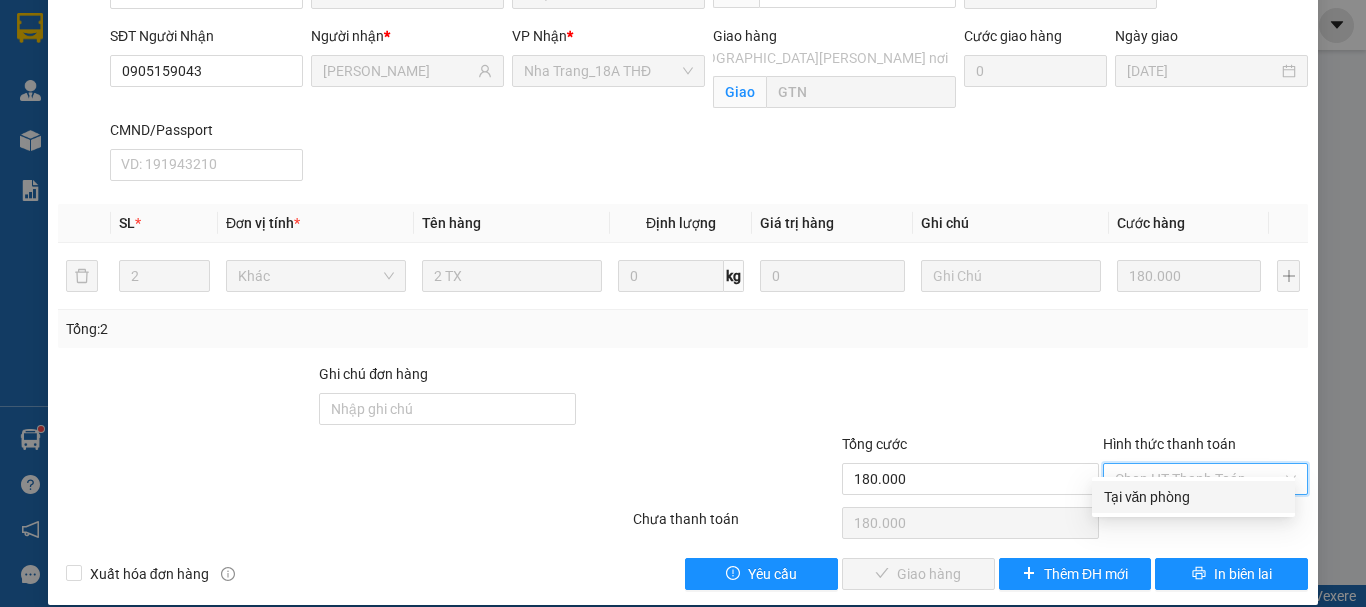 click on "Tại văn phòng" at bounding box center [1193, 497] 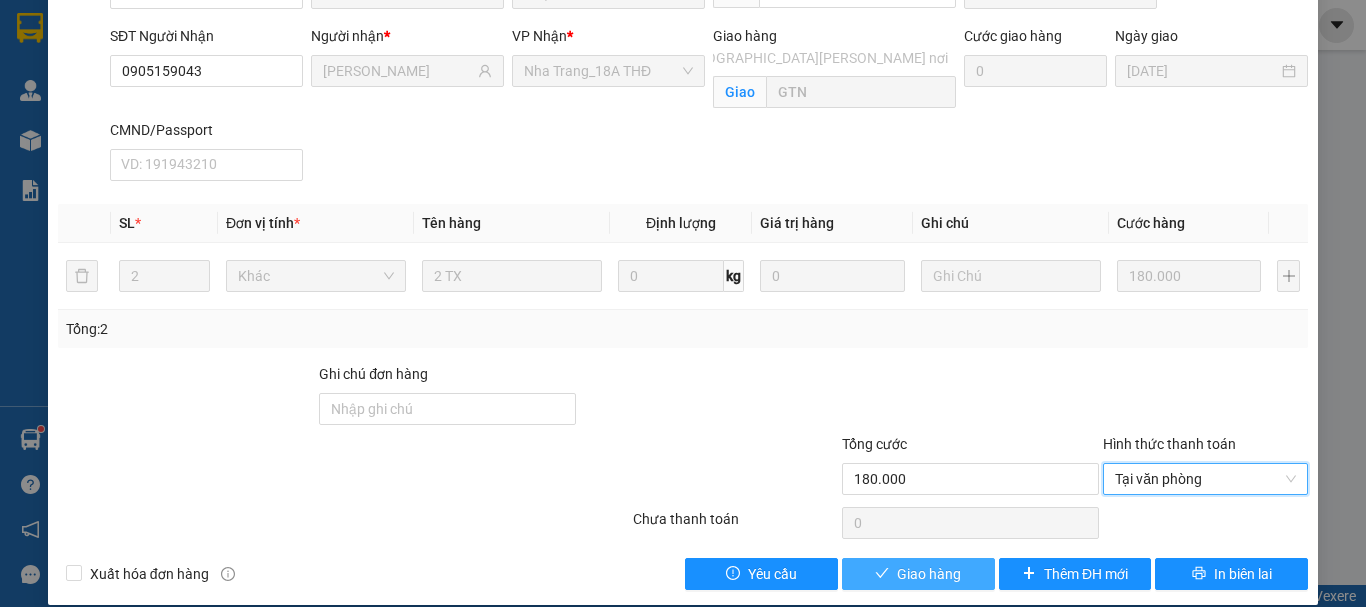 click 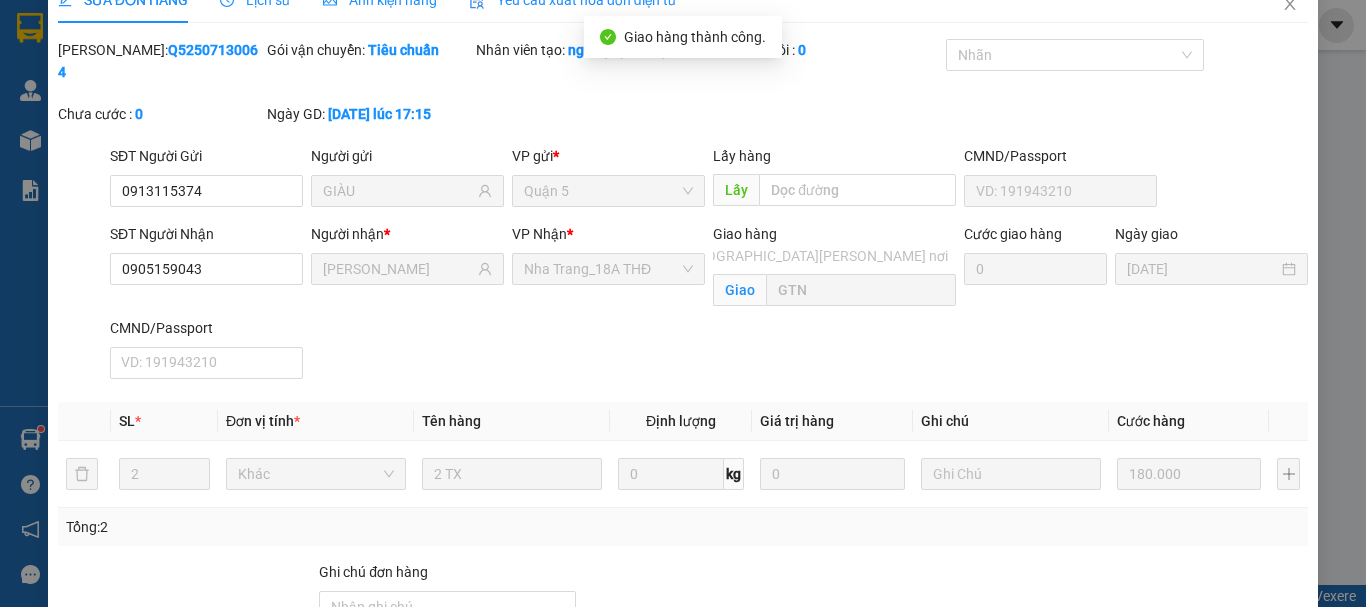 scroll, scrollTop: 31, scrollLeft: 0, axis: vertical 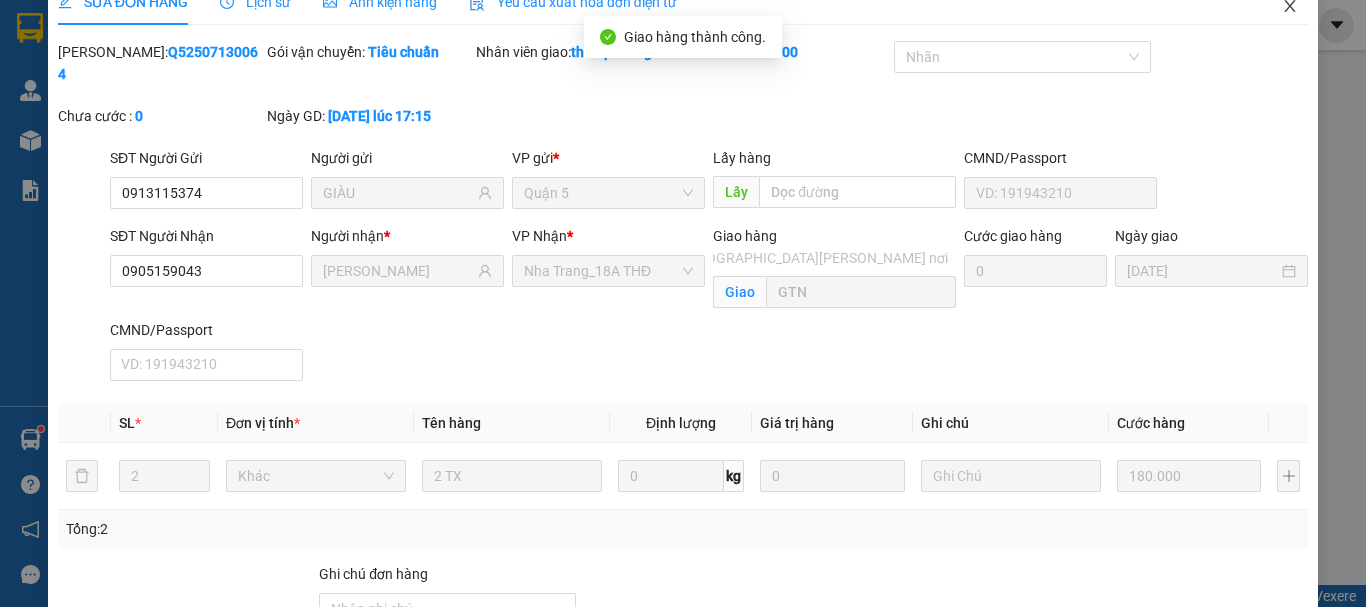 click 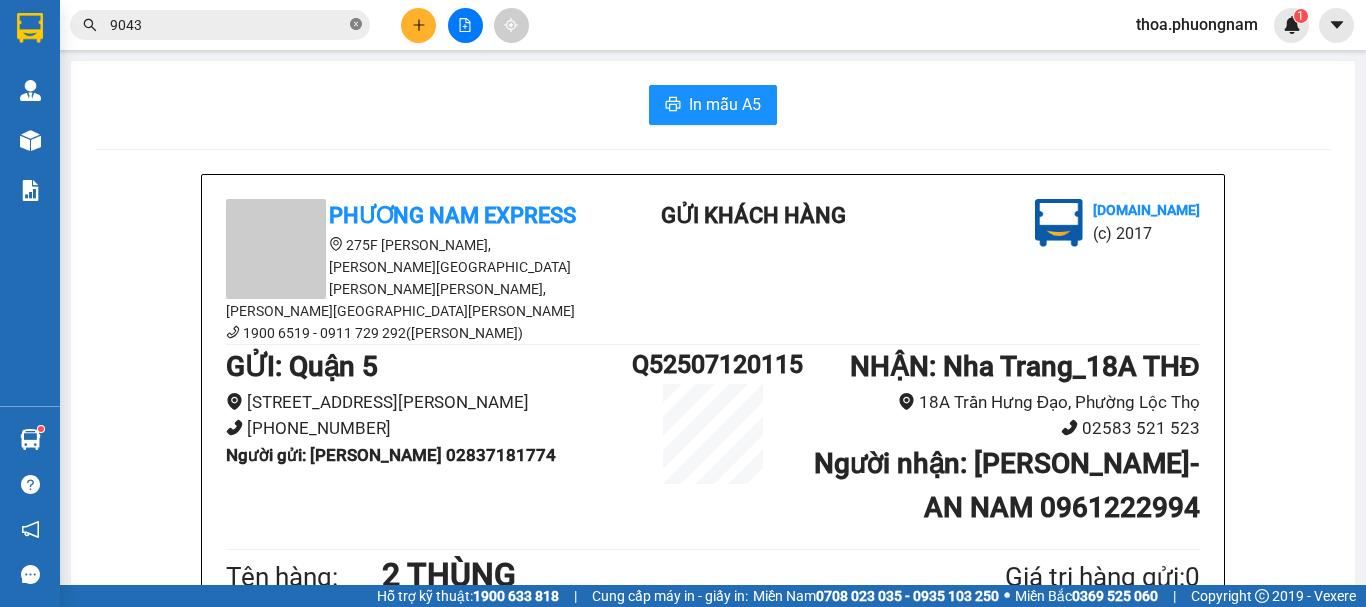 click 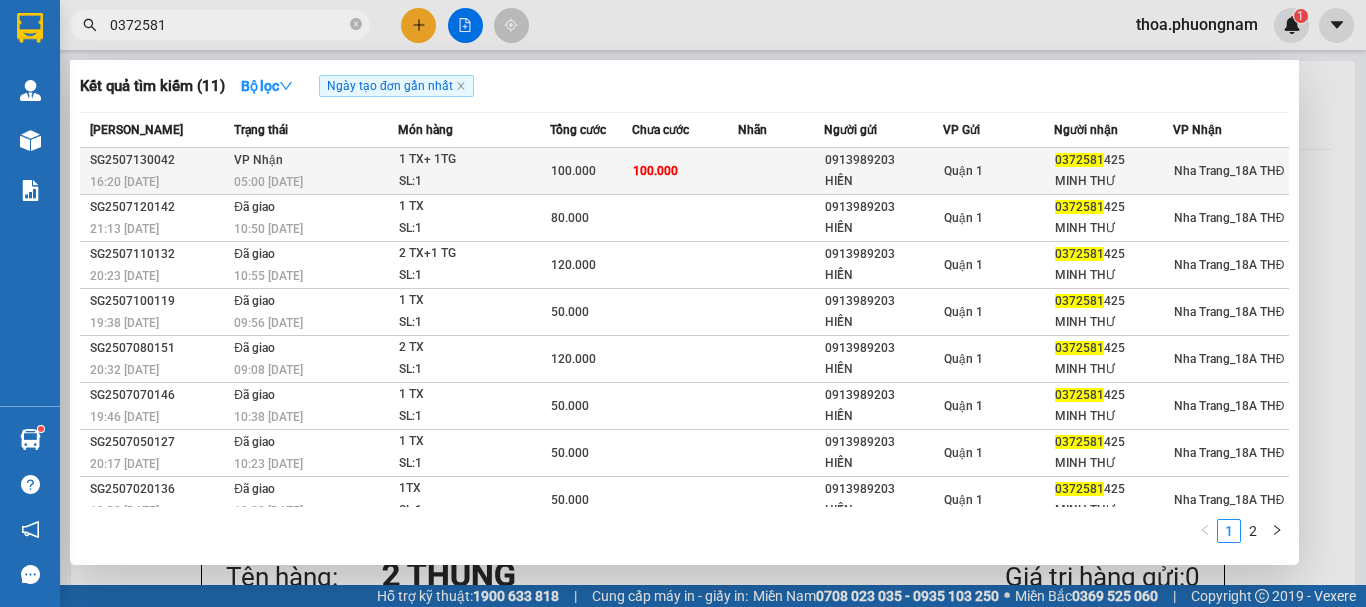 type on "0372581" 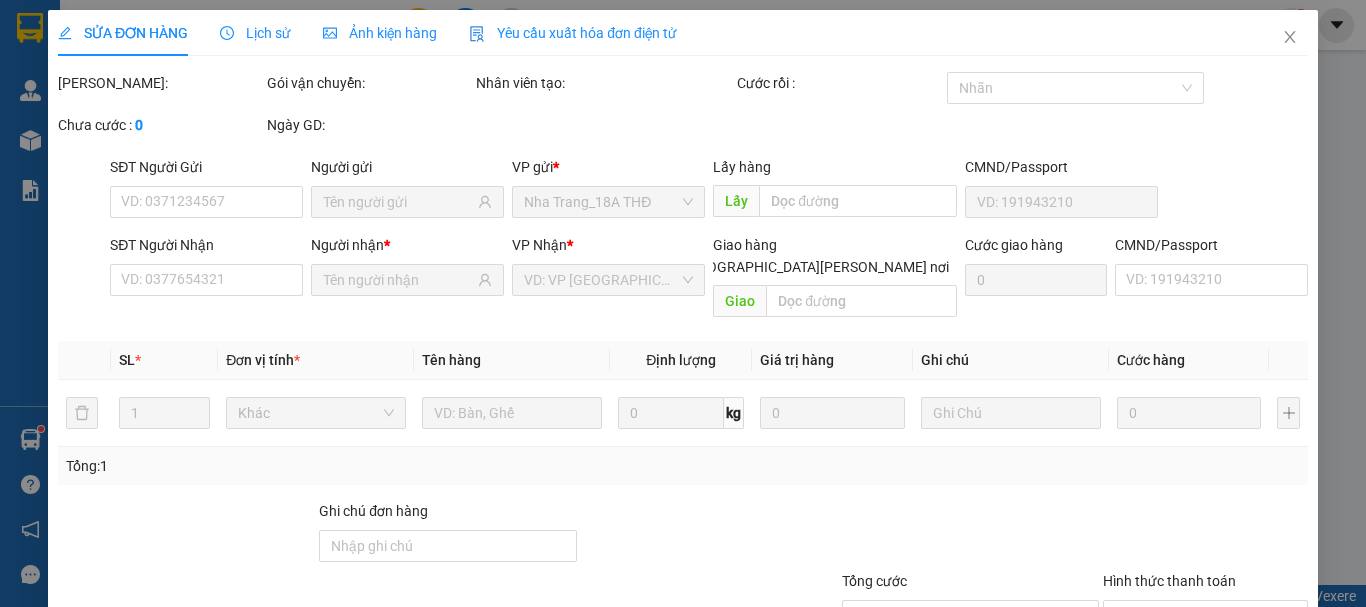 type on "0913989203" 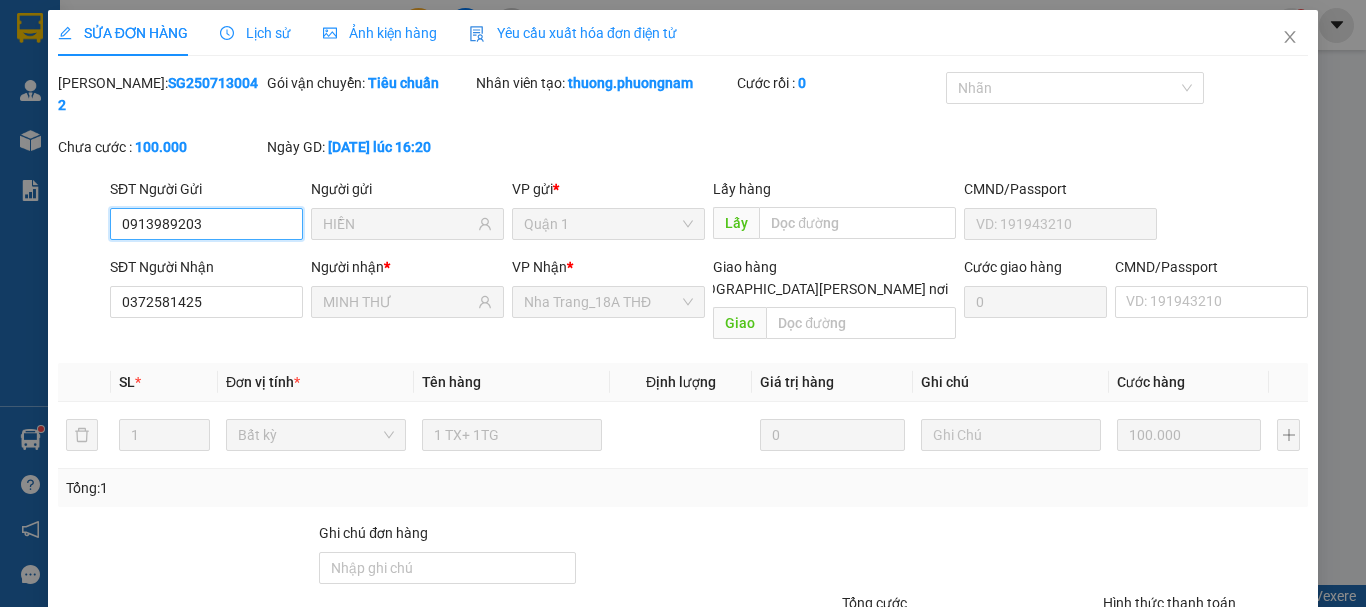 scroll, scrollTop: 136, scrollLeft: 0, axis: vertical 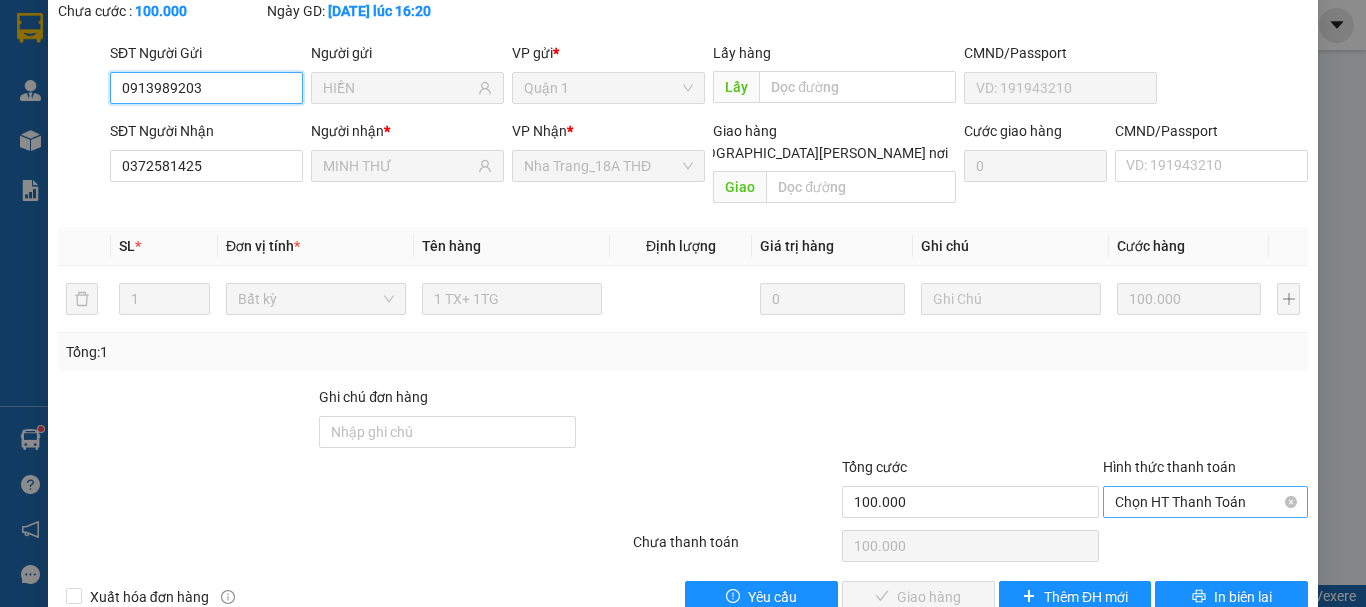 click on "Chọn HT Thanh Toán" at bounding box center (1205, 502) 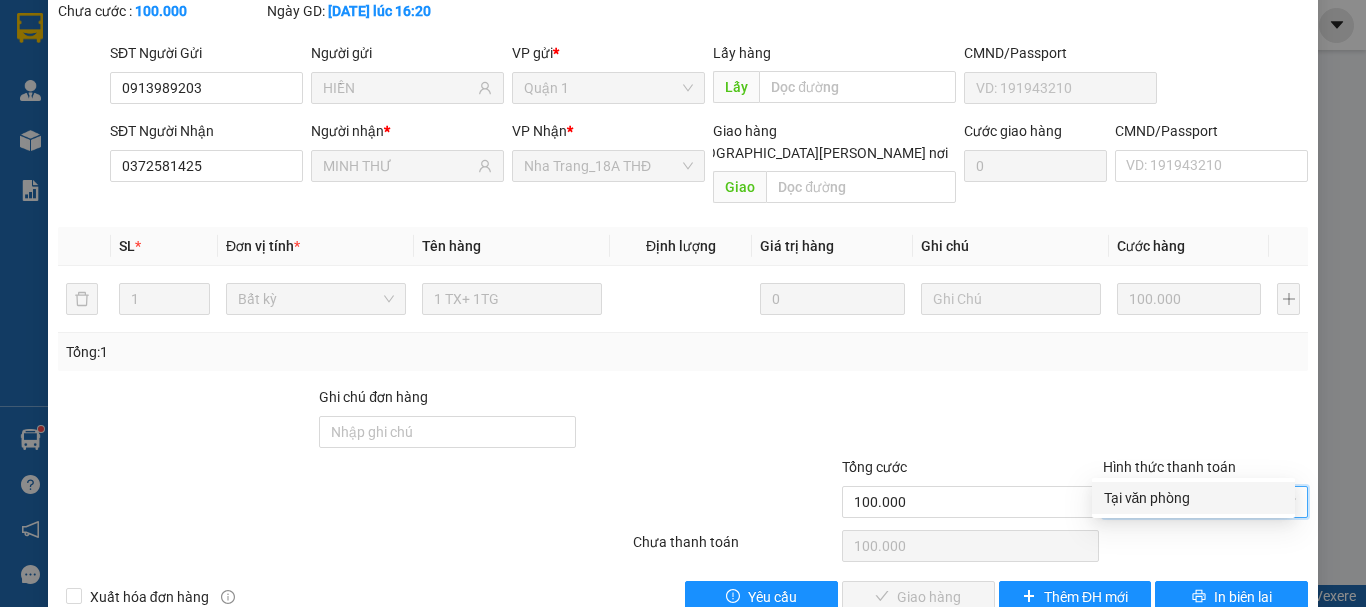 click on "Tại văn phòng" at bounding box center [1193, 498] 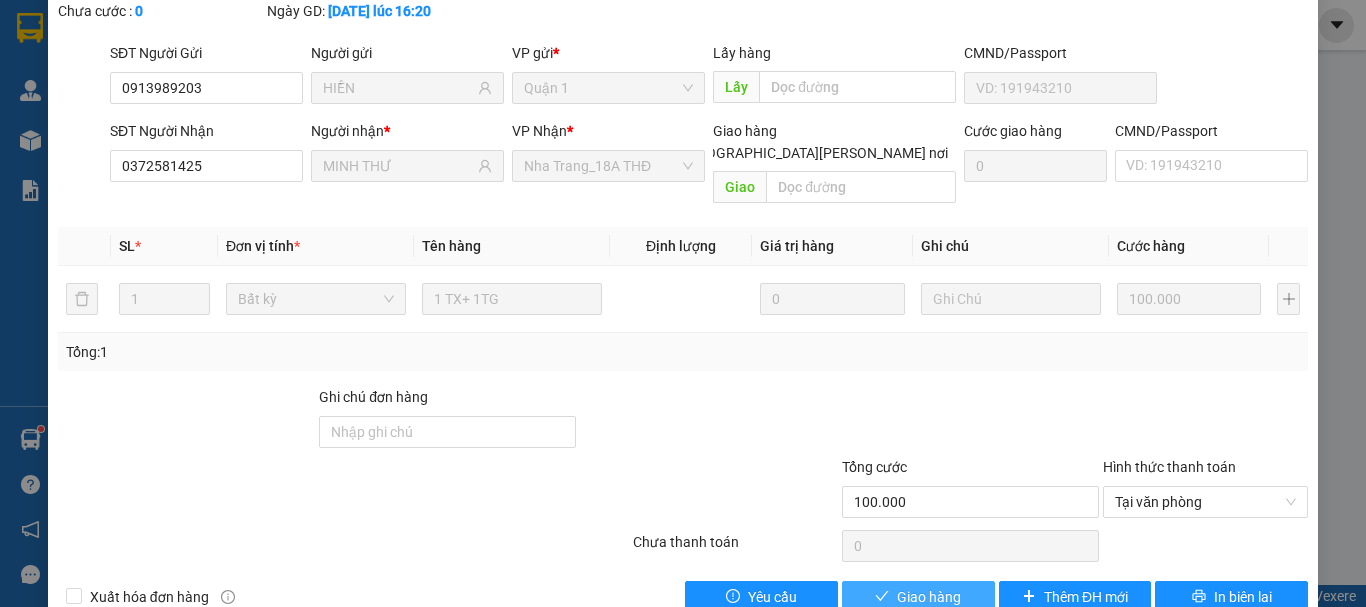 drag, startPoint x: 927, startPoint y: 544, endPoint x: 433, endPoint y: 464, distance: 500.43582 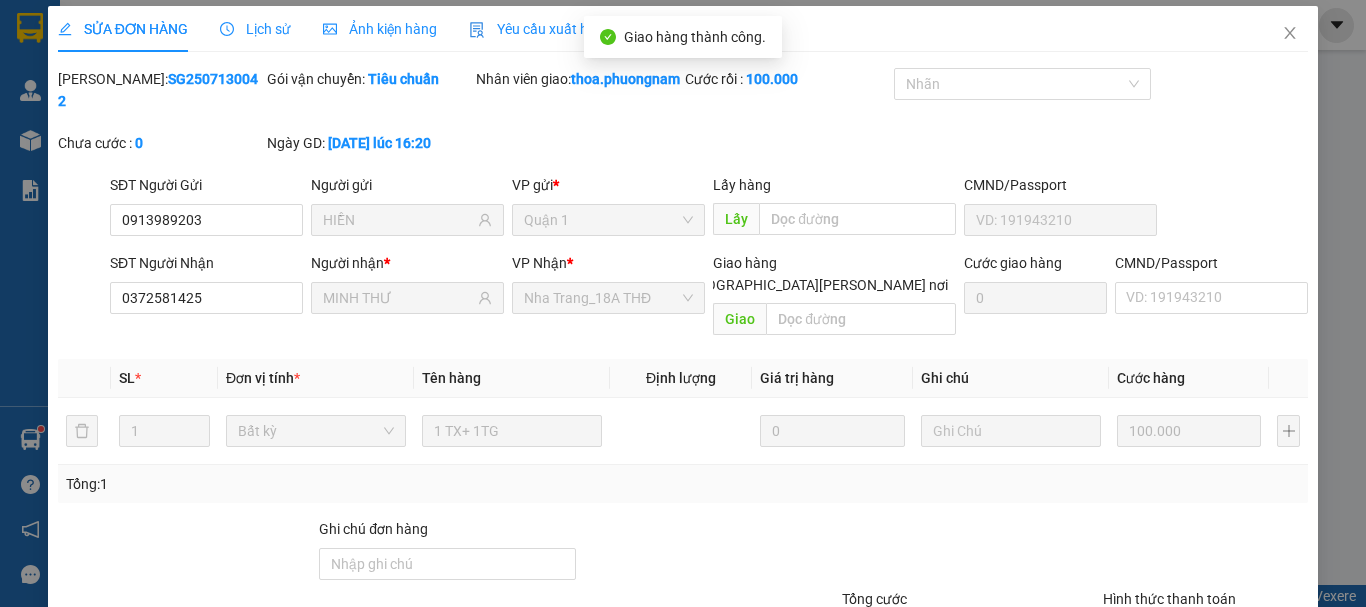 scroll, scrollTop: 0, scrollLeft: 0, axis: both 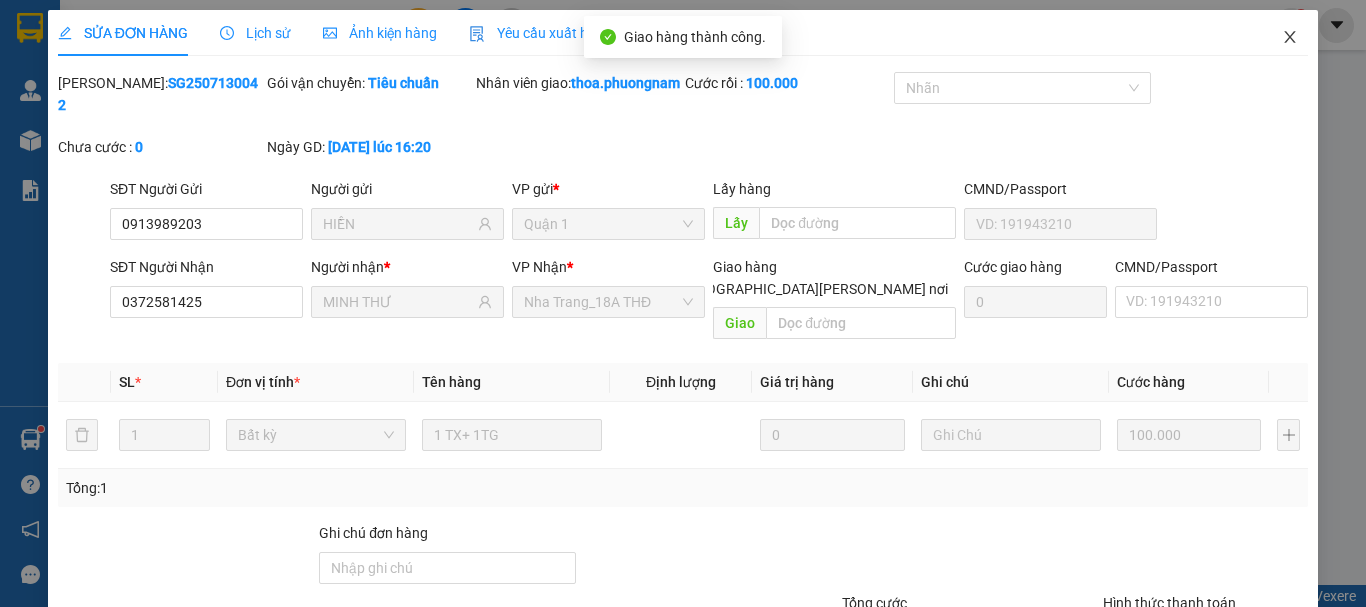 click at bounding box center [1290, 38] 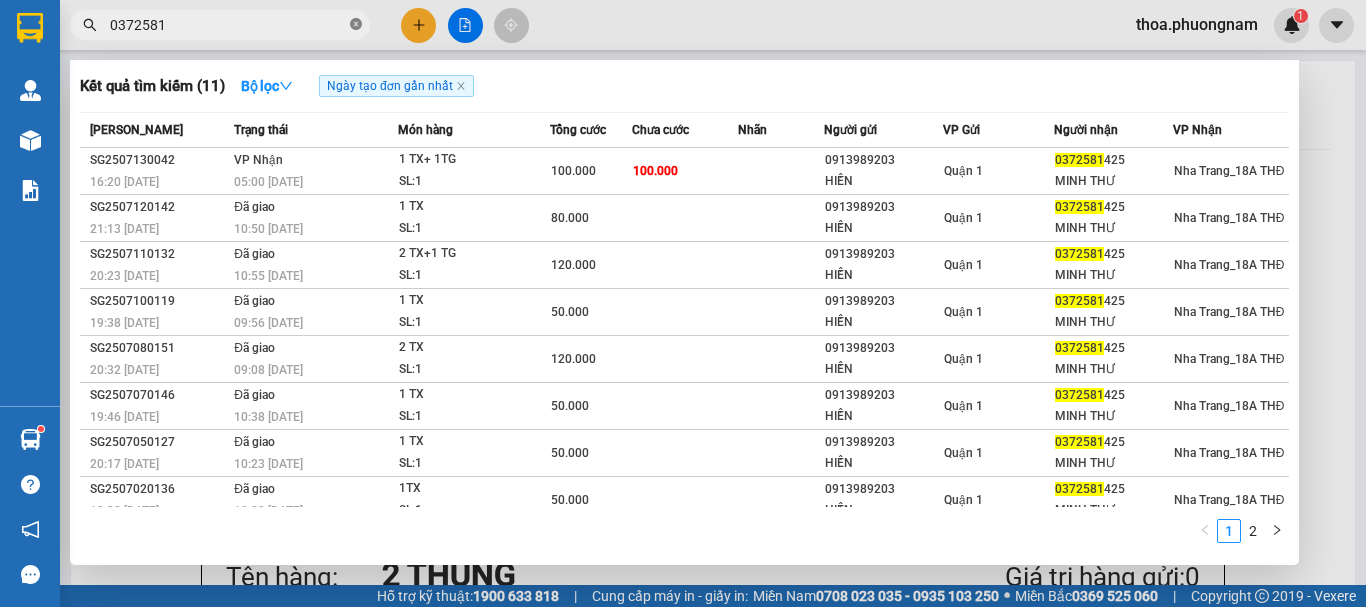 click 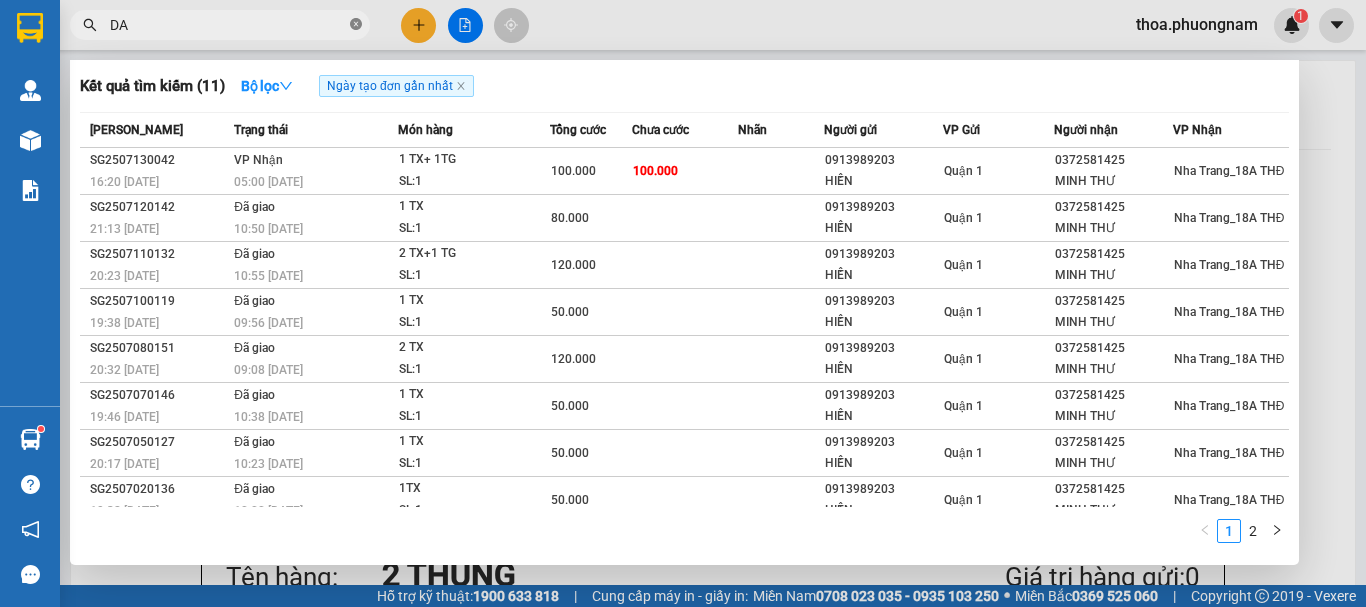 type on "D" 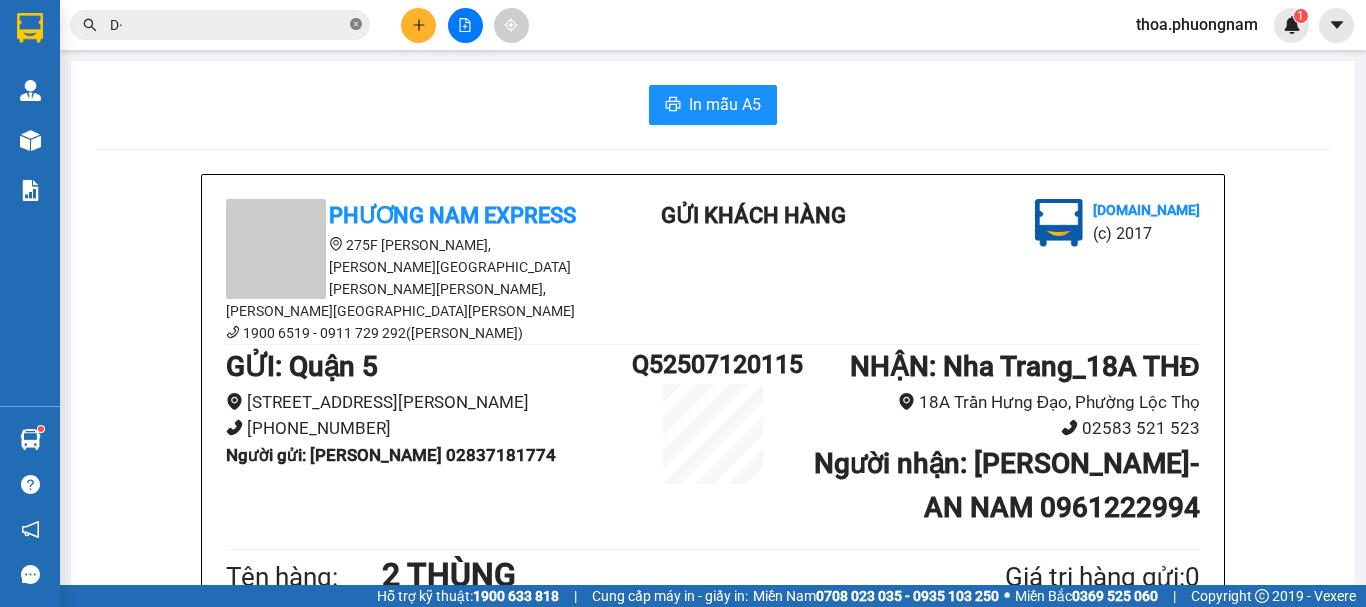 type on "D" 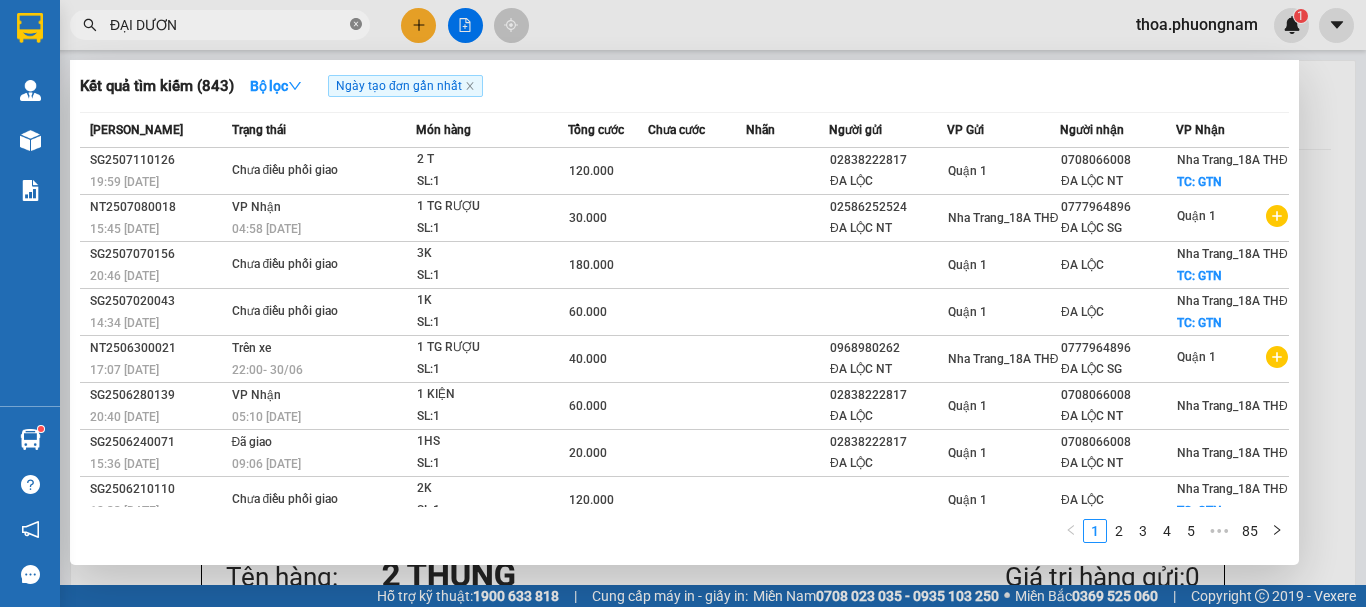 type on "ĐẠI DƯƠNG" 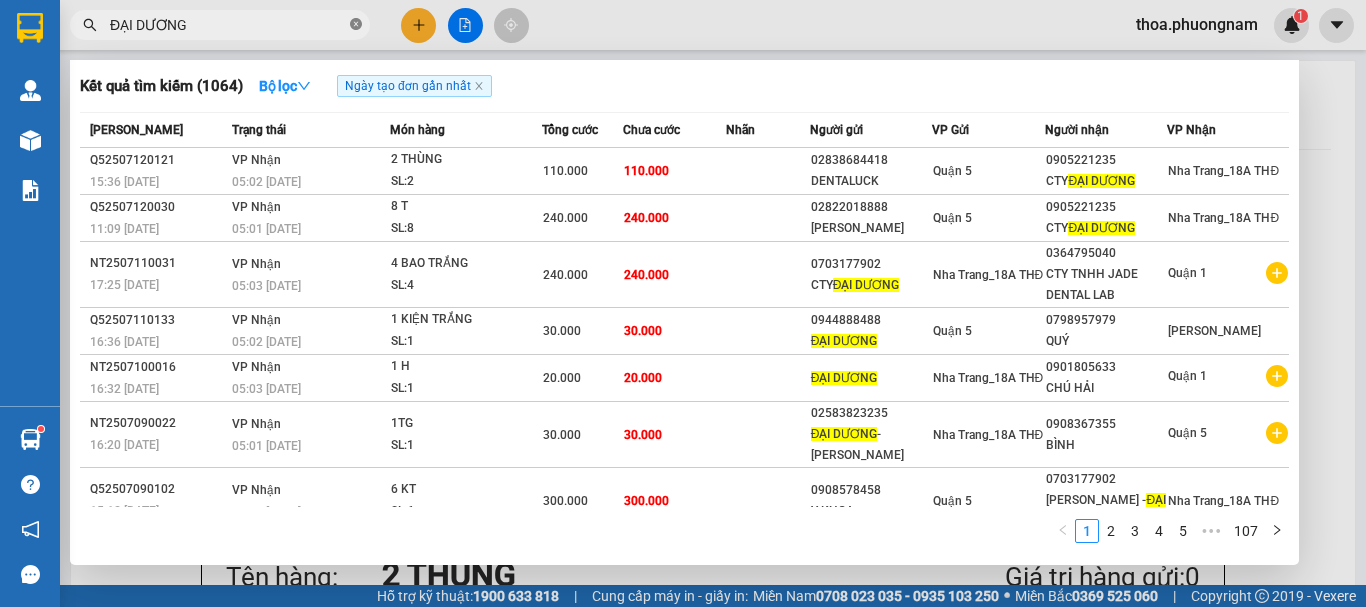 click 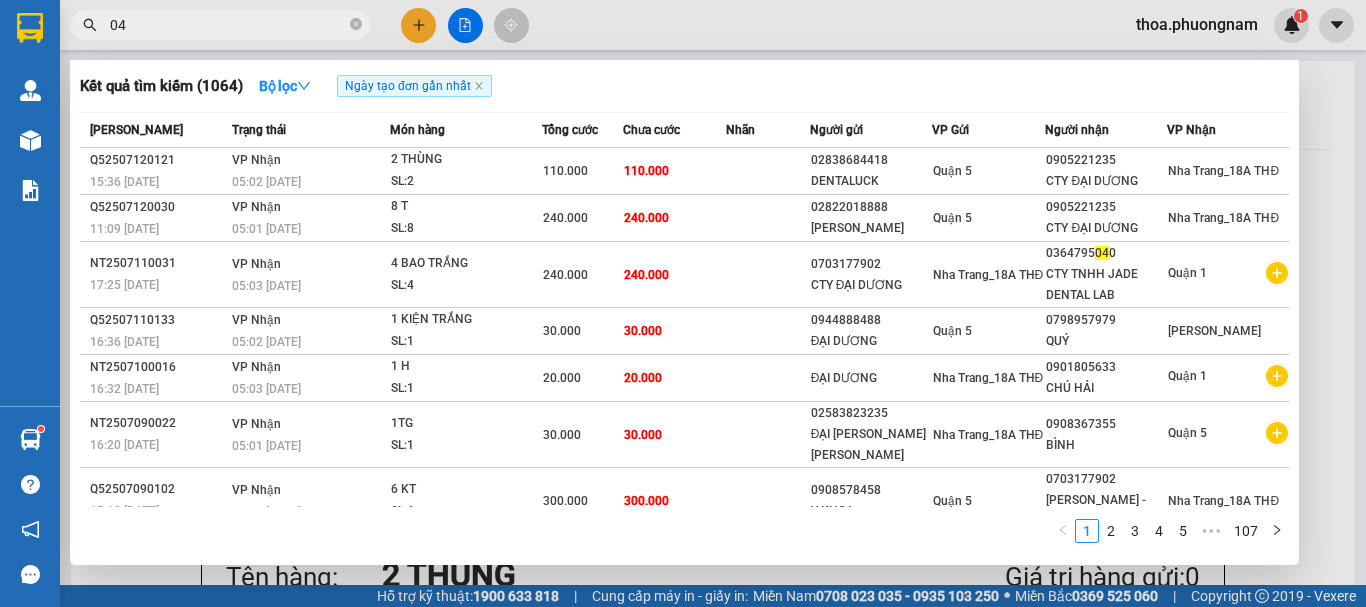 type on "047" 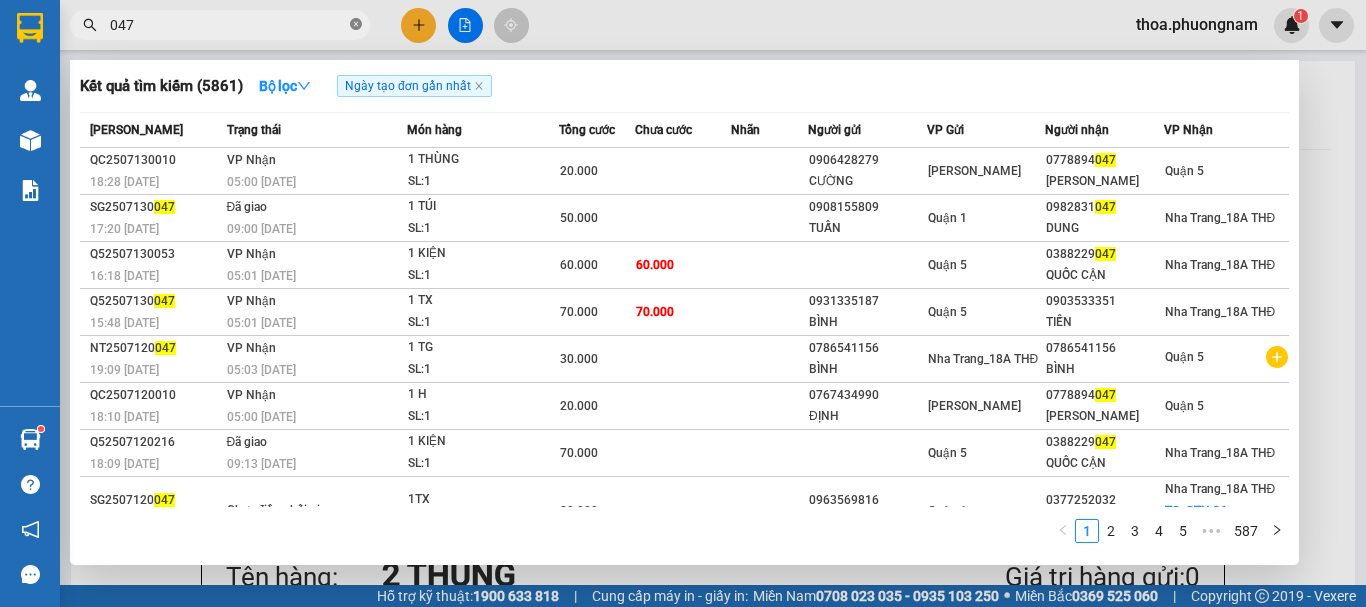 click 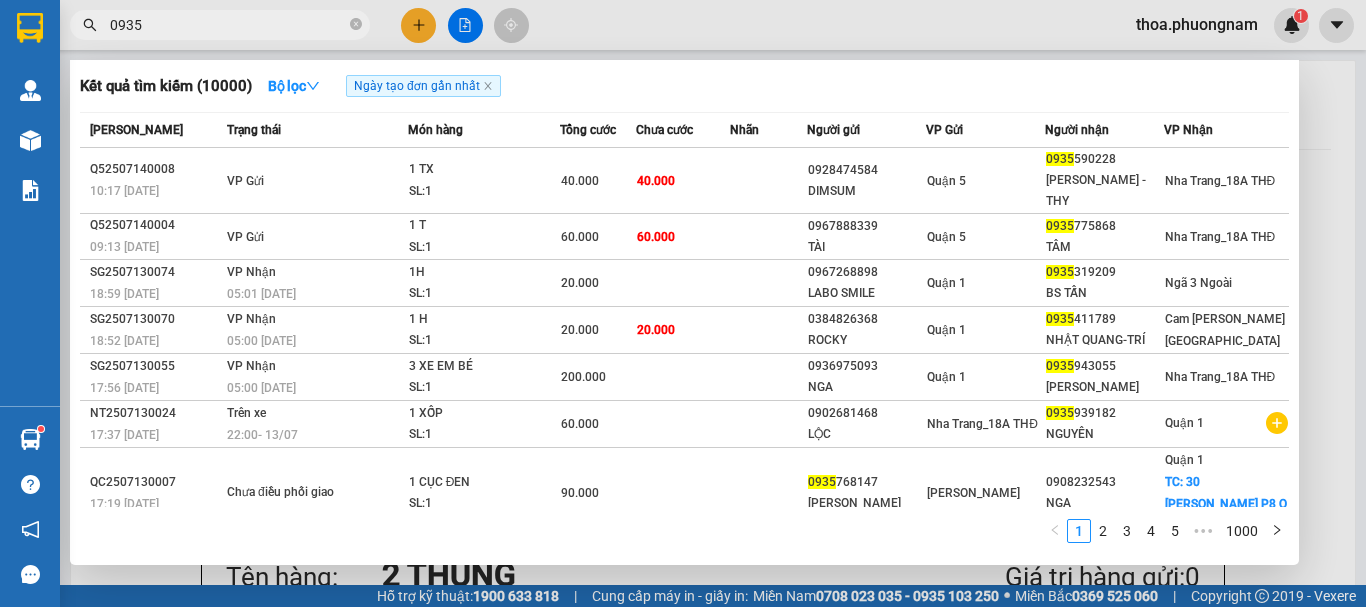 type on "0935" 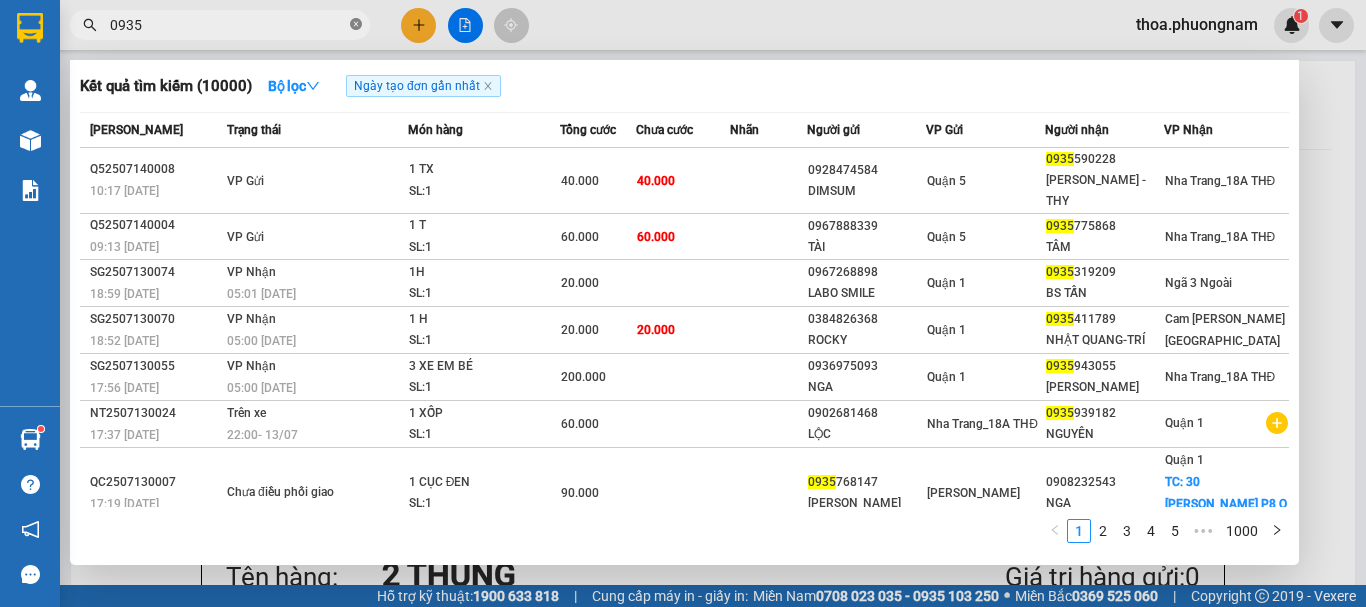 click 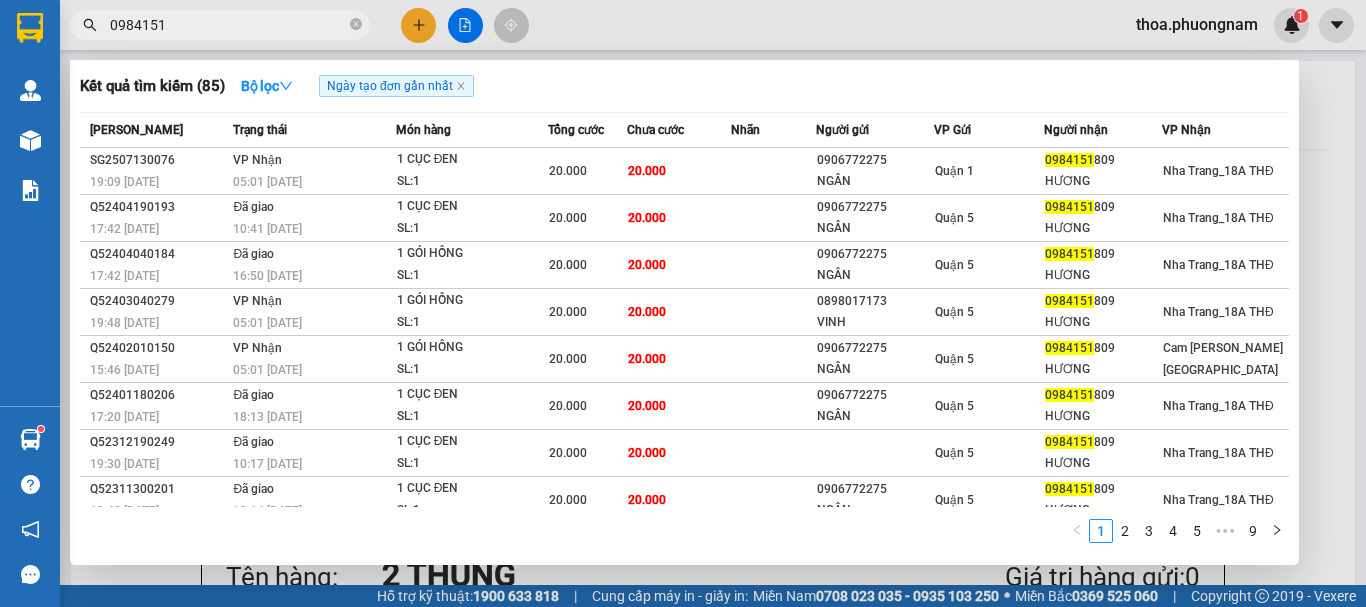 type on "0984151" 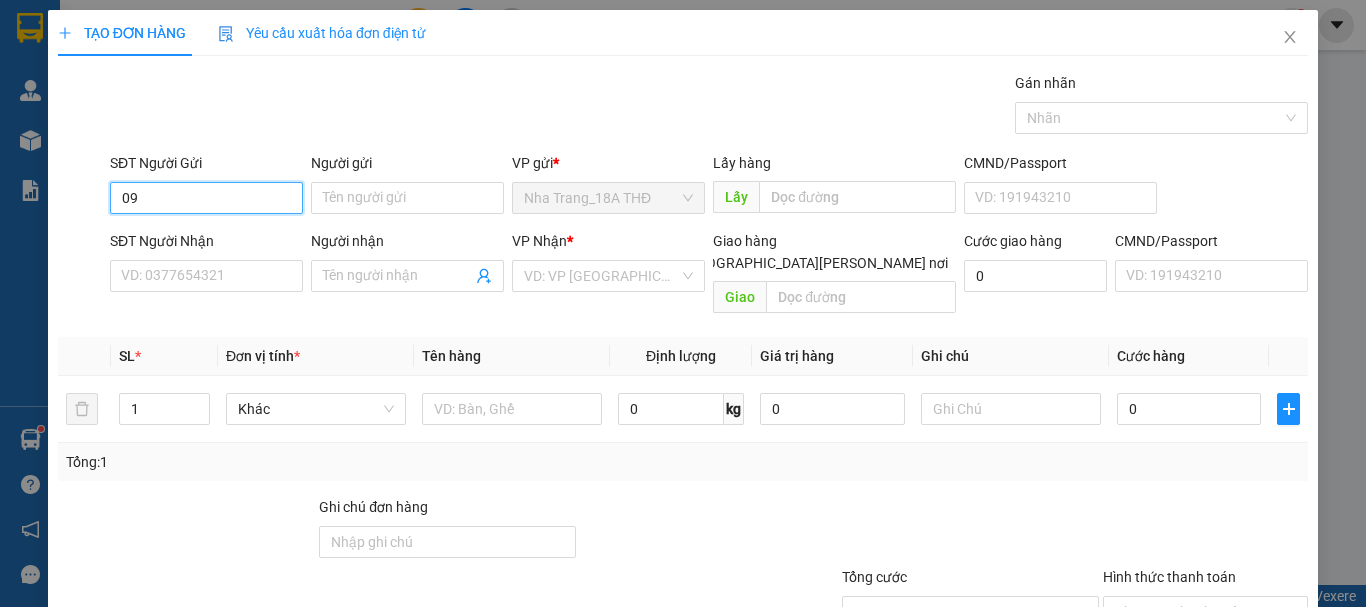 type on "0" 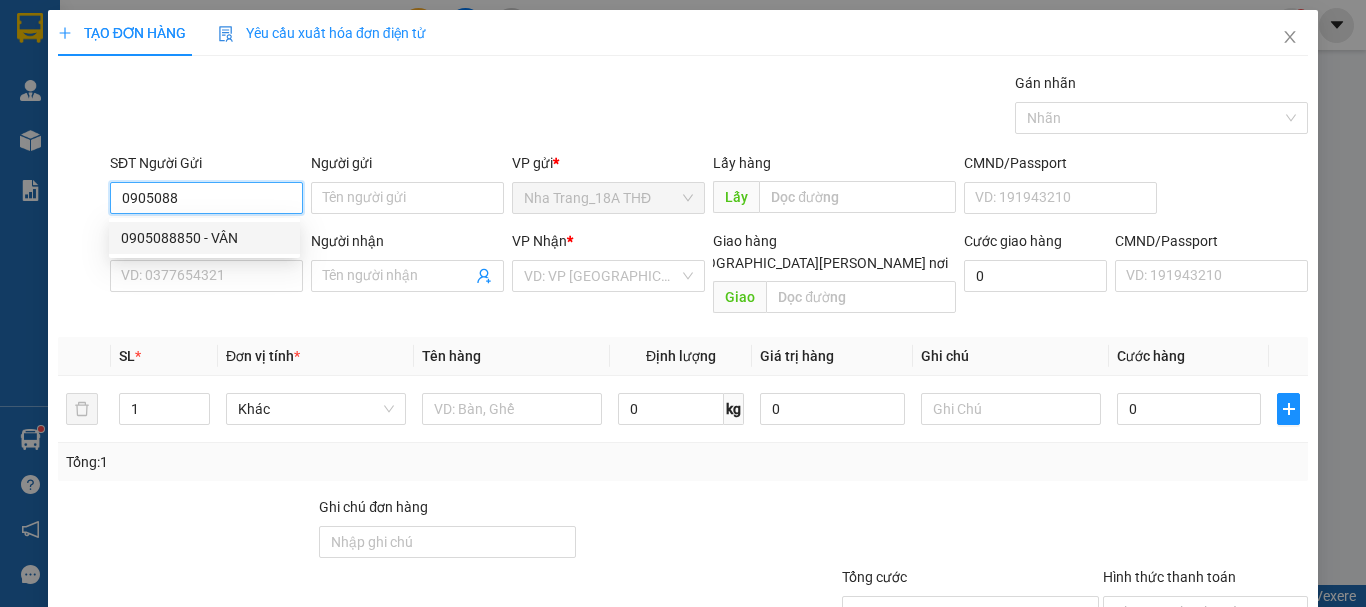 click on "0905088850 - VÂN" at bounding box center (204, 238) 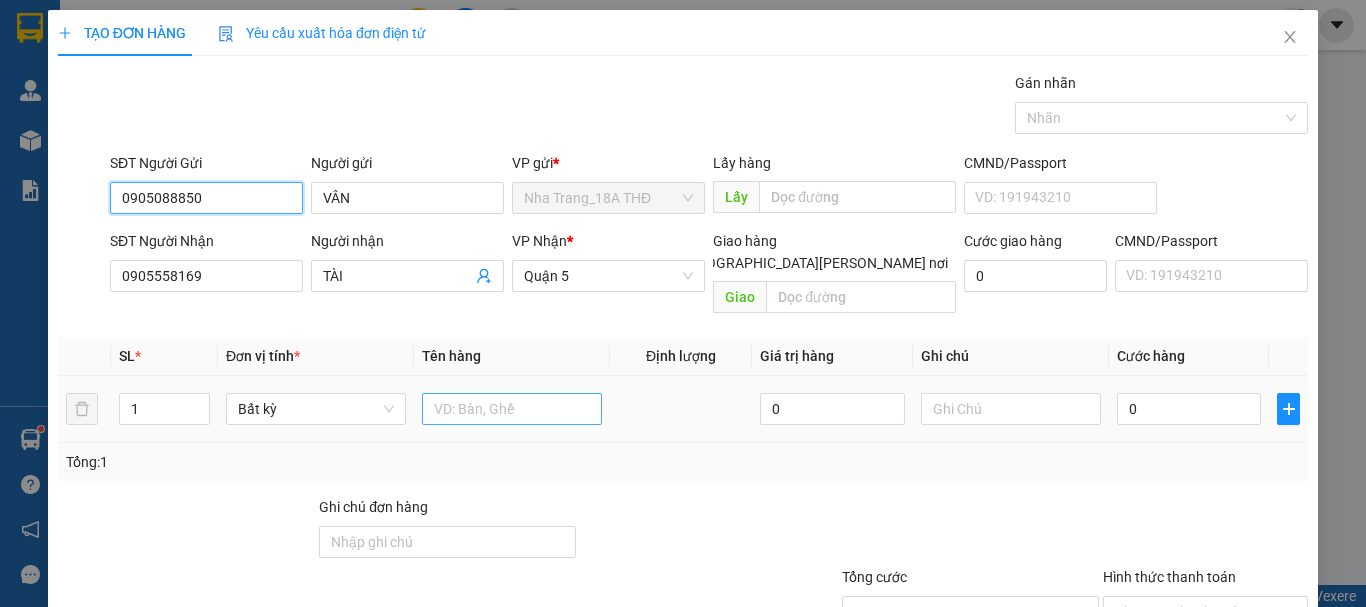 type on "0905088850" 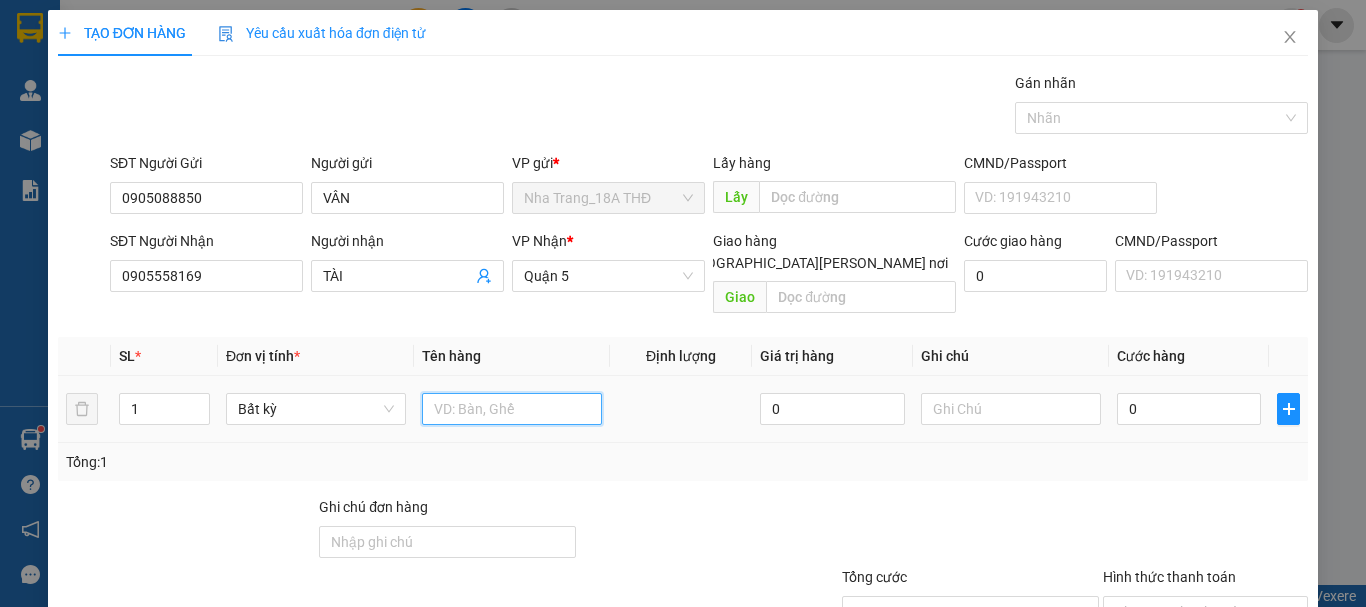 click at bounding box center (512, 409) 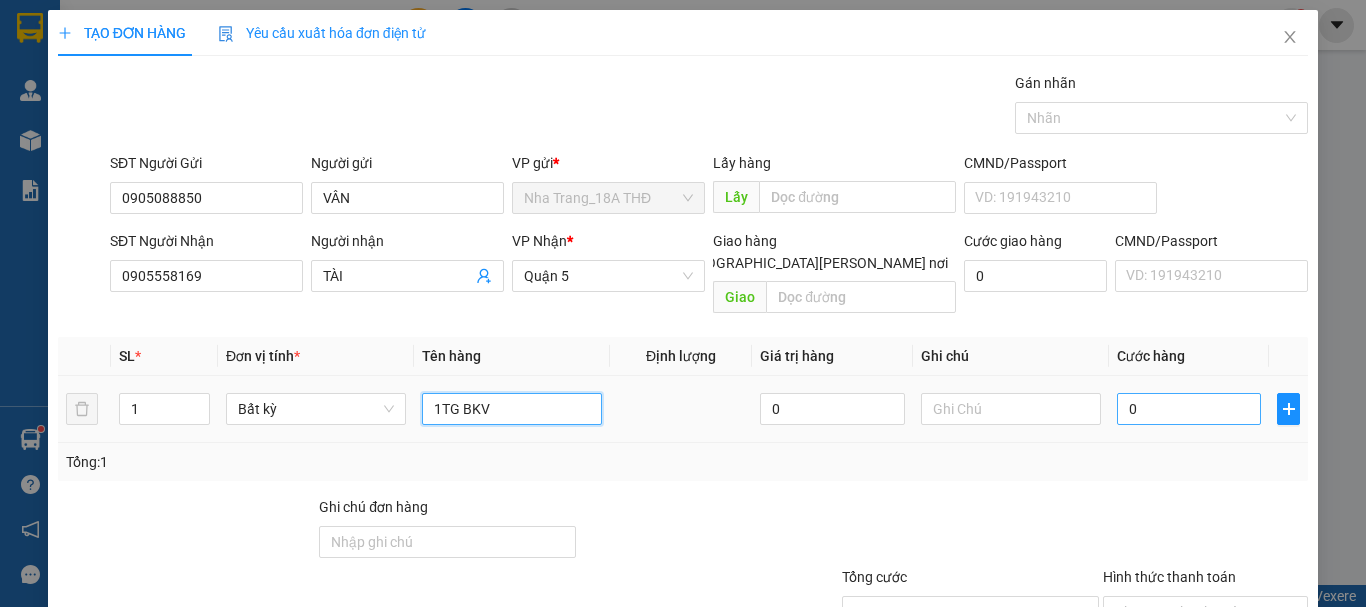 type on "1TG BKV" 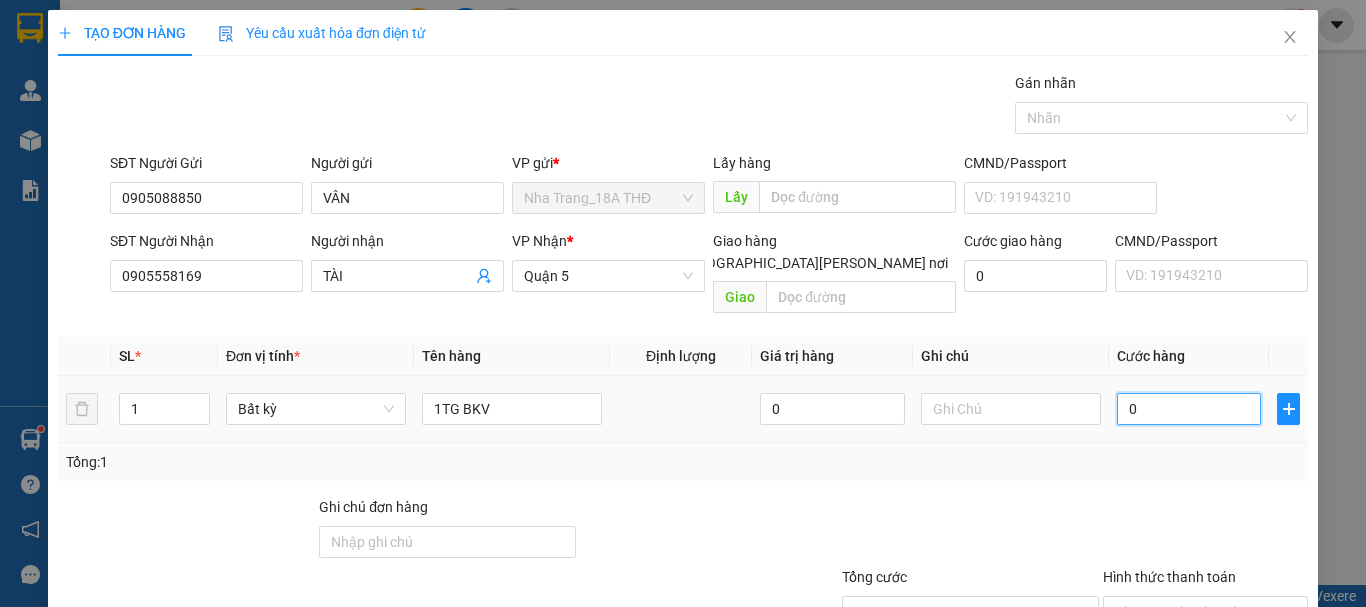 click on "0" at bounding box center (1189, 409) 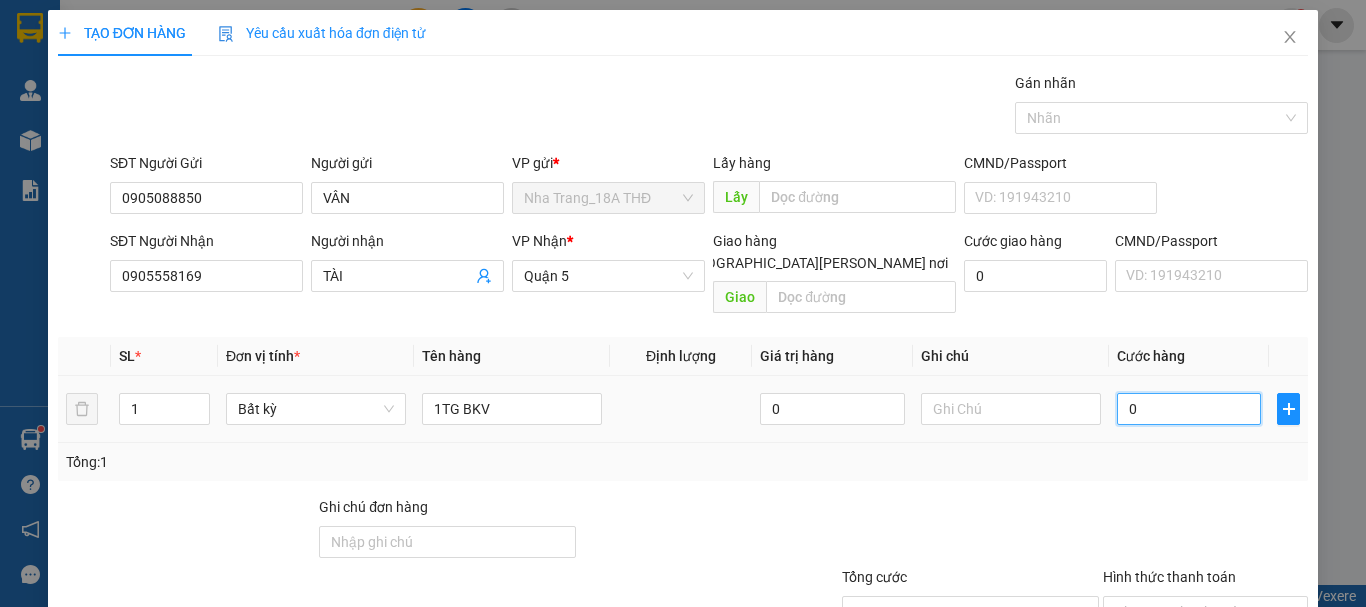 type on "3" 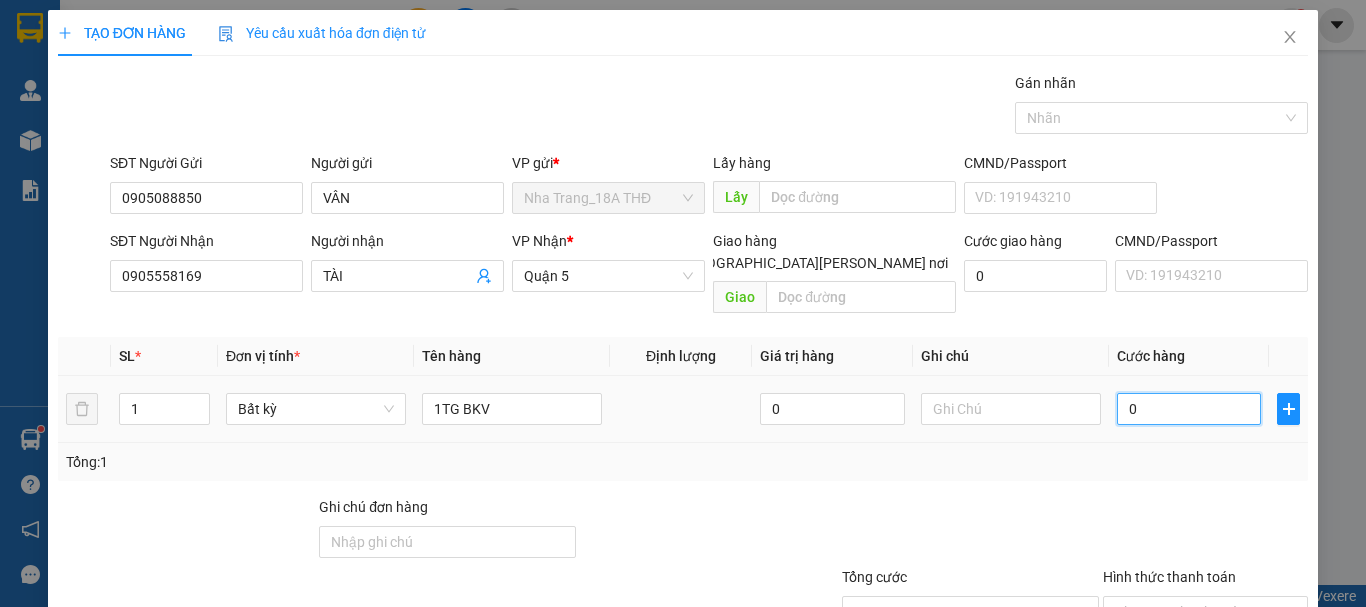 type on "3" 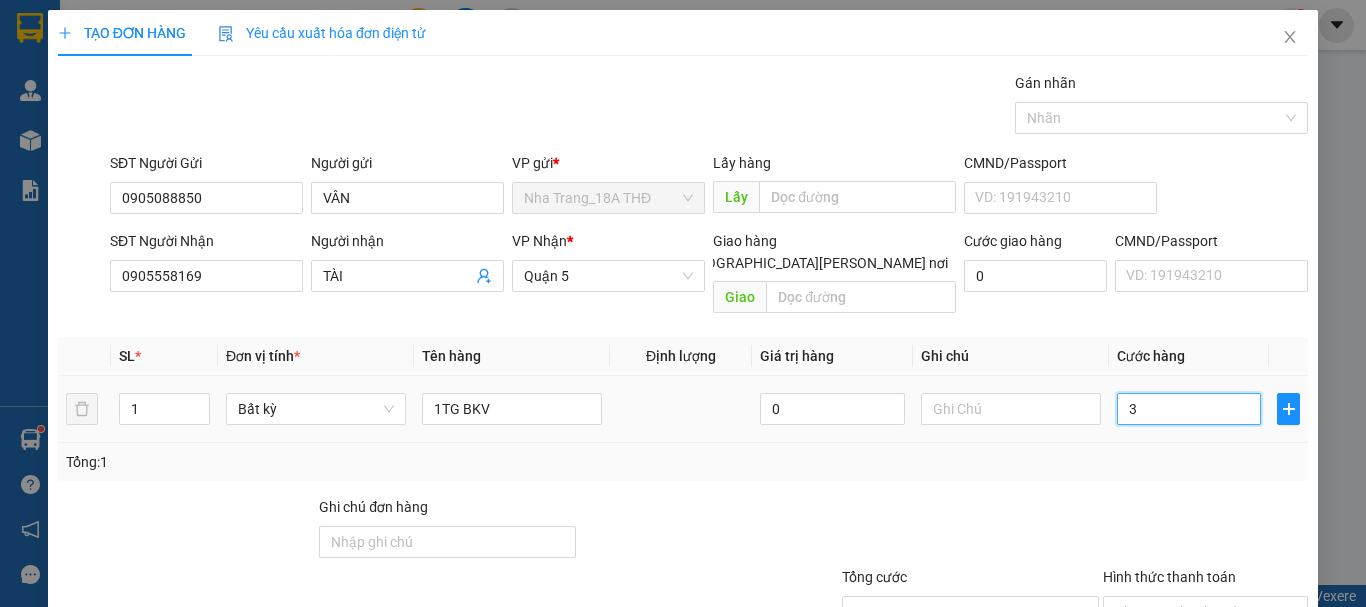 type on "30" 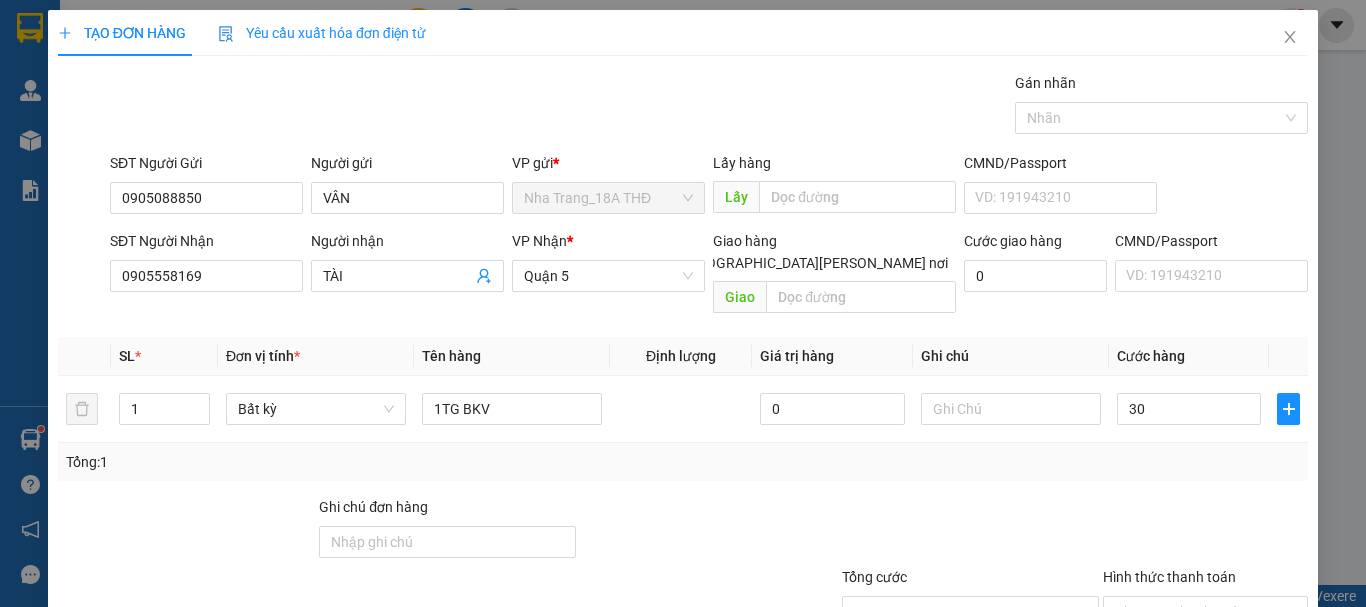 type on "30.000" 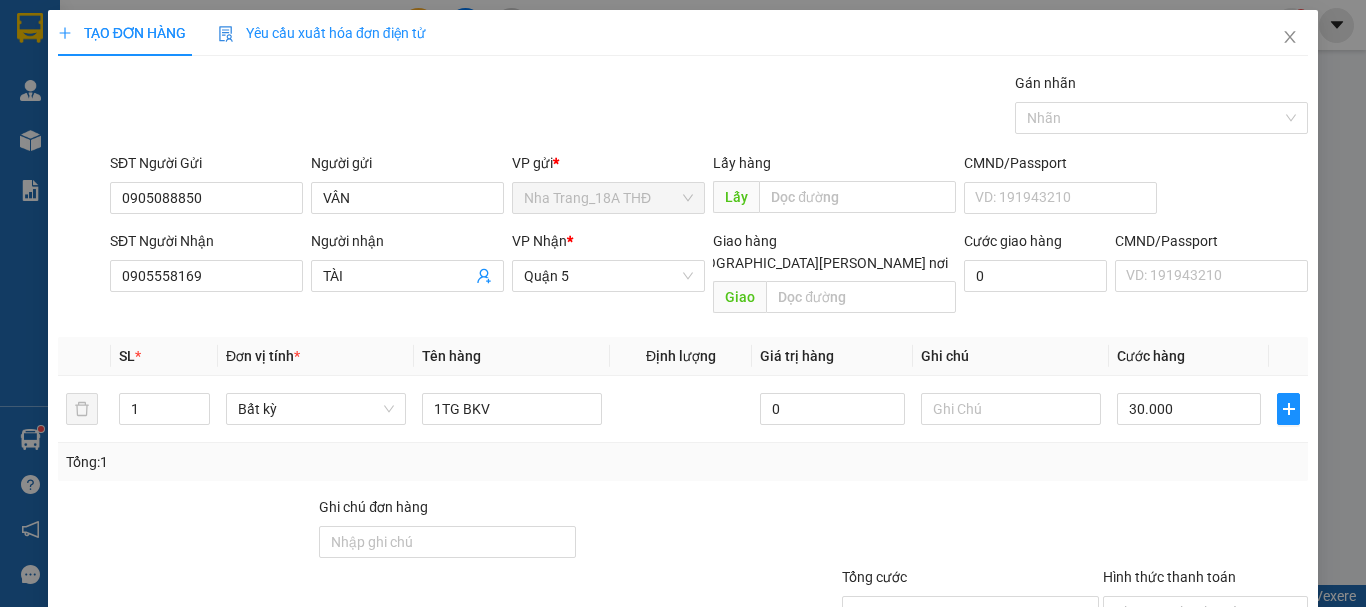 click on "Transit Pickup Surcharge Ids Transit Deliver Surcharge Ids Transit Deliver Surcharge Transit Deliver Surcharge Gói vận chuyển  * [PERSON_NAME] Gán [PERSON_NAME] SĐT Người Gửi 0905088850 Người gửi VÂN VP gửi  * [GEOGRAPHIC_DATA] THĐ Lấy hàng Lấy CMND/Passport VD: [PASSPORT] SĐT Người [PERSON_NAME] 0905558169 Người [PERSON_NAME] [PERSON_NAME]  * [PERSON_NAME][GEOGRAPHIC_DATA] [PERSON_NAME] hàng [PERSON_NAME] nơi [PERSON_NAME] [PERSON_NAME] hàng 0 CMND/Passport VD: [PASSPORT] SL  * Đơn vị tính  * Tên hàng  Định [PERSON_NAME] trị hàng Ghi [PERSON_NAME] hàng                   1 Bất kỳ 1TG BKV 0 30.000 Tổng:  1 Ghi [PERSON_NAME] hàng [PERSON_NAME] 30.000 [PERSON_NAME] [PERSON_NAME] HT [PERSON_NAME] Số [PERSON_NAME] thu trước 0 Chưa [PERSON_NAME] 30.000 [PERSON_NAME] [PERSON_NAME] nháp Xóa Thông tin [PERSON_NAME] và In" at bounding box center [683, 397] 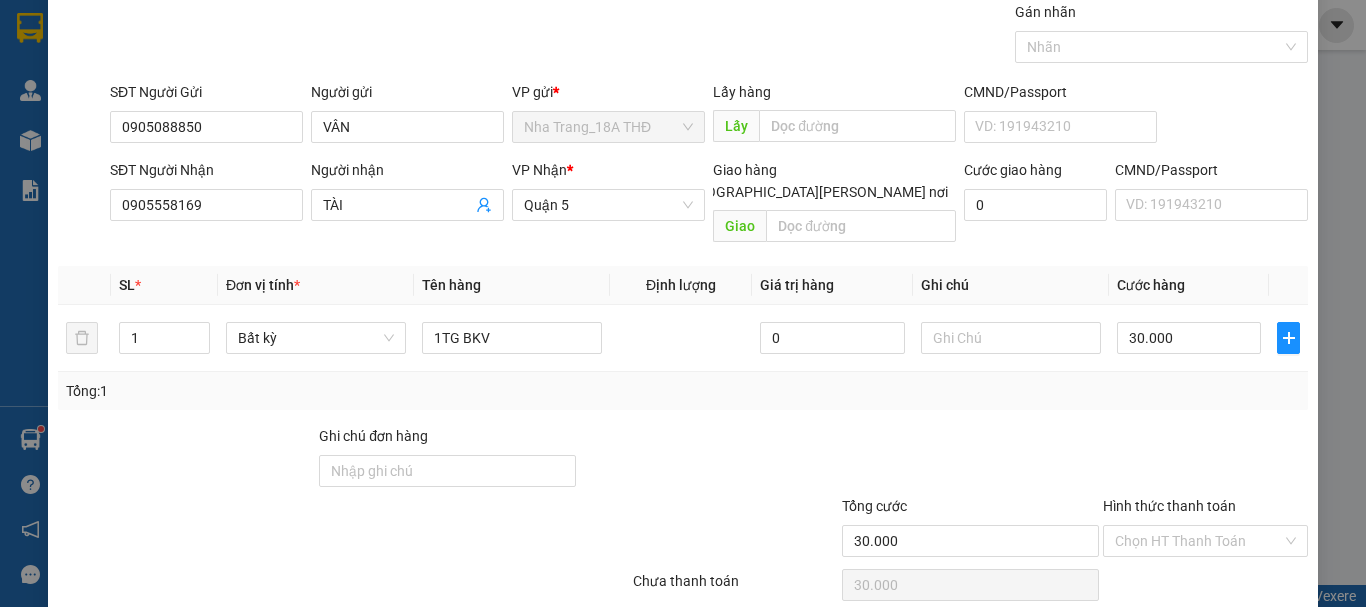 scroll, scrollTop: 133, scrollLeft: 0, axis: vertical 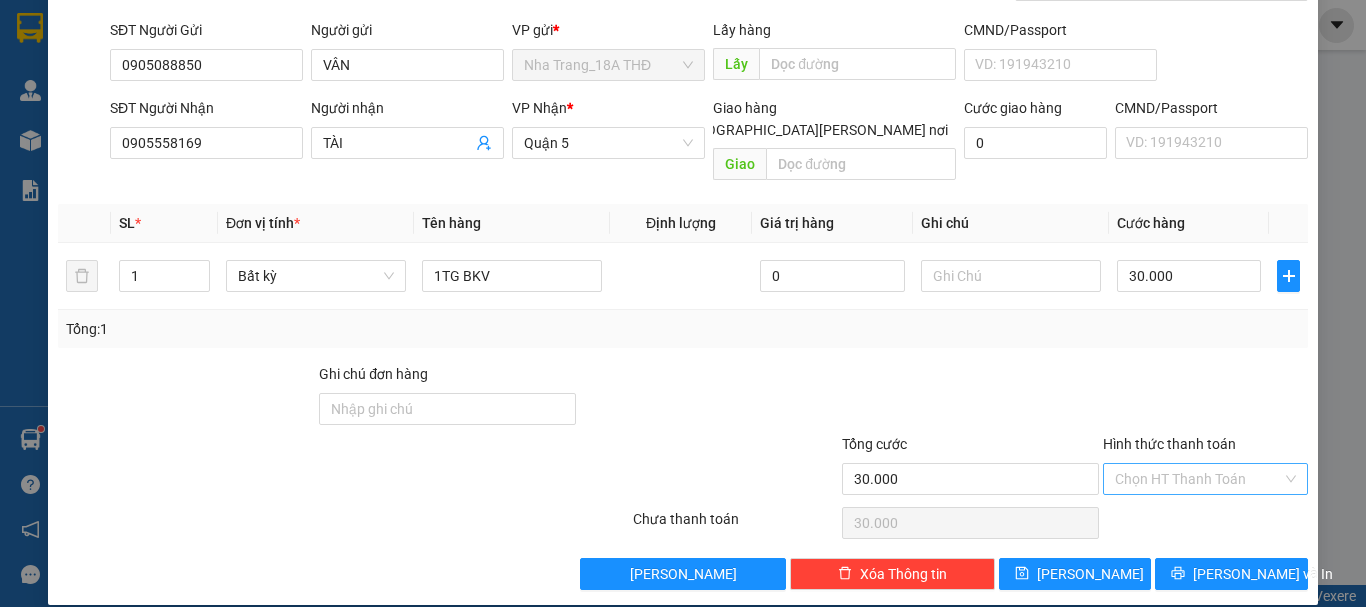 drag, startPoint x: 1200, startPoint y: 454, endPoint x: 1206, endPoint y: 471, distance: 18.027756 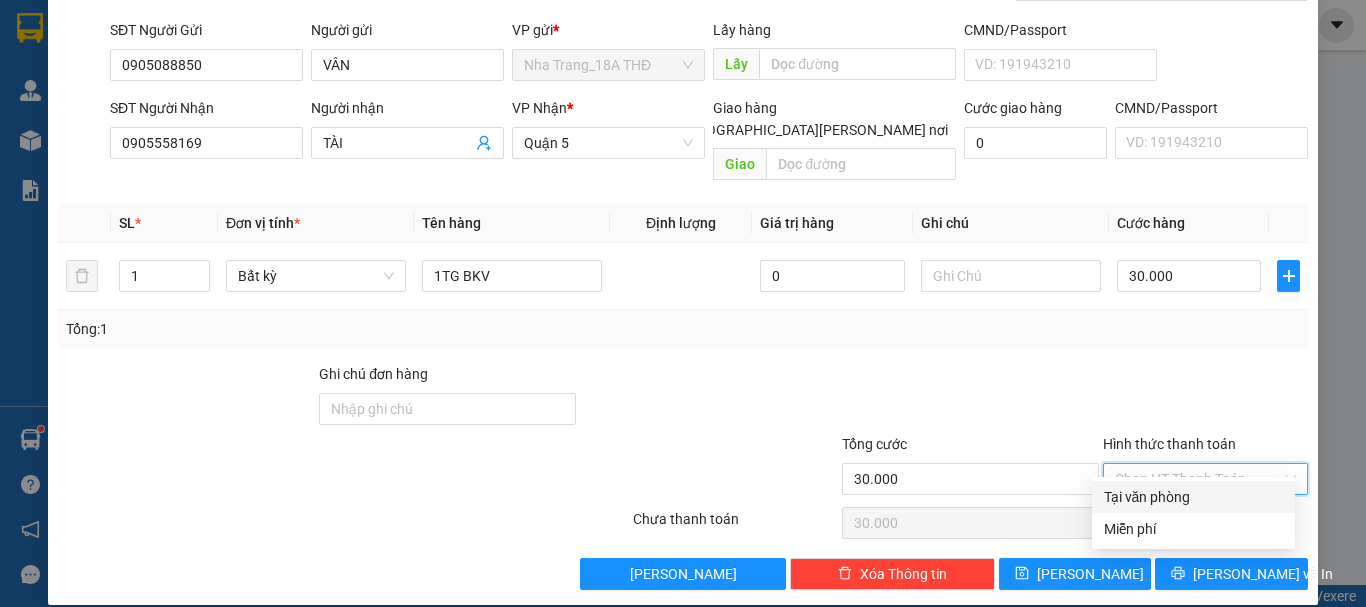 click on "Tại văn phòng" at bounding box center [1193, 497] 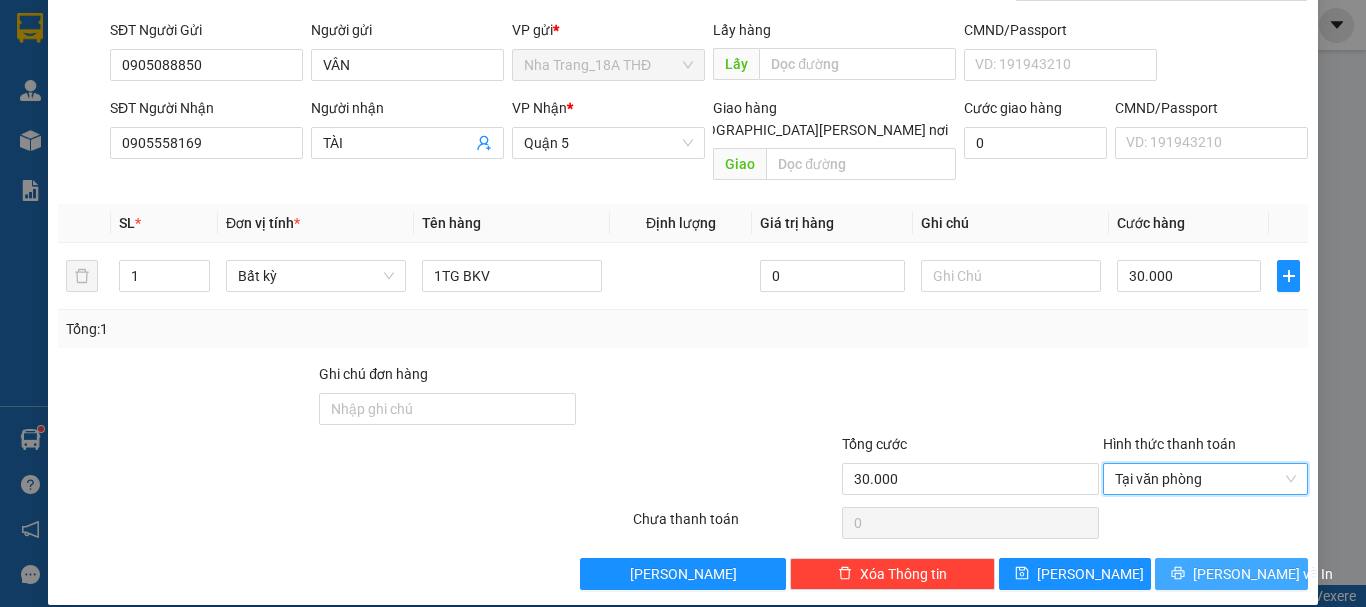 click on "[PERSON_NAME] và In" at bounding box center [1263, 574] 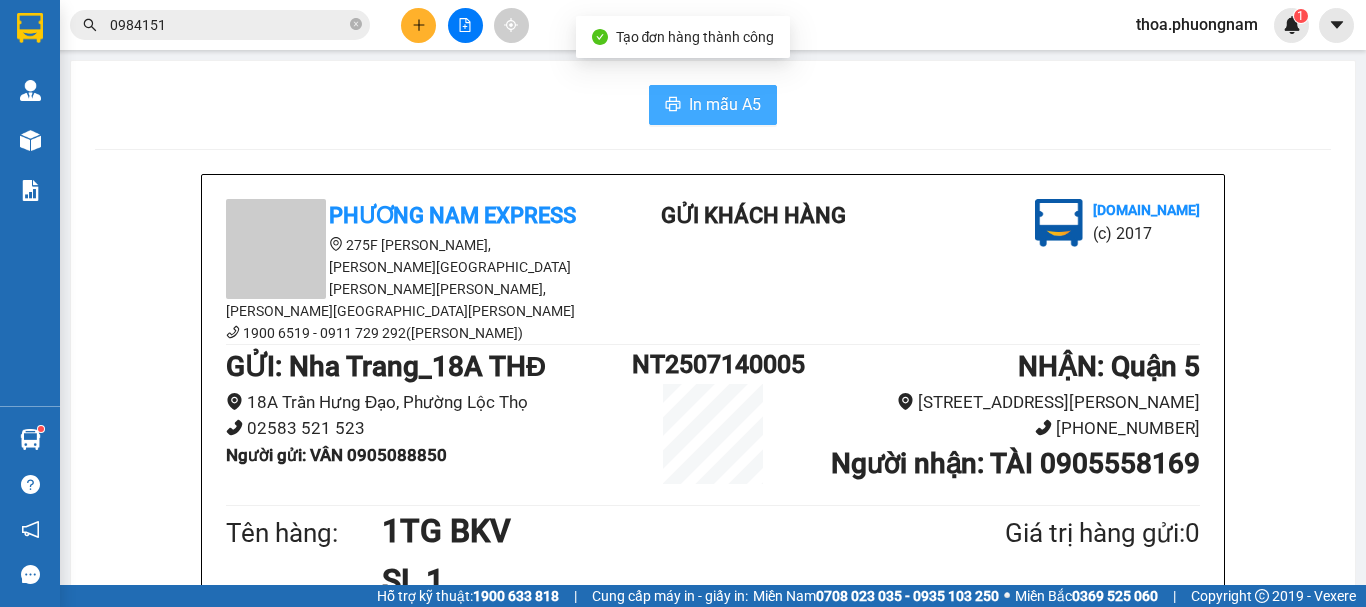 click on "In mẫu A5" at bounding box center [713, 105] 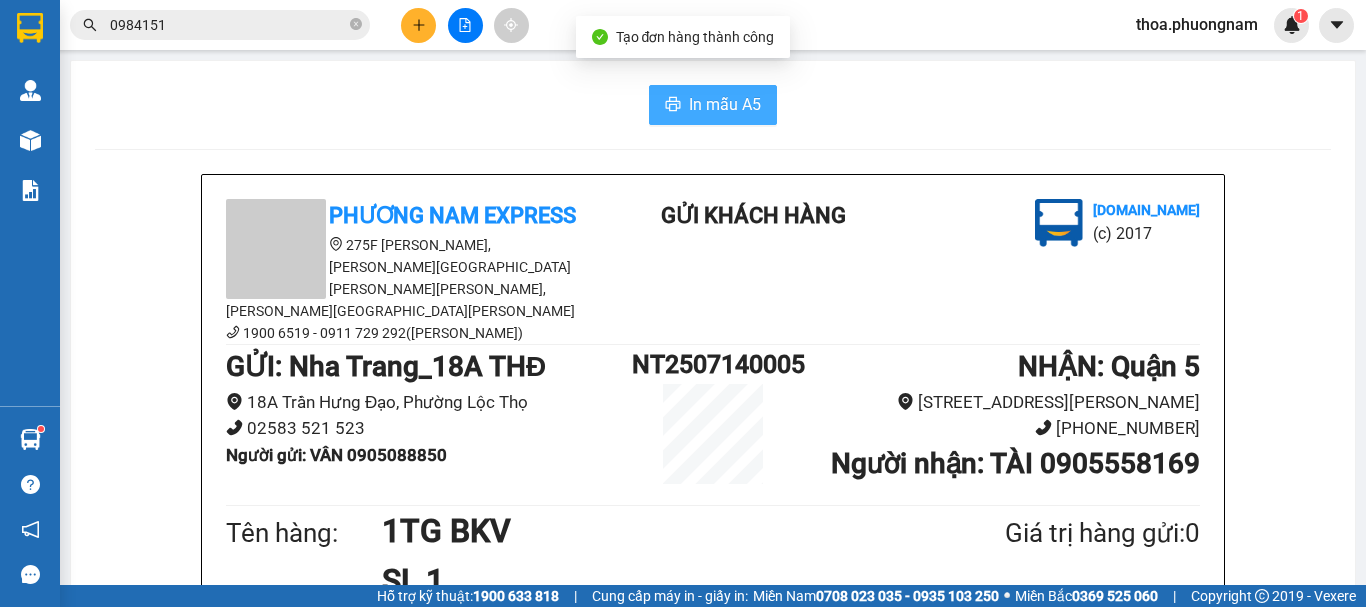 scroll, scrollTop: 0, scrollLeft: 0, axis: both 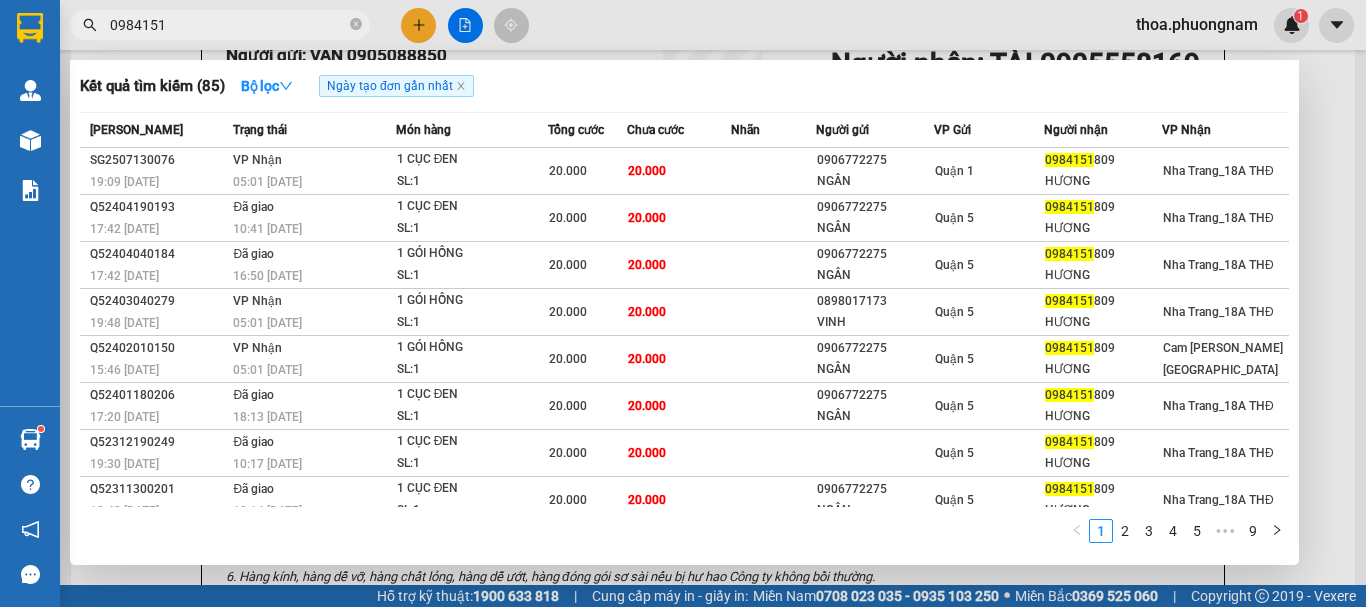 click on "0984151" at bounding box center (220, 25) 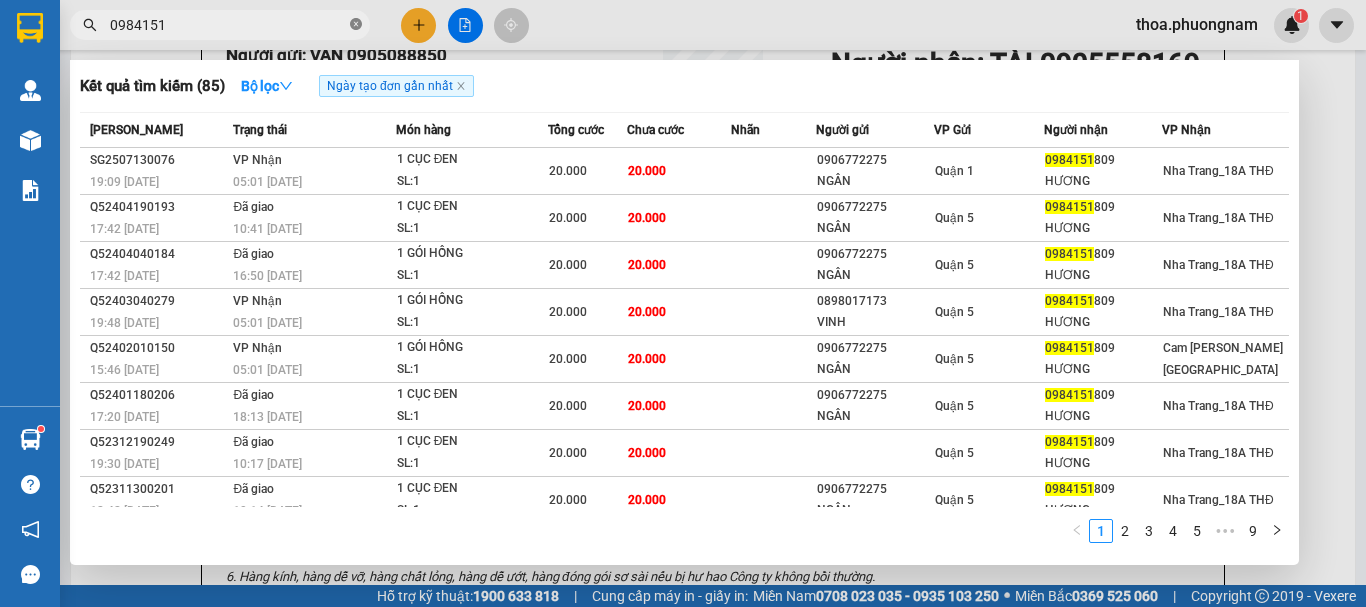 click 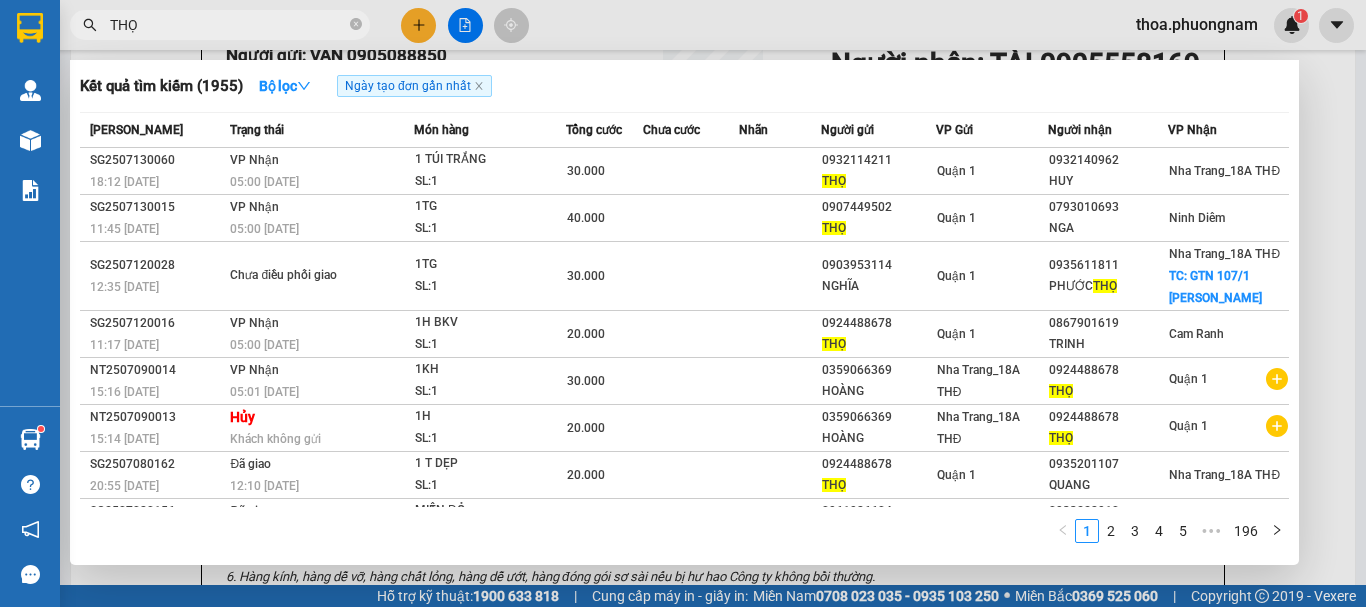 type on "THỌ" 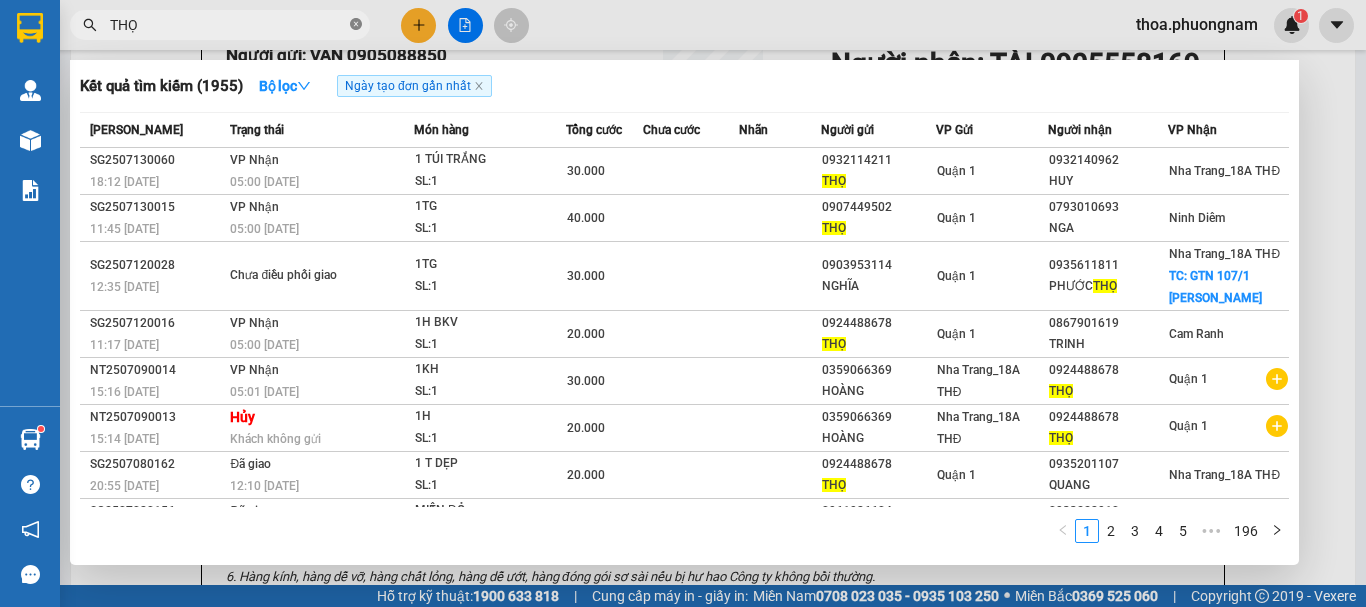 click 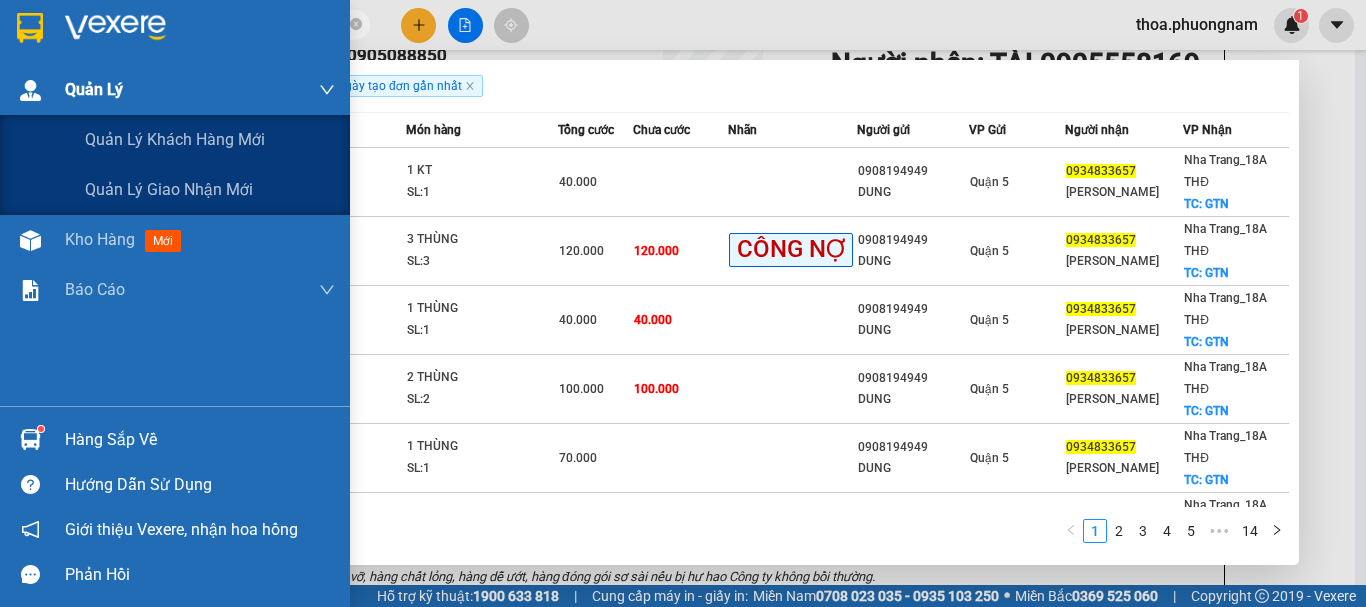 drag, startPoint x: 248, startPoint y: 25, endPoint x: 4, endPoint y: 82, distance: 250.56935 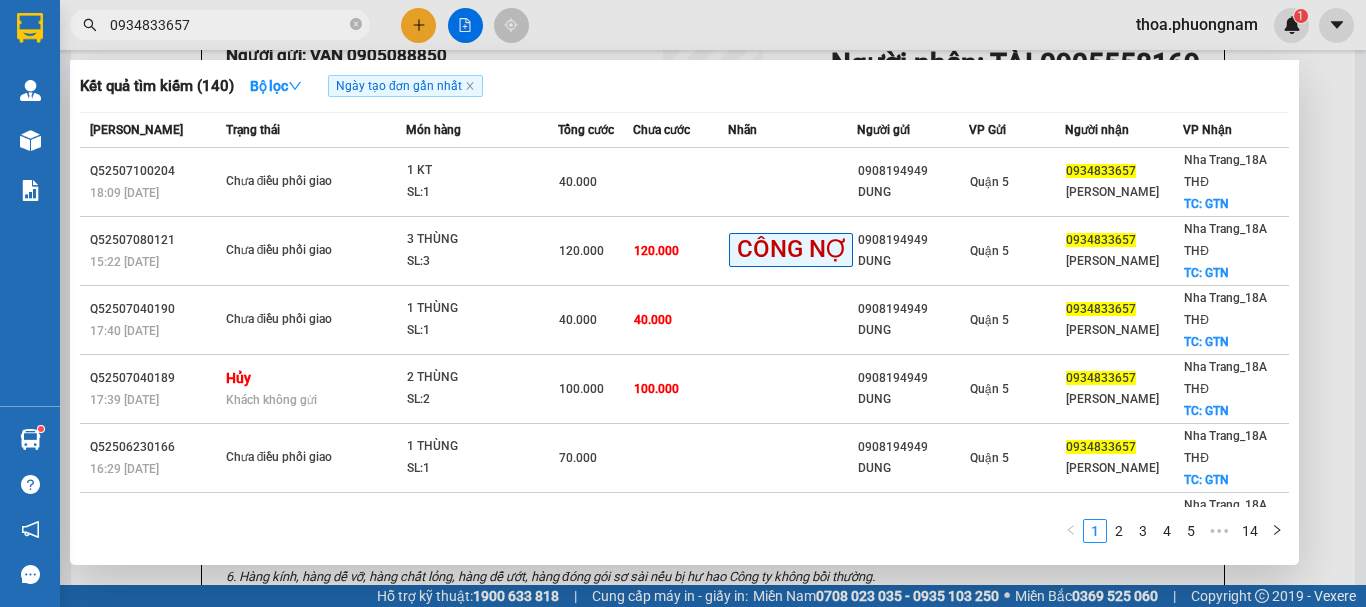 type on "0934833657" 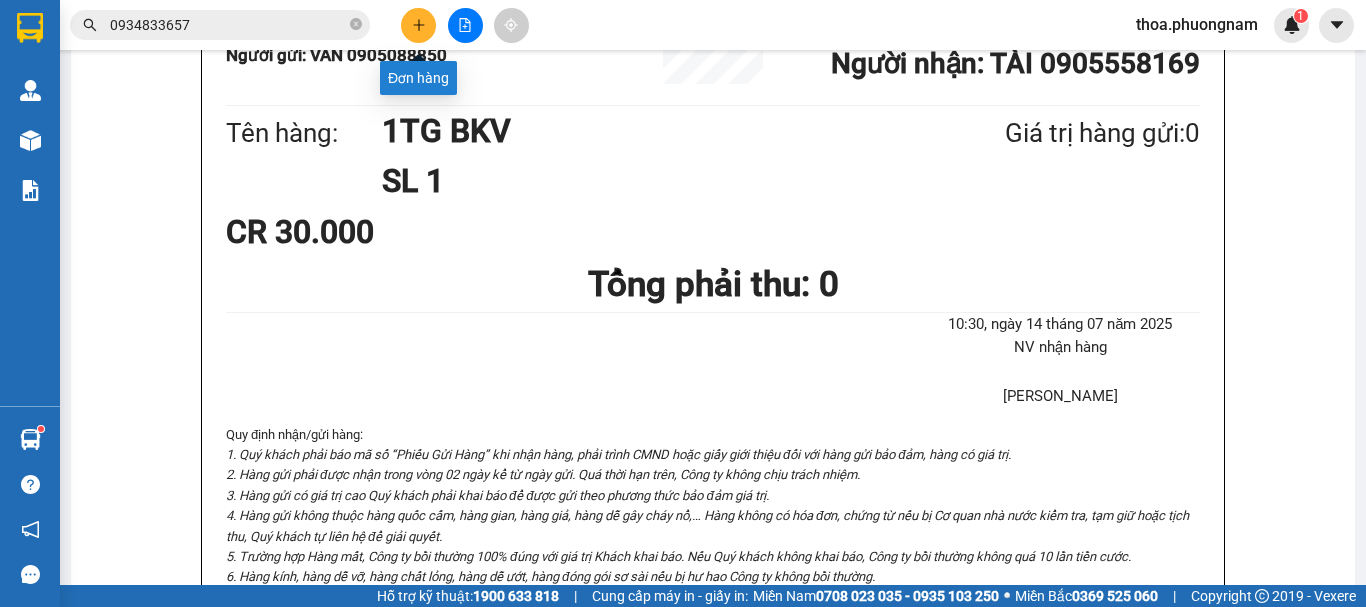 click at bounding box center (418, 25) 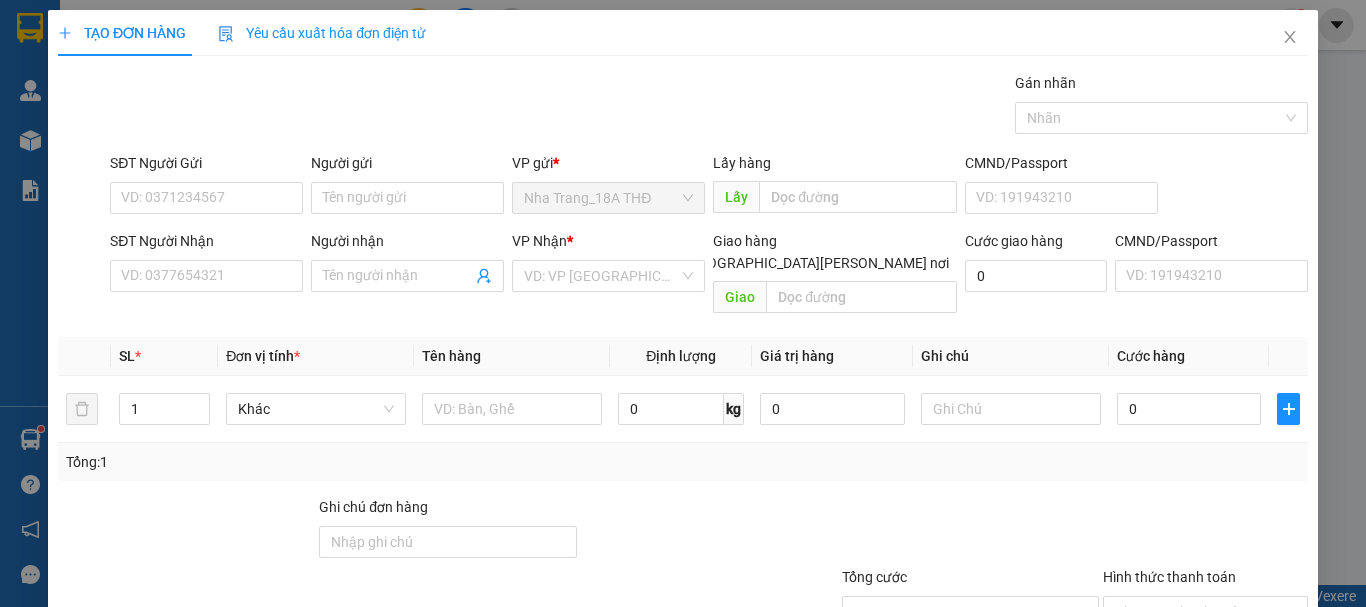 scroll, scrollTop: 0, scrollLeft: 0, axis: both 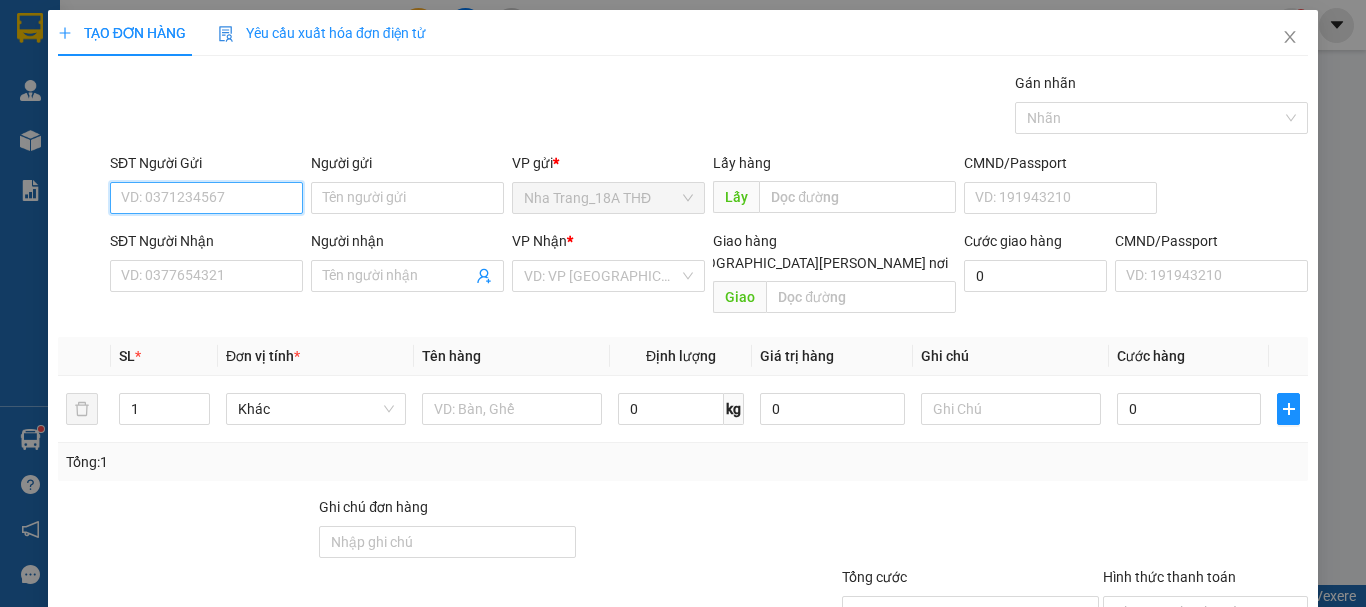 paste on "0934833657" 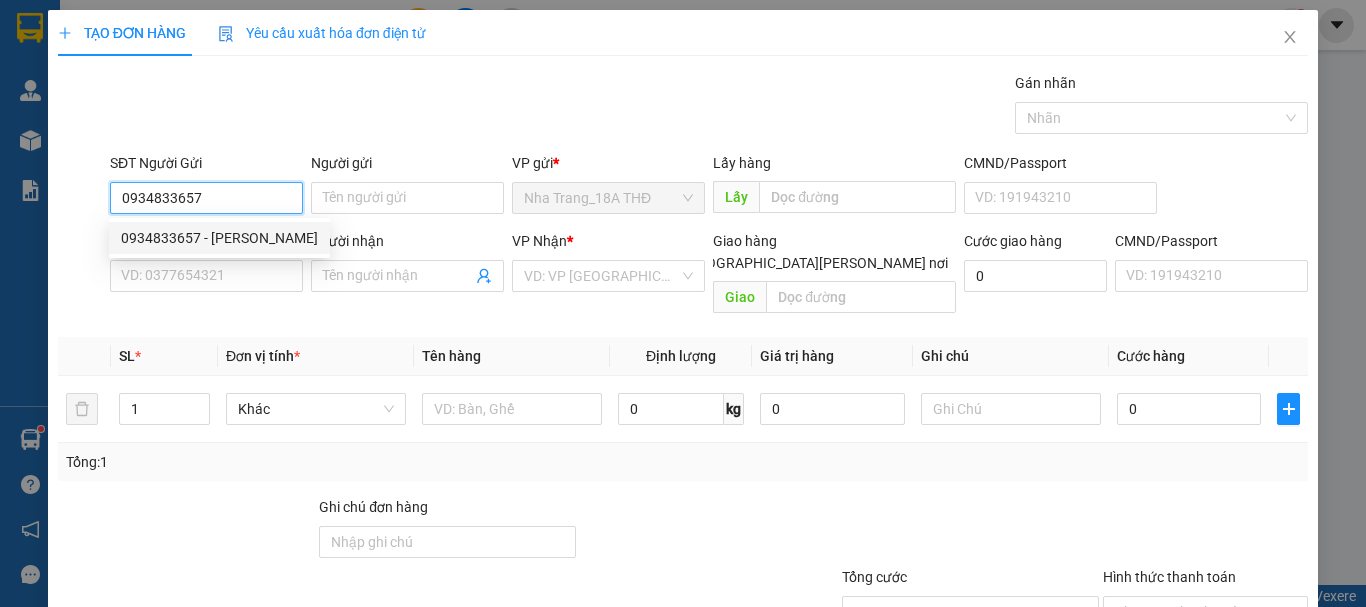click on "0934833657 - [PERSON_NAME]" at bounding box center (219, 238) 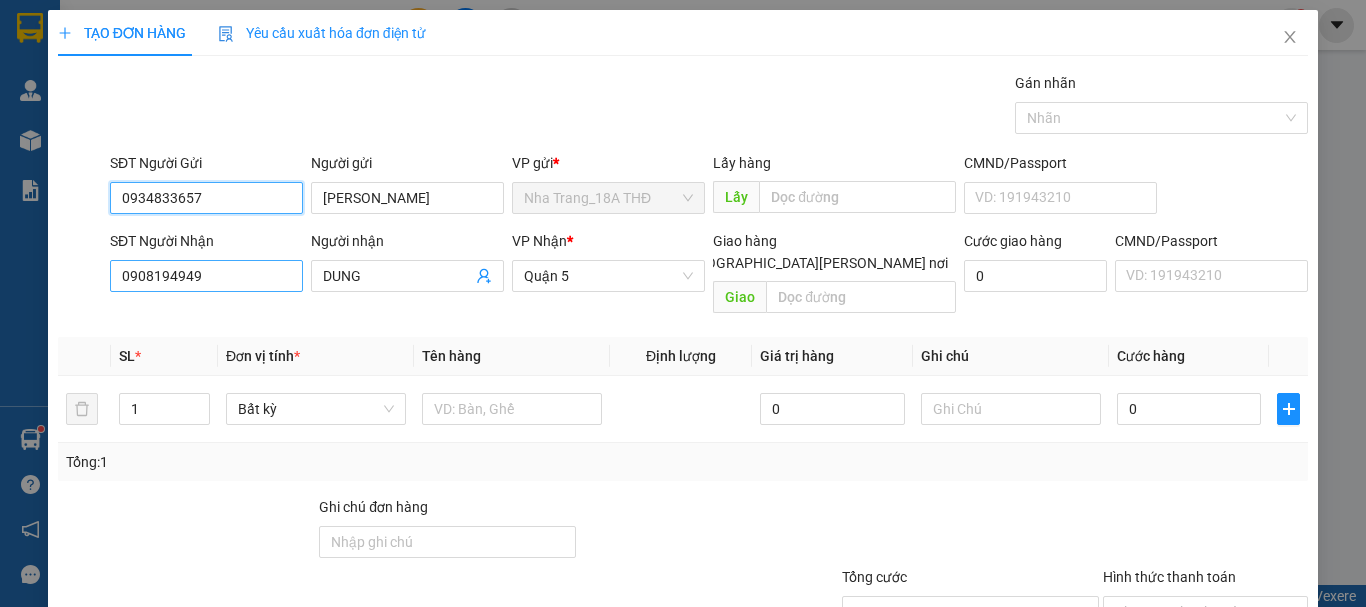 type on "0934833657" 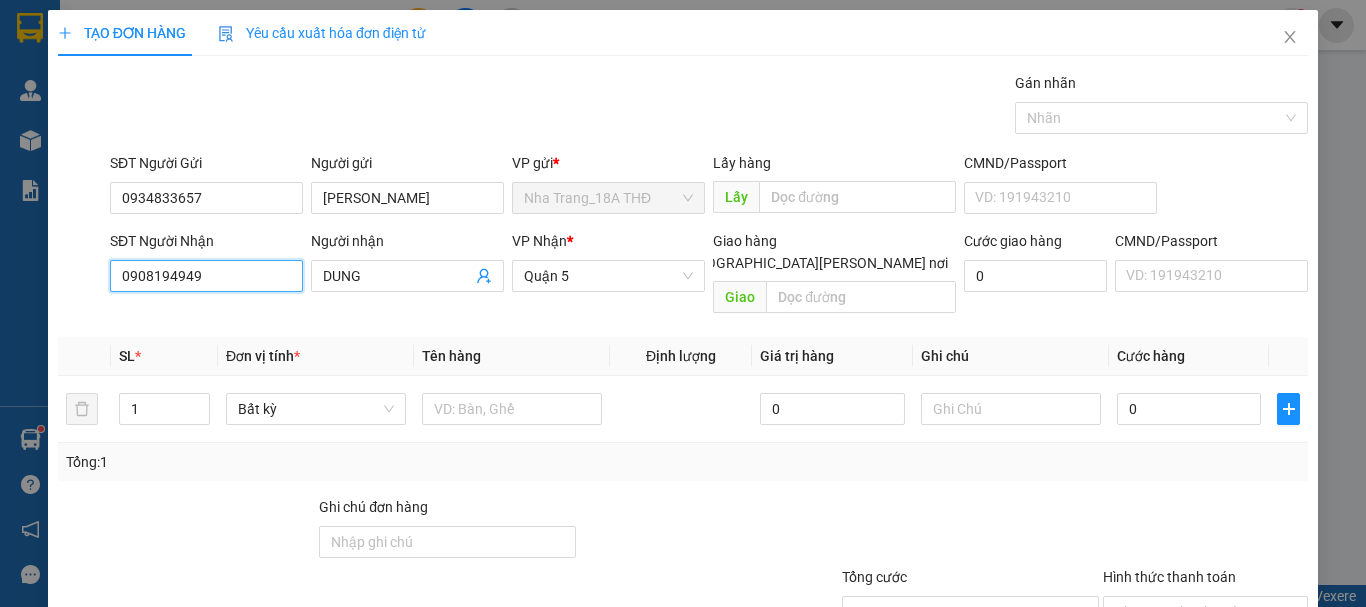 drag, startPoint x: 247, startPoint y: 270, endPoint x: 31, endPoint y: 296, distance: 217.55919 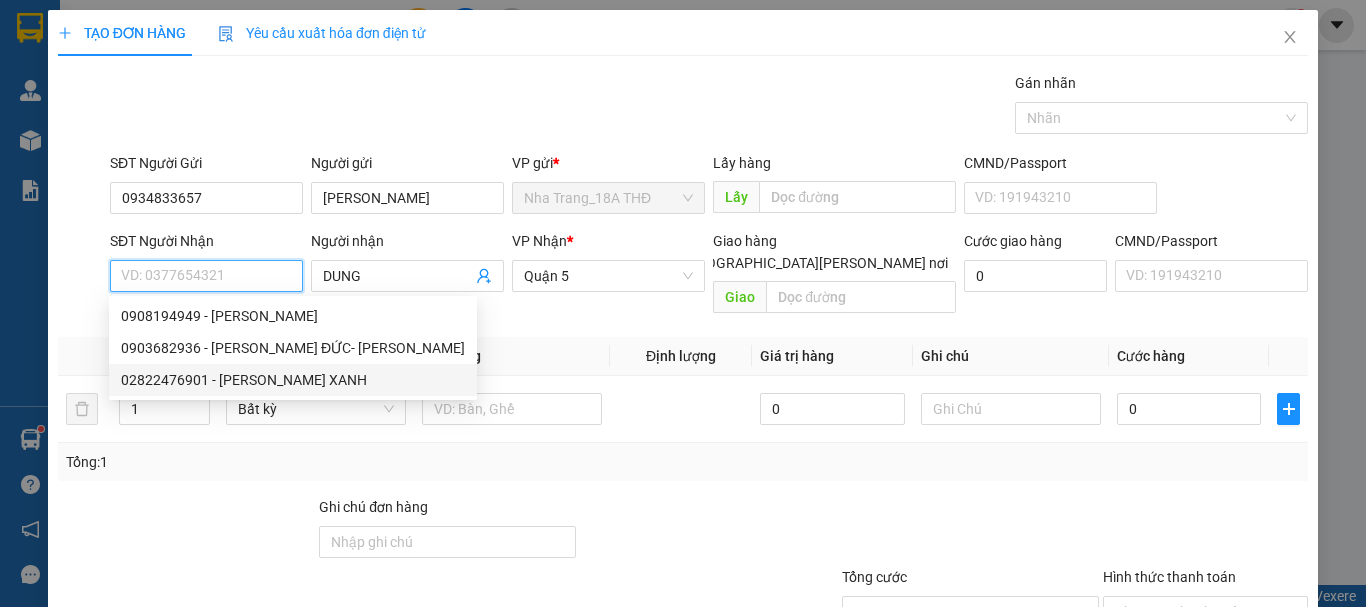 click on "02822476901 - [PERSON_NAME] XANH" at bounding box center [293, 380] 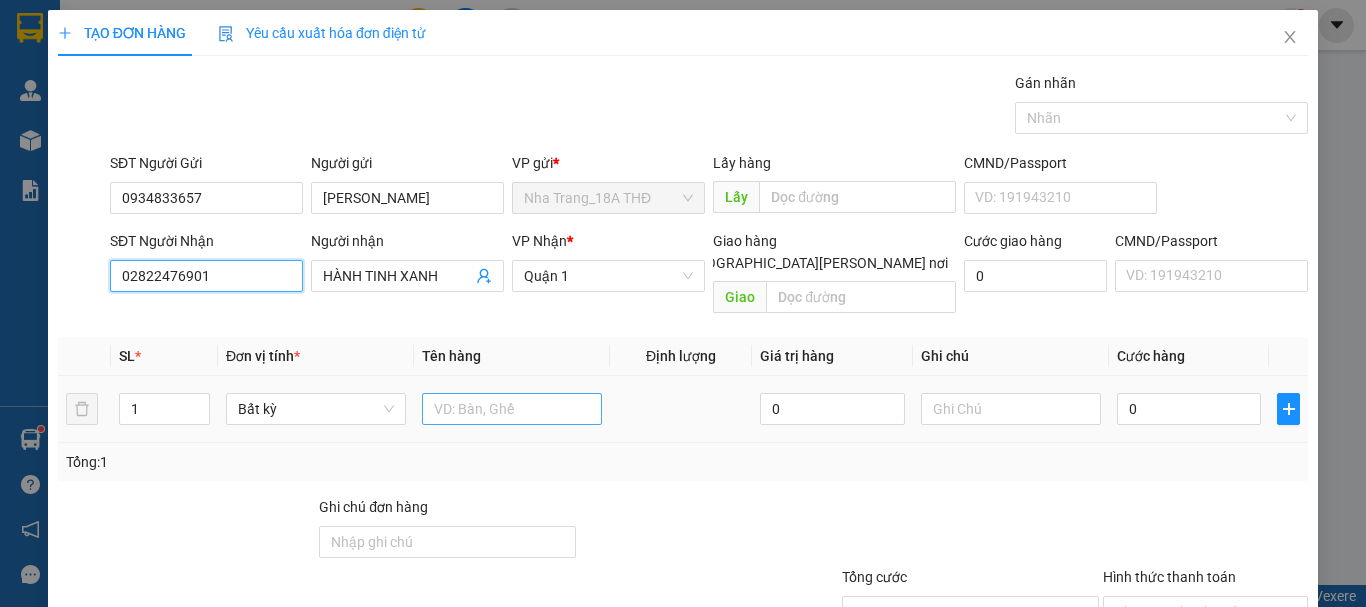 type on "02822476901" 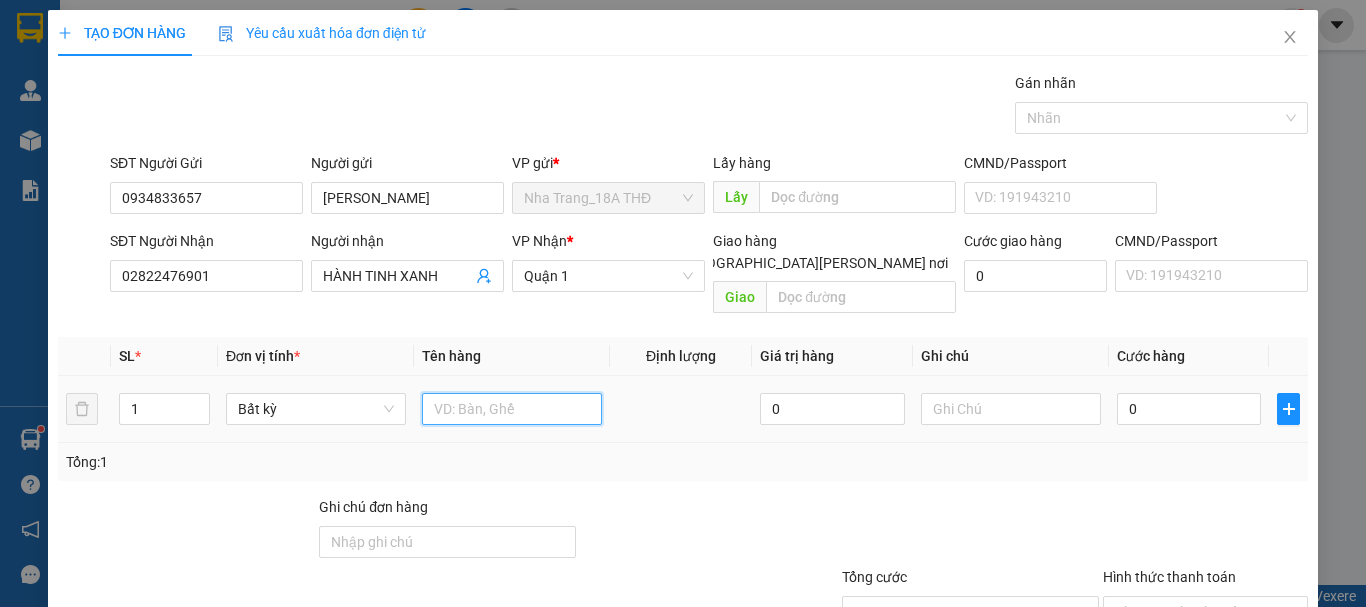 click at bounding box center (512, 409) 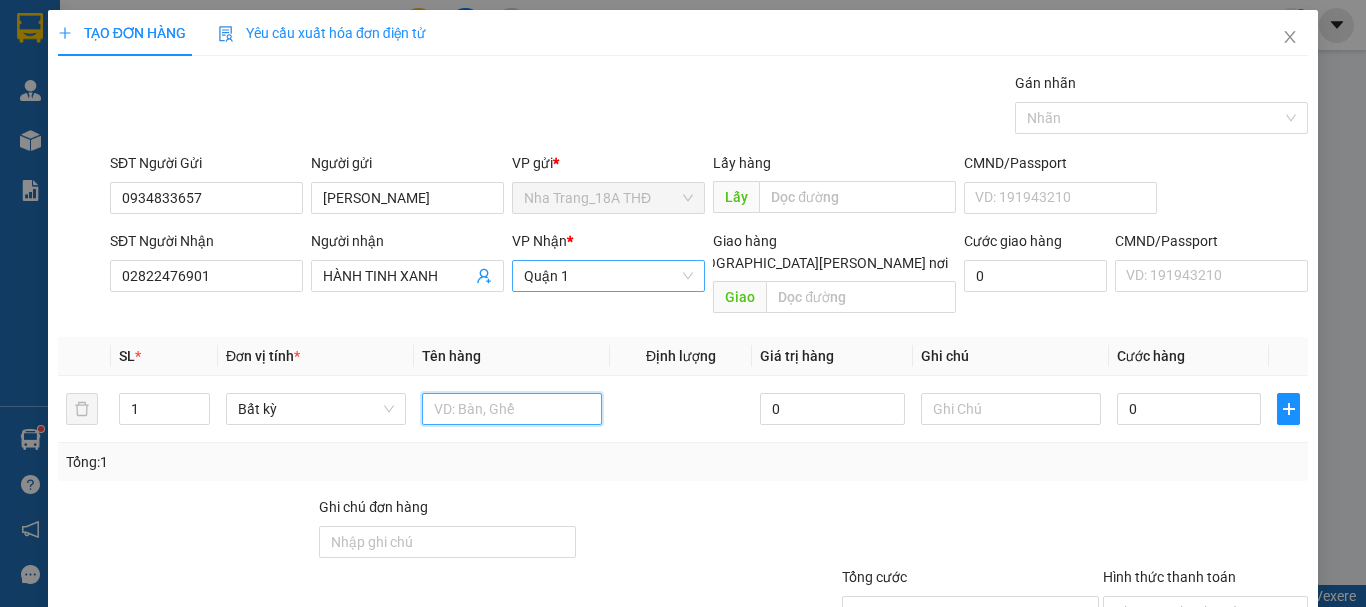 drag, startPoint x: 604, startPoint y: 273, endPoint x: 595, endPoint y: 290, distance: 19.235384 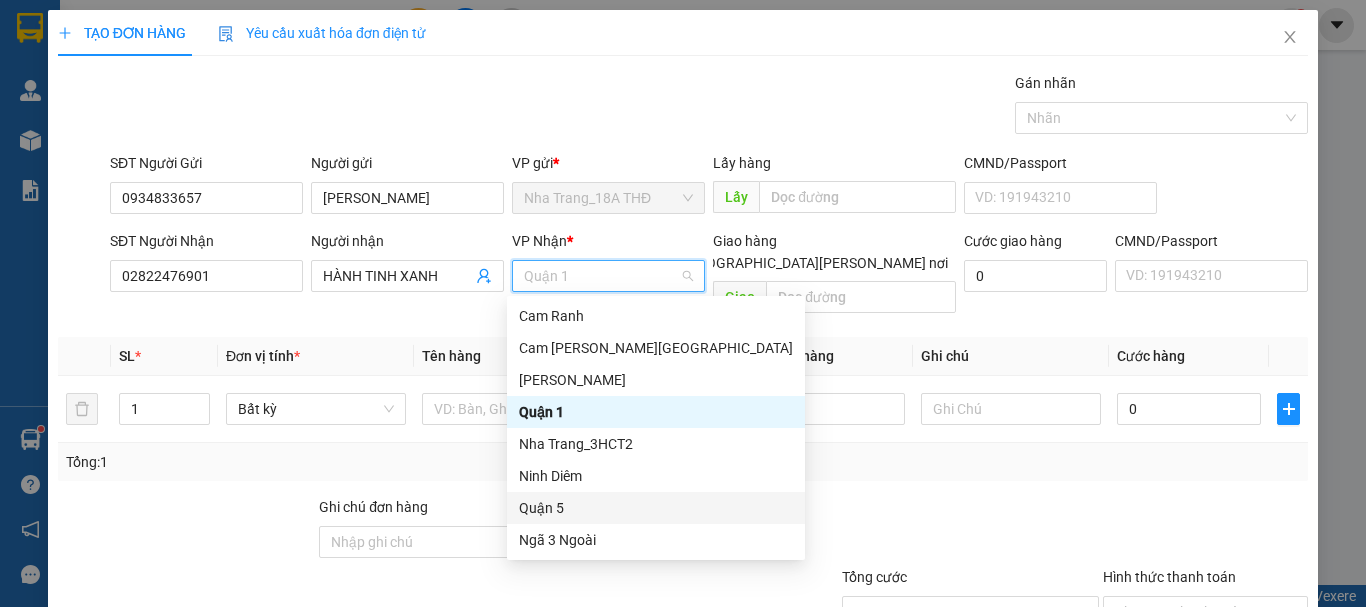 click on "Quận 5" at bounding box center (656, 508) 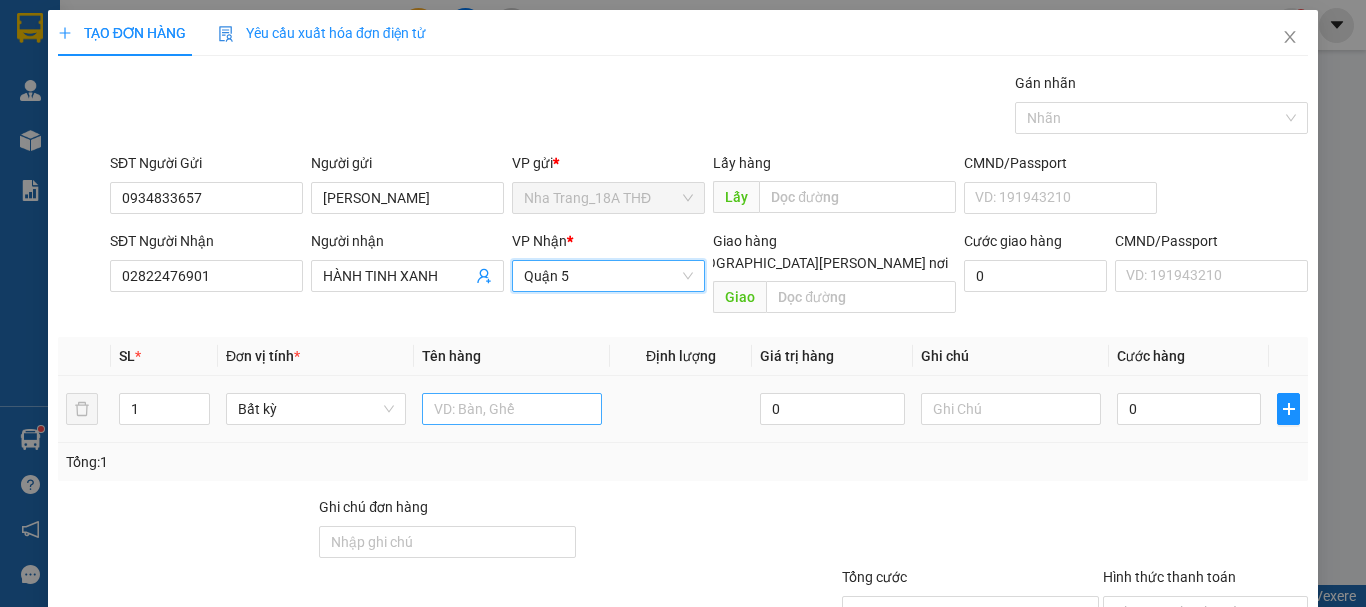 drag, startPoint x: 496, startPoint y: 417, endPoint x: 484, endPoint y: 397, distance: 23.323807 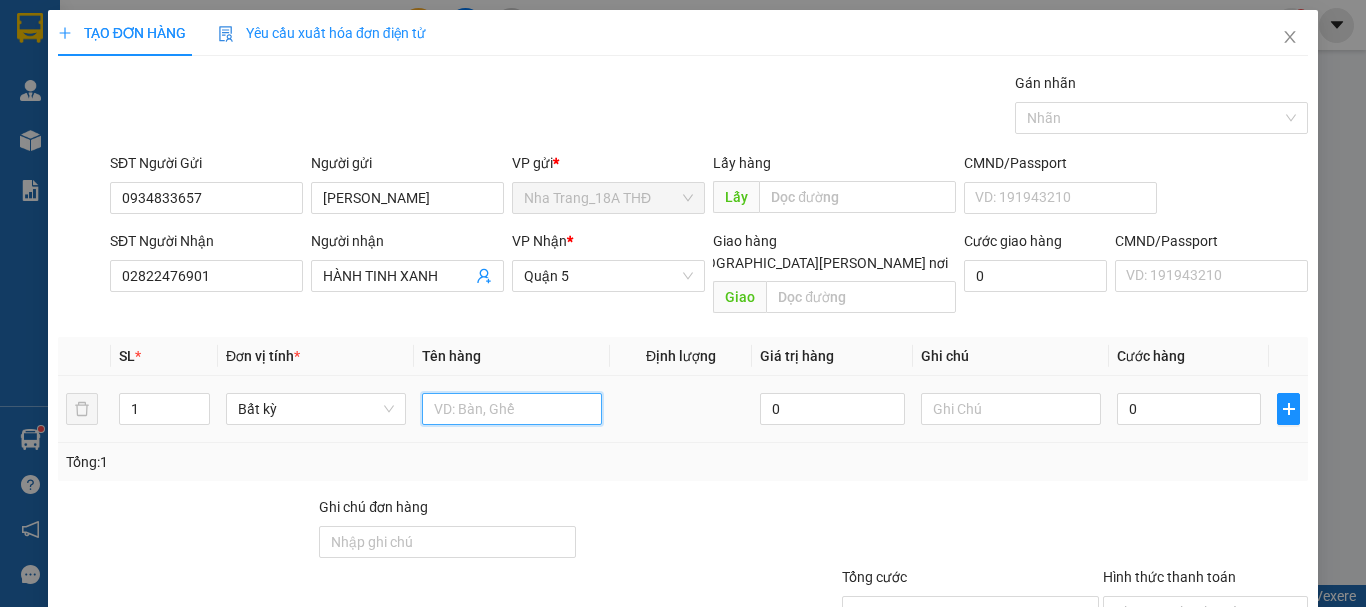 click at bounding box center (512, 409) 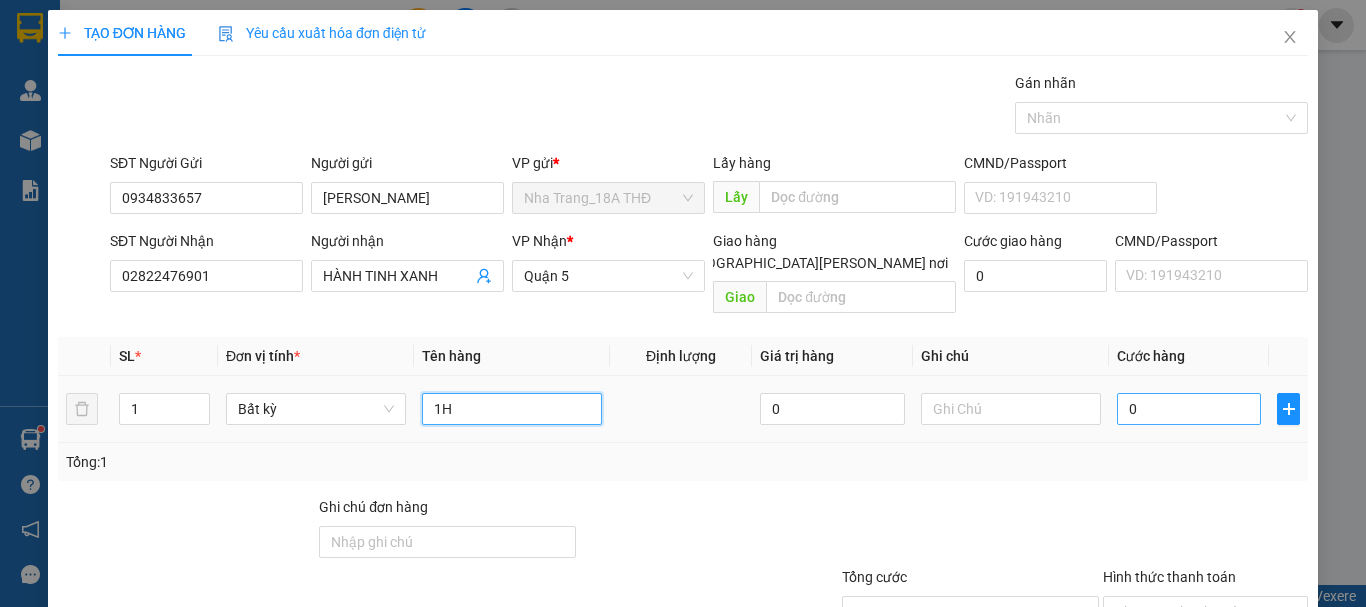 type on "1H" 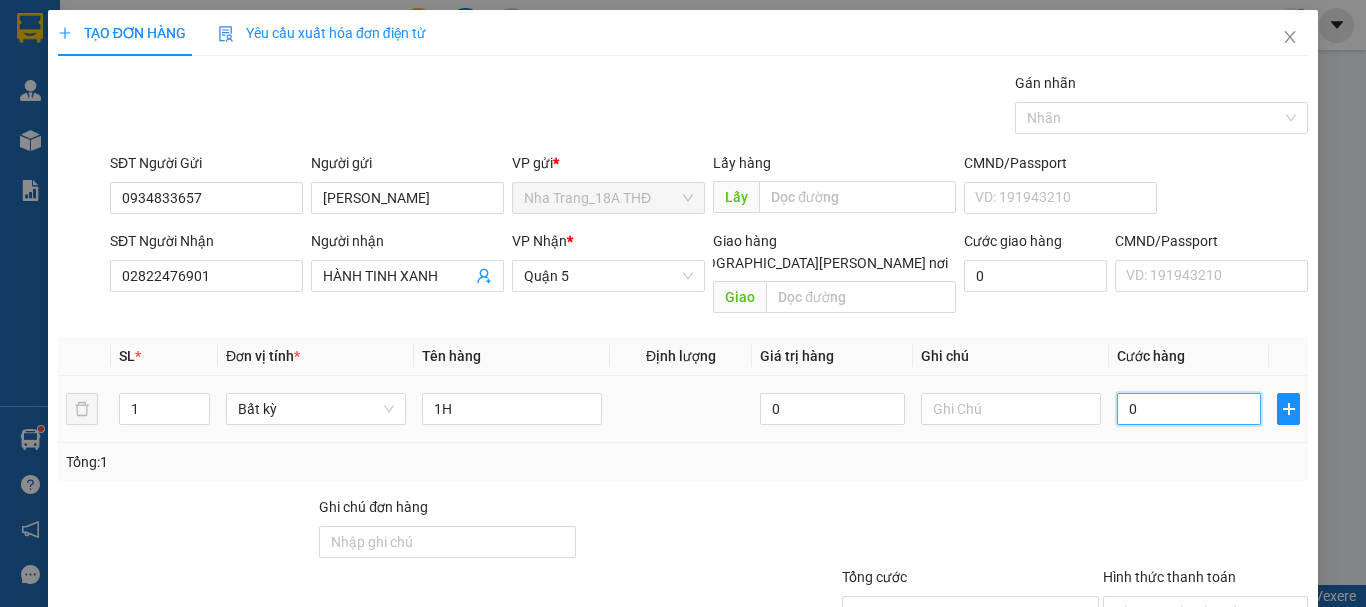 click on "0" at bounding box center [1189, 409] 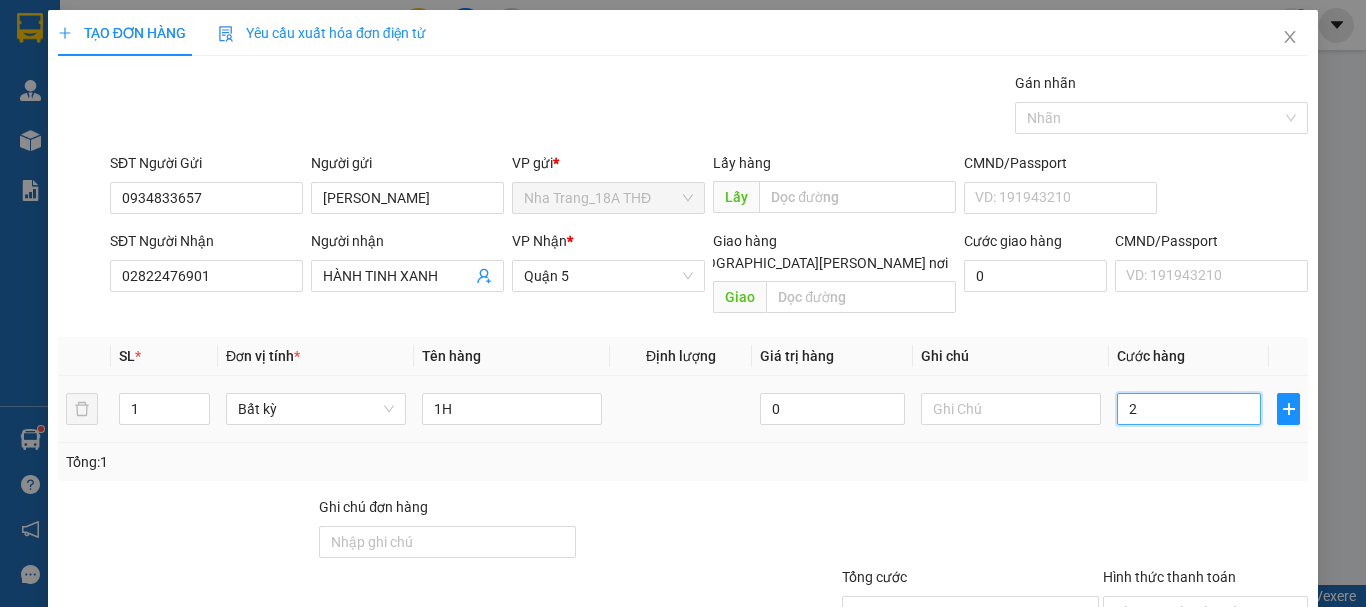 type on "20" 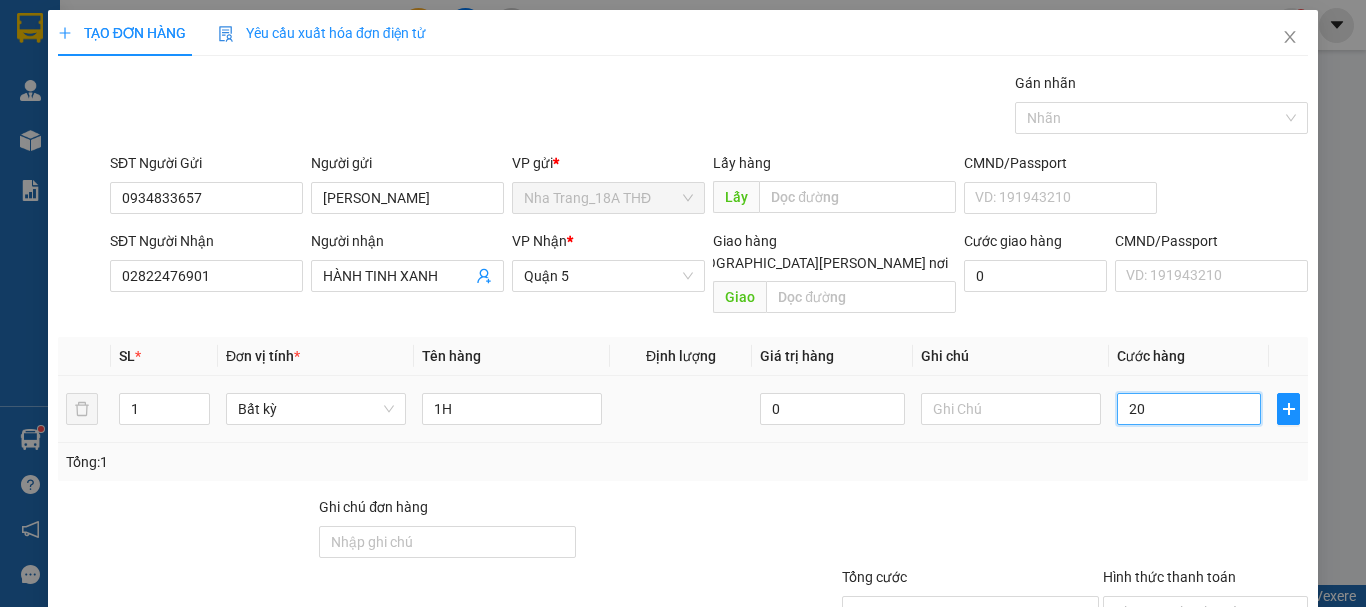 type on "20" 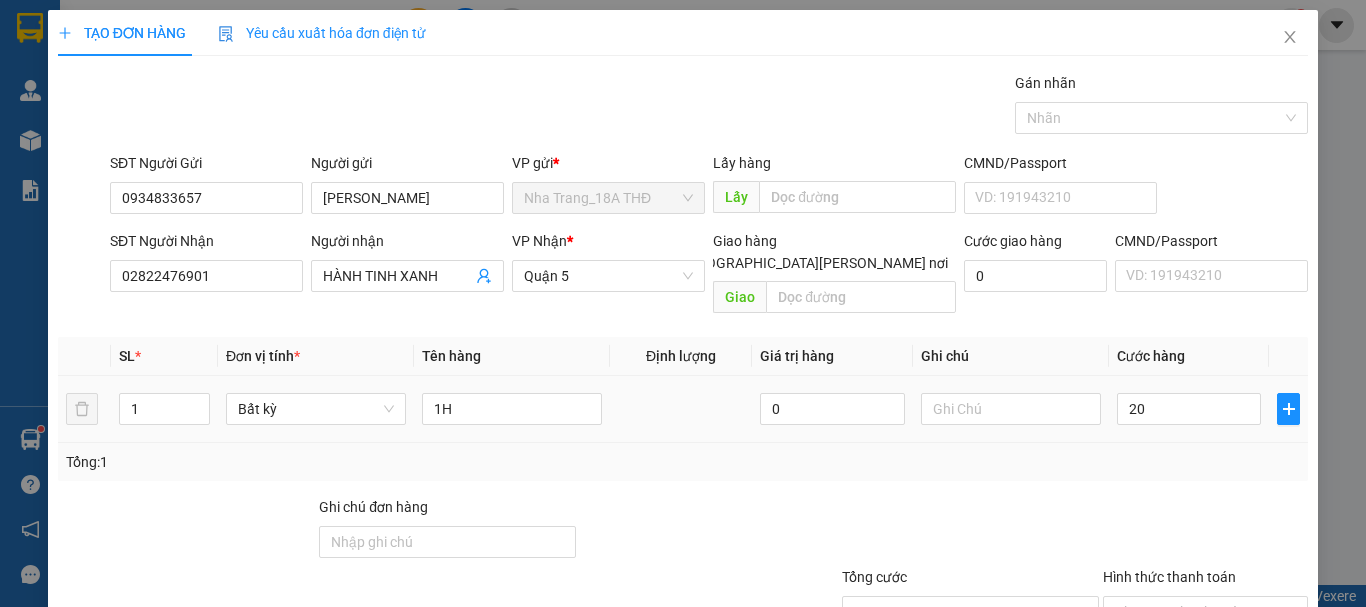 type on "20.000" 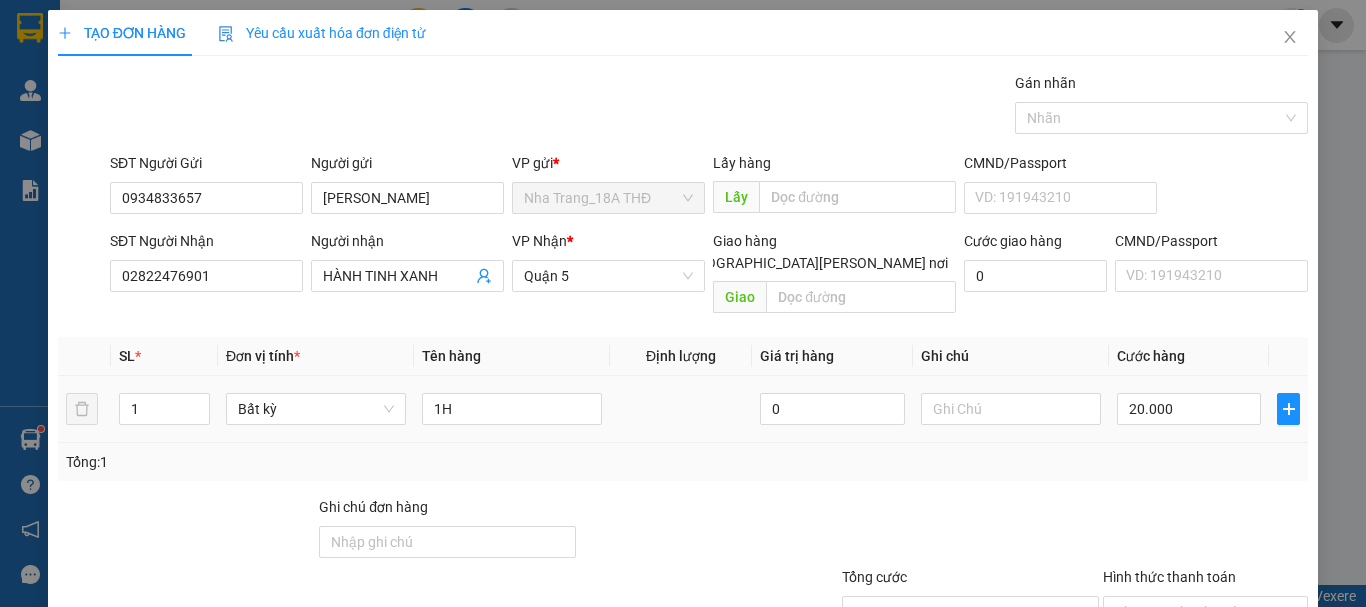drag, startPoint x: 1128, startPoint y: 420, endPoint x: 1114, endPoint y: 422, distance: 14.142136 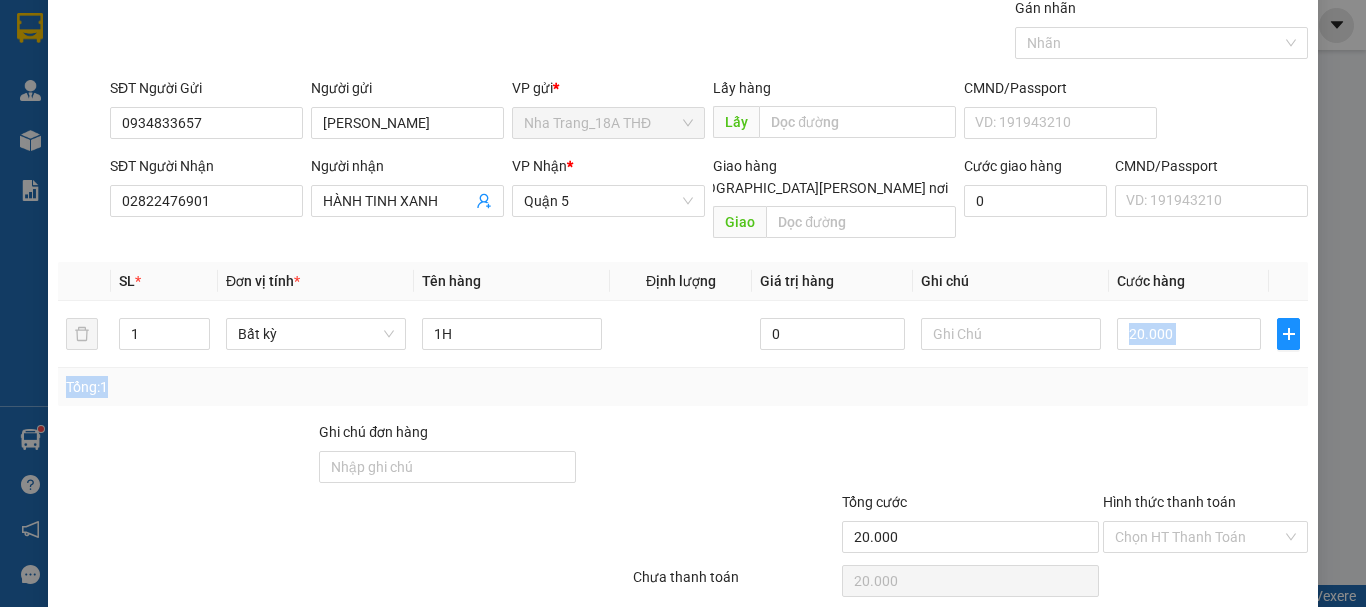 scroll, scrollTop: 133, scrollLeft: 0, axis: vertical 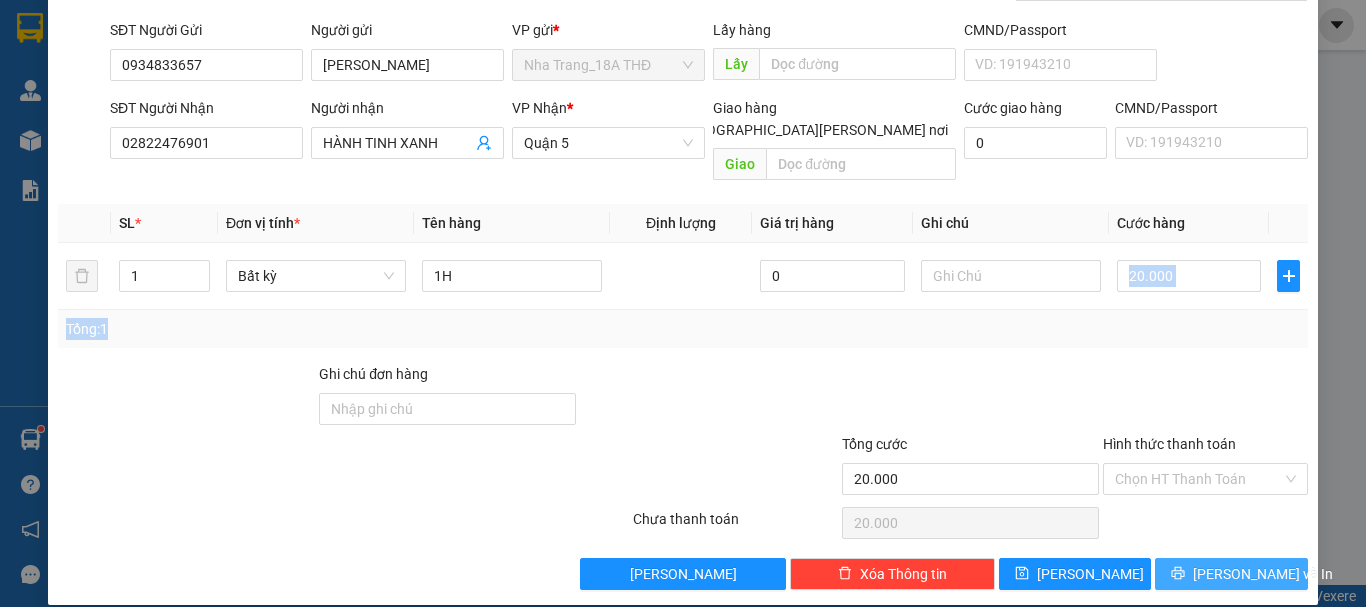 click 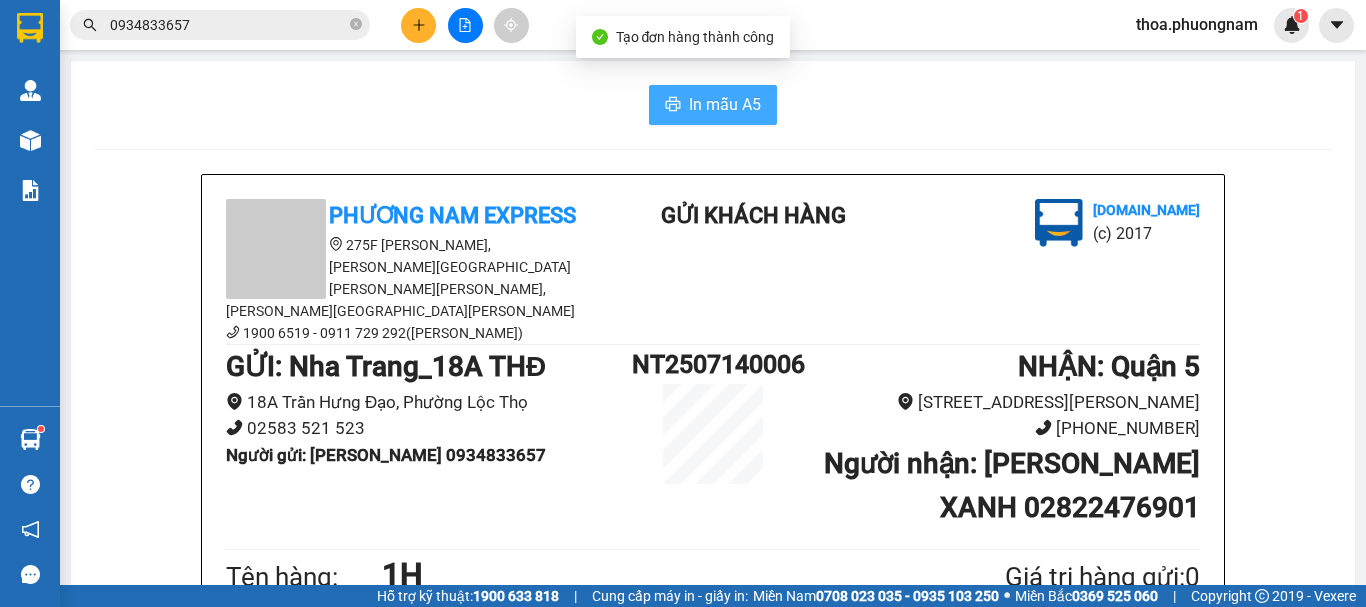 click on "In mẫu A5" at bounding box center (725, 104) 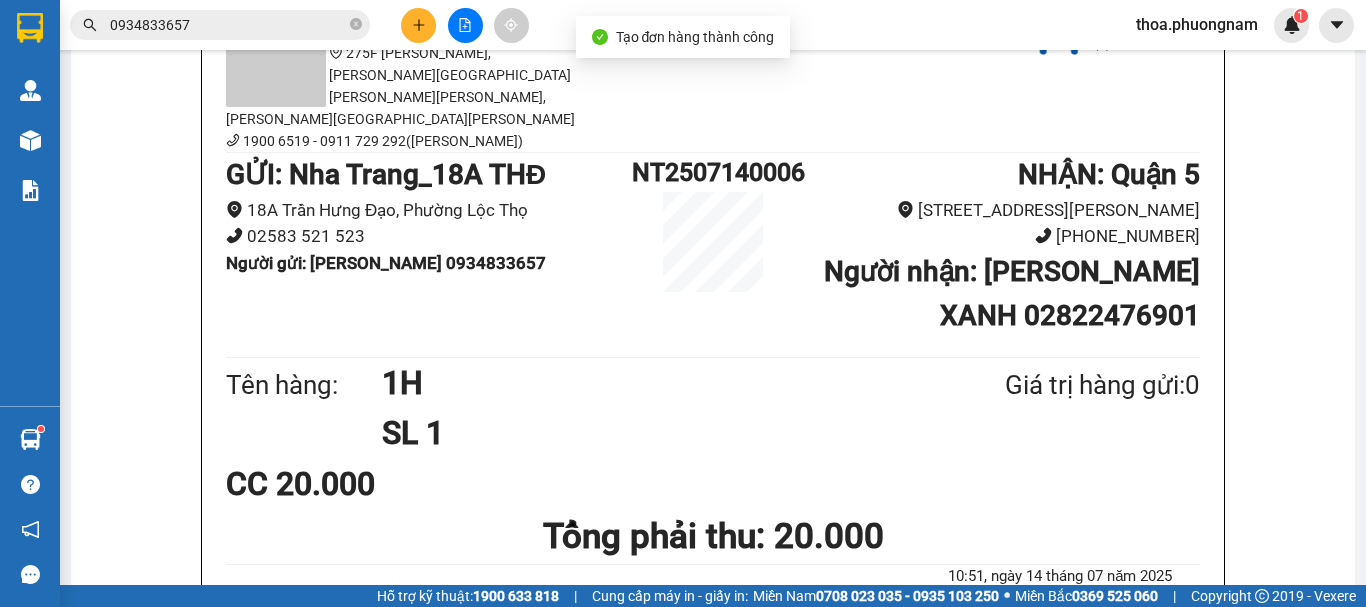 scroll, scrollTop: 0, scrollLeft: 0, axis: both 